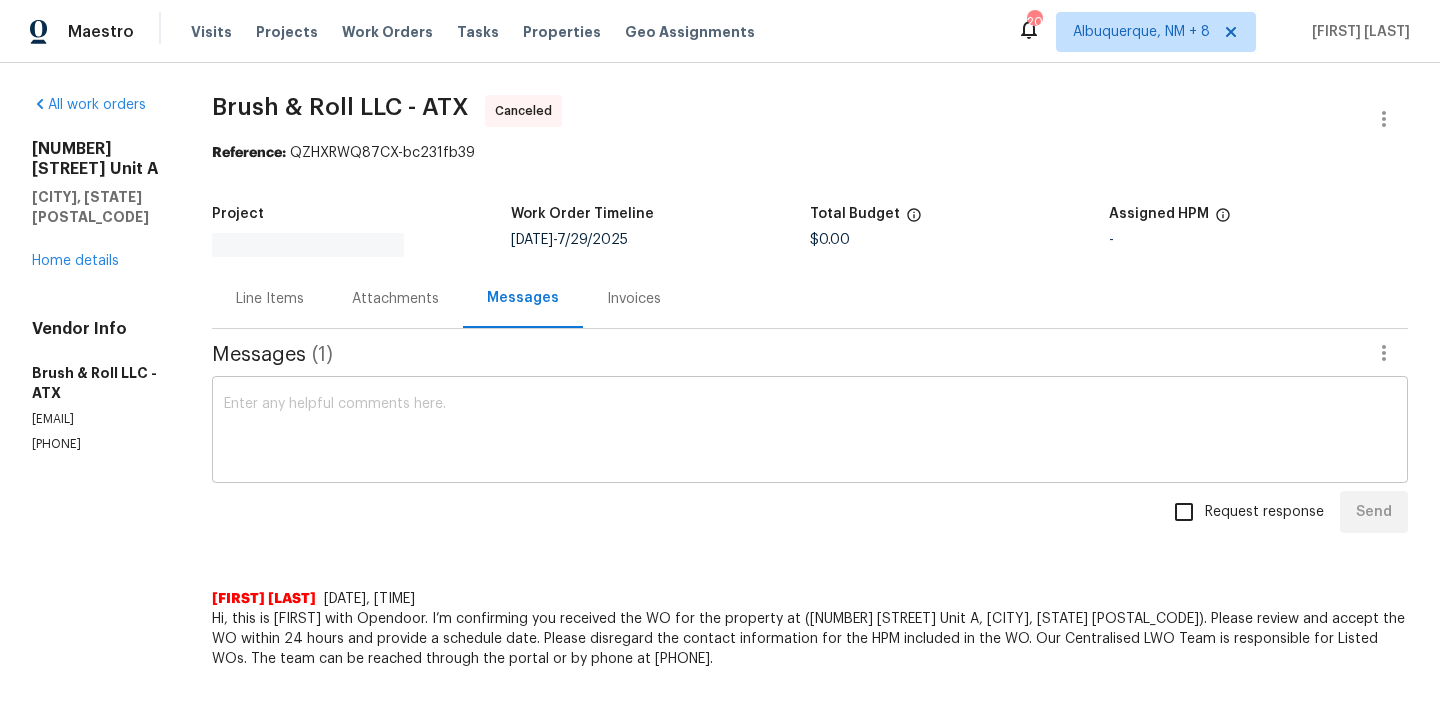 scroll, scrollTop: 0, scrollLeft: 0, axis: both 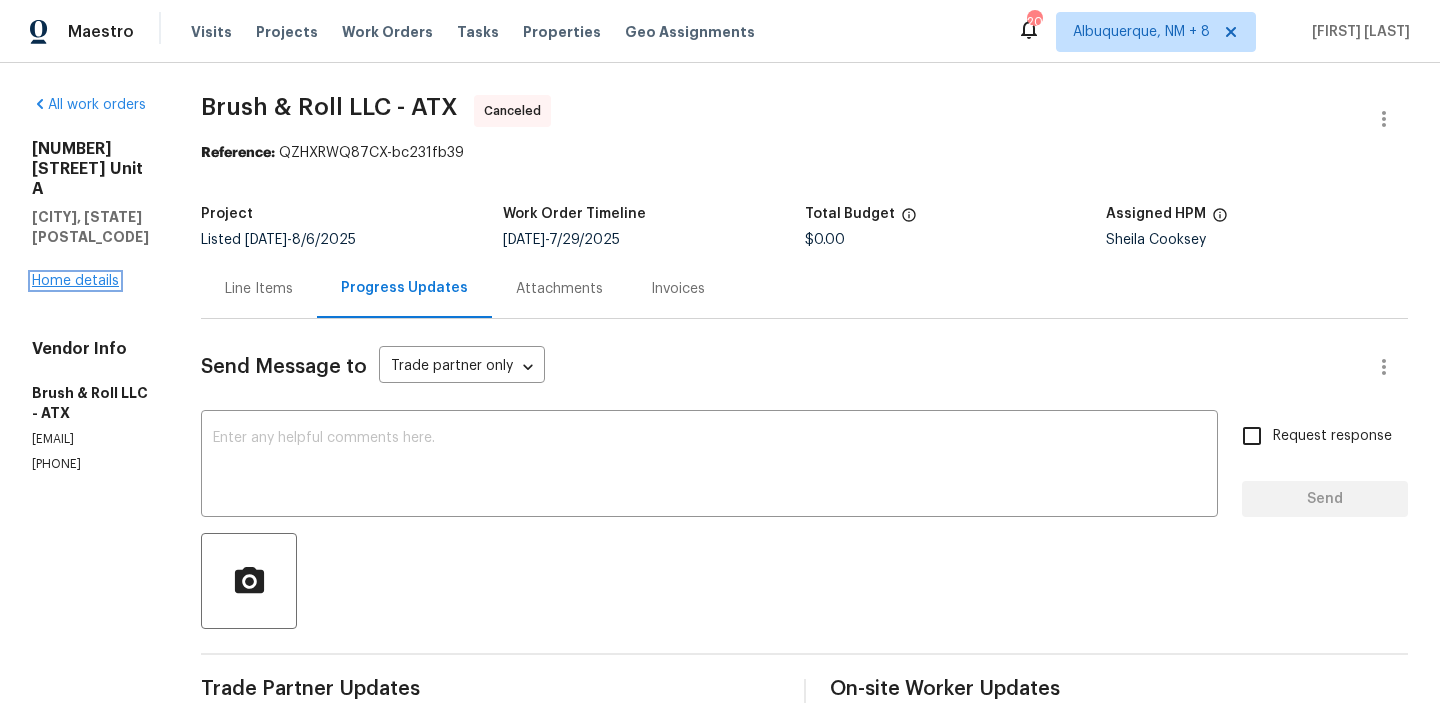 click on "Home details" at bounding box center (75, 281) 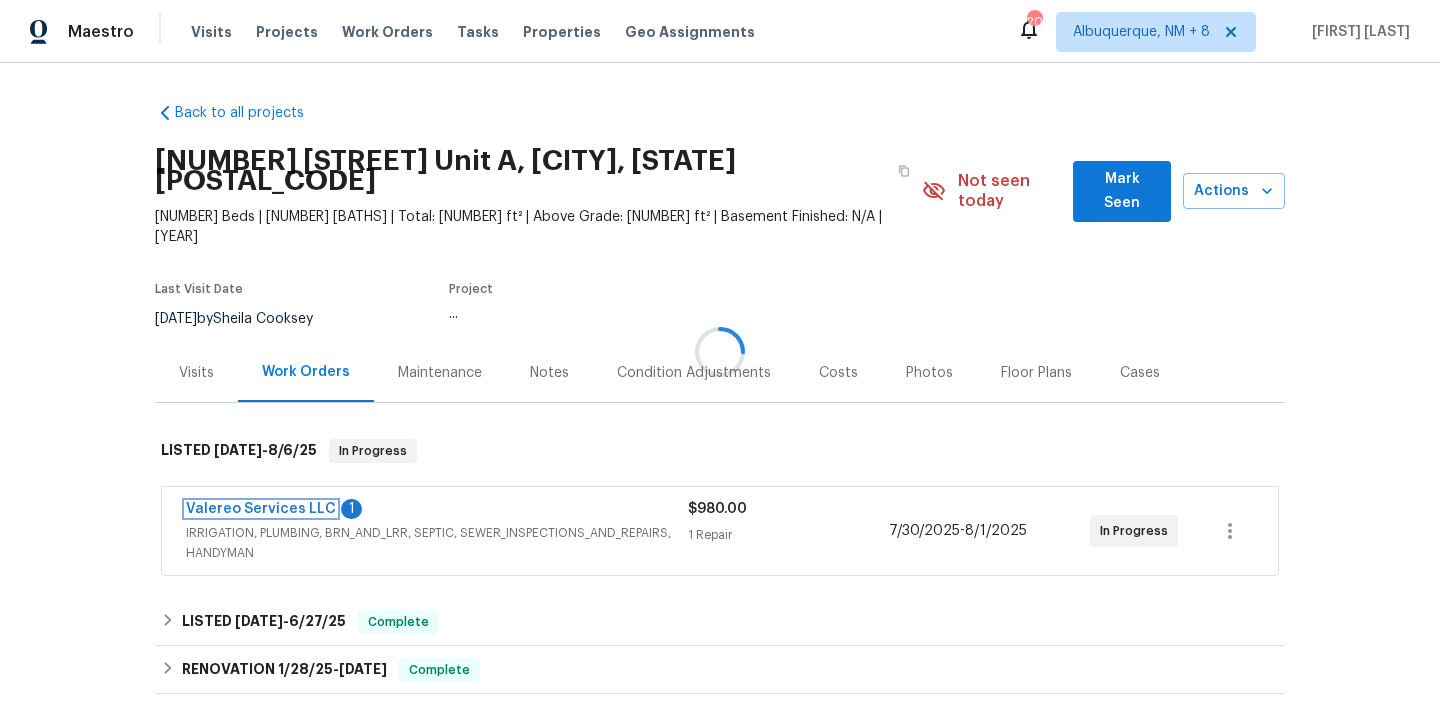 click on "Valereo Services LLC" at bounding box center [261, 509] 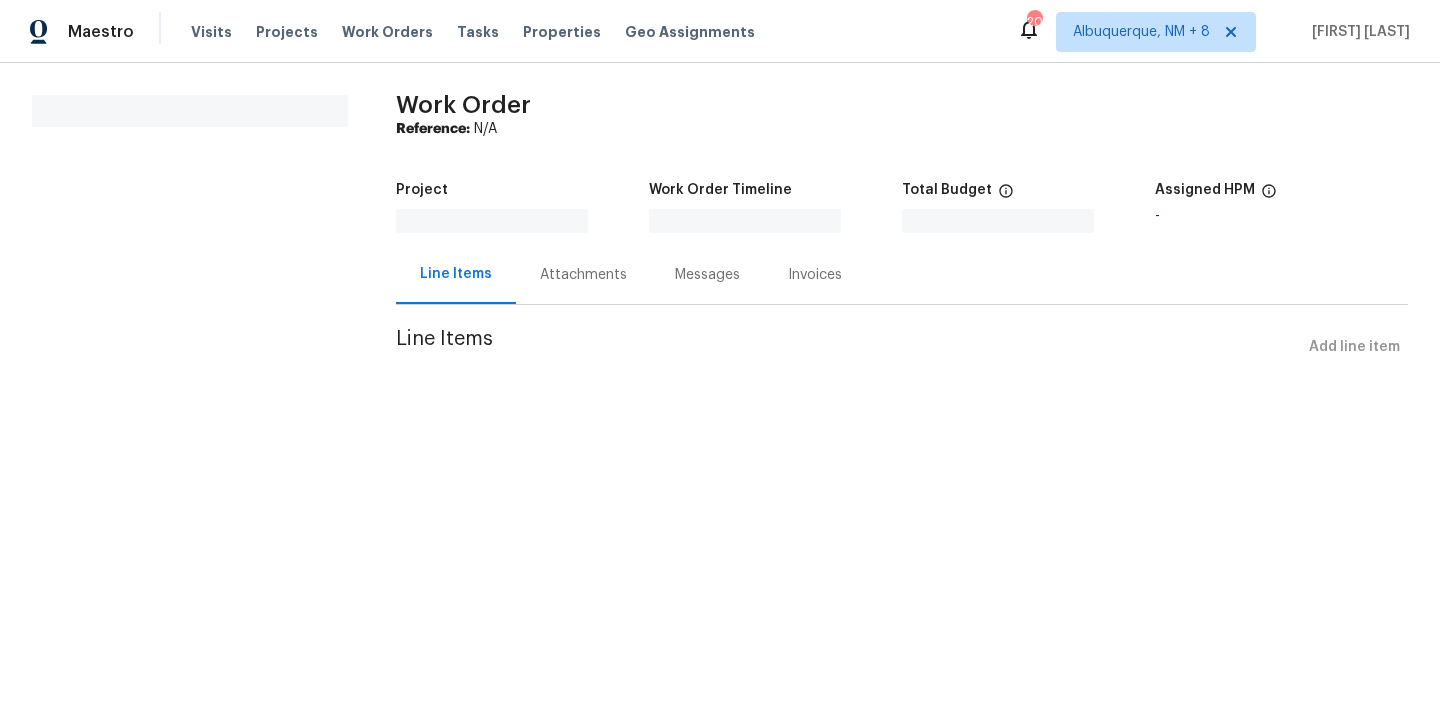 click on "Maestro Visits Projects Work Orders Tasks Properties Geo Assignments 202 Albuquerque, NM + 8 Glory Joyce. S All work orders Work Order Reference:   N/A Project Work Order Timeline Total Budget $0.00 Assigned HPM - Line Items Attachments Messages Invoices Line Items Add line item" at bounding box center (720, 211) 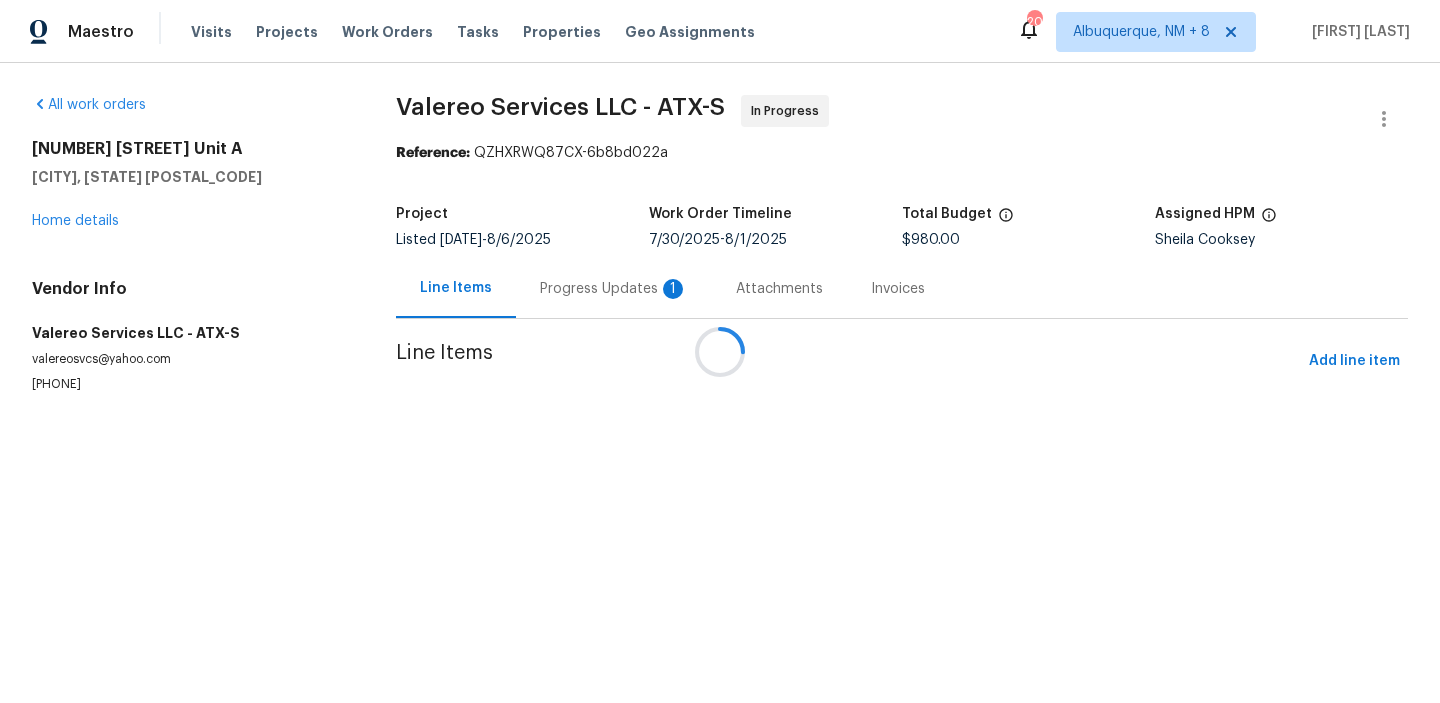 click on "Attachments" at bounding box center (779, 288) 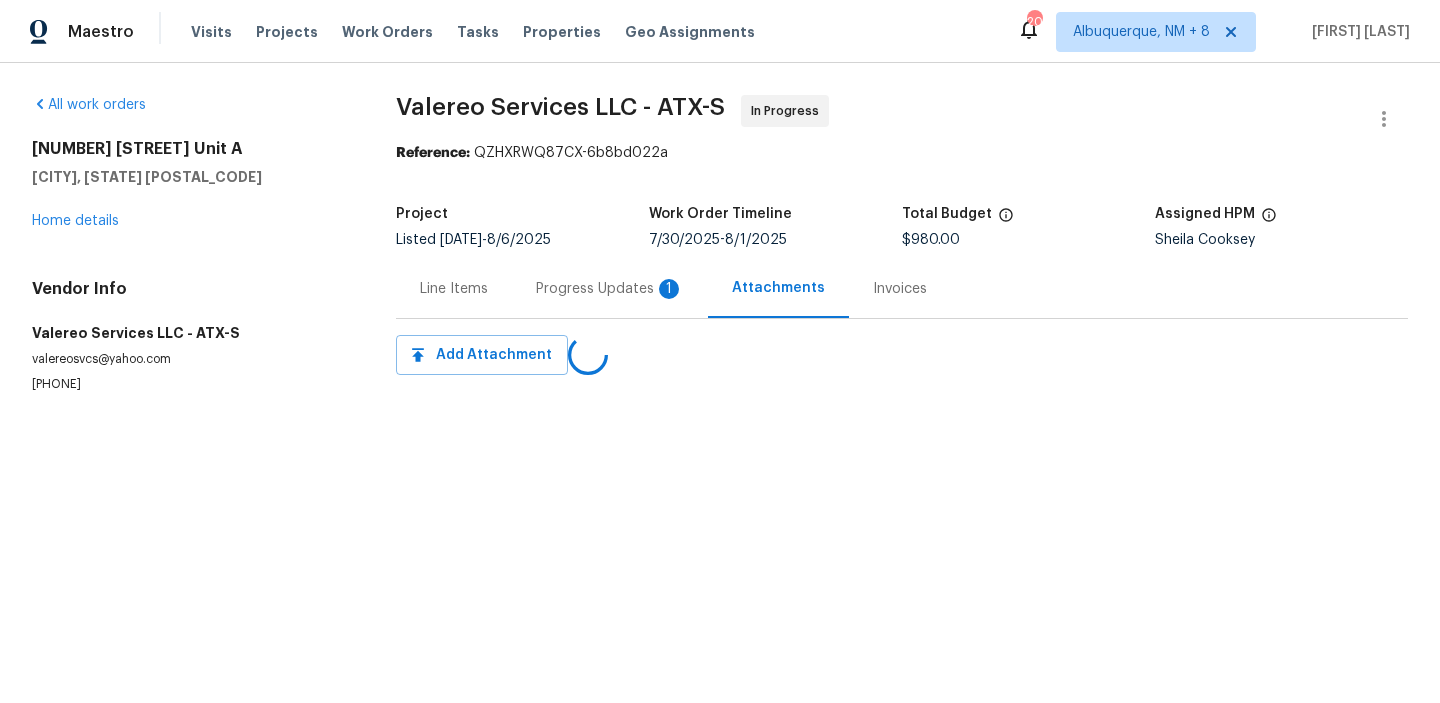 click on "Progress Updates 1" at bounding box center (610, 289) 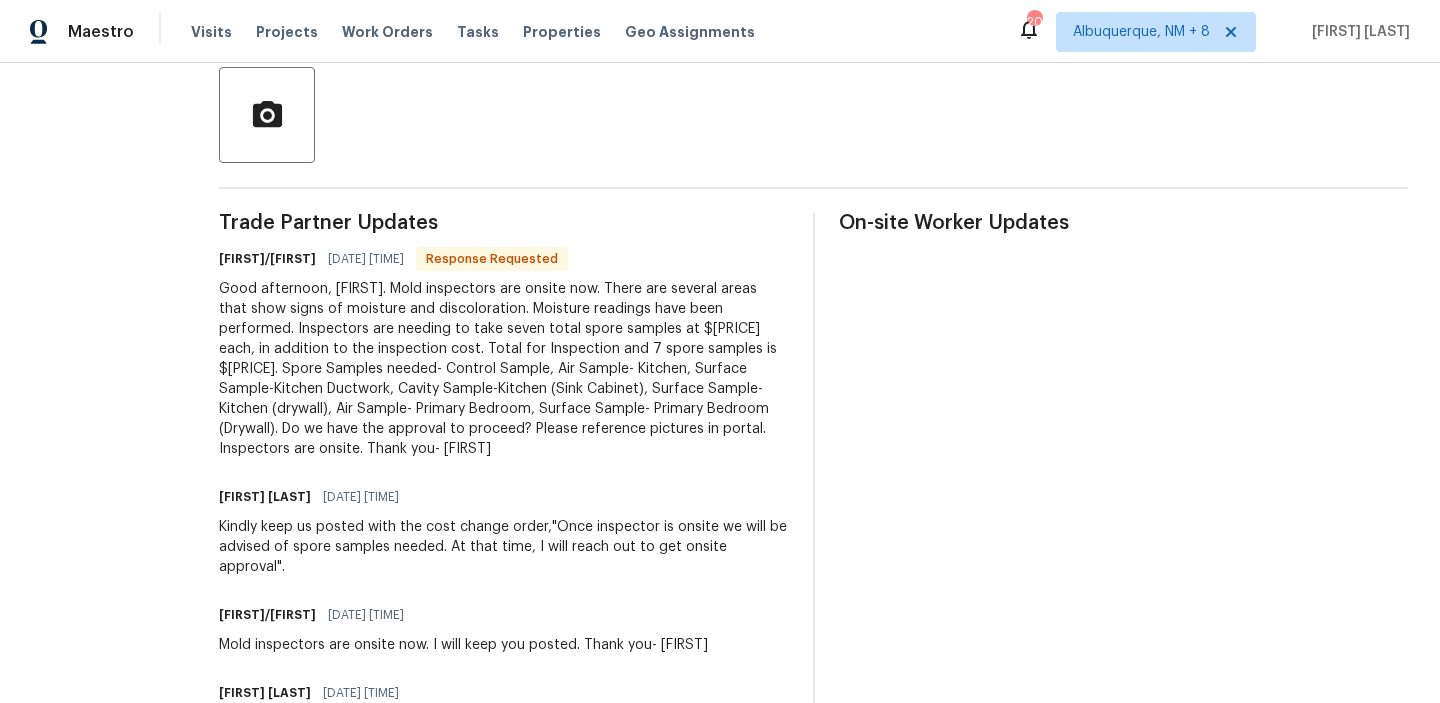 scroll, scrollTop: 479, scrollLeft: 0, axis: vertical 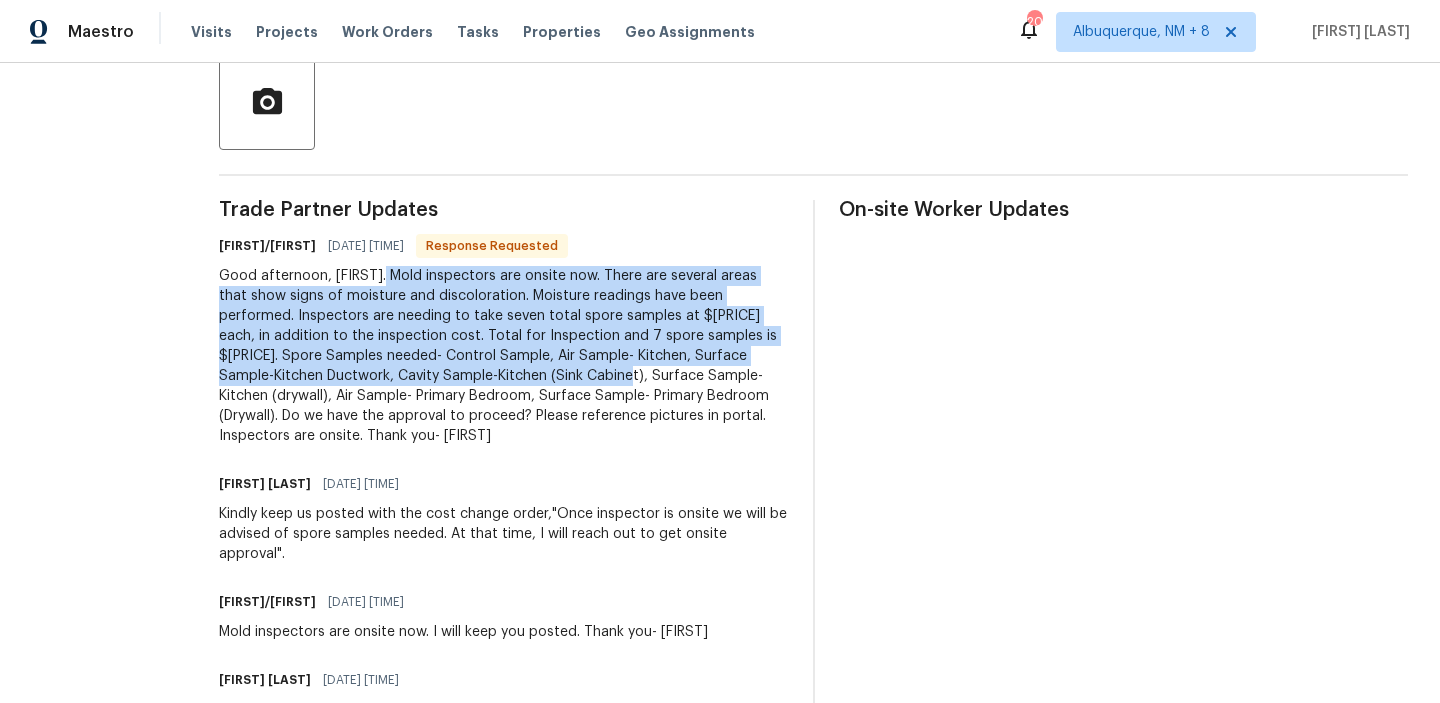 drag, startPoint x: 380, startPoint y: 272, endPoint x: 506, endPoint y: 380, distance: 165.9518 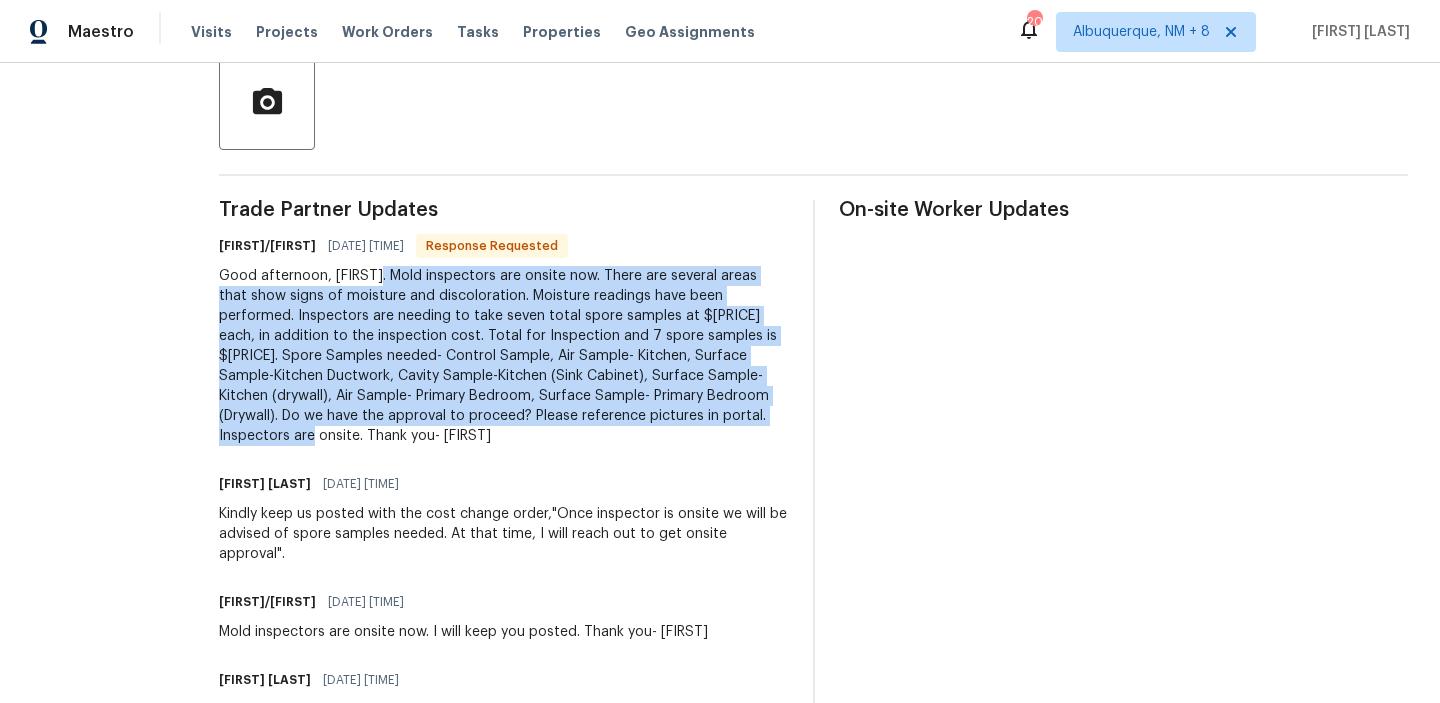 drag, startPoint x: 373, startPoint y: 273, endPoint x: 738, endPoint y: 411, distance: 390.2166 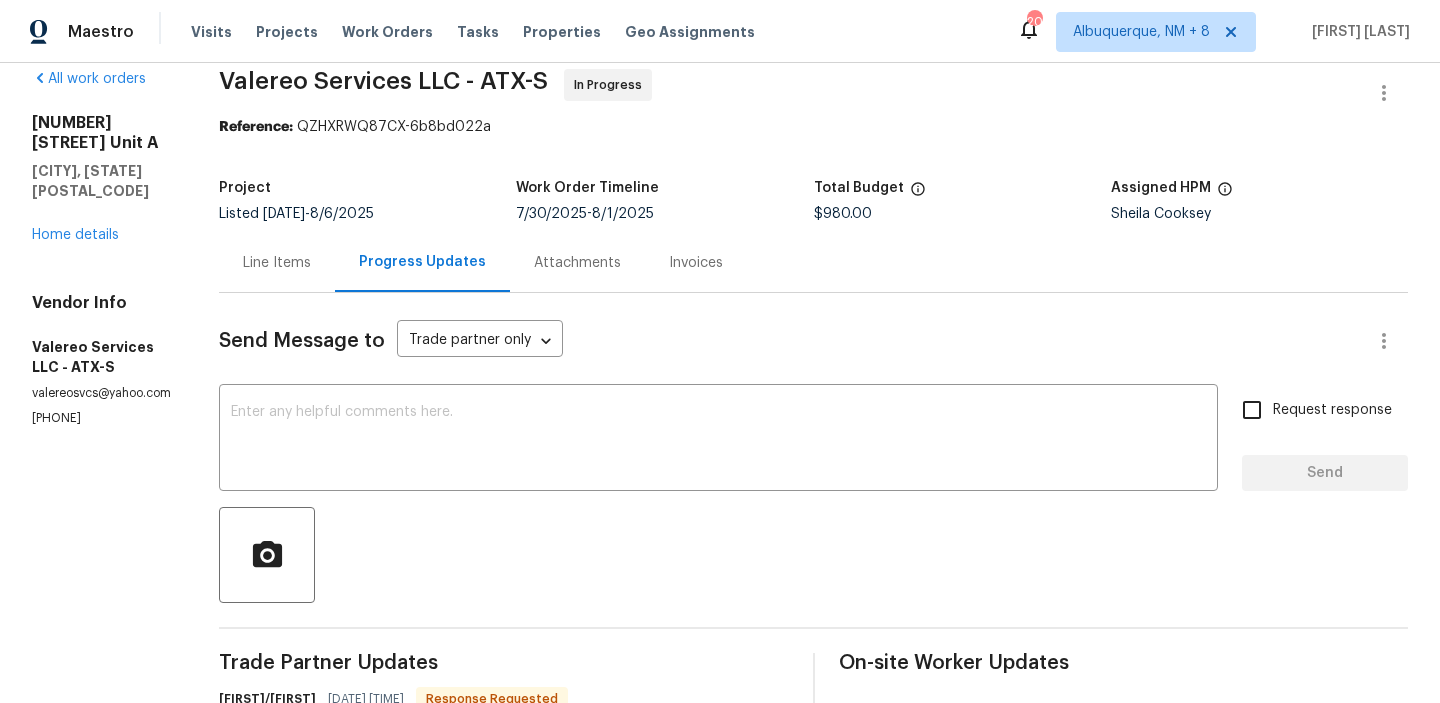 scroll, scrollTop: 0, scrollLeft: 0, axis: both 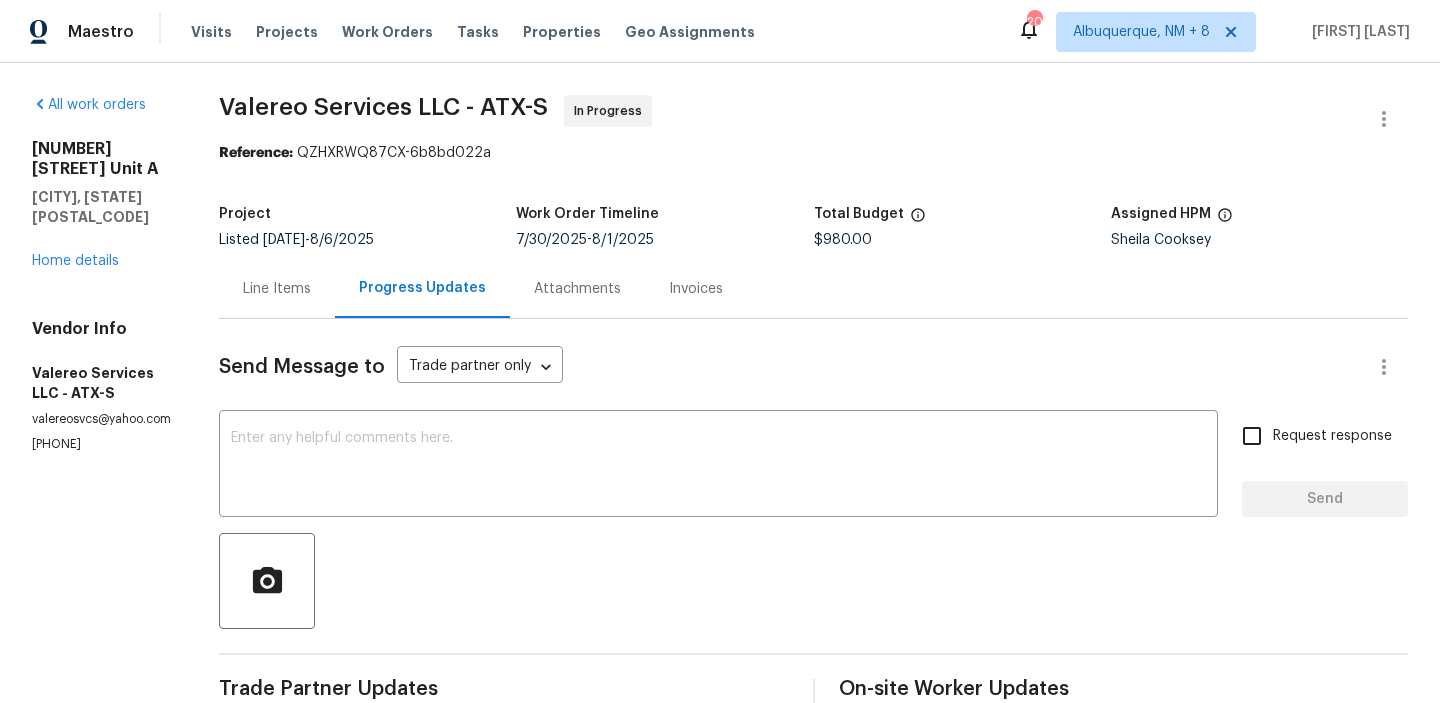 click on "Valereo Services LLC - ATX-S" at bounding box center [383, 107] 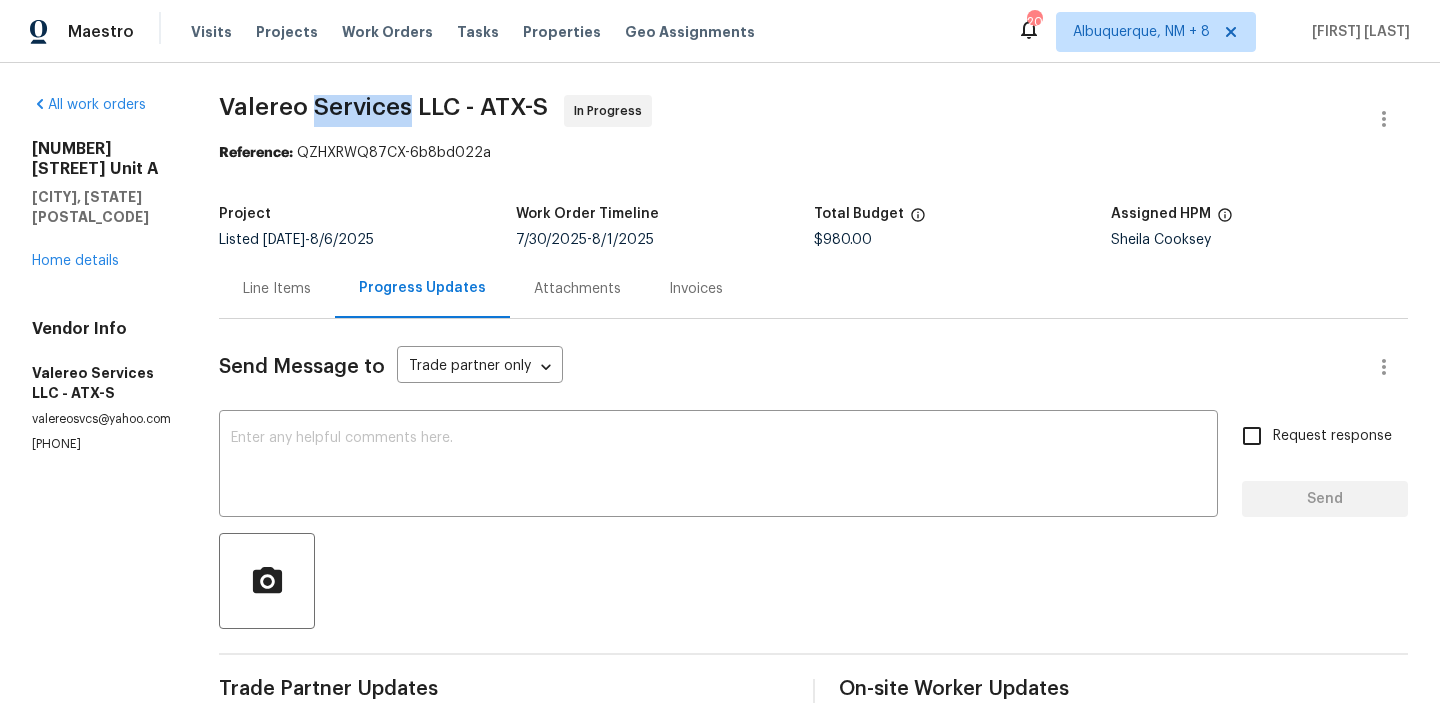 click on "Valereo Services LLC - ATX-S" at bounding box center [383, 107] 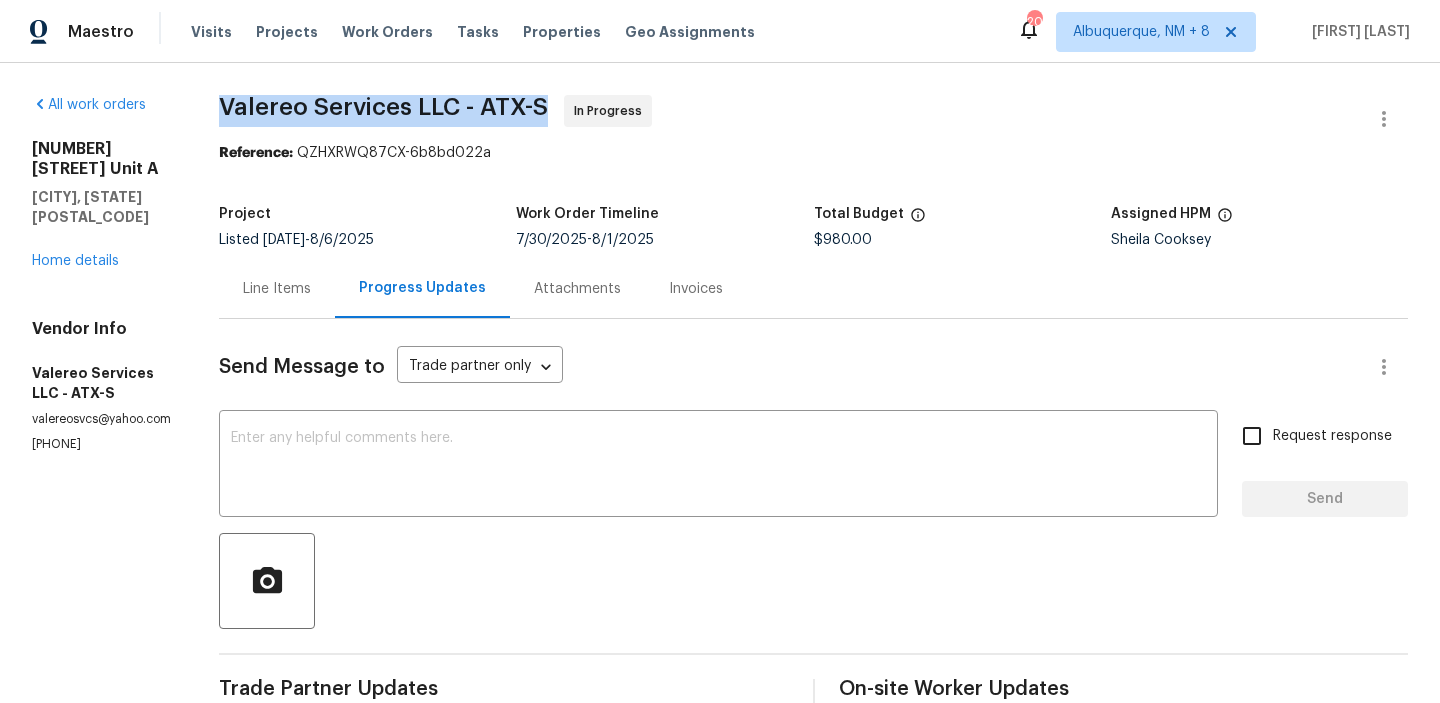 click on "Valereo Services LLC - ATX-S" at bounding box center [383, 107] 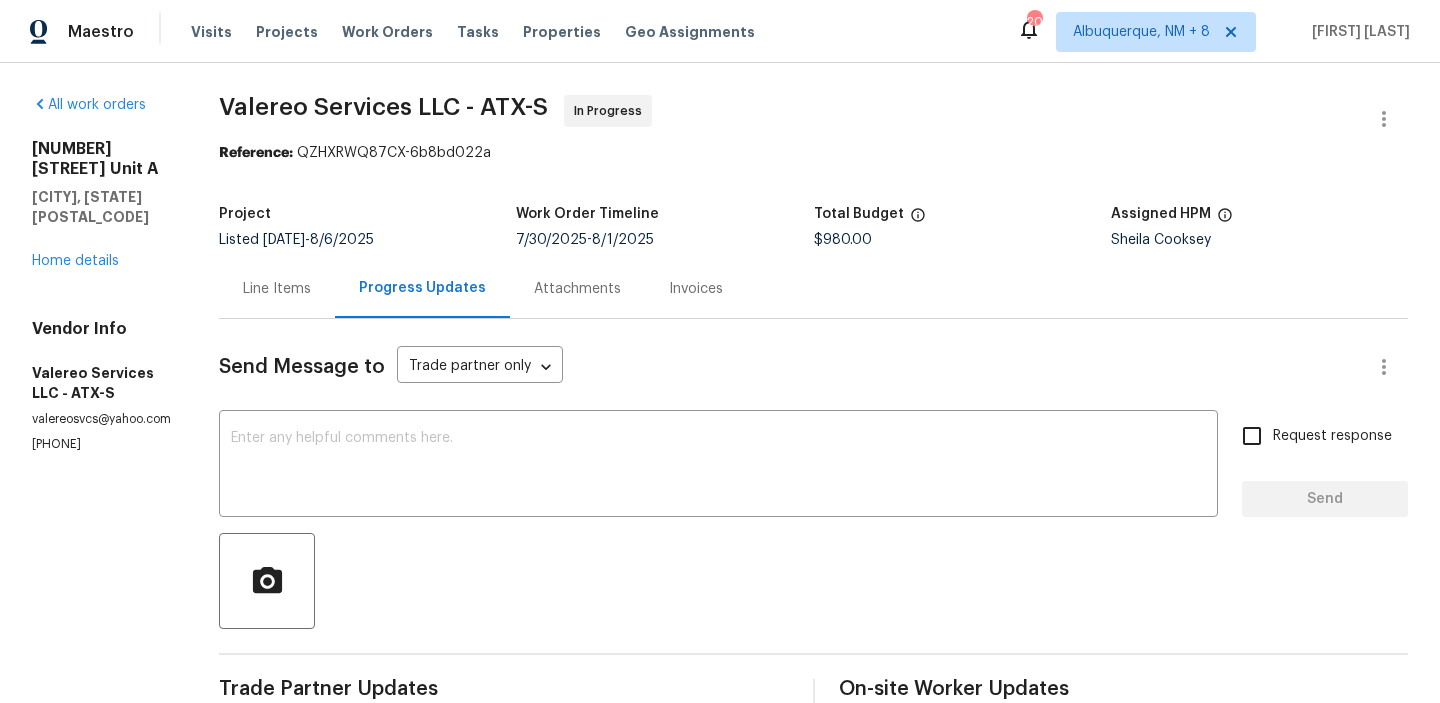 click on "Valereo Services LLC - ATX-S In Progress" at bounding box center [789, 119] 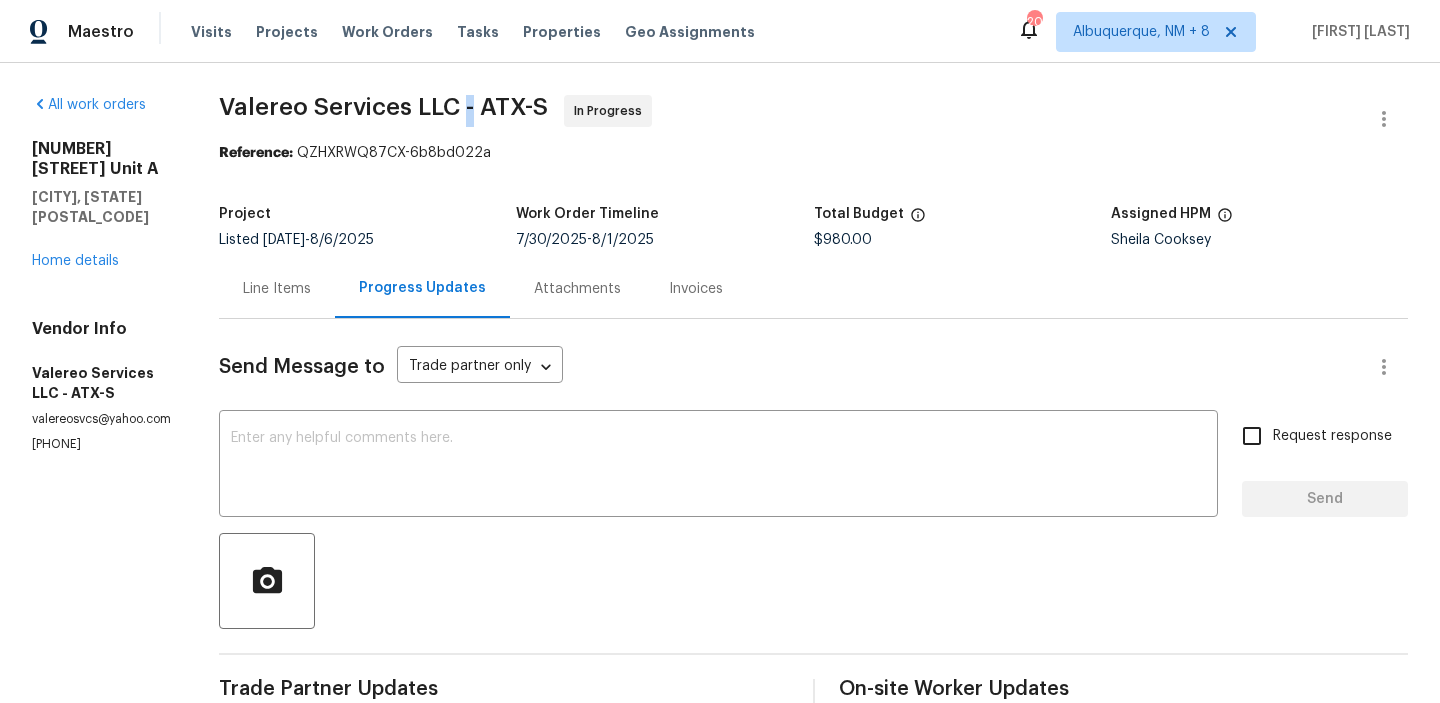 click on "Valereo Services LLC - ATX-S In Progress" at bounding box center [789, 119] 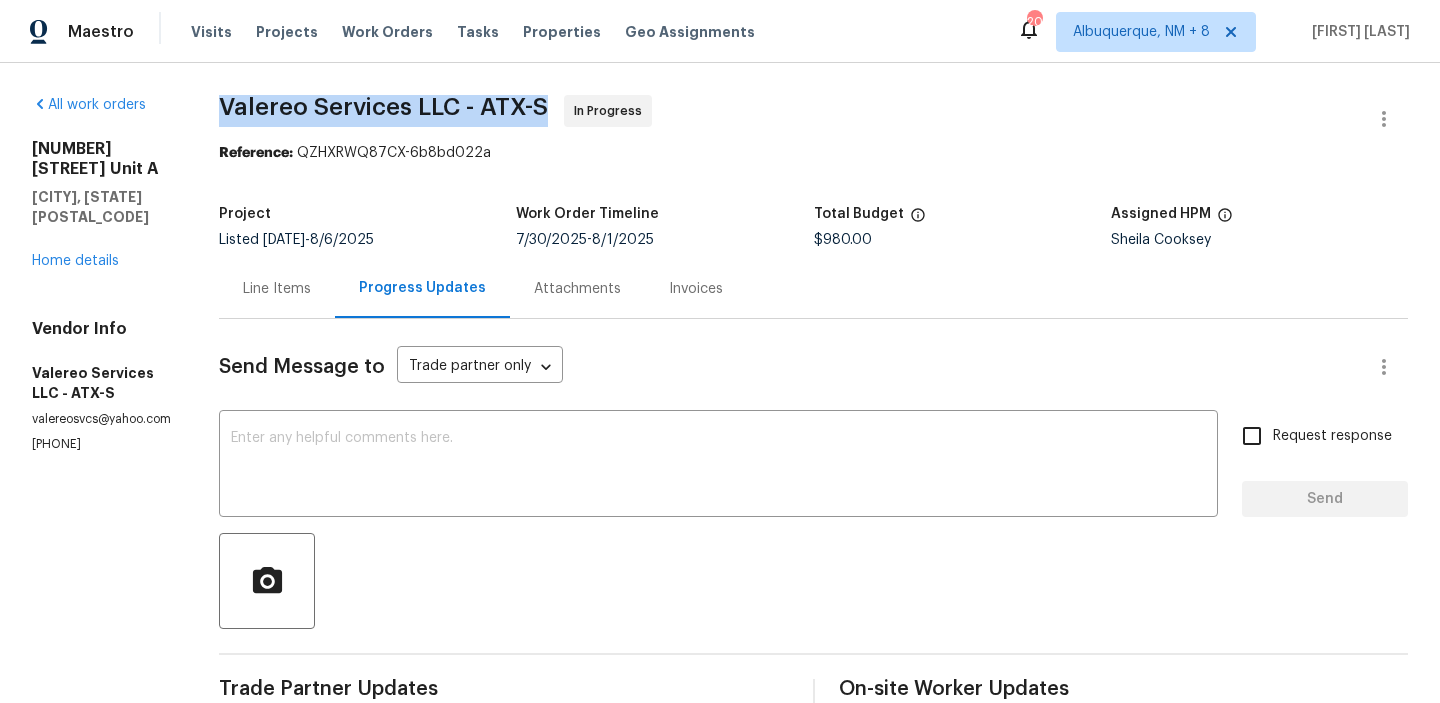 click on "Valereo Services LLC - ATX-S In Progress" at bounding box center (789, 119) 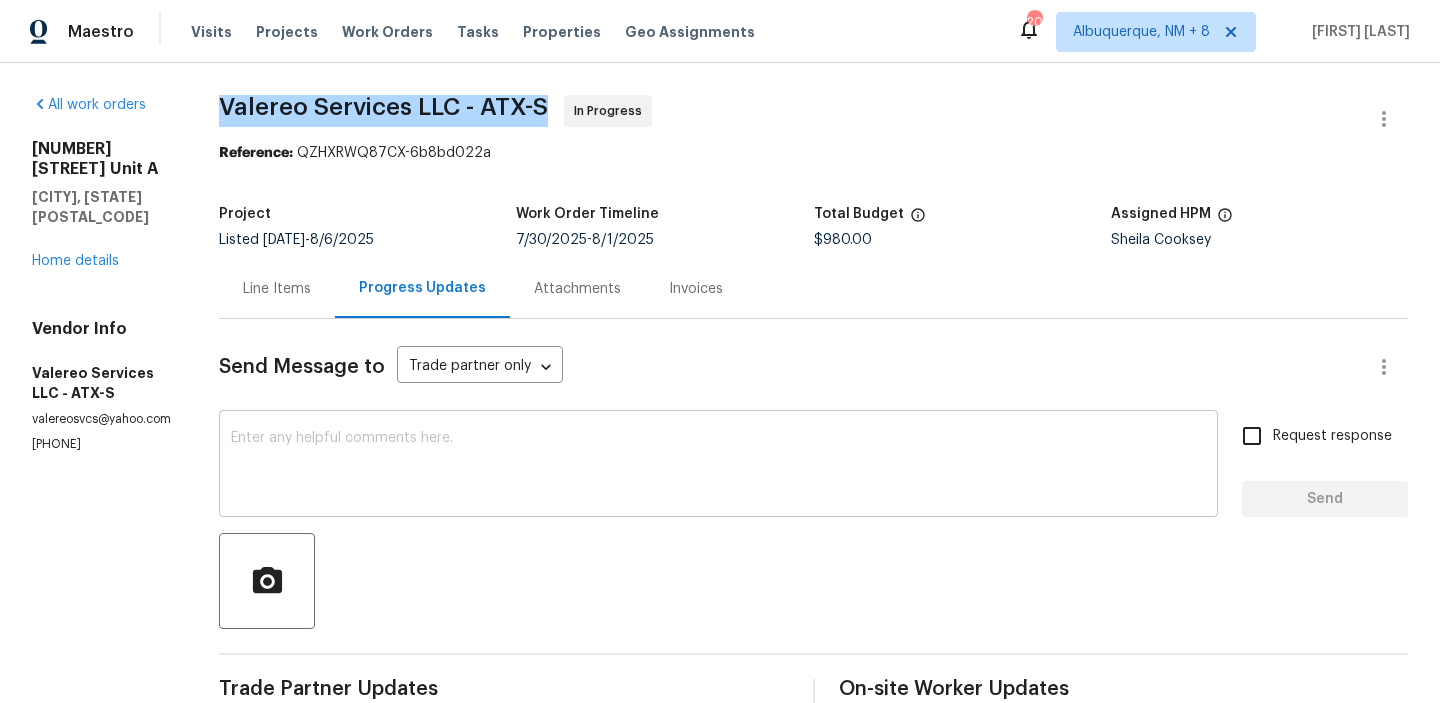 scroll, scrollTop: 258, scrollLeft: 0, axis: vertical 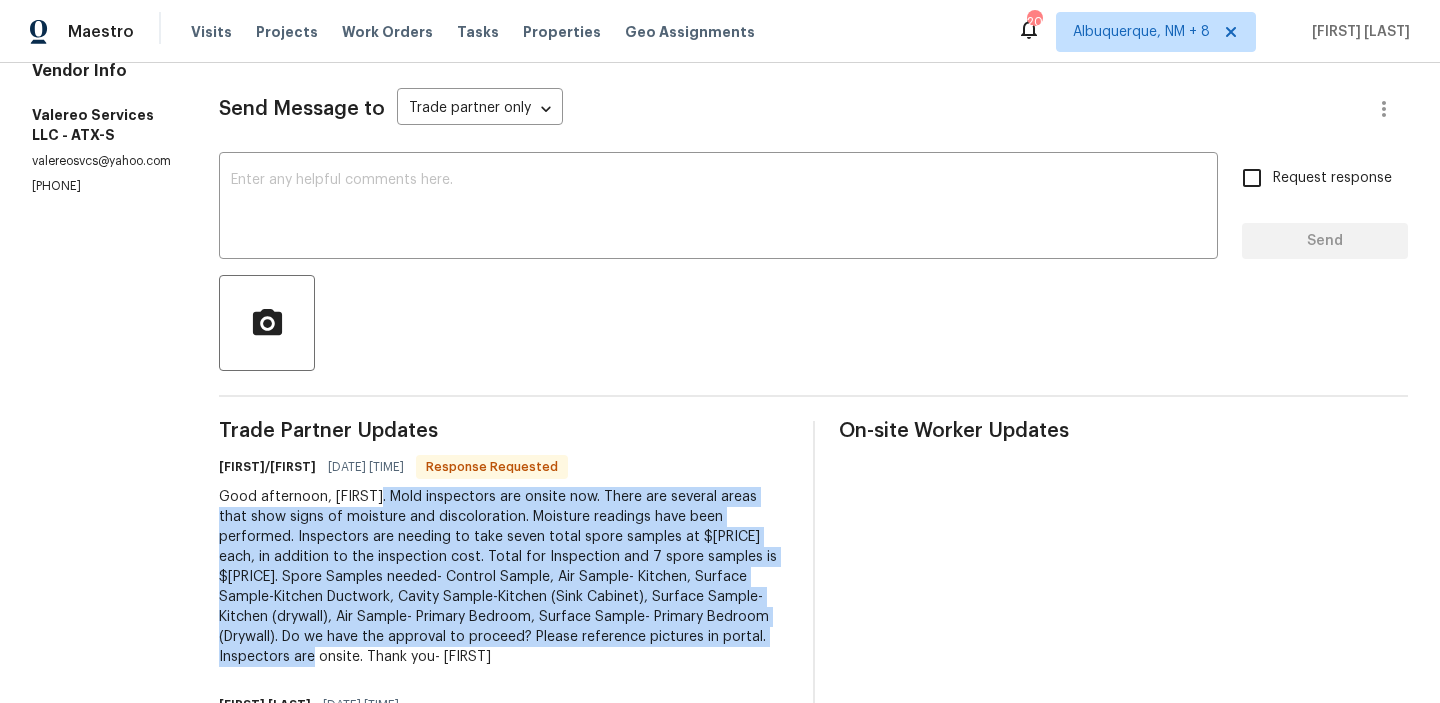 drag, startPoint x: 372, startPoint y: 491, endPoint x: 738, endPoint y: 639, distance: 394.79108 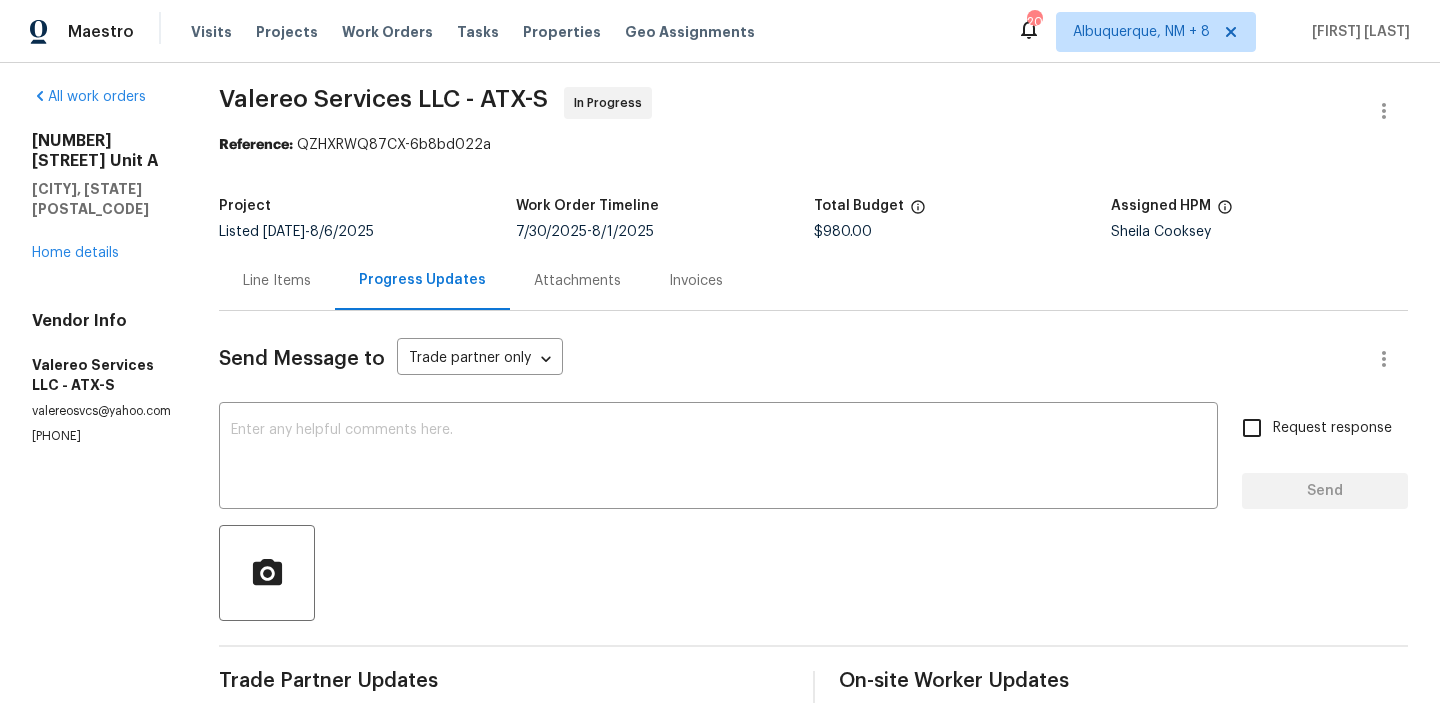 click on "Line Items" at bounding box center (277, 280) 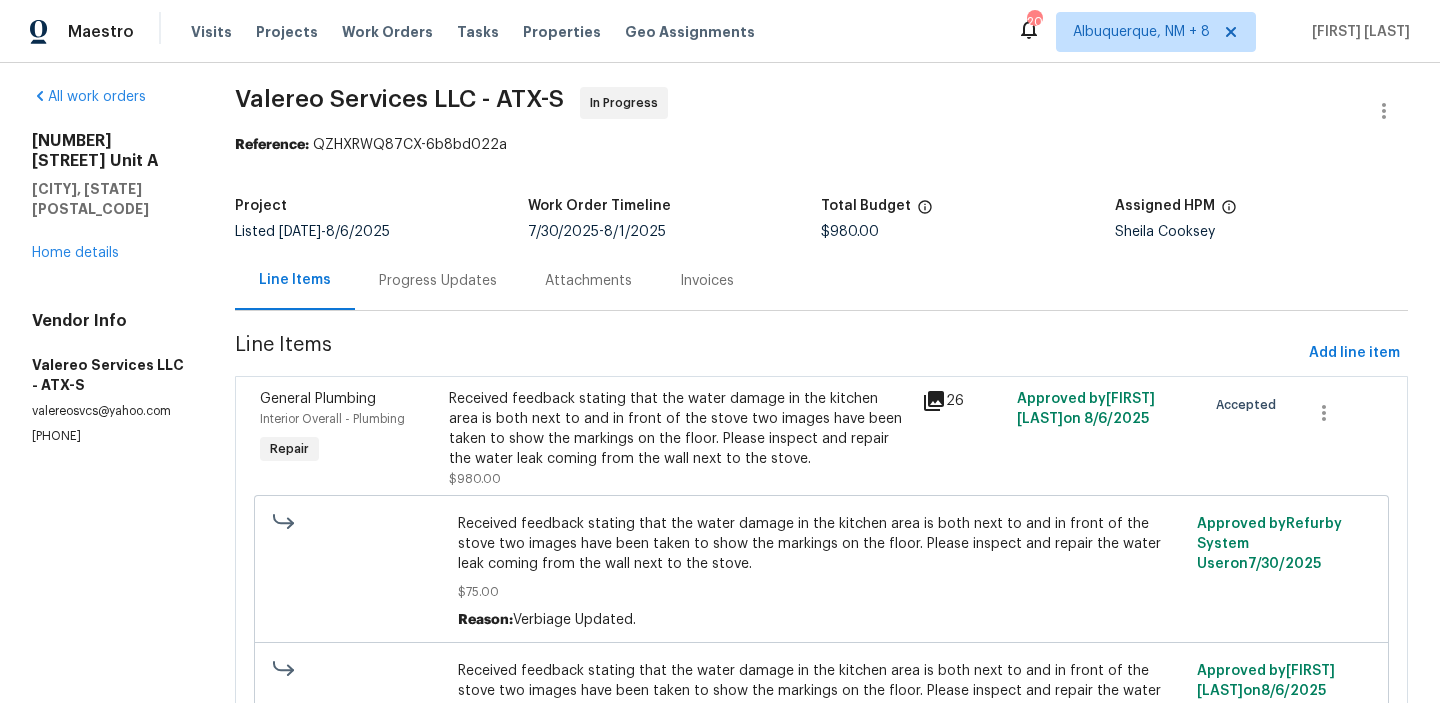 scroll, scrollTop: 177, scrollLeft: 0, axis: vertical 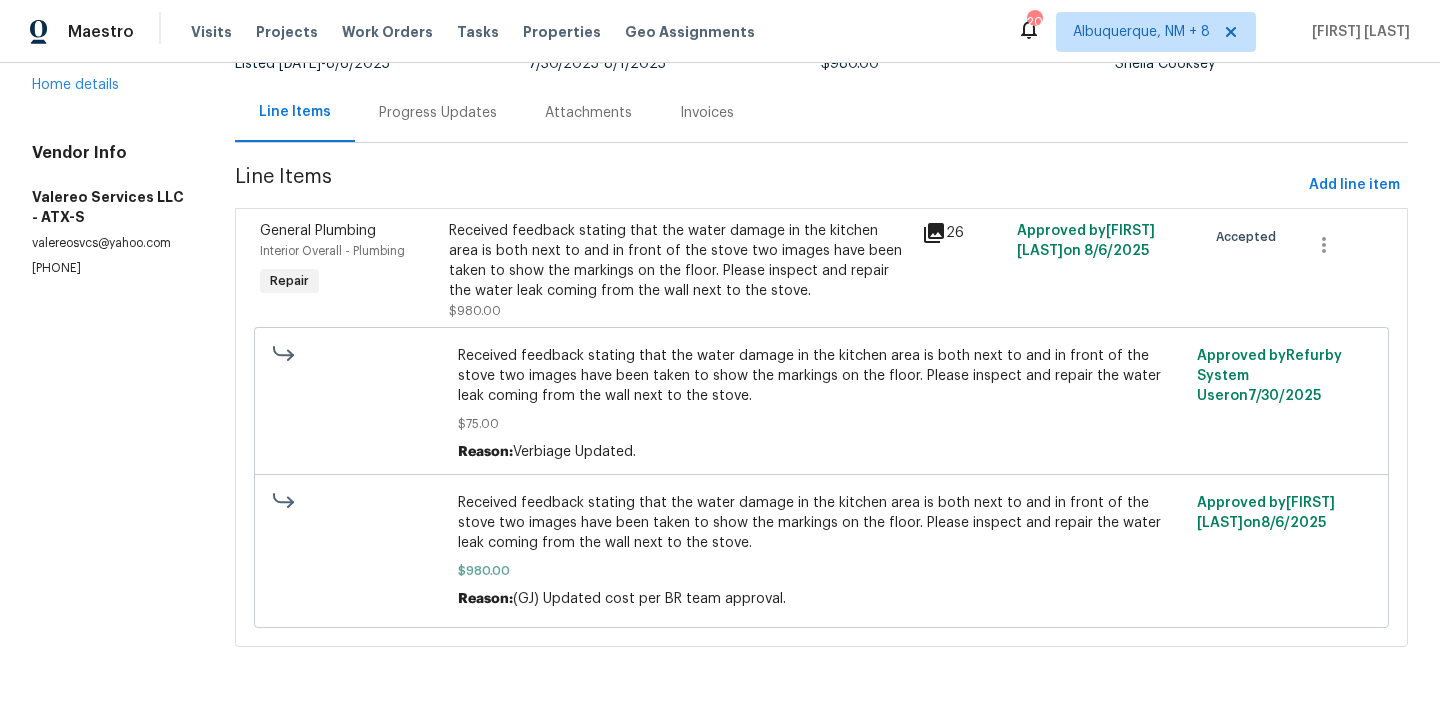click on "Received feedback stating that the water damage in the kitchen area is both next to and in front of the stove two images have been taken to show the markings on the floor. Please inspect and repair the water leak coming from the wall next to the stove." at bounding box center [821, 523] 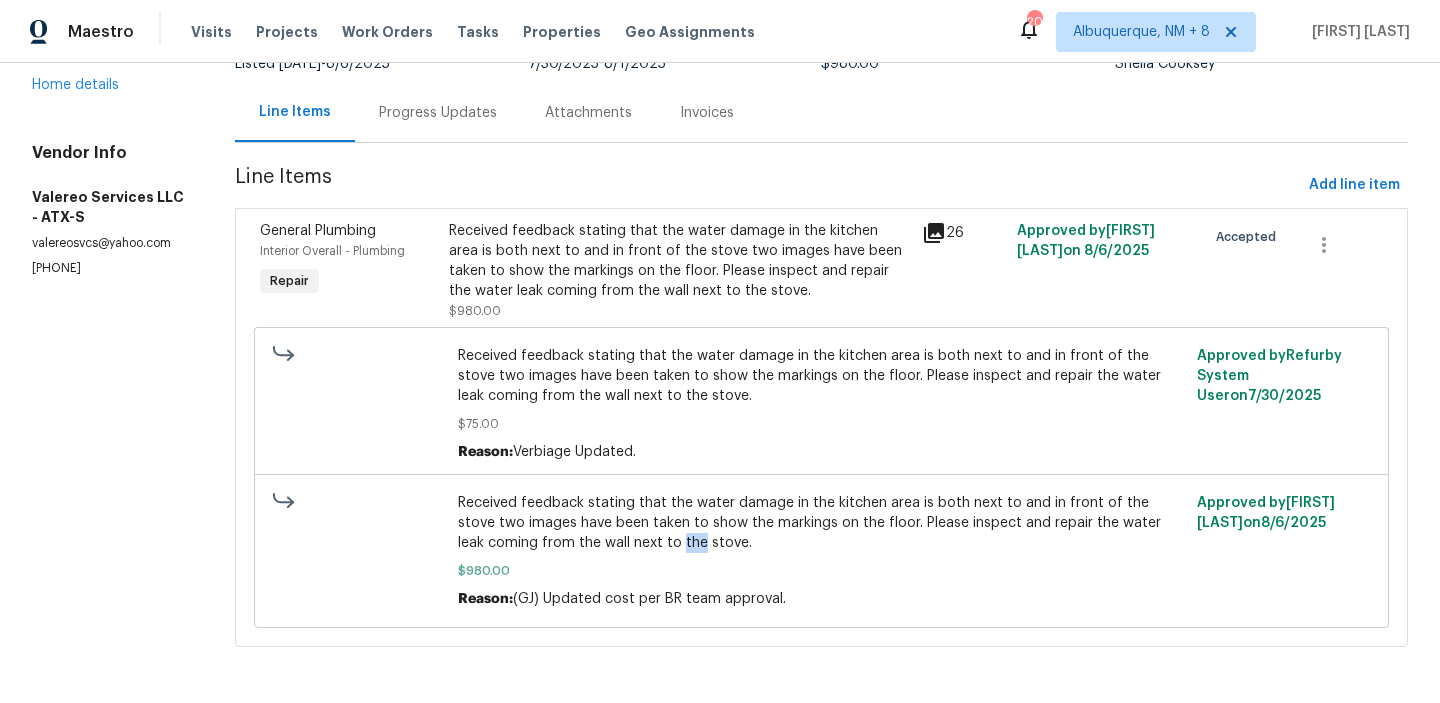 click on "Received feedback stating that the water damage in the kitchen area is both next to and in front of the stove two images have been taken to show the markings on the floor. Please inspect and repair the water leak coming from the wall next to the stove." at bounding box center (821, 523) 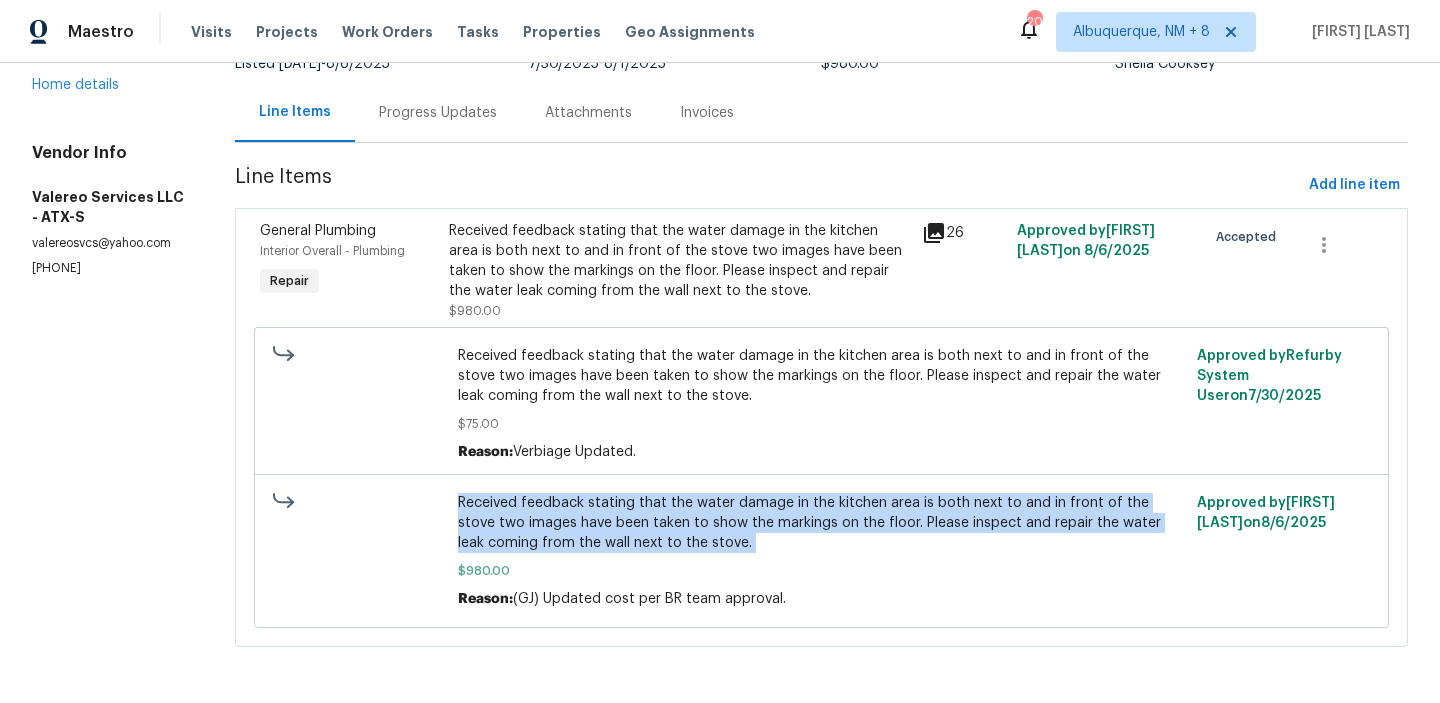 click on "Received feedback stating that the water damage in the kitchen area is both next to and in front of the stove two images have been taken to show the markings on the floor. Please inspect and repair the water leak coming from the wall next to the stove." at bounding box center [821, 523] 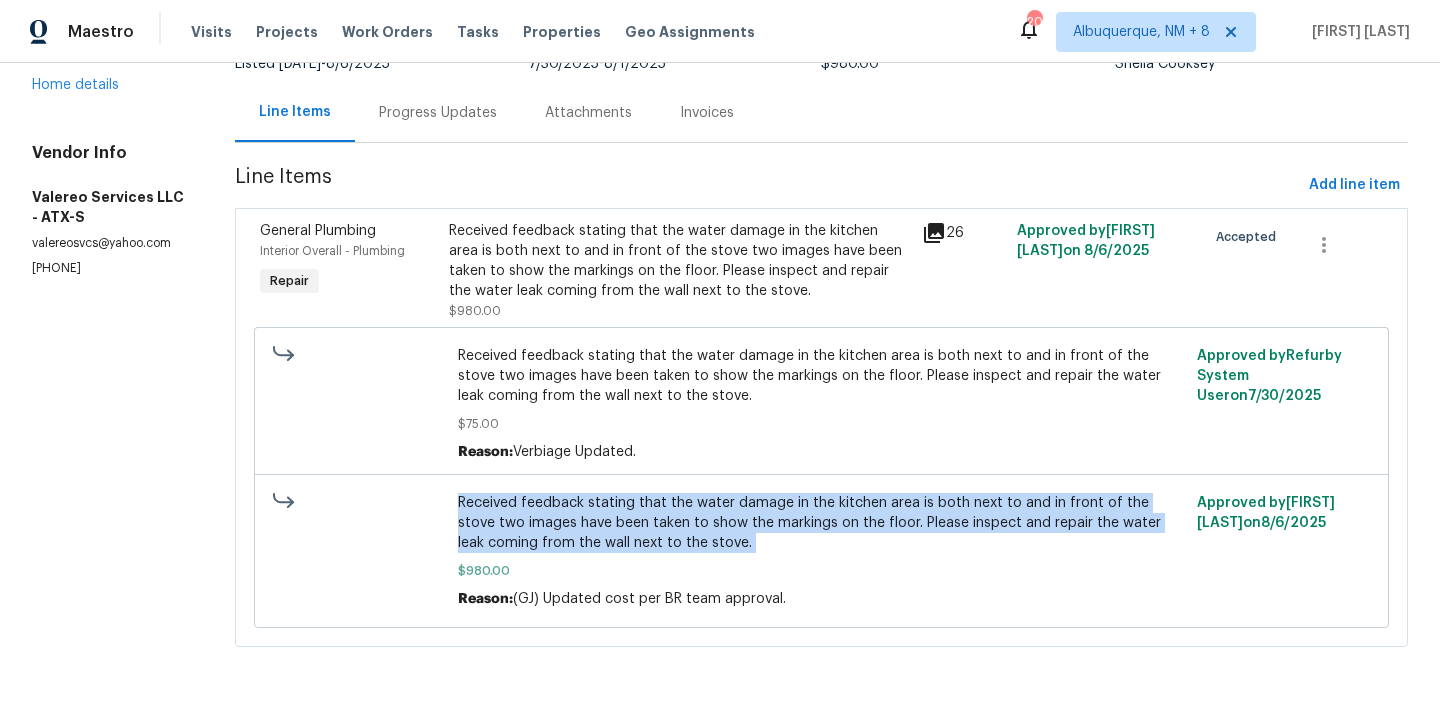 click on "Received feedback stating that the water damage in the kitchen area is both next to and in front of the stove two images have been taken to show the markings on the floor. Please inspect and repair the water leak coming from the wall next to the stove. $980.00 Reason:  (GJ) Updated cost per BR team approval. Approved by  Mohammed Yaser Hussain  on  8/6/2025" at bounding box center [821, 551] 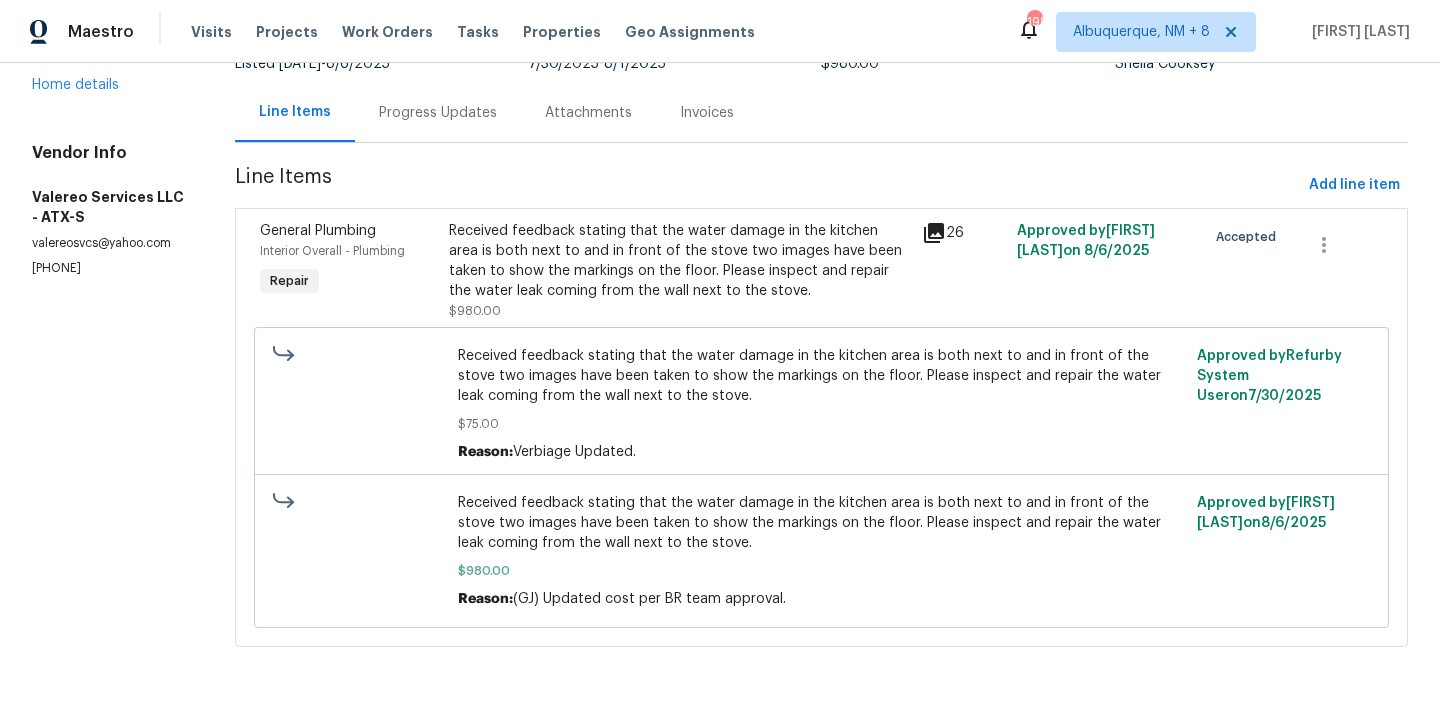 scroll, scrollTop: 0, scrollLeft: 0, axis: both 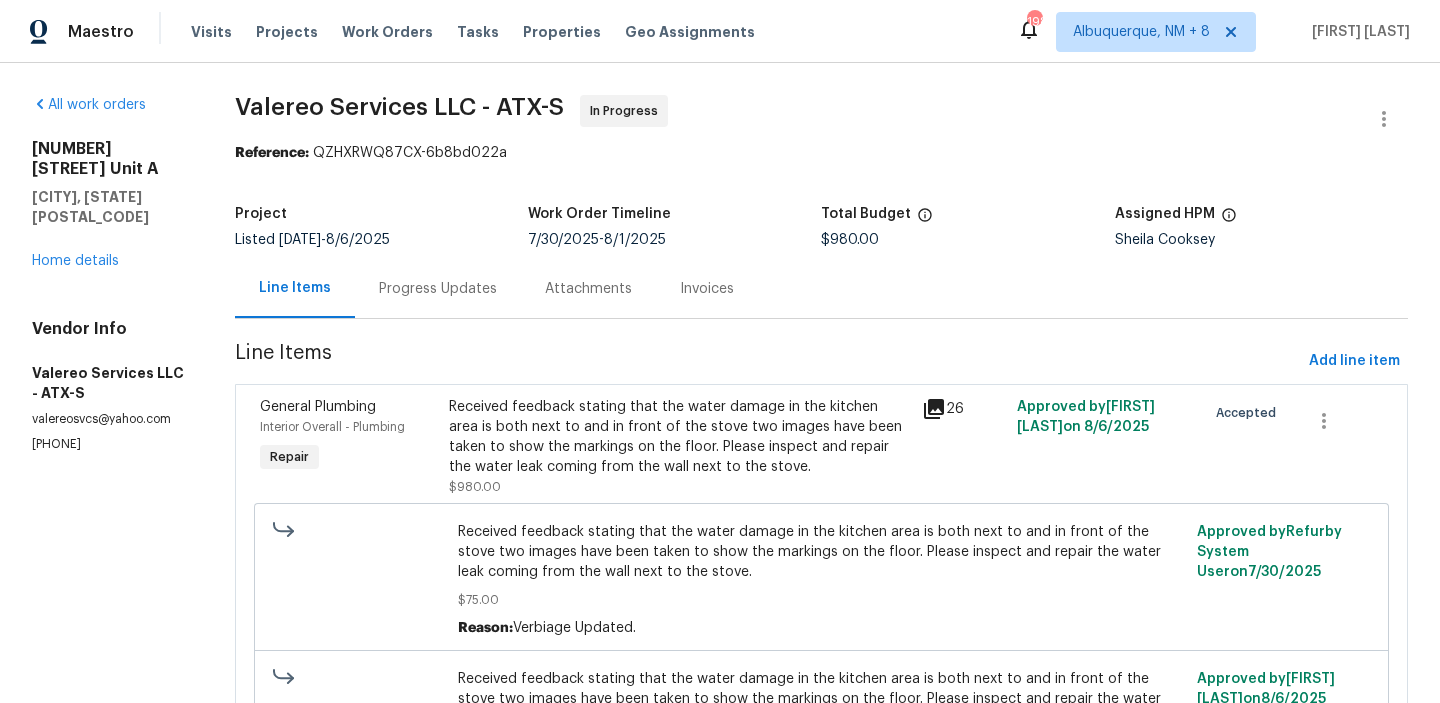 click on "Progress Updates" at bounding box center (438, 288) 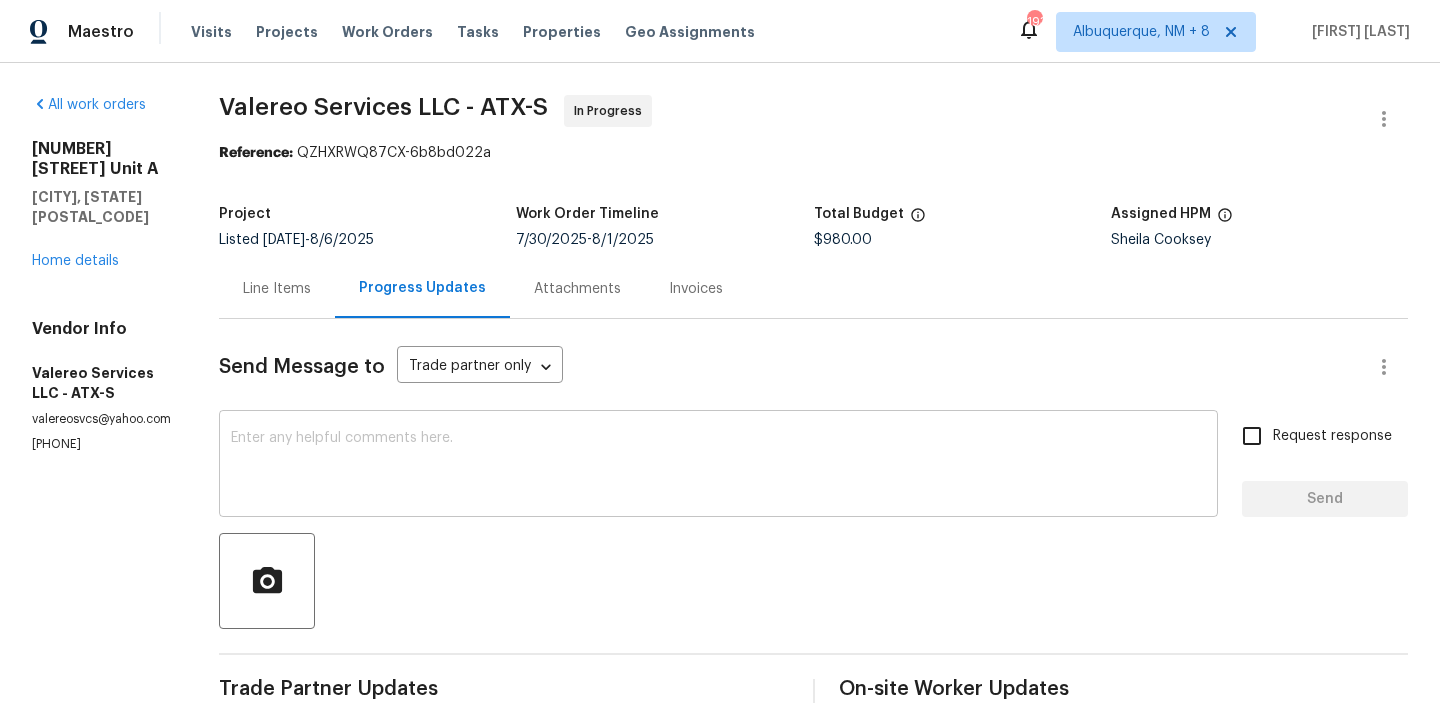 scroll, scrollTop: 294, scrollLeft: 0, axis: vertical 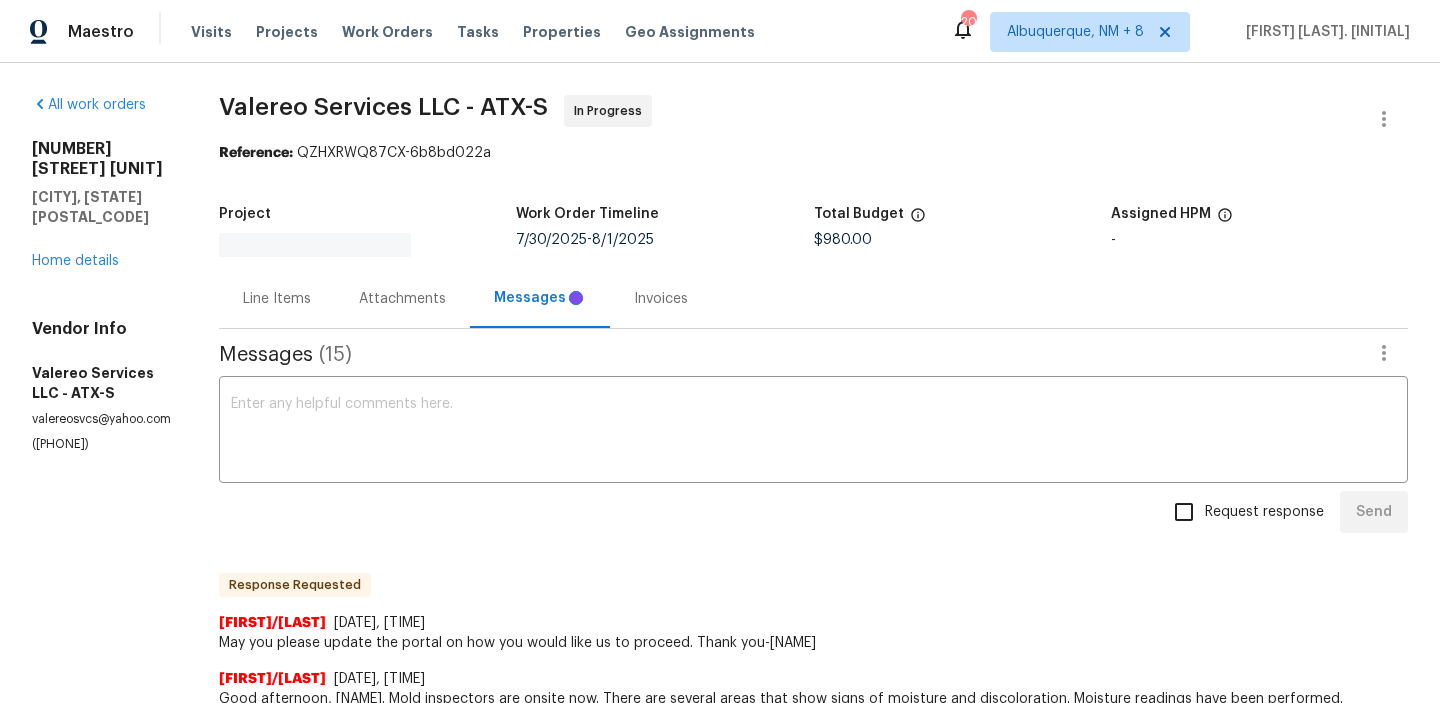 click at bounding box center [813, 432] 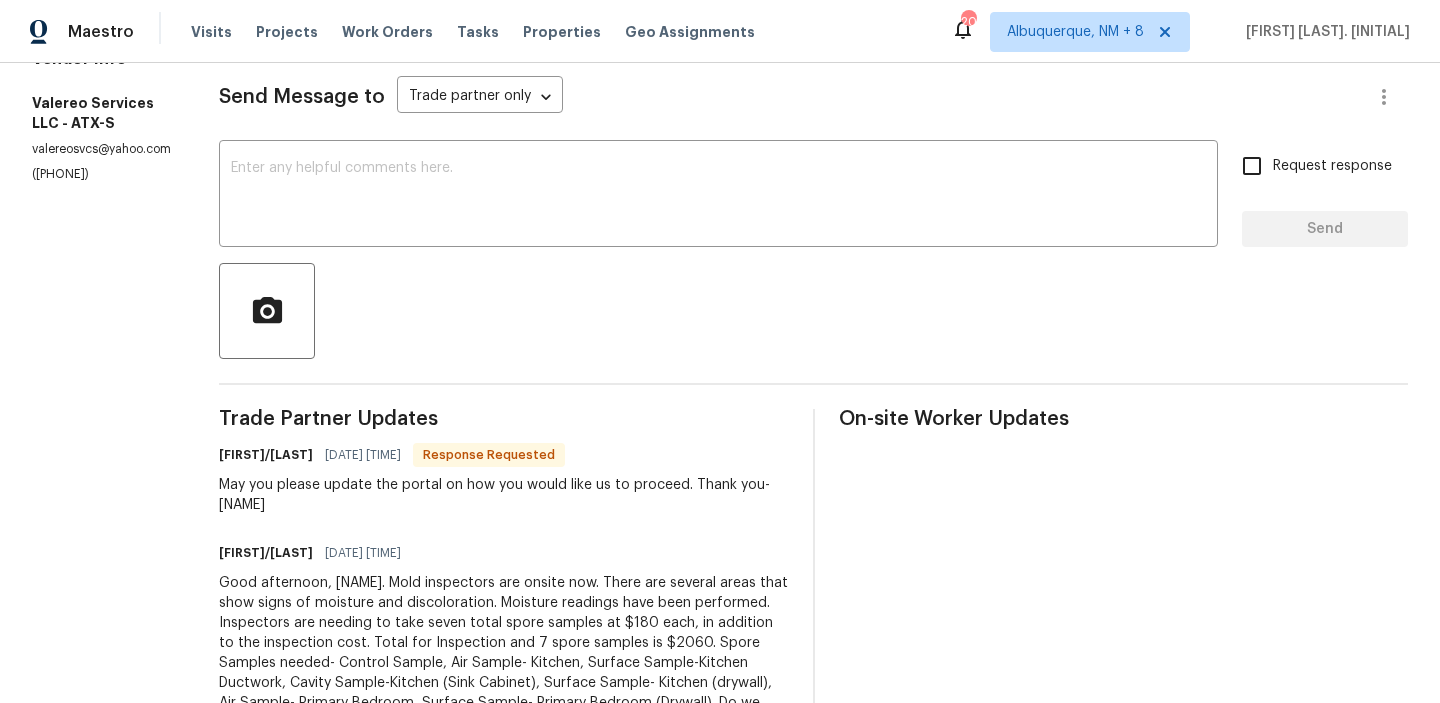 scroll, scrollTop: 127, scrollLeft: 0, axis: vertical 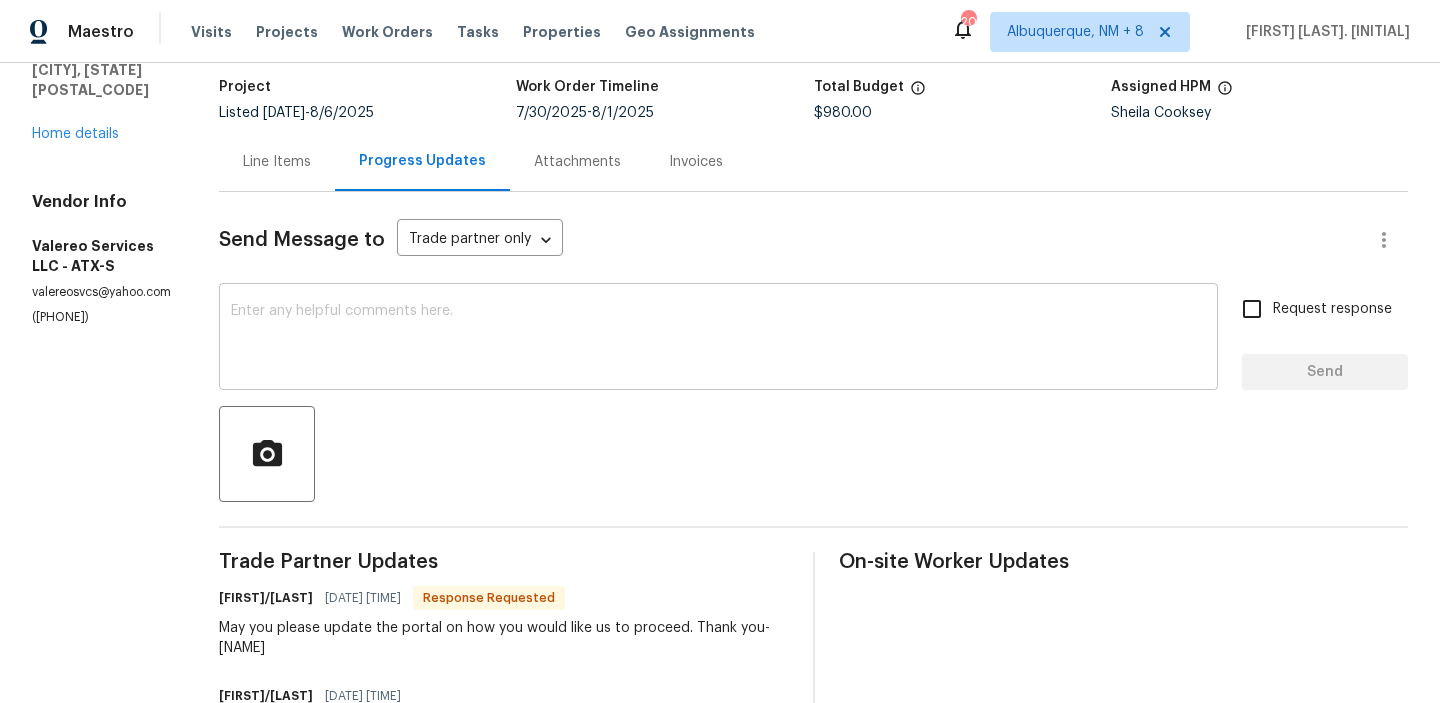 click at bounding box center (718, 339) 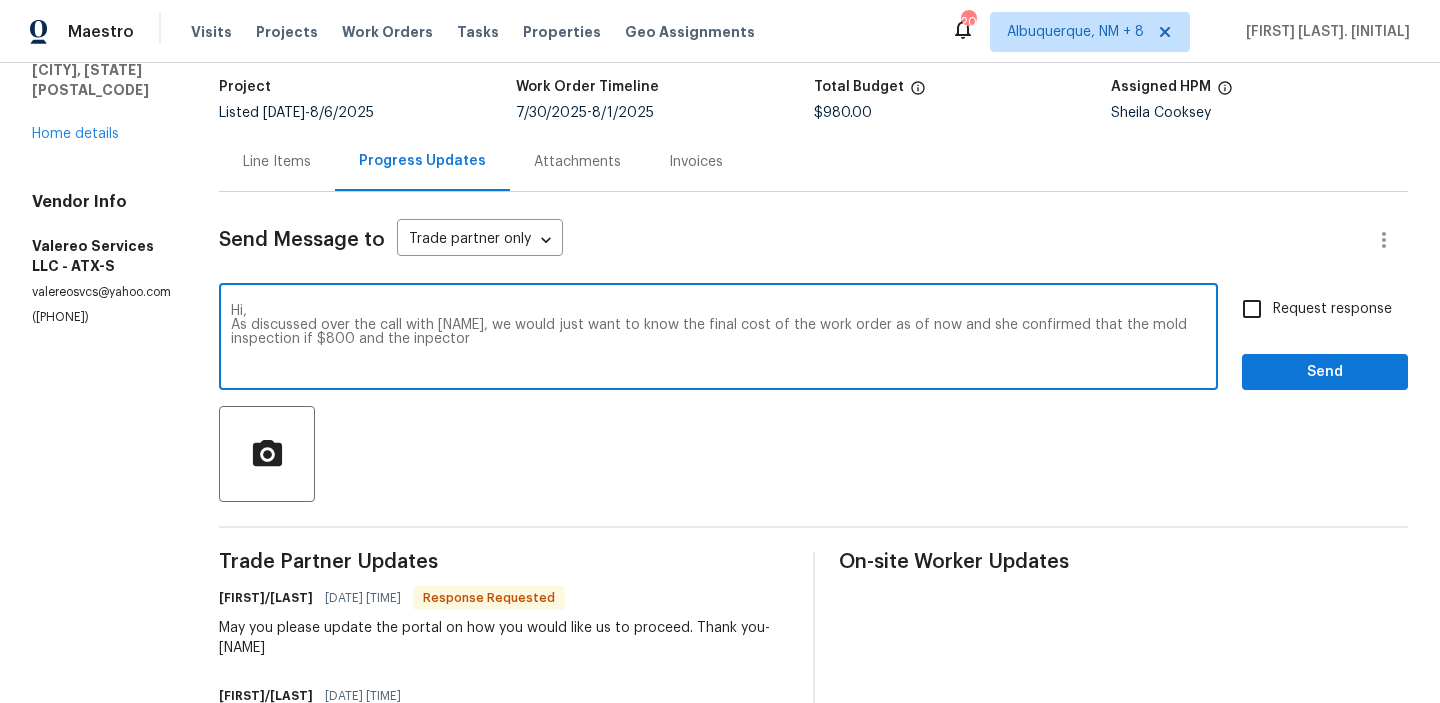 scroll, scrollTop: 199, scrollLeft: 0, axis: vertical 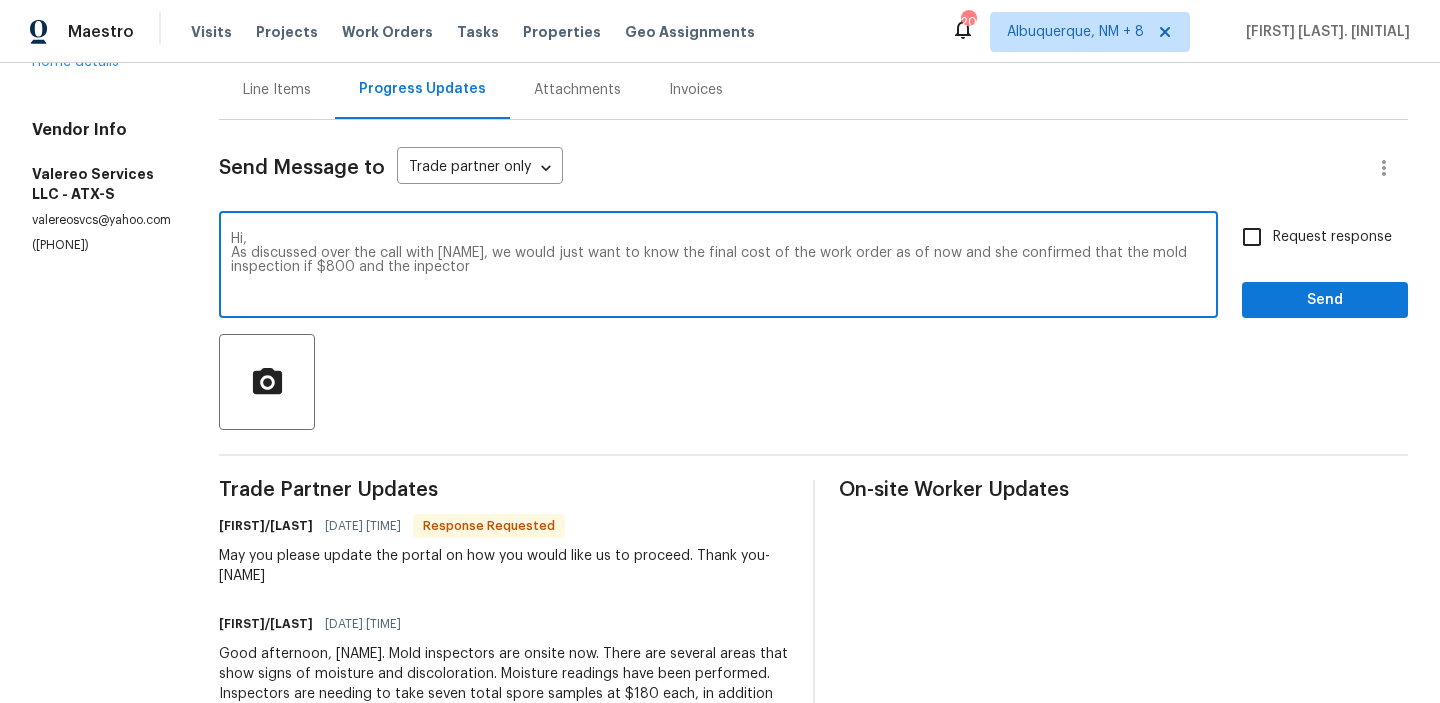 click on "Hi,
As discussed over the call with [NAME], we would just want to know the final cost of the work order as of now and she confirmed that the mold inspection if $800 and the inpector" at bounding box center [718, 267] 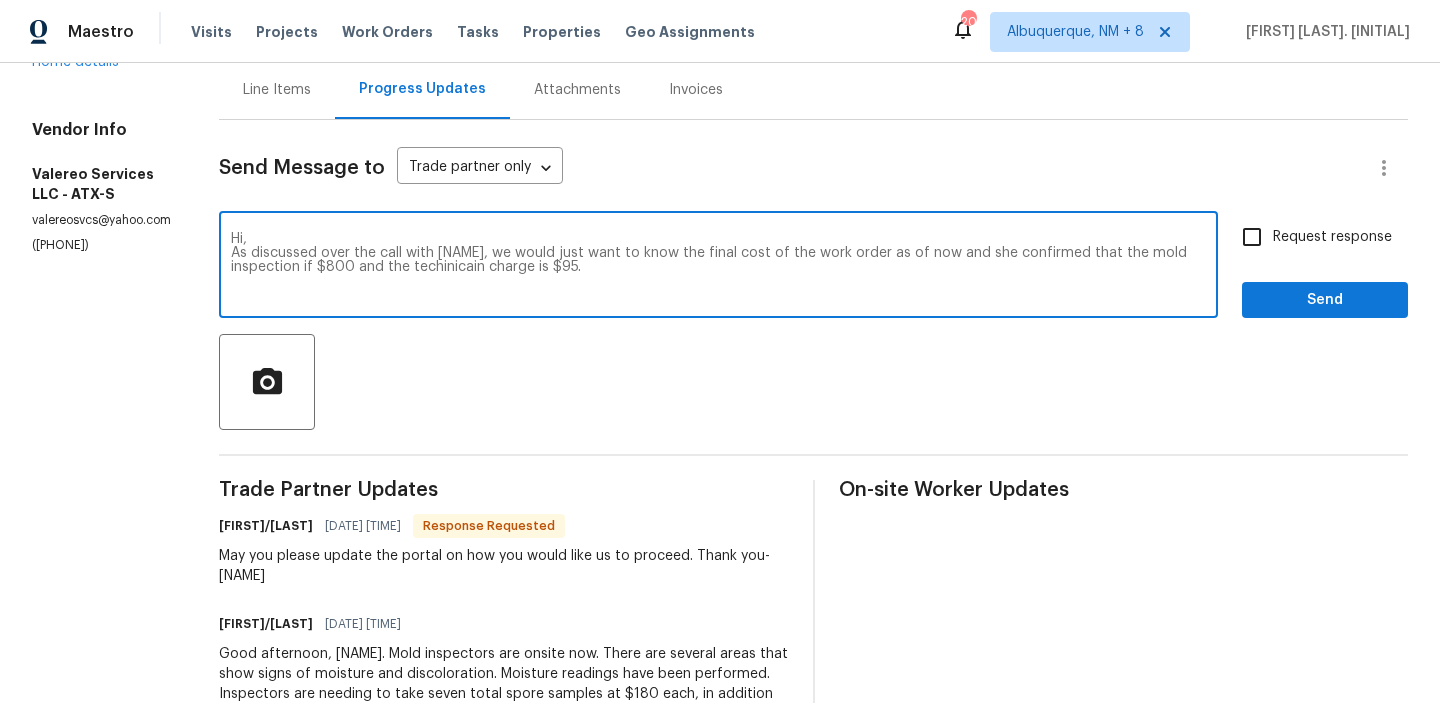 click on "Add Punctuation" at bounding box center [0, 0] 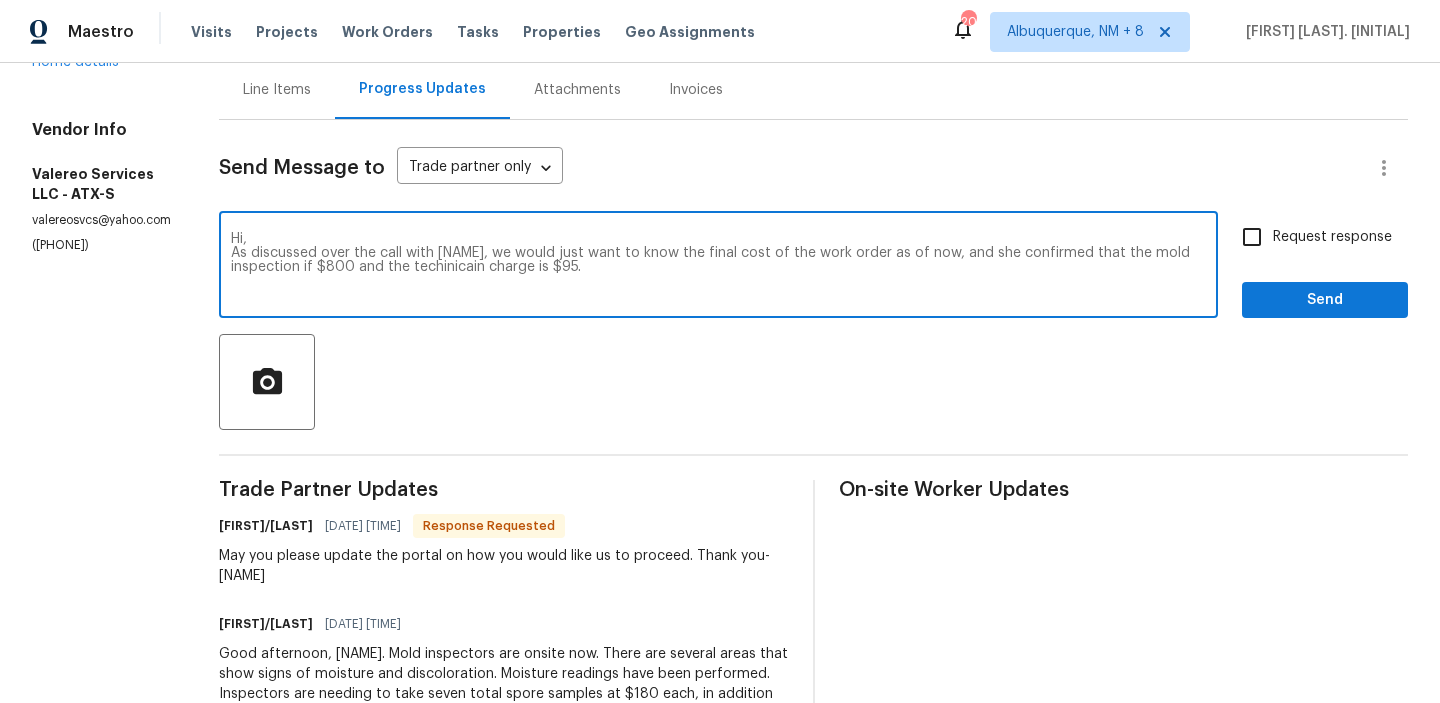 type on "Hi,
As discussed over the call with [NAME], we would just want to know the final cost of the work order as of now, and she confirmed that the mold inspection if $800 and the techinicain charge is $95." 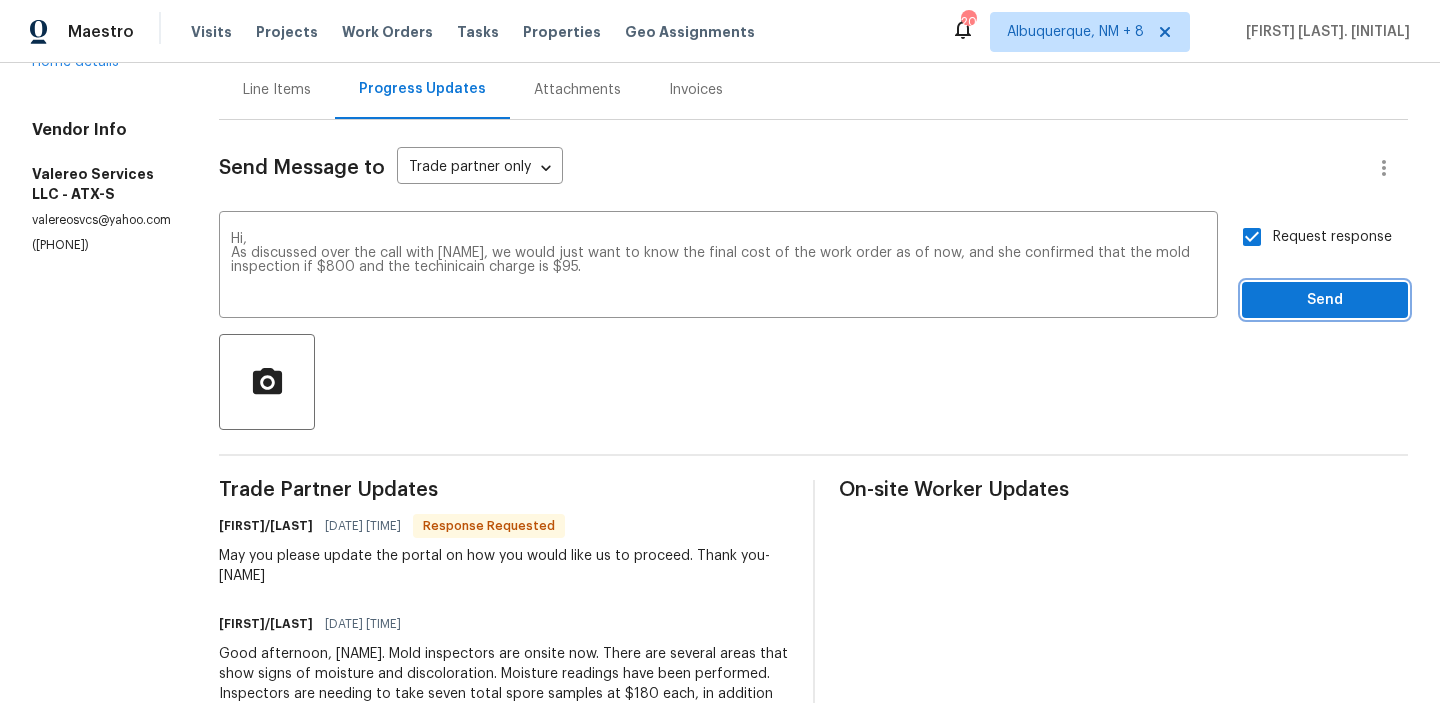 click on "Send" at bounding box center [1325, 300] 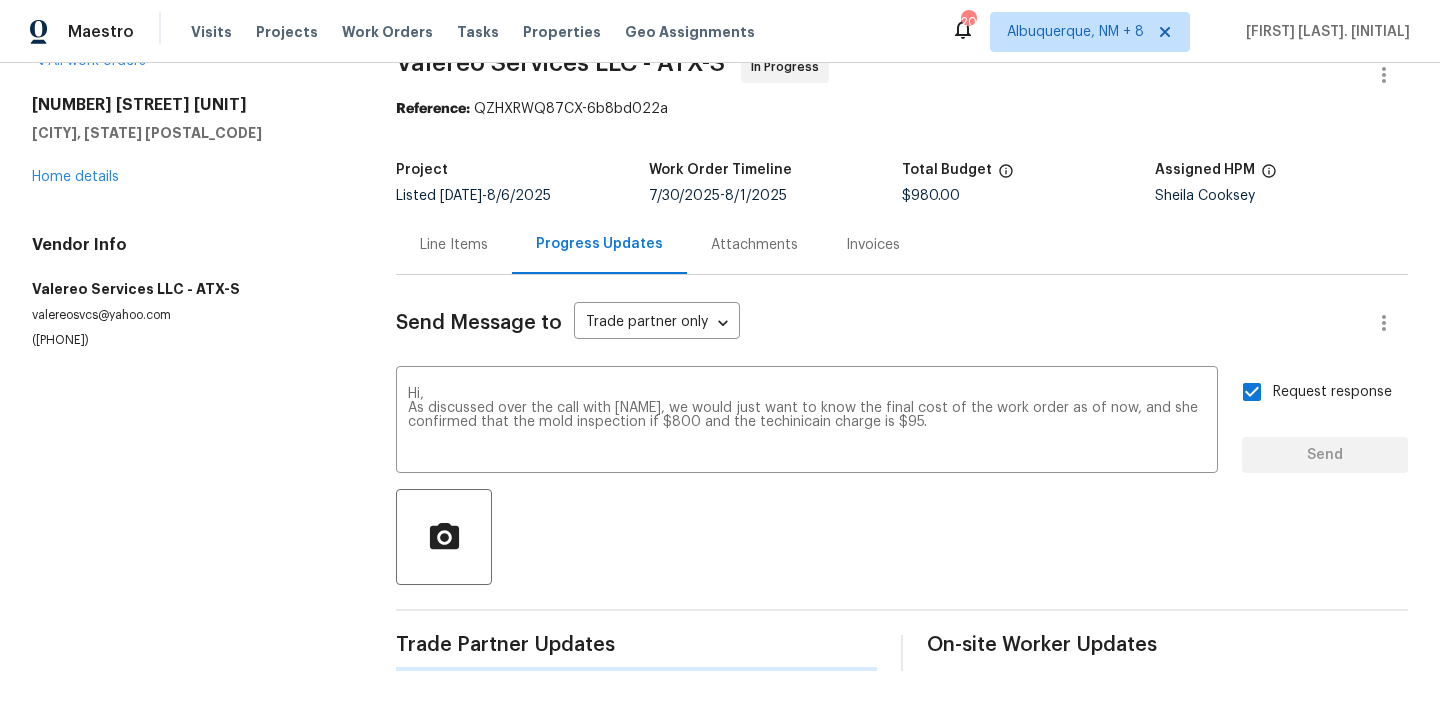 type 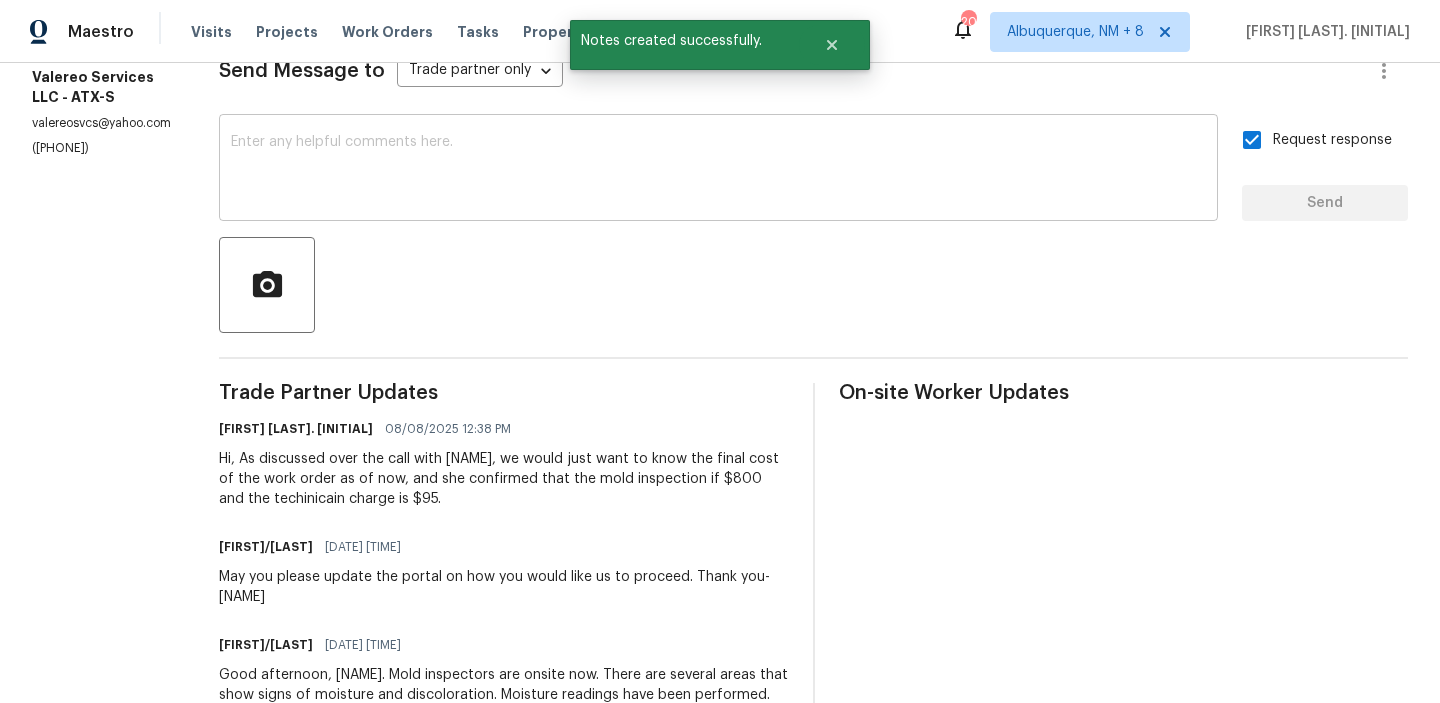 scroll, scrollTop: 460, scrollLeft: 0, axis: vertical 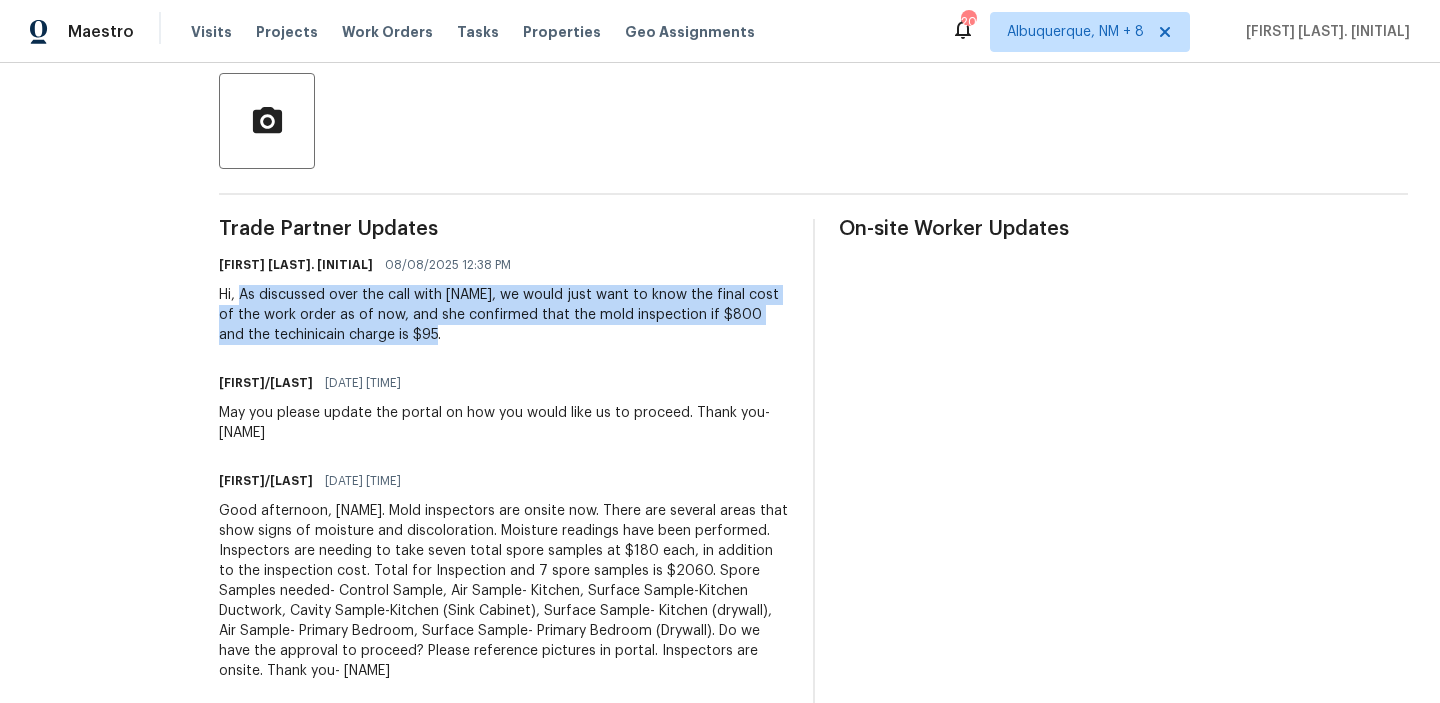 drag, startPoint x: 241, startPoint y: 293, endPoint x: 407, endPoint y: 353, distance: 176.51062 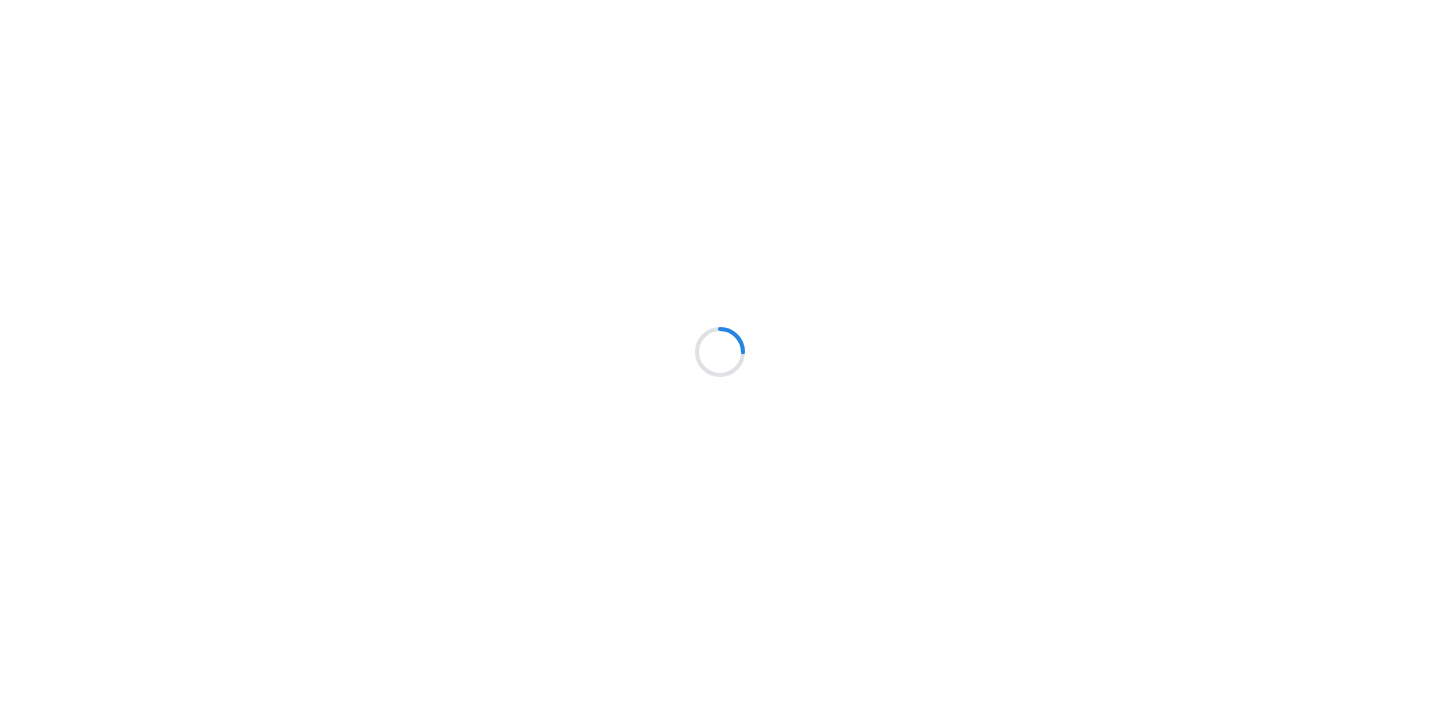 scroll, scrollTop: 0, scrollLeft: 0, axis: both 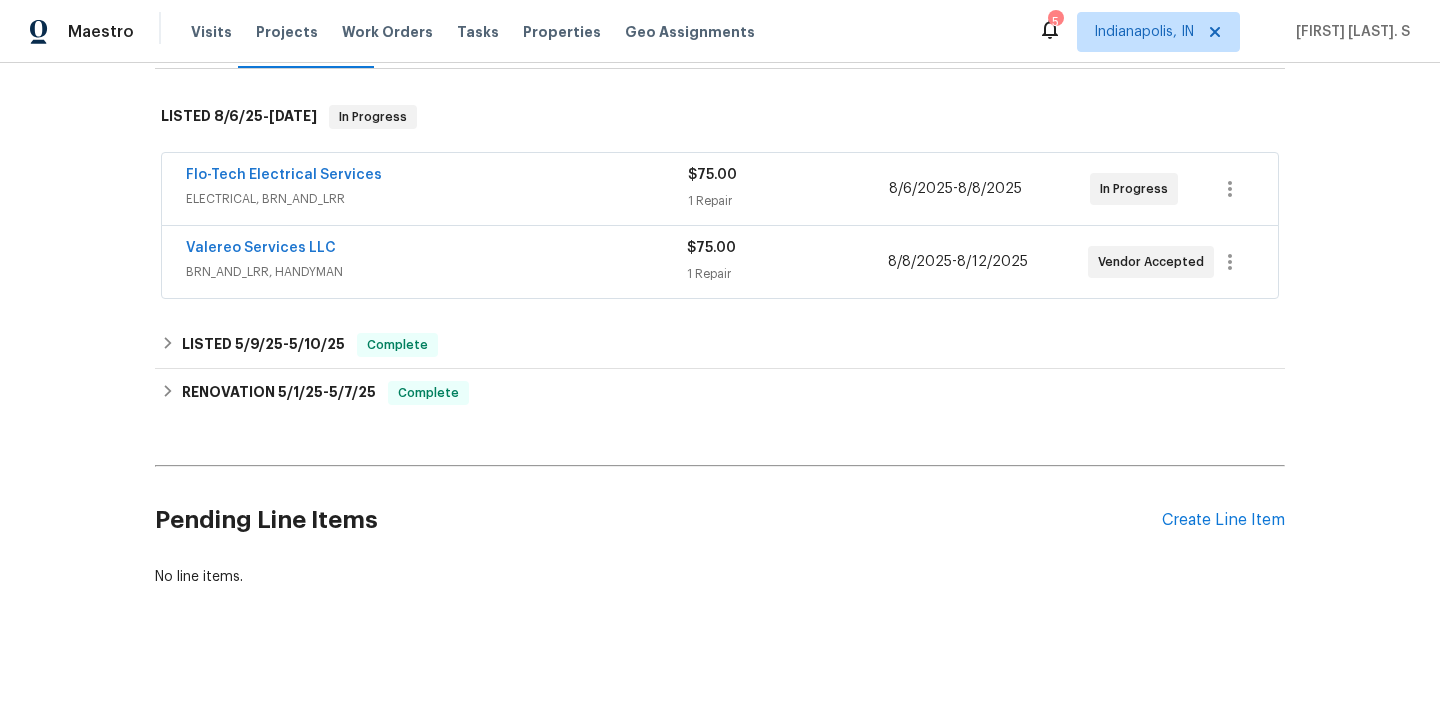 click on "Pending Line Items Create Line Item" at bounding box center [720, 520] 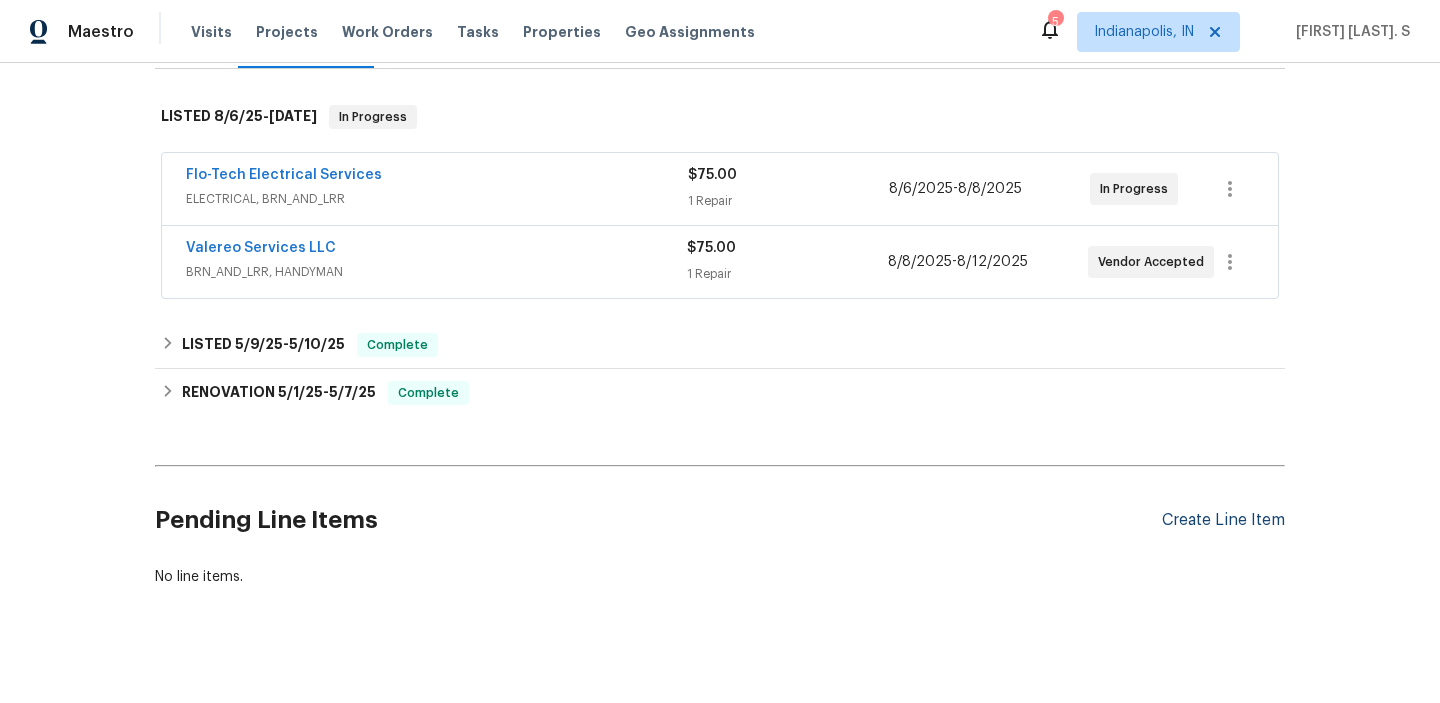 click on "Create Line Item" at bounding box center (1223, 520) 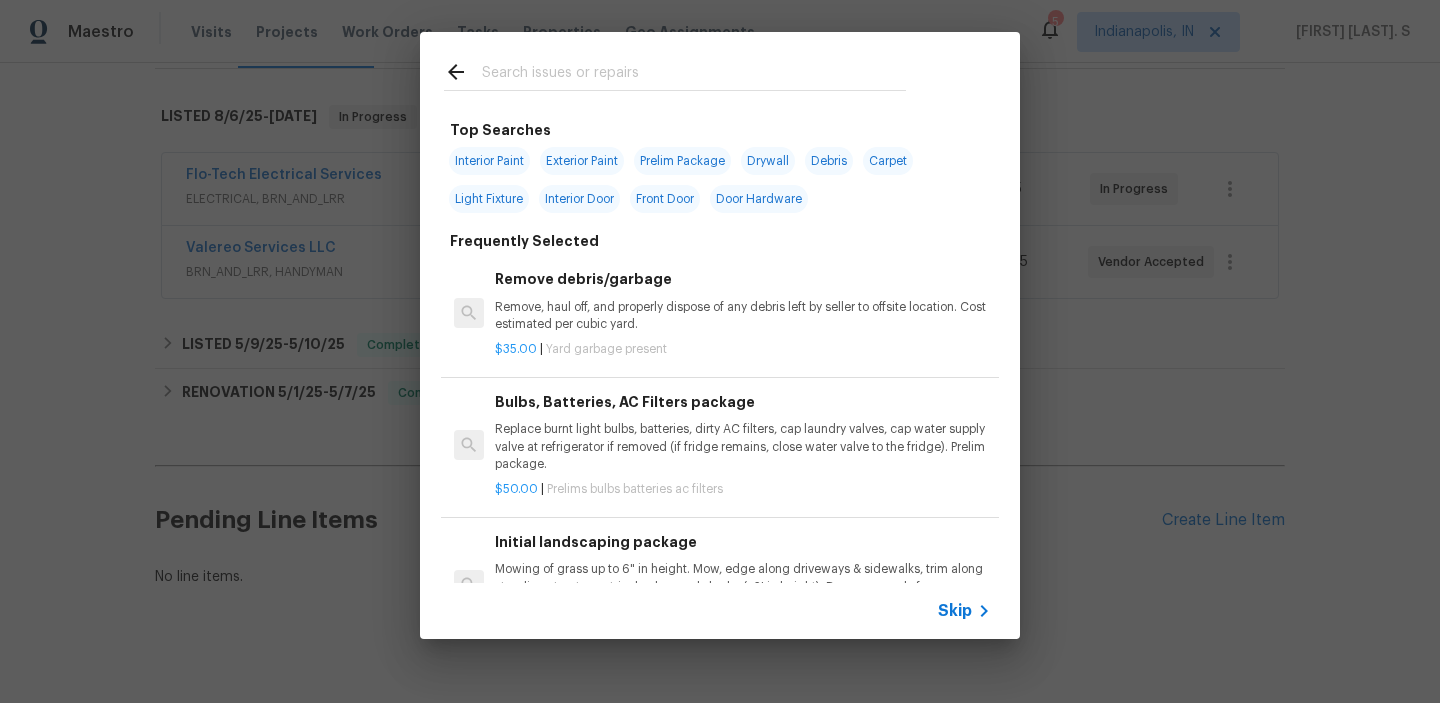 click on "Remove debris/garbage" at bounding box center [743, 279] 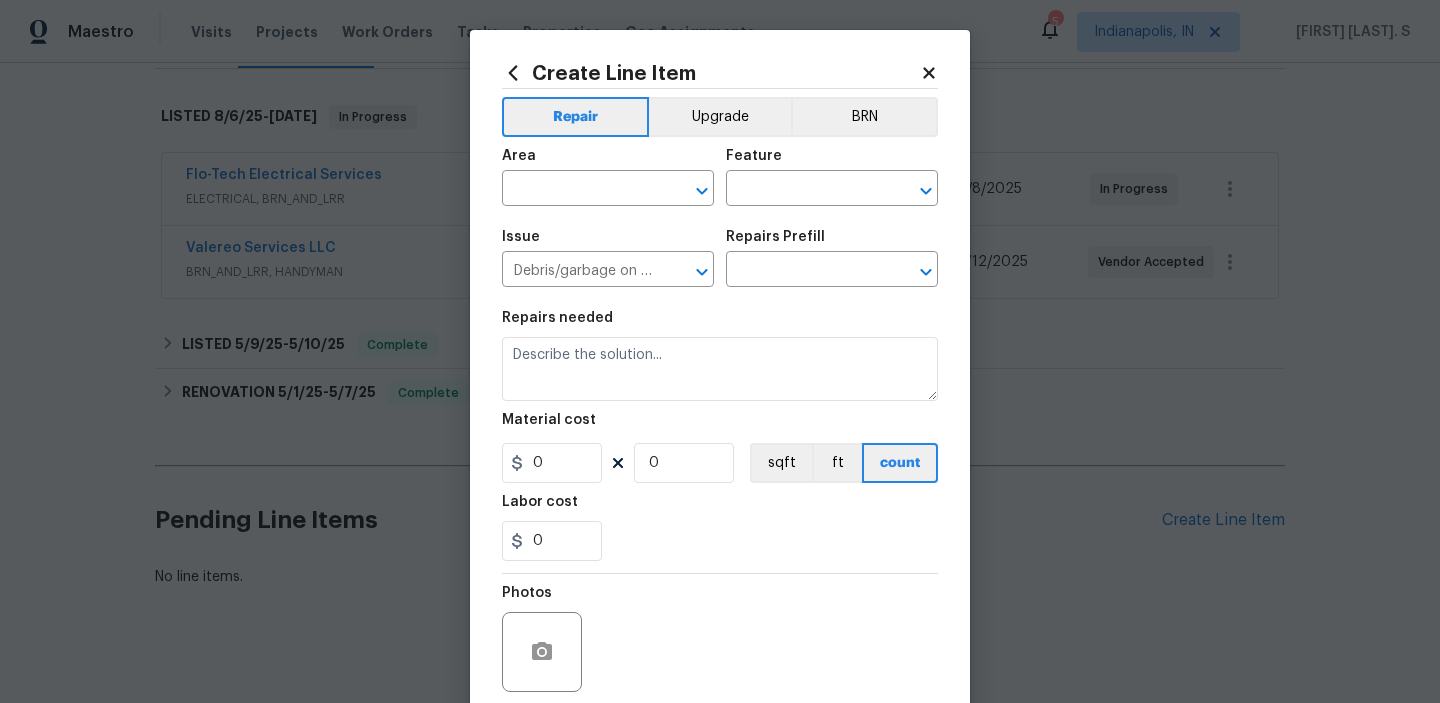 type on "Remove debris/garbage $35.00" 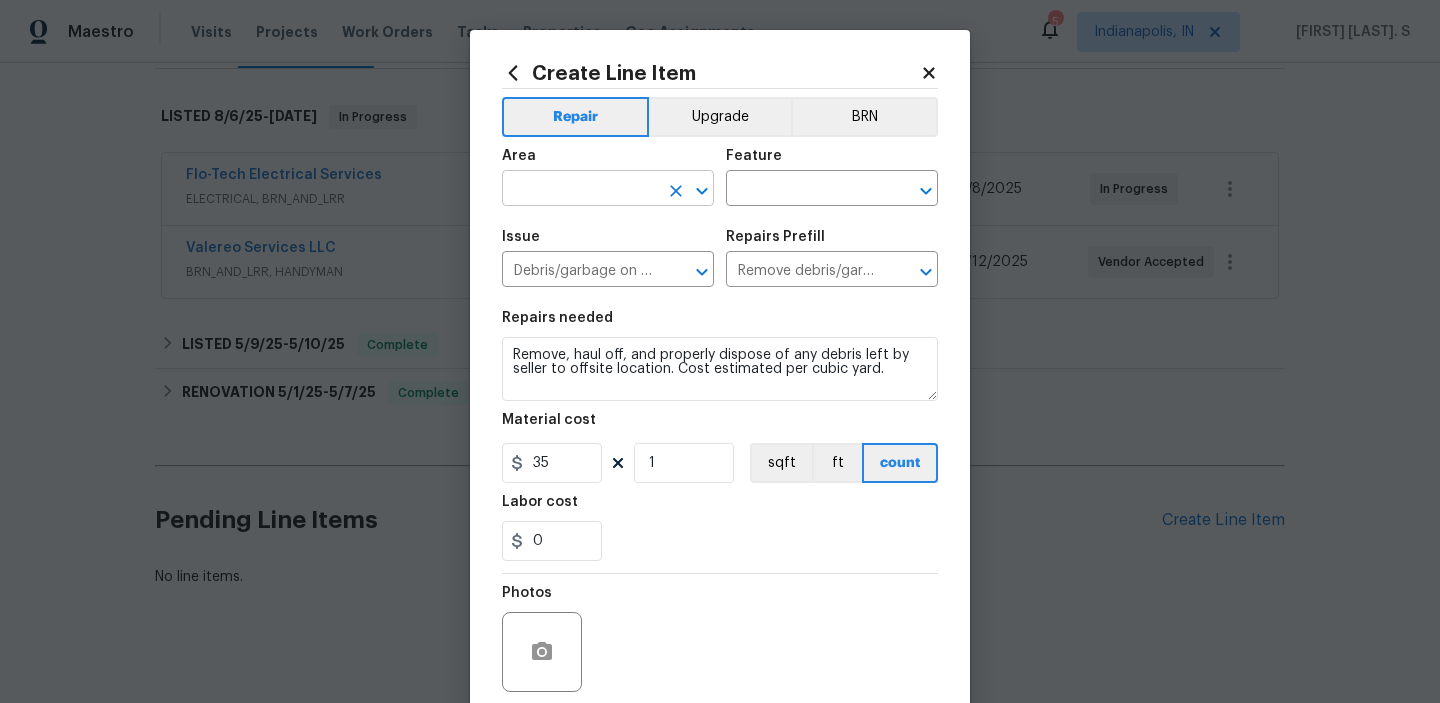 click 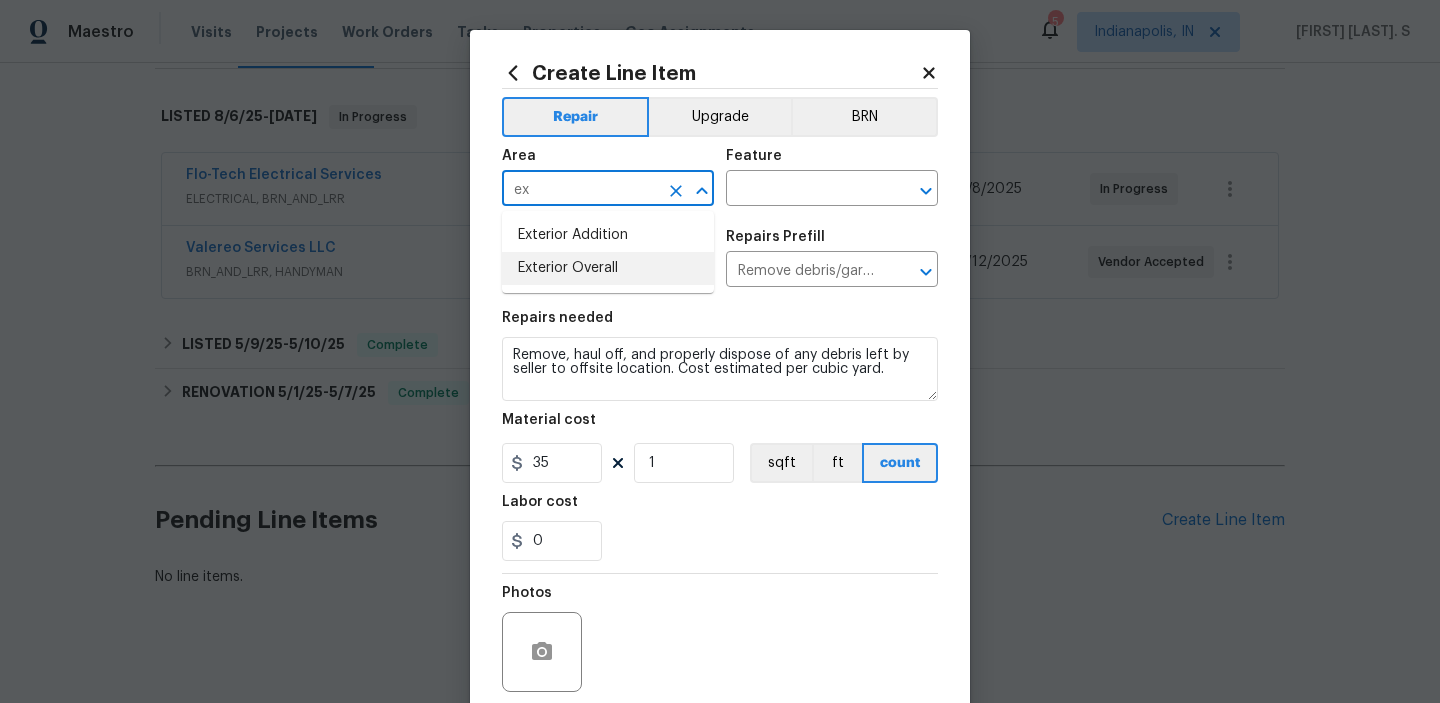 click on "Exterior Overall" at bounding box center (608, 268) 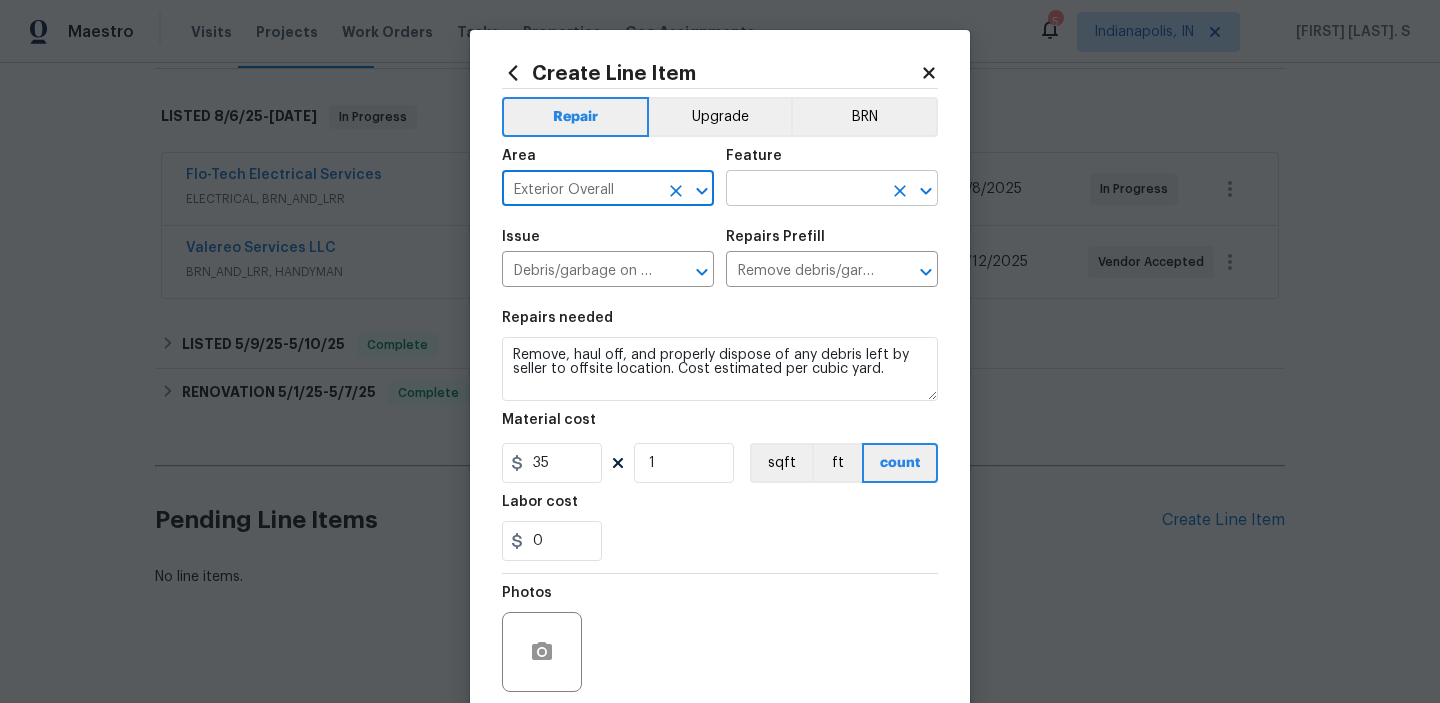 click 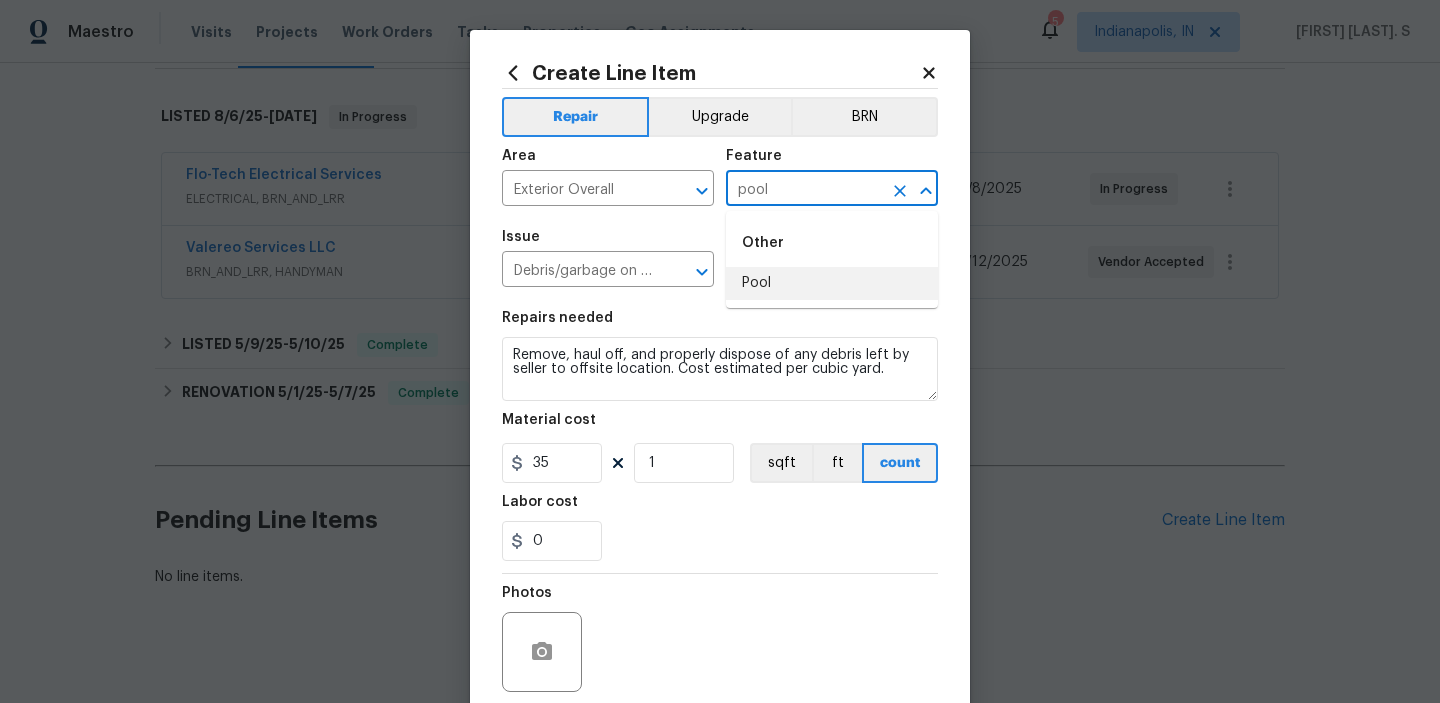 click on "Pool" at bounding box center [832, 283] 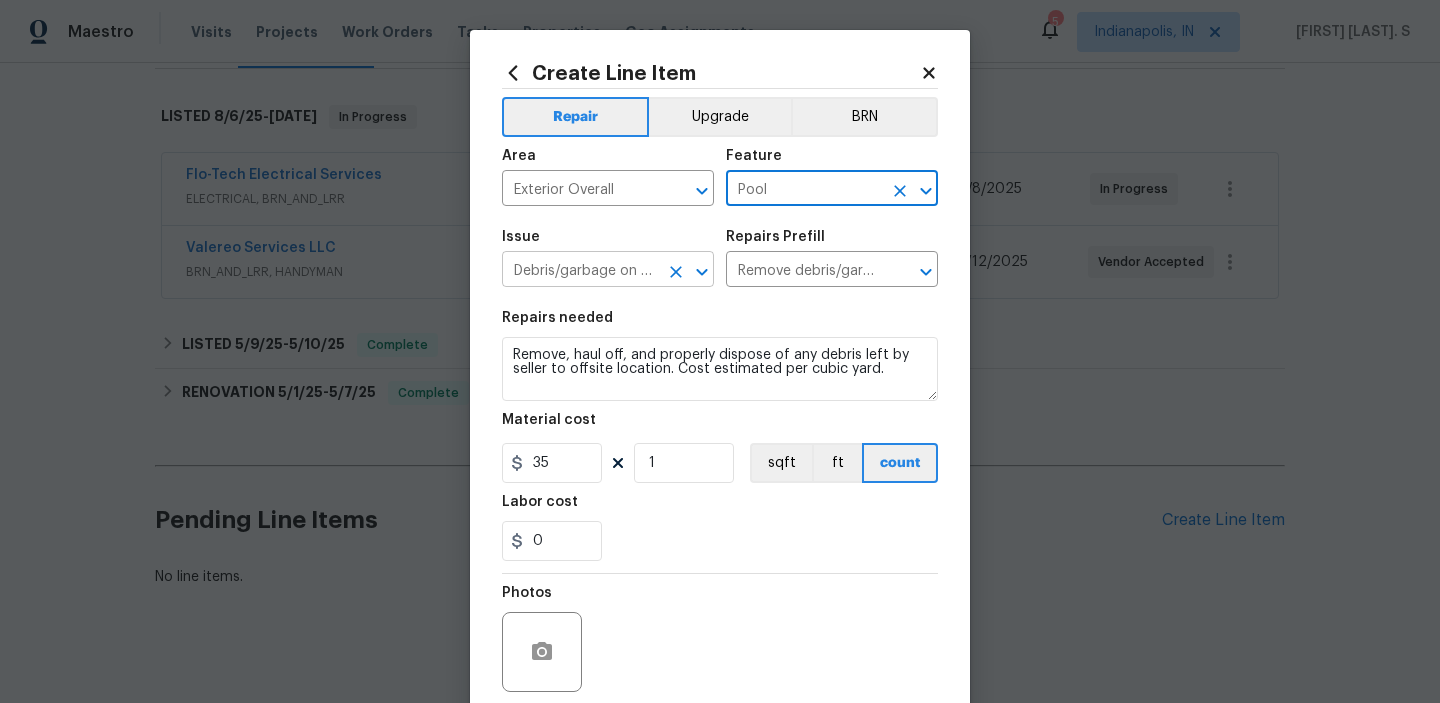 click 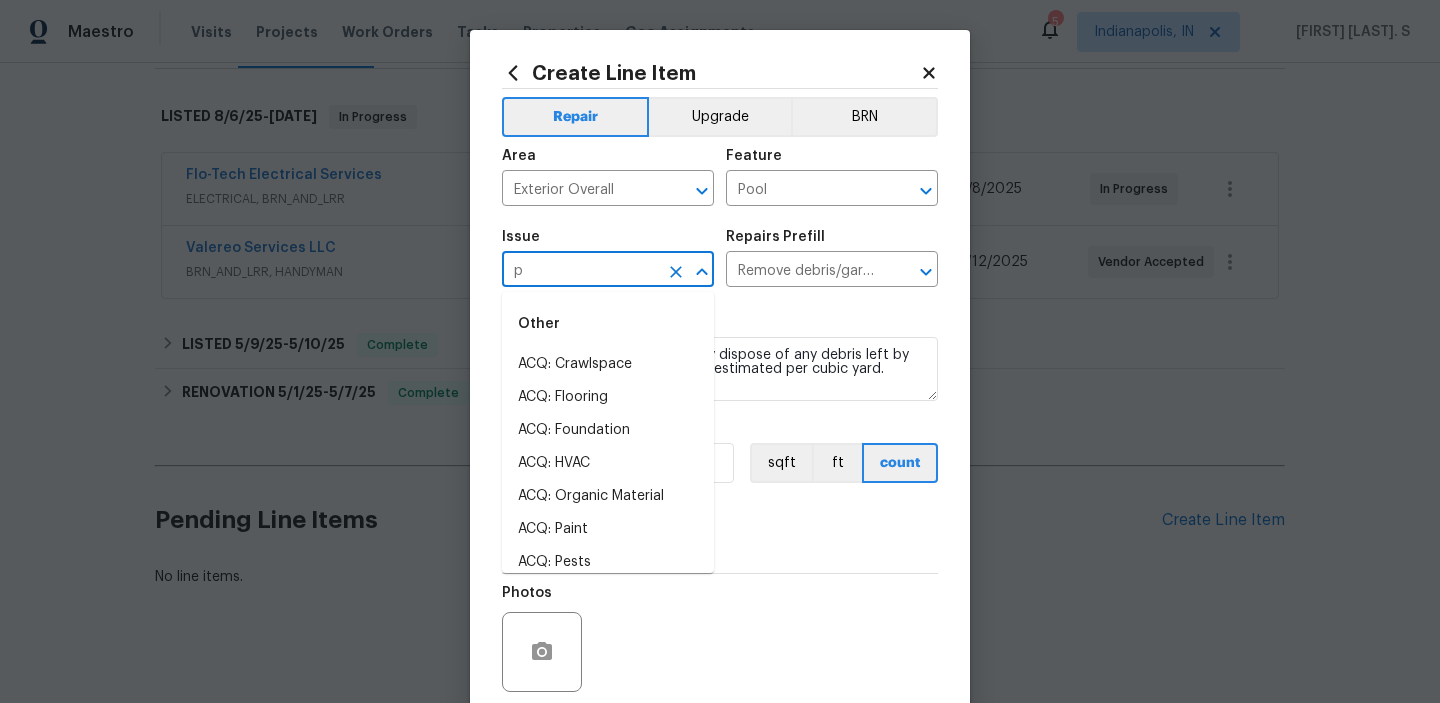 scroll, scrollTop: 0, scrollLeft: 0, axis: both 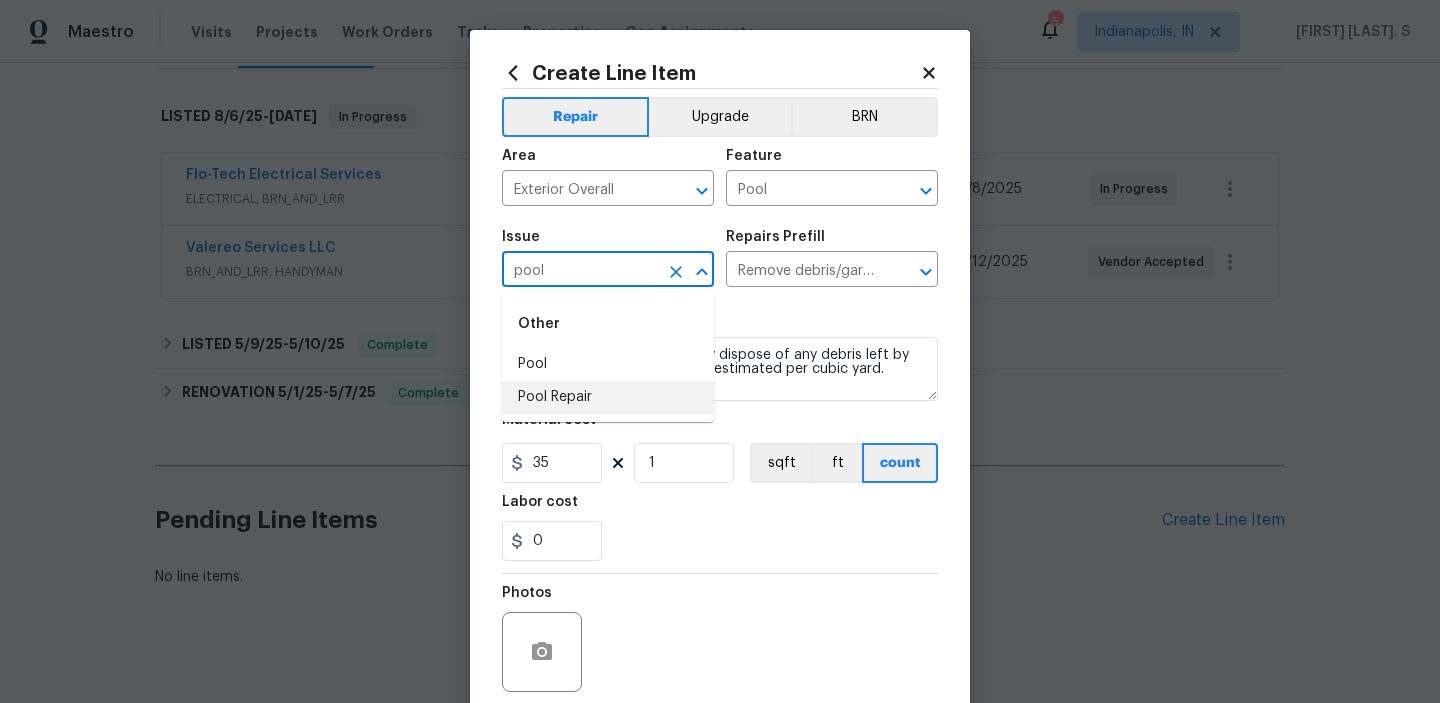 click on "Pool Repair" at bounding box center (608, 397) 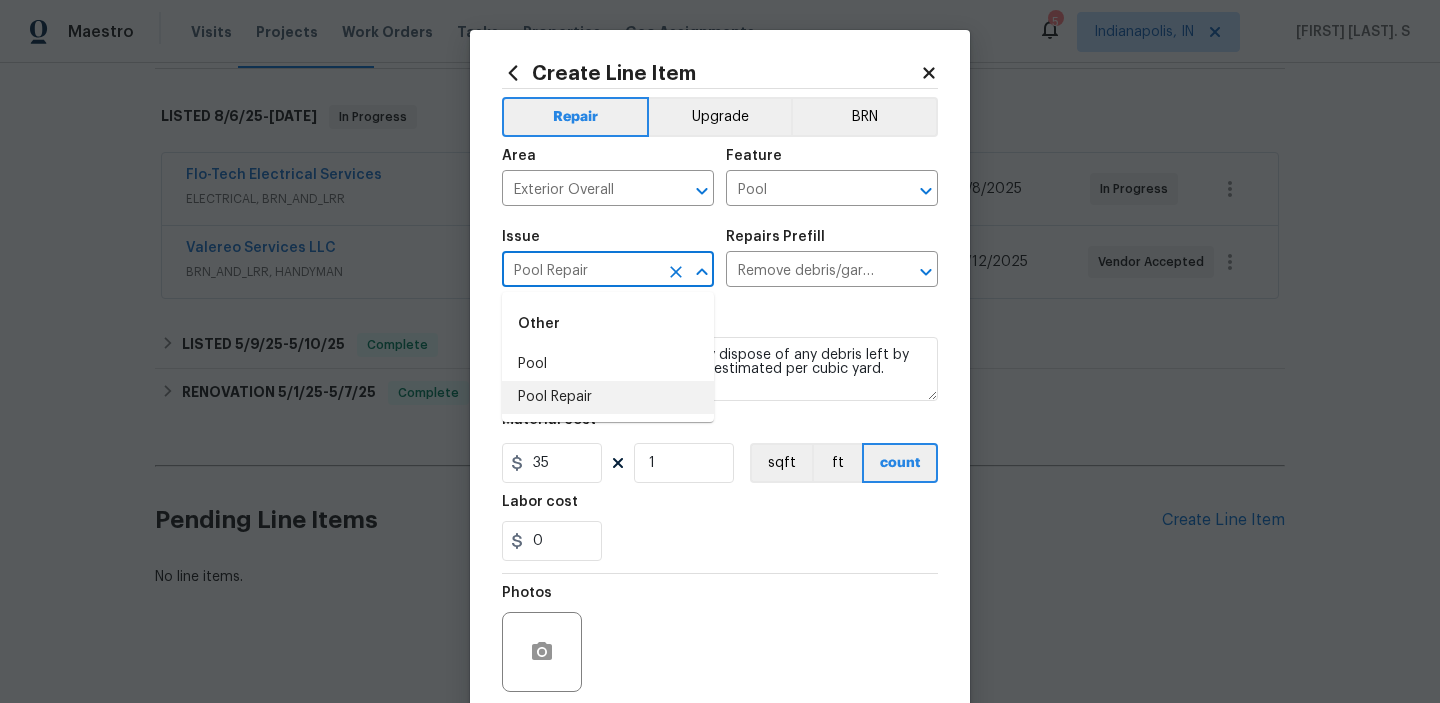 type 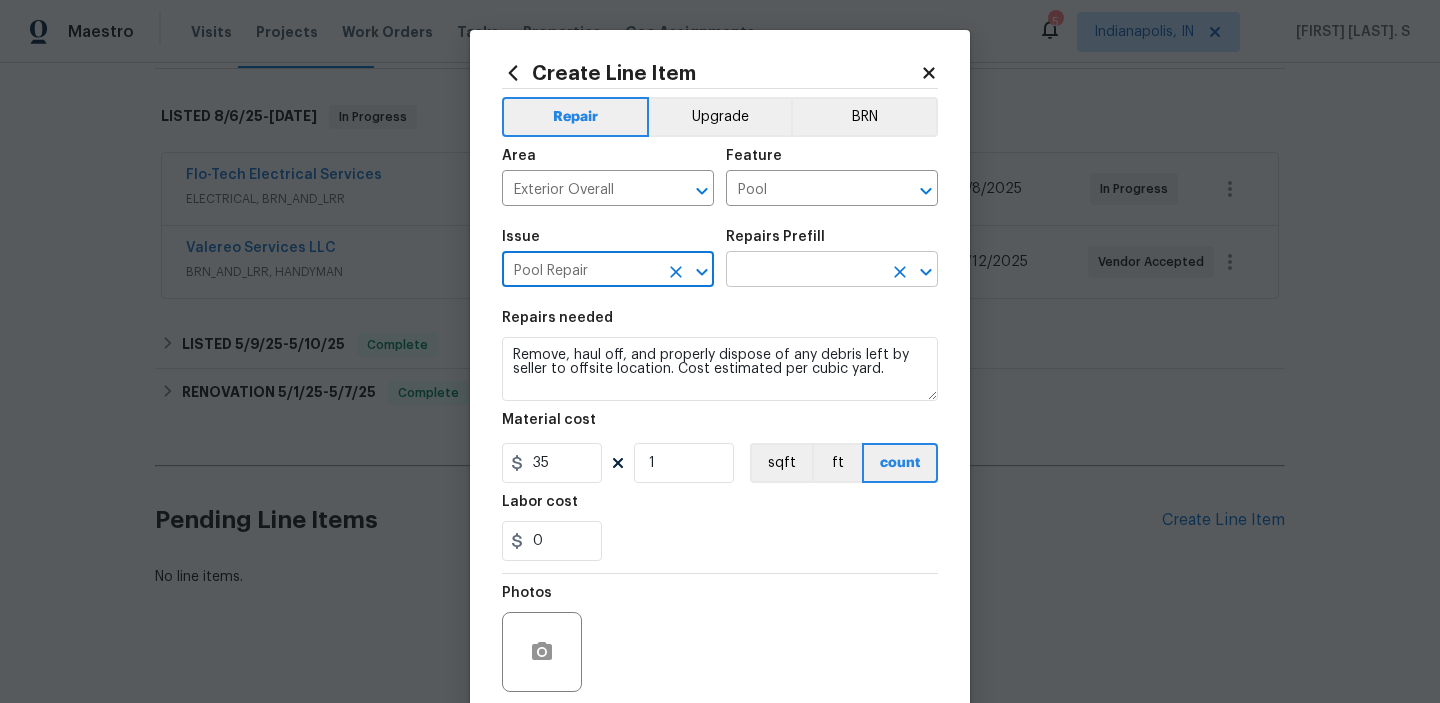 click 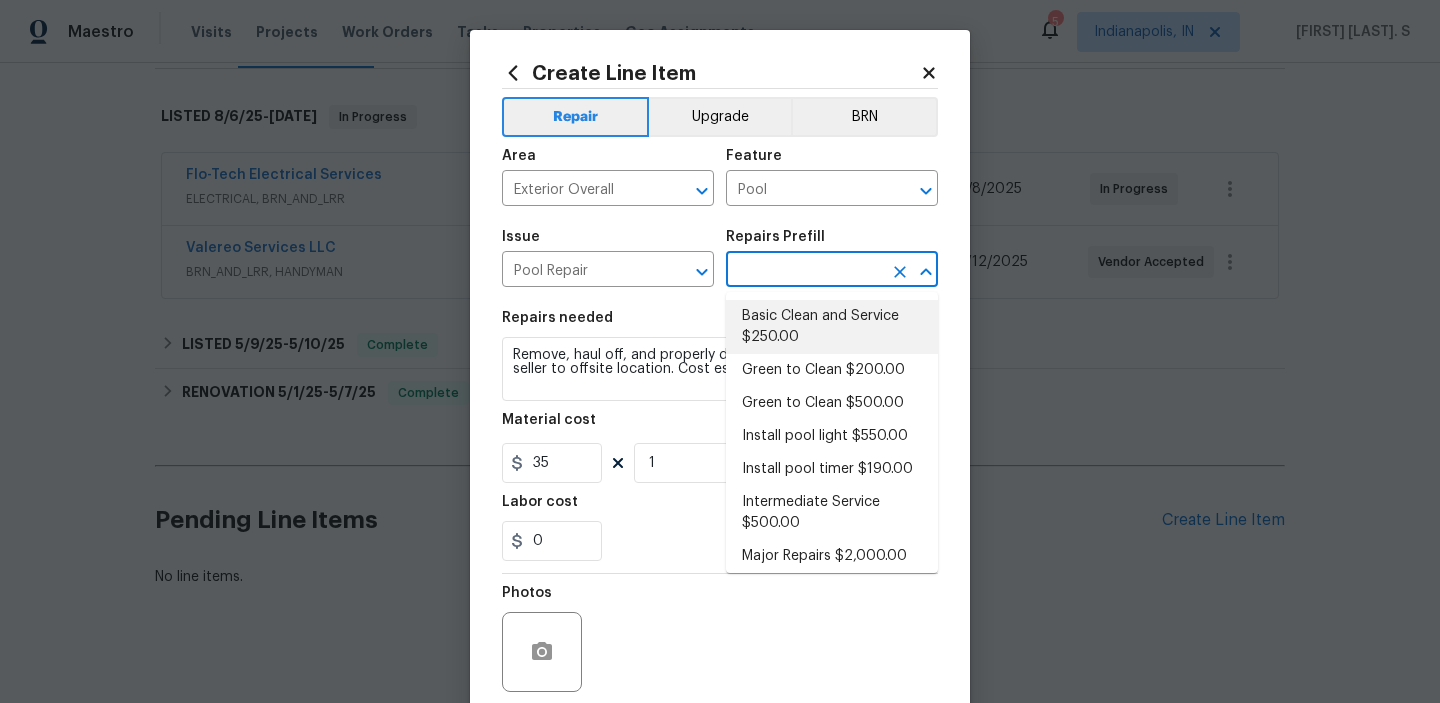 click on "Basic Clean and Service $250.00" at bounding box center (832, 327) 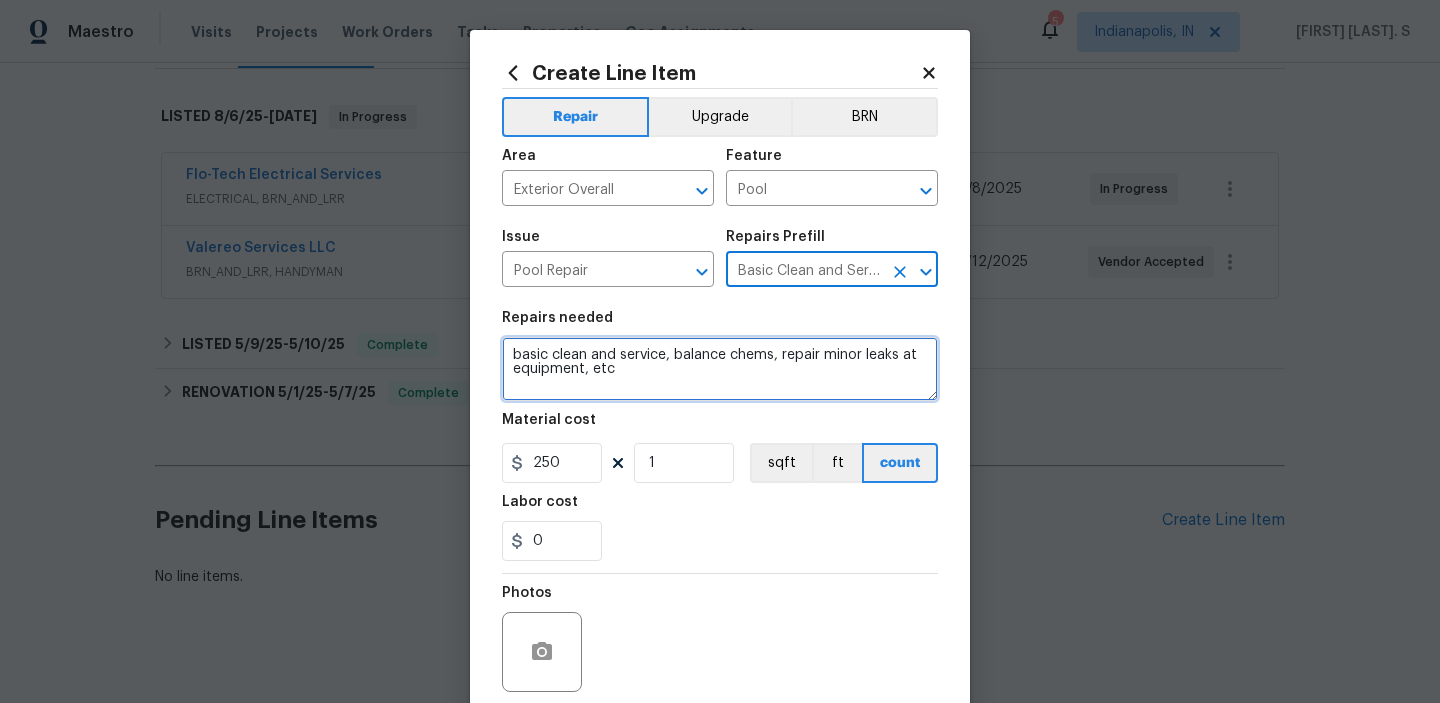 click on "basic clean and service, balance chems, repair minor leaks at equipment, etc" at bounding box center [720, 369] 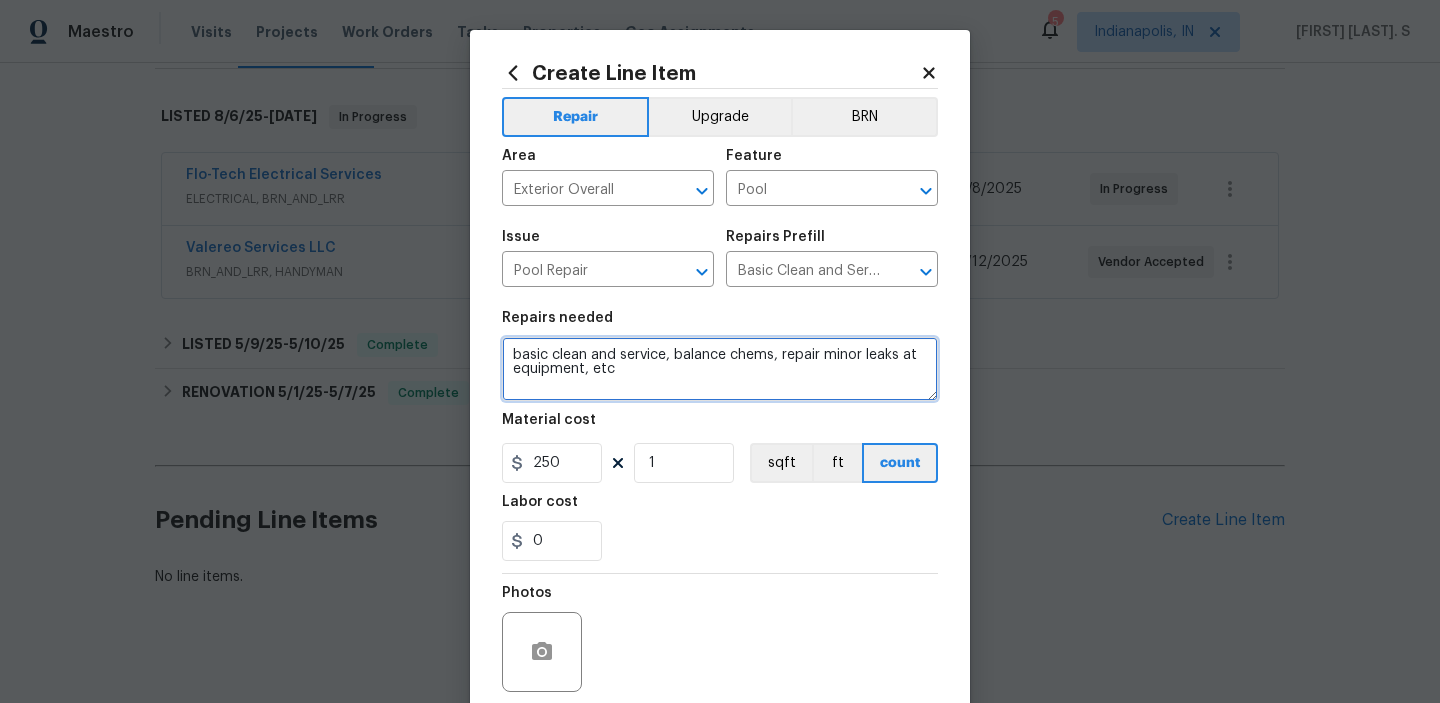 click on "basic clean and service, balance chems, repair minor leaks at equipment, etc" at bounding box center (720, 369) 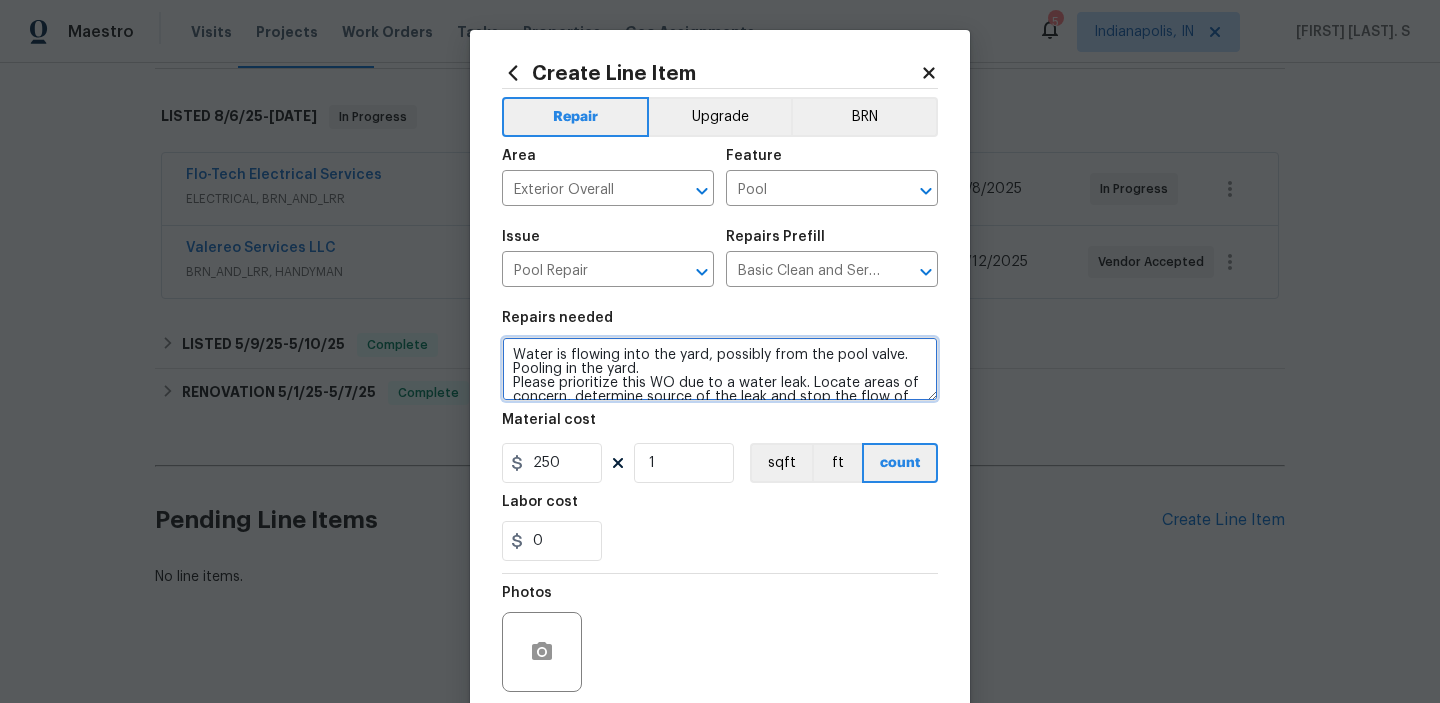 scroll, scrollTop: 130, scrollLeft: 0, axis: vertical 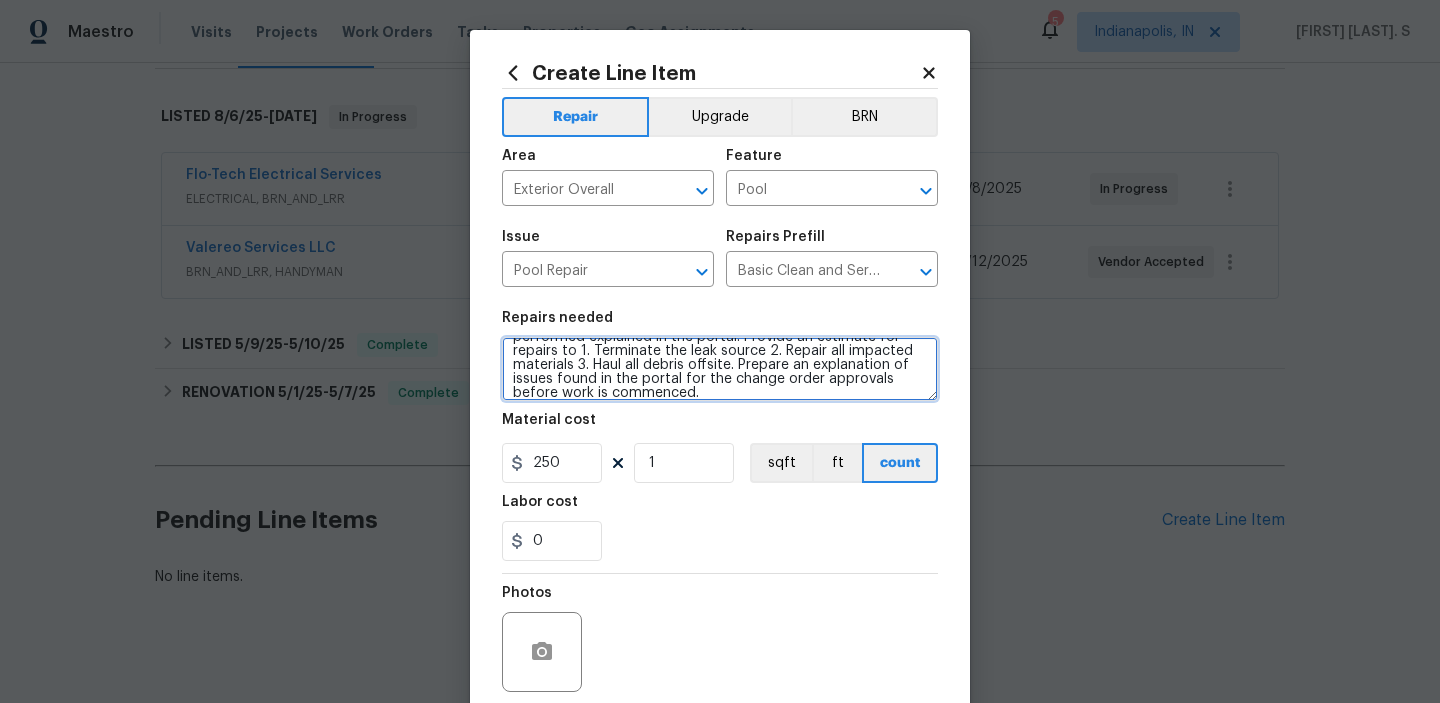 type on "Water is flowing into the yard, possibly from the pool valve. Pooling in the yard.
Please prioritize this WO due to a water leak. Locate areas of concern, determine source of the leak and stop the flow of water to prevent any further damages. Due to the unknown nature of this WO and the need for parts and labor while onsite. CO approvals will be granted if it is within a reasonable cost and an explanation of scope of work that was performed explained in the portal. Provide an estimate for repairs to 1. Terminate the leak source 2. Repair all impacted materials 3. Haul all debris offsite. Prepare an explanation of issues found in the portal for the change order approvals before work is commenced." 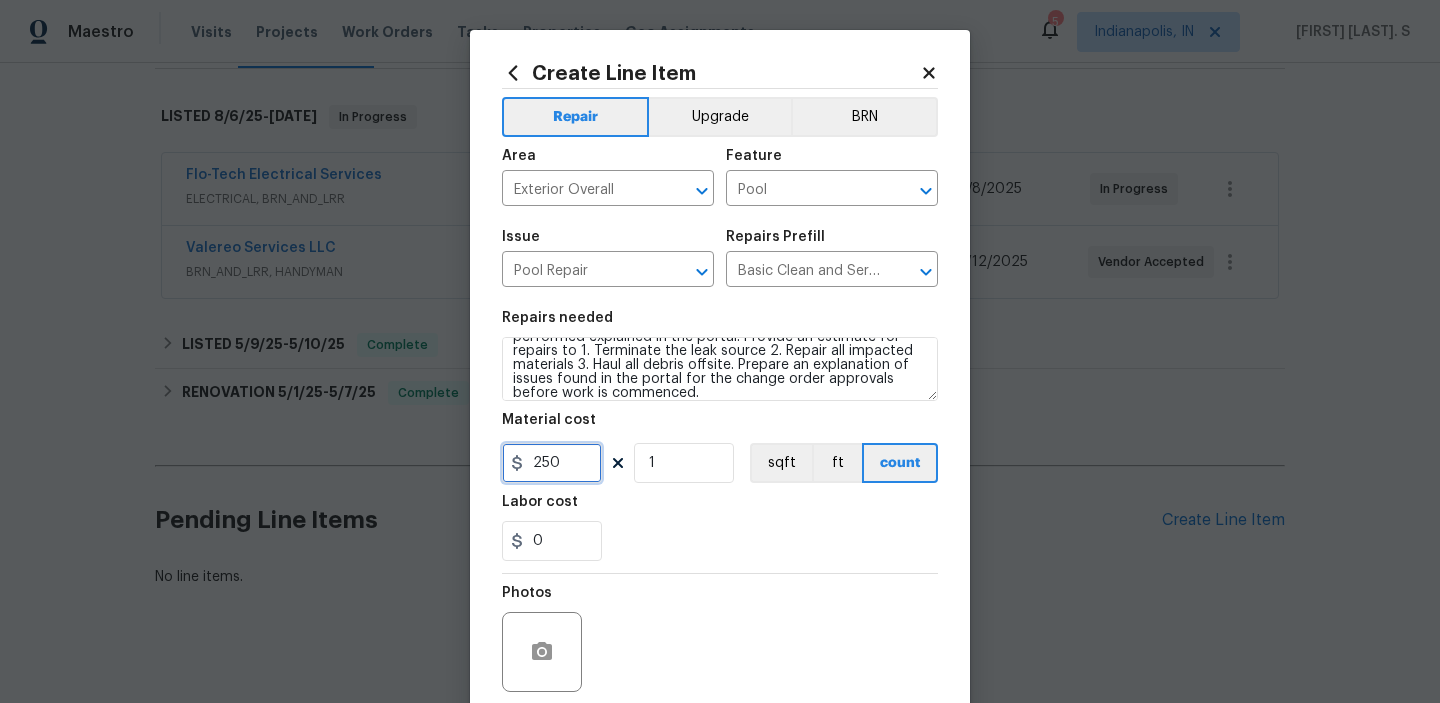 click on "250" at bounding box center [552, 463] 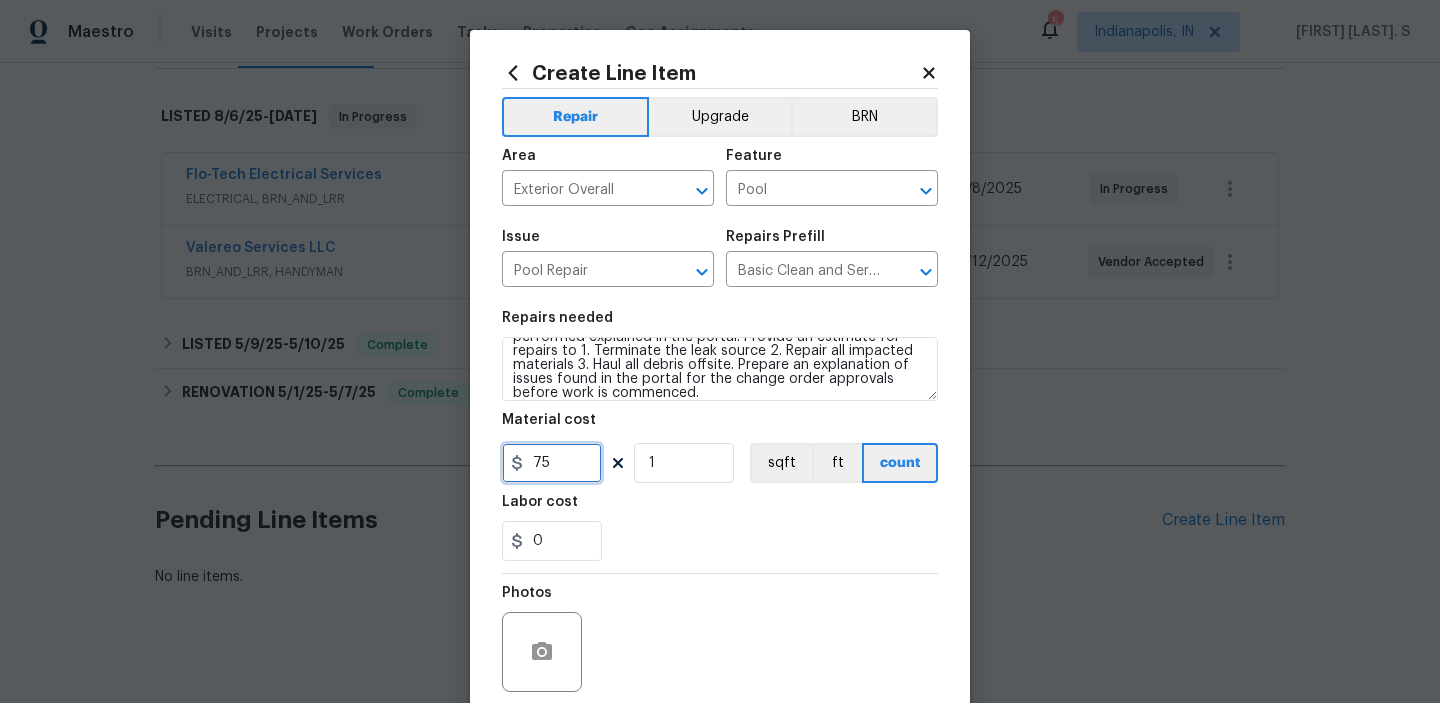 scroll, scrollTop: 159, scrollLeft: 0, axis: vertical 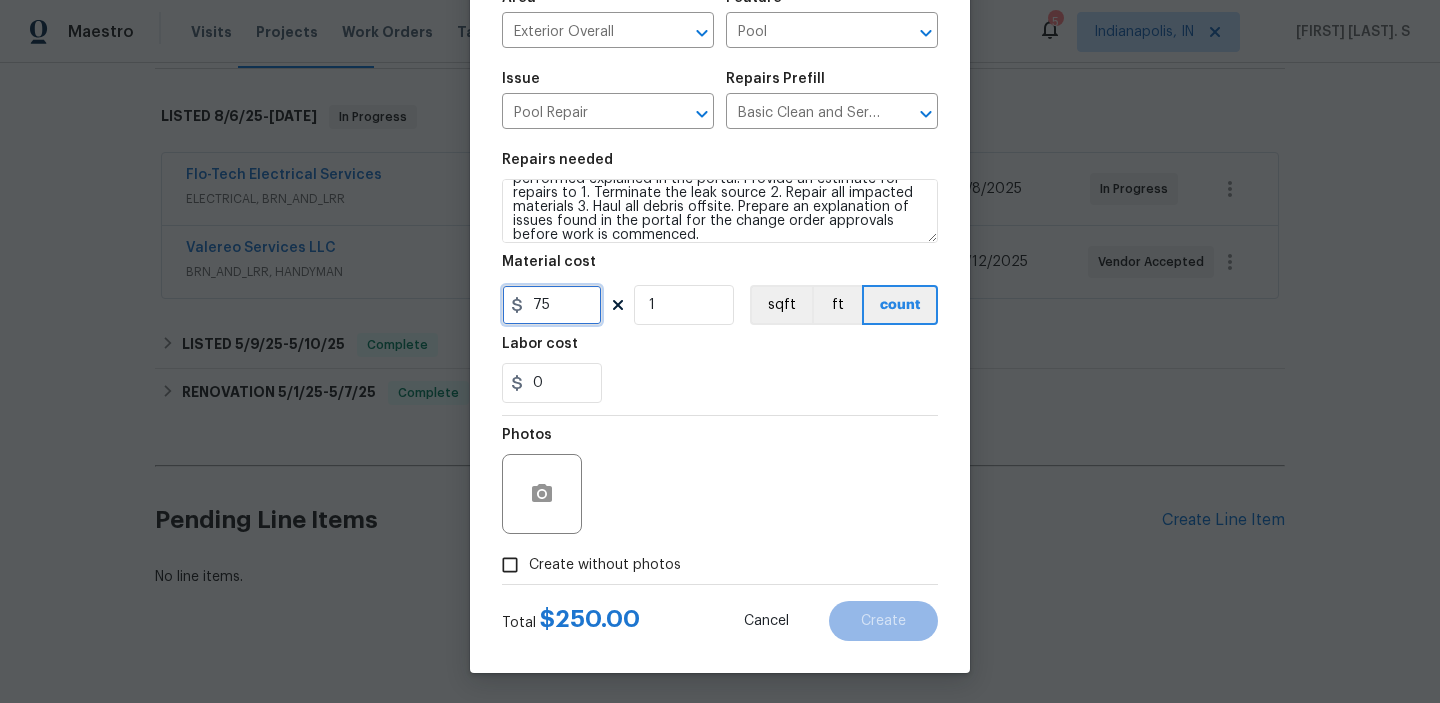 type on "75" 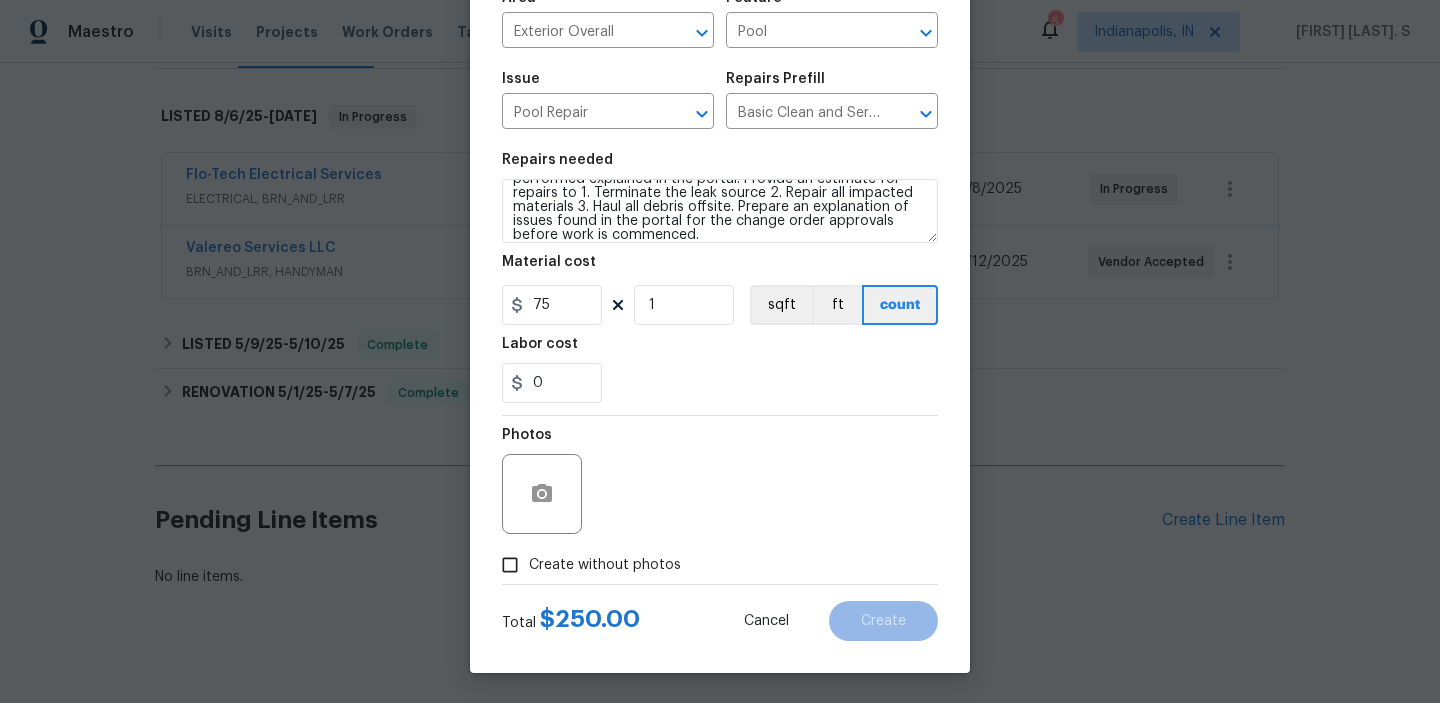 click on "Create without photos" at bounding box center (605, 565) 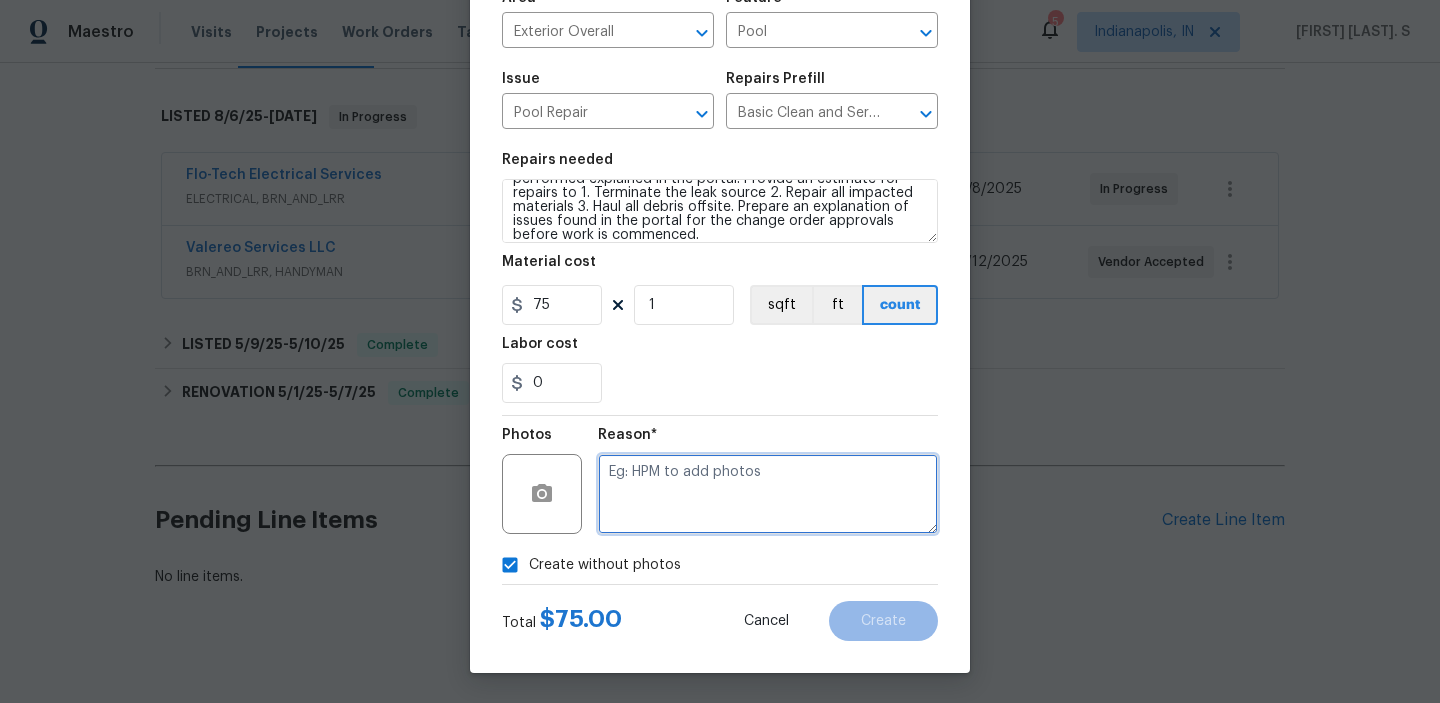 click at bounding box center [768, 494] 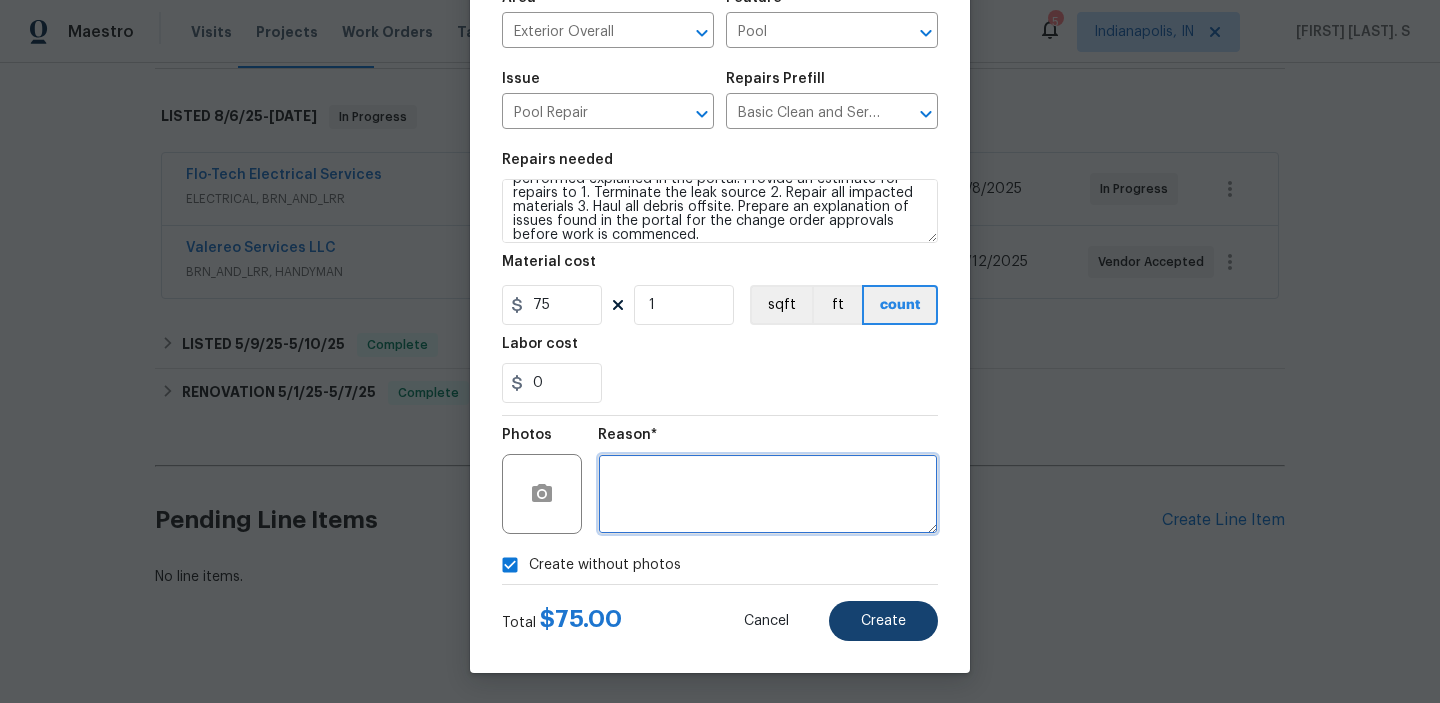 type 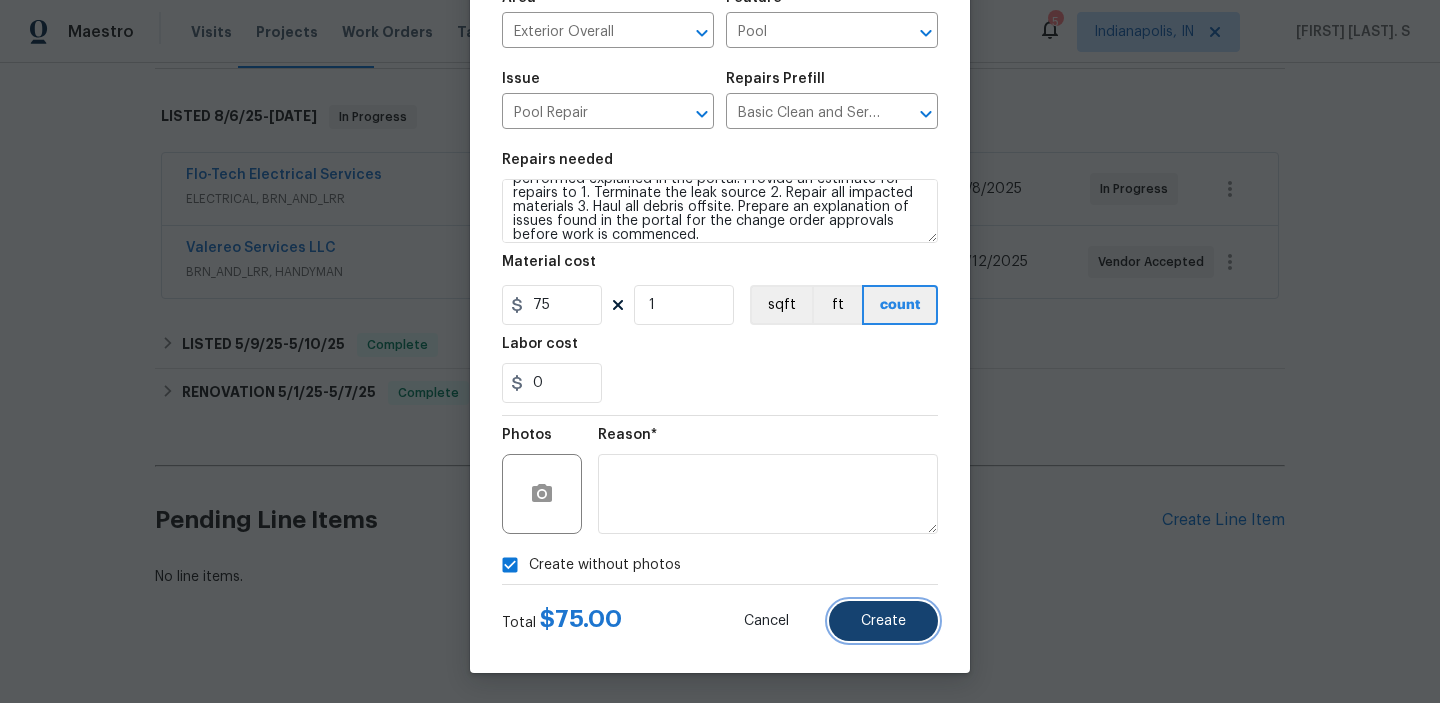 click on "Create" at bounding box center (883, 621) 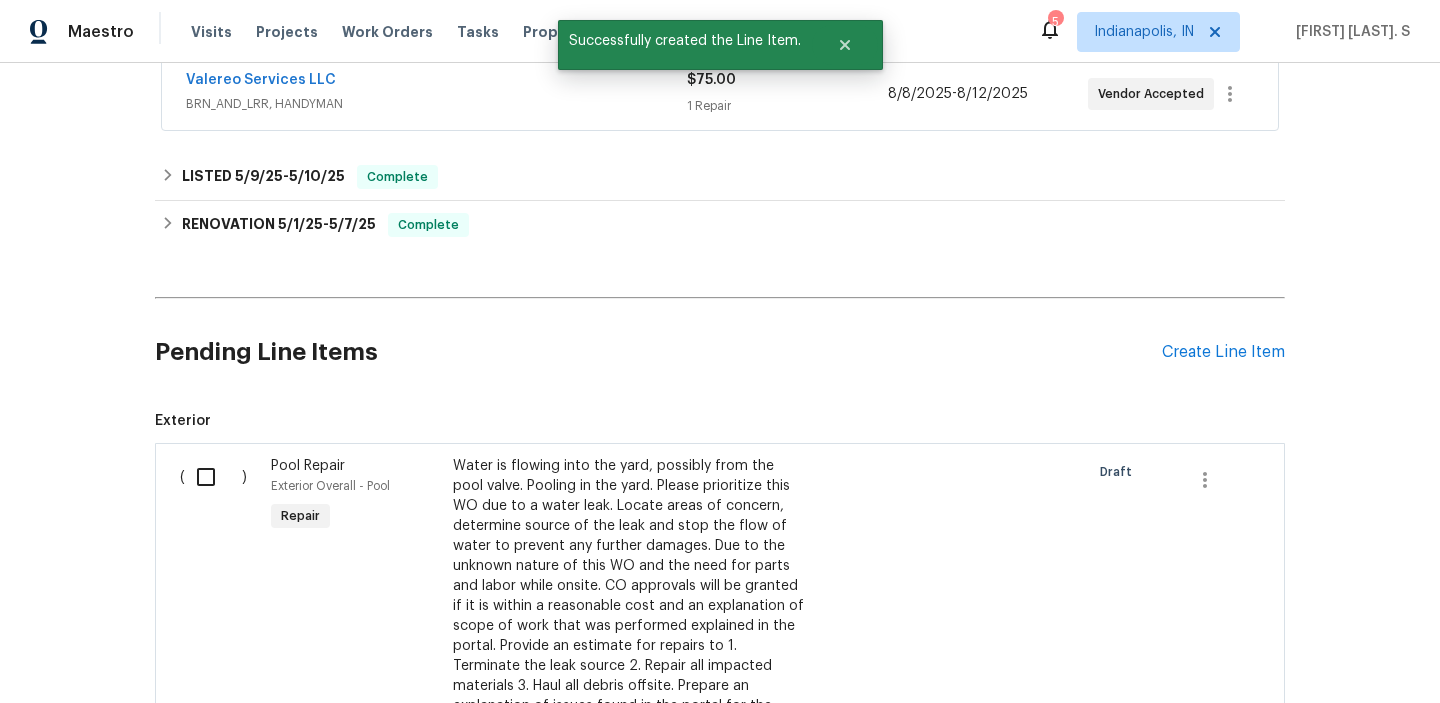 scroll, scrollTop: 544, scrollLeft: 0, axis: vertical 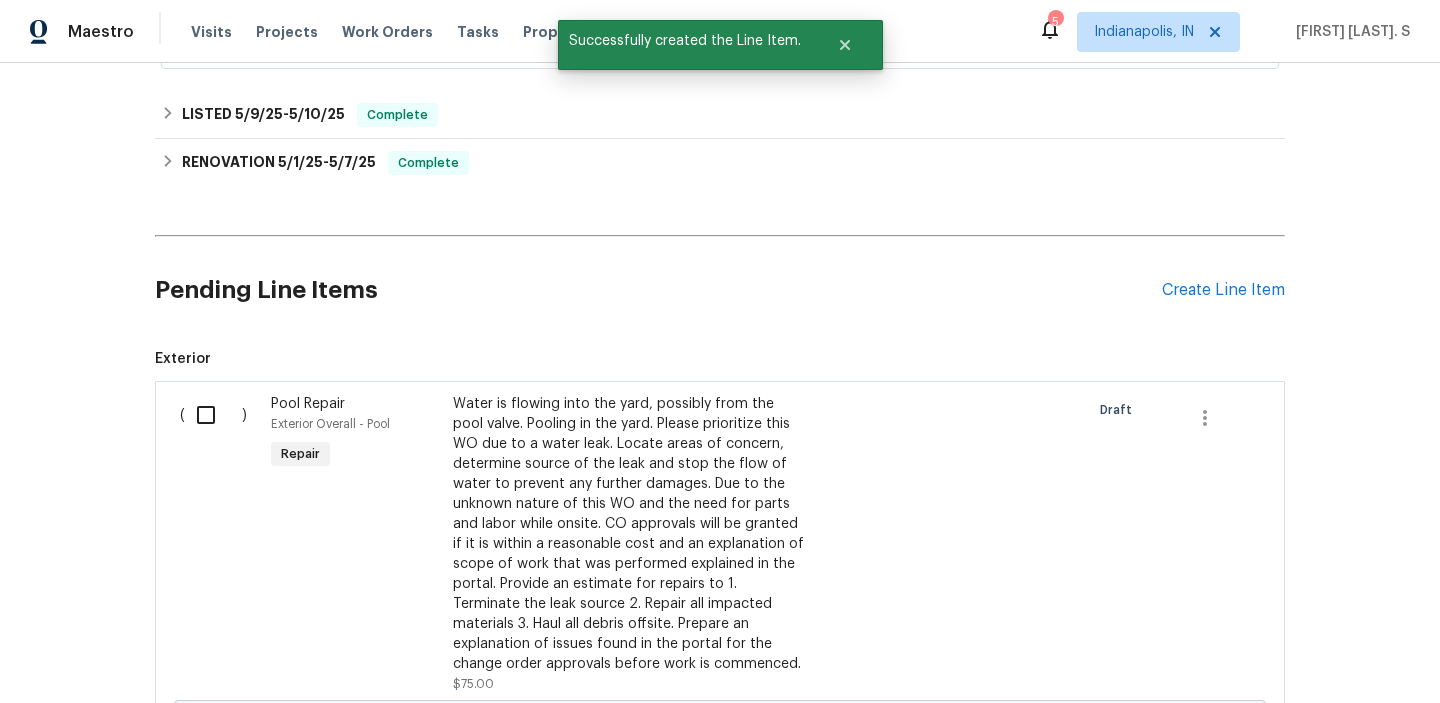 click at bounding box center [213, 415] 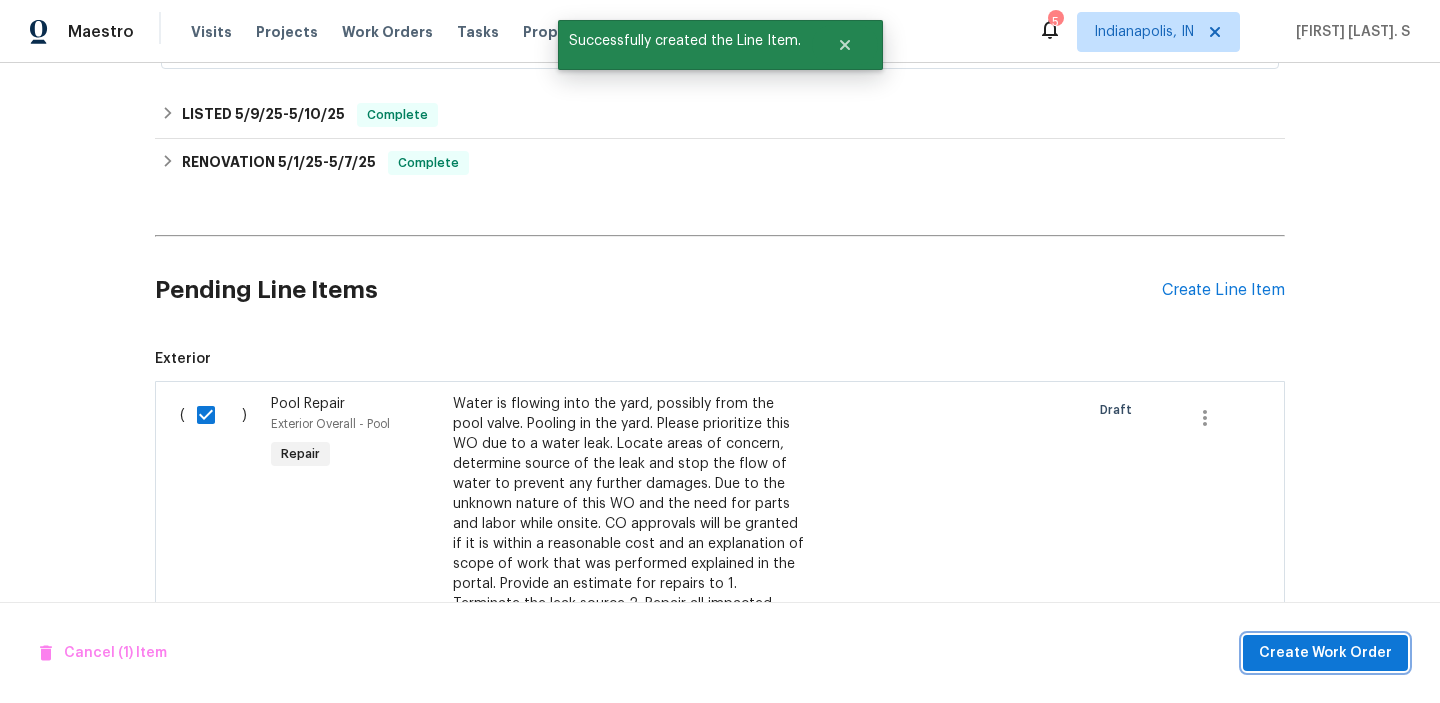click on "Create Work Order" at bounding box center [1325, 653] 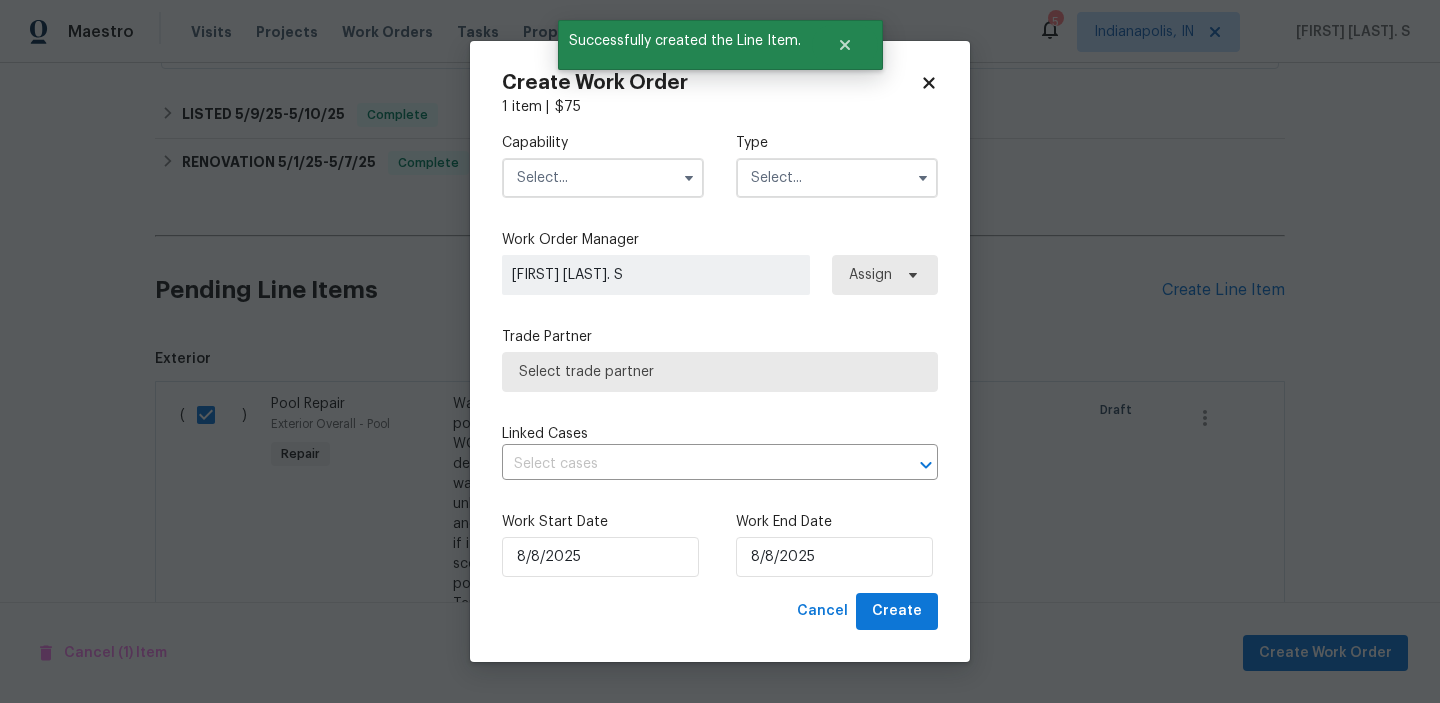 click at bounding box center (603, 178) 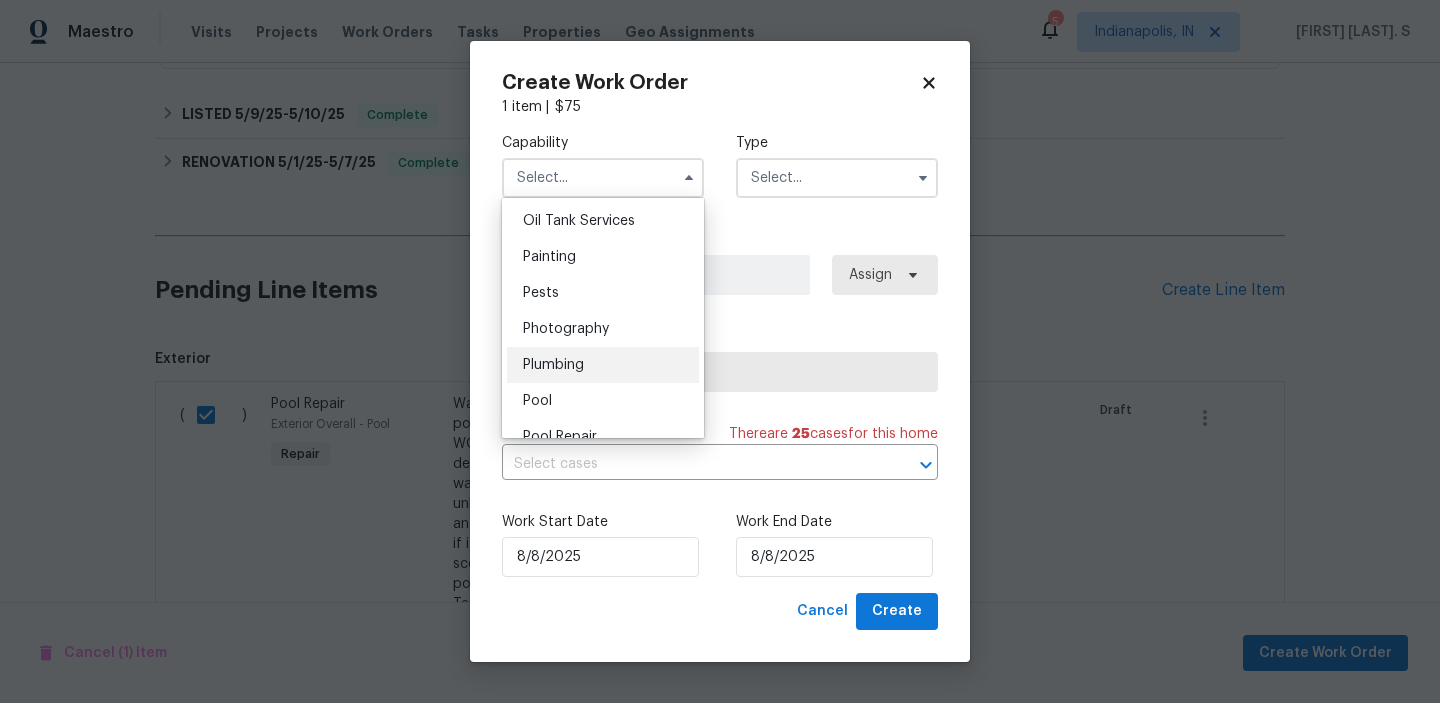 scroll, scrollTop: 1682, scrollLeft: 0, axis: vertical 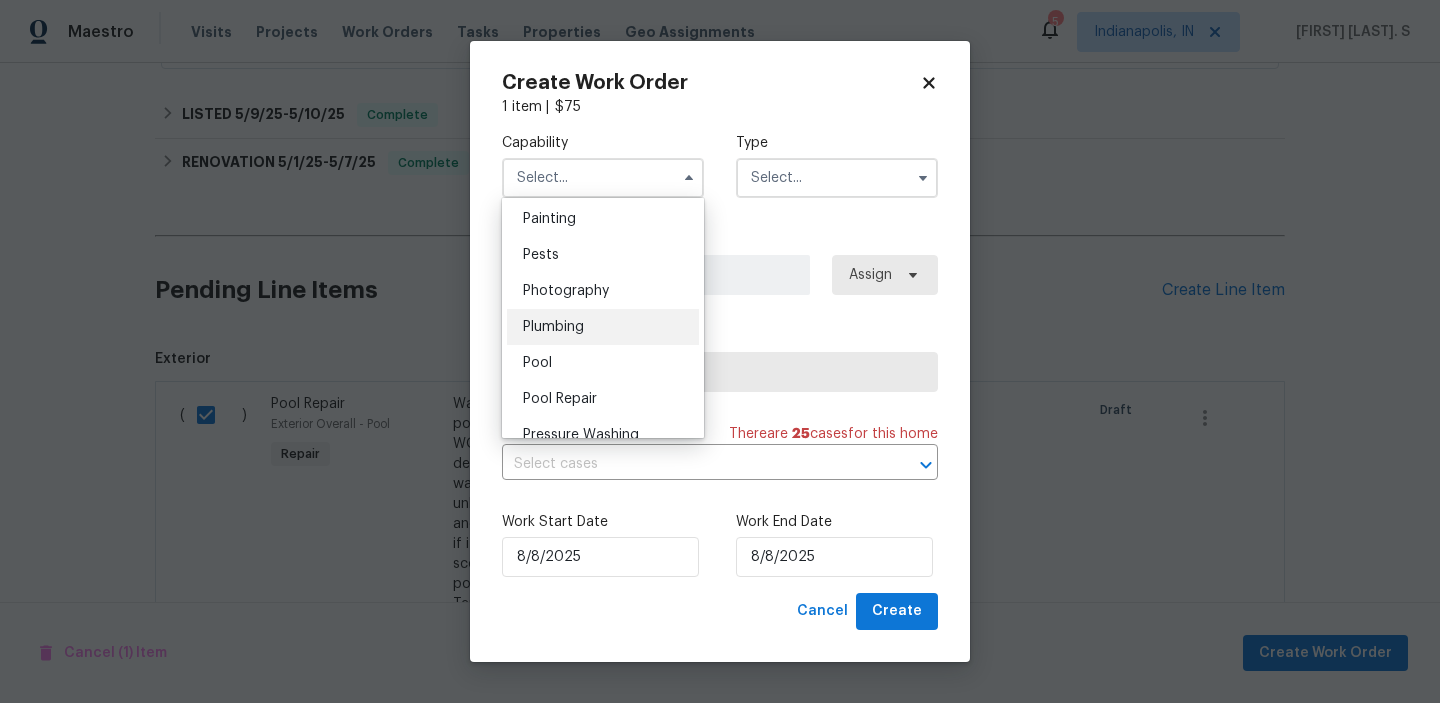 click on "Plumbing" at bounding box center (603, 327) 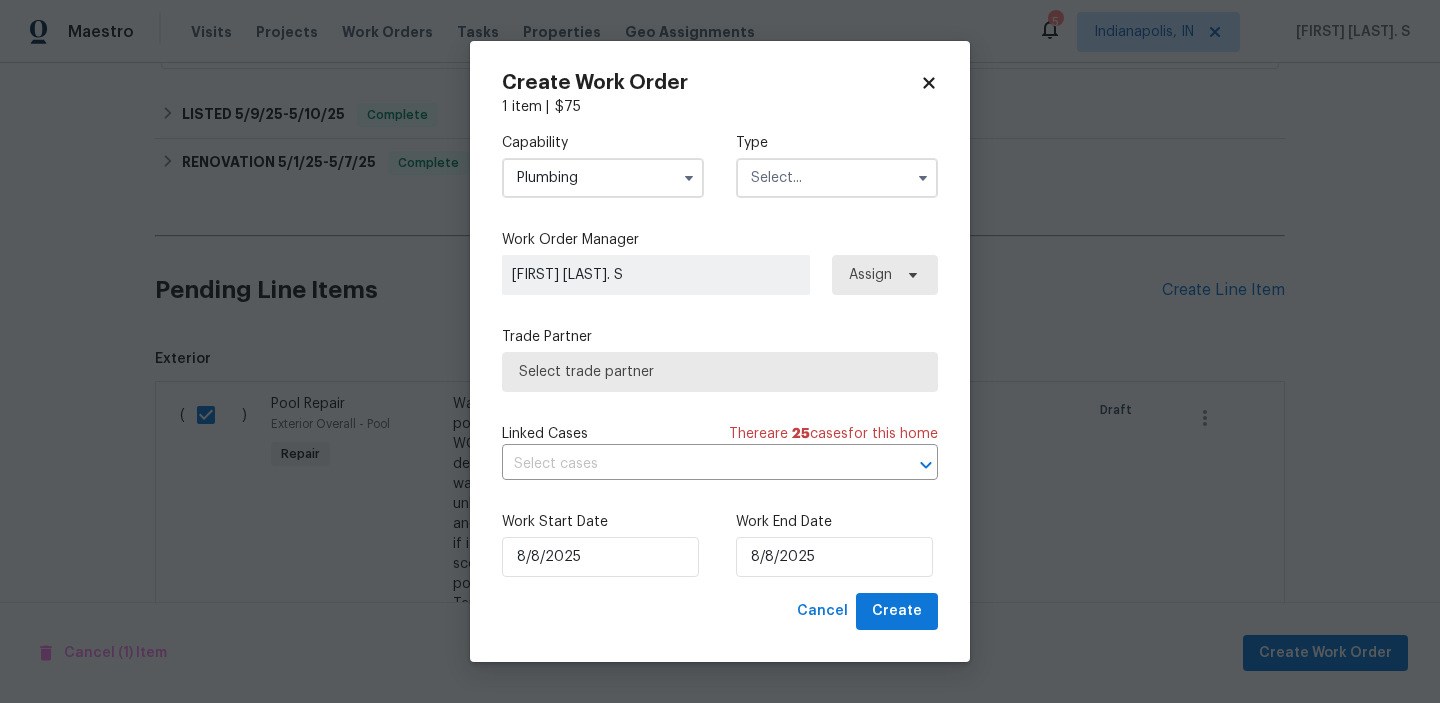 click on "Plumbing" at bounding box center [603, 178] 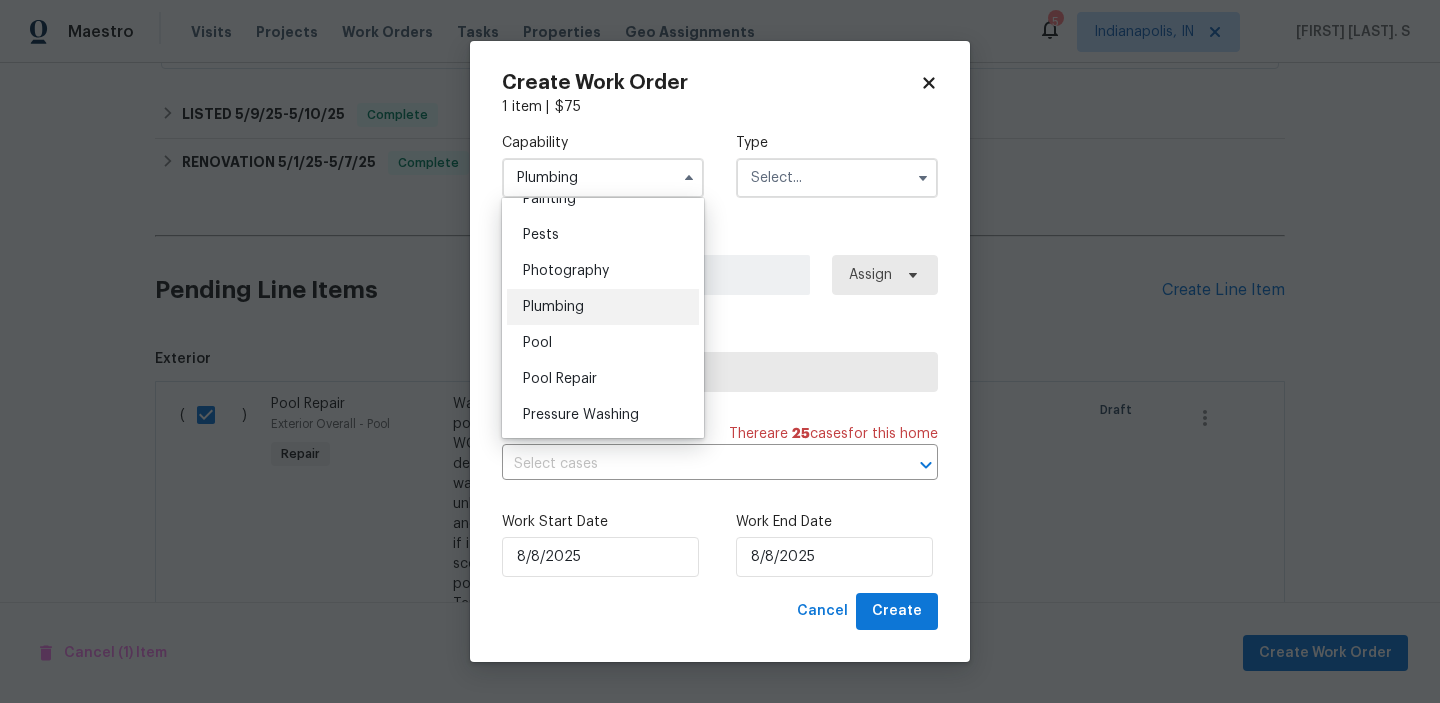 scroll, scrollTop: 1730, scrollLeft: 0, axis: vertical 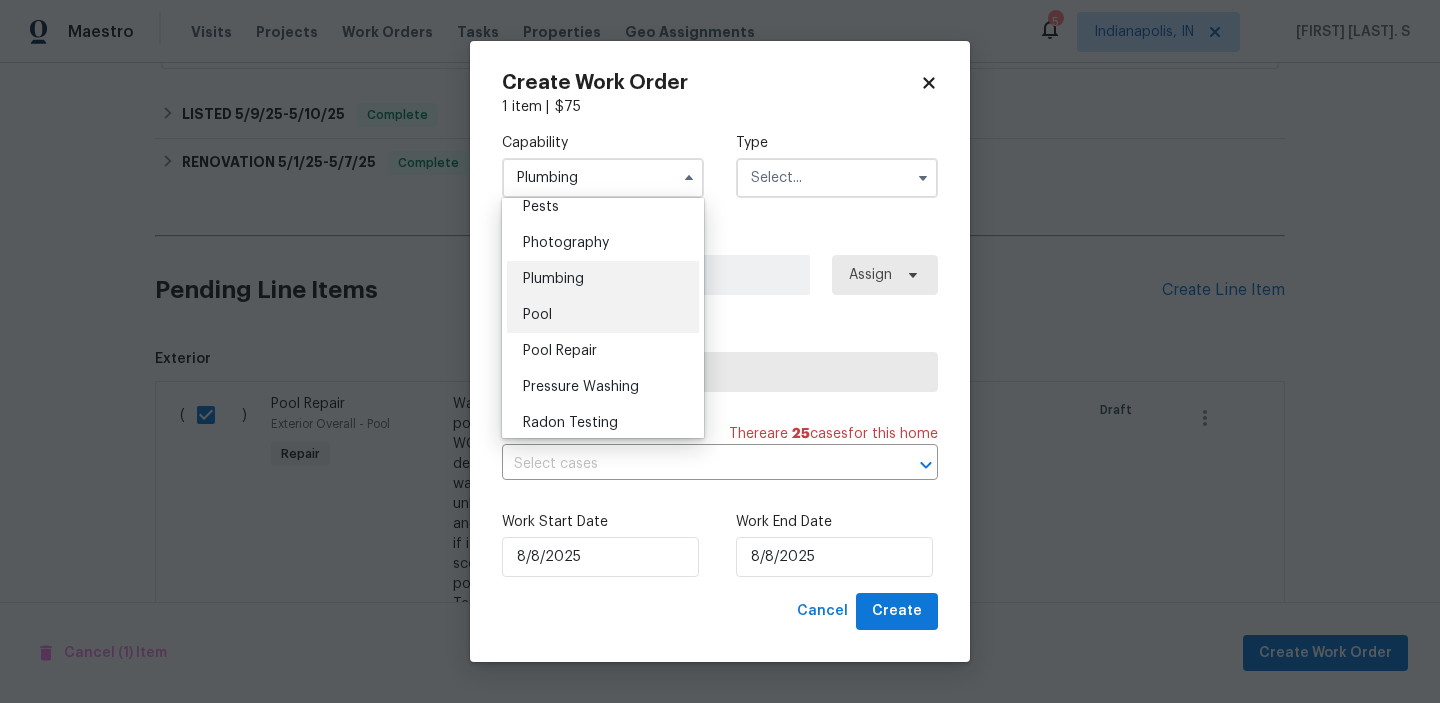 click on "Pool" at bounding box center (603, 315) 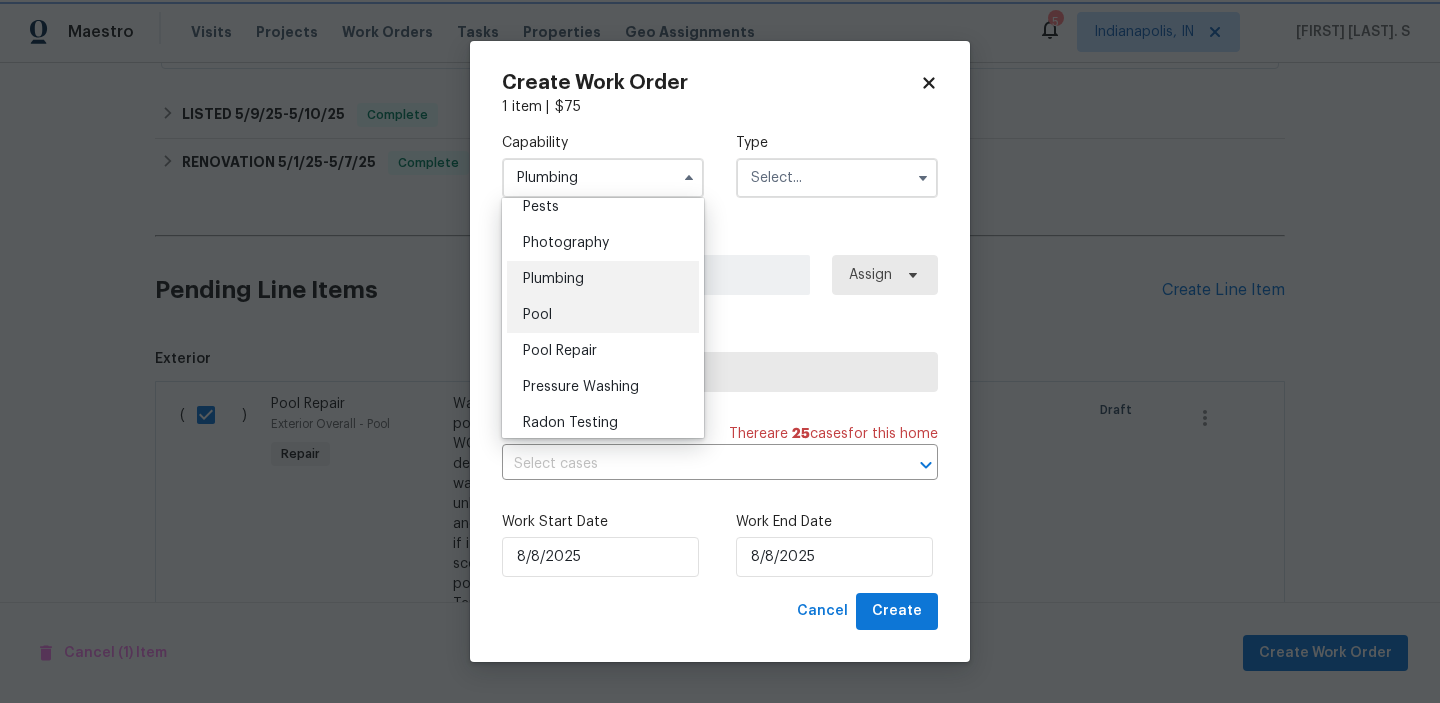 type on "Pool" 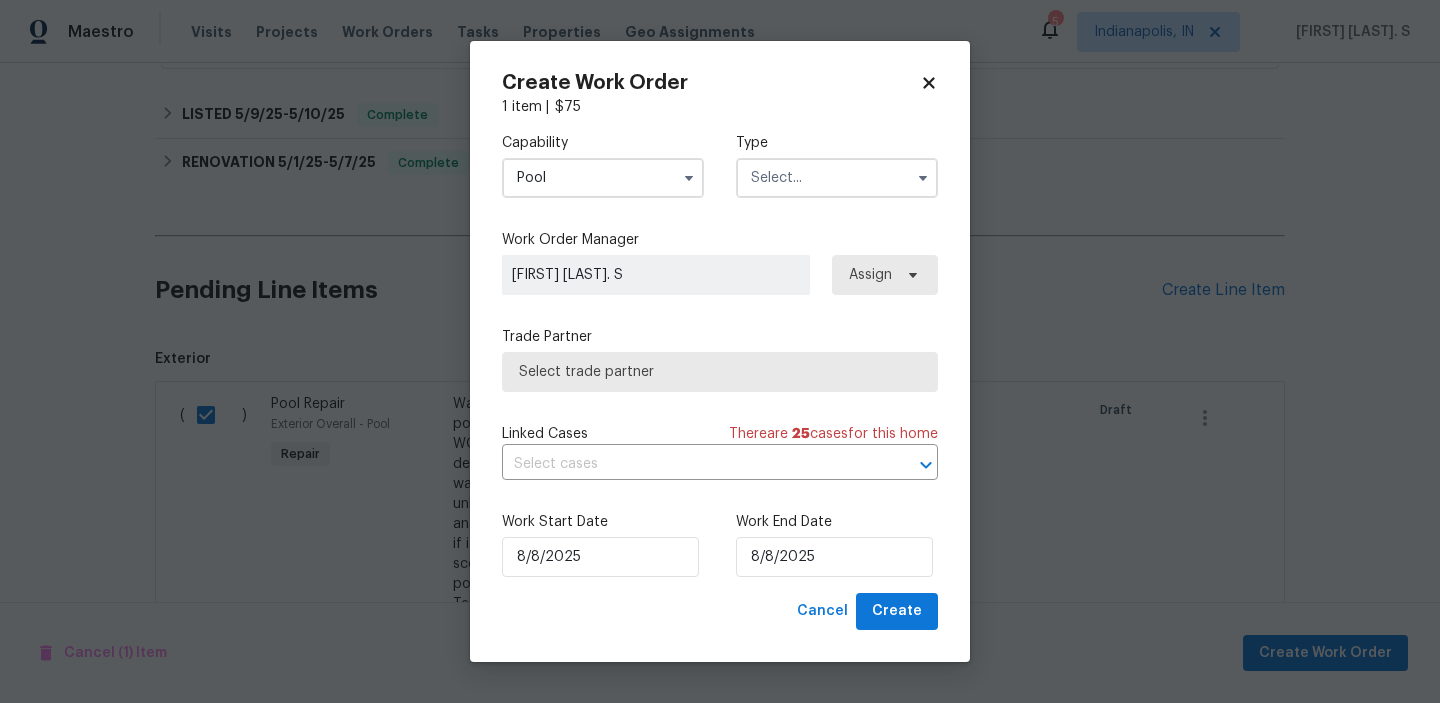 click at bounding box center [837, 178] 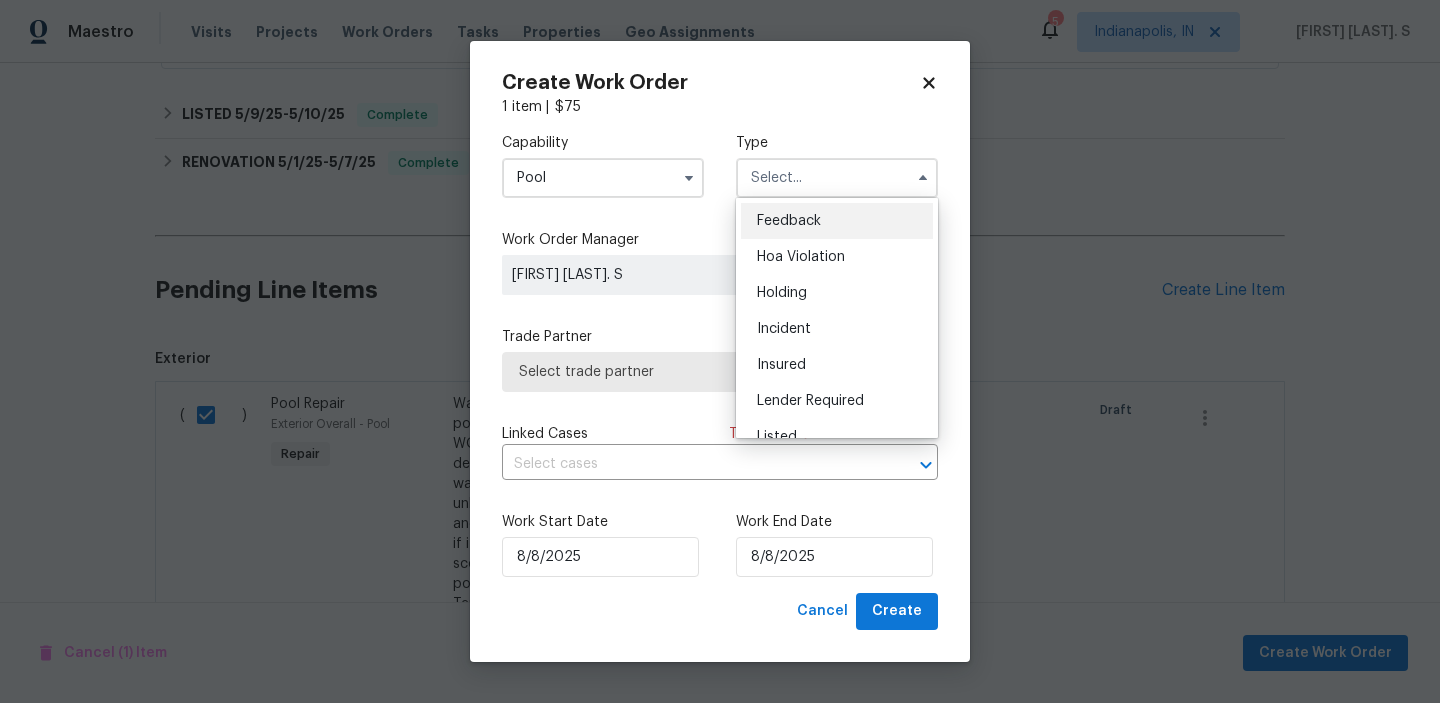 click on "Feedback" at bounding box center (837, 221) 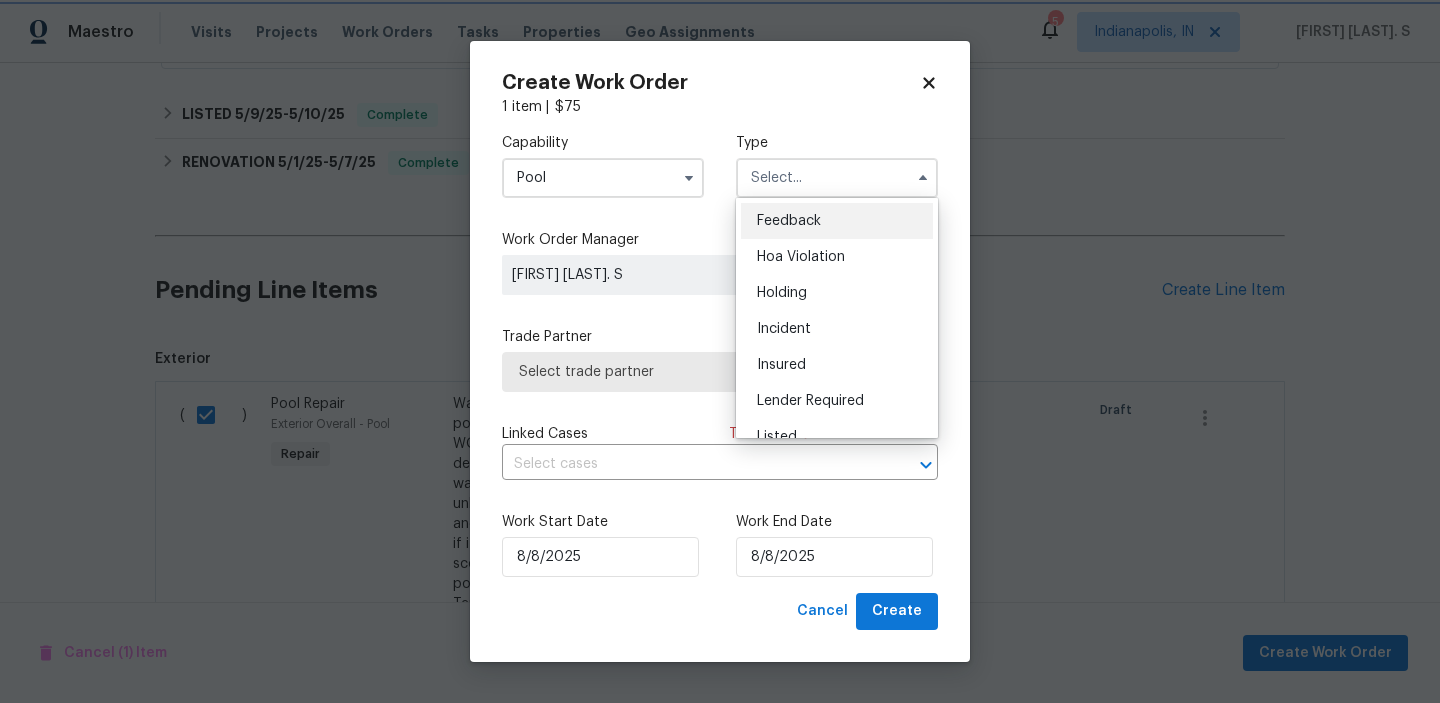 type on "Feedback" 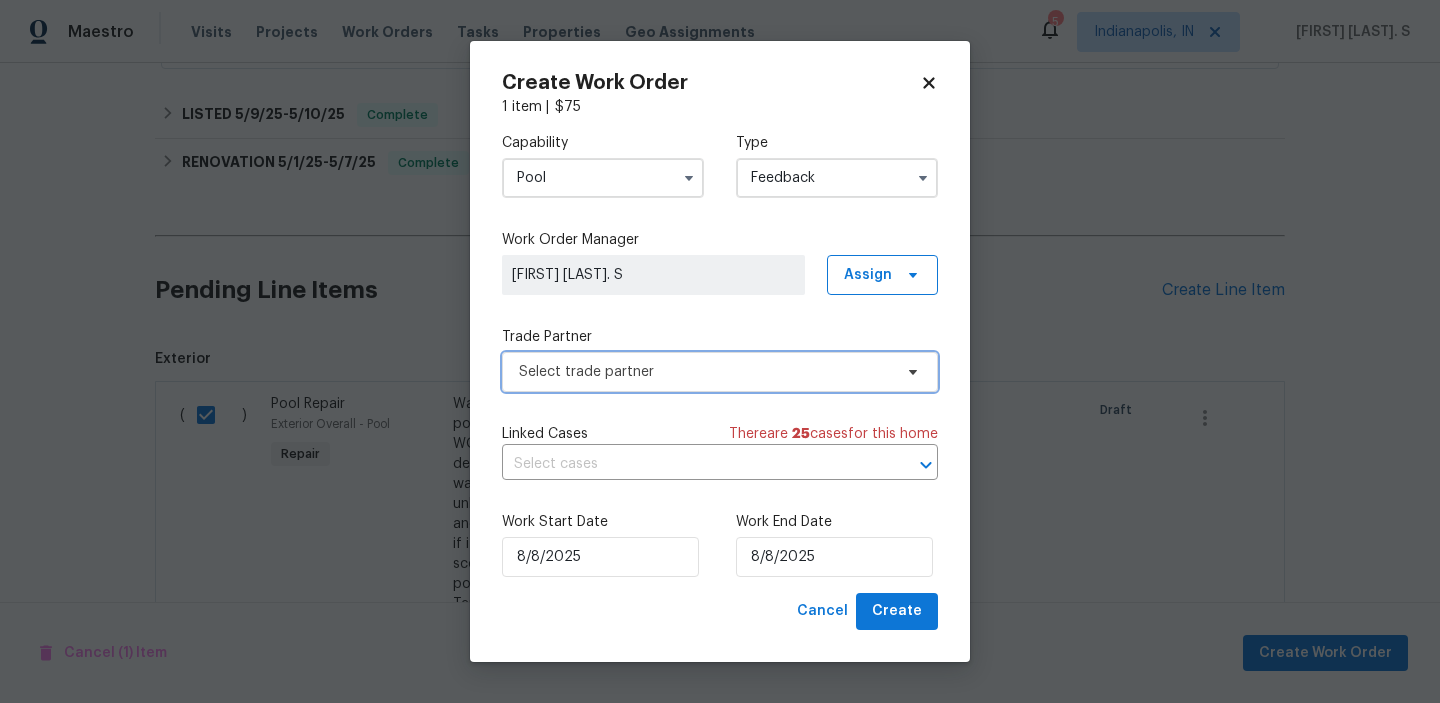 click on "Select trade partner" at bounding box center [720, 372] 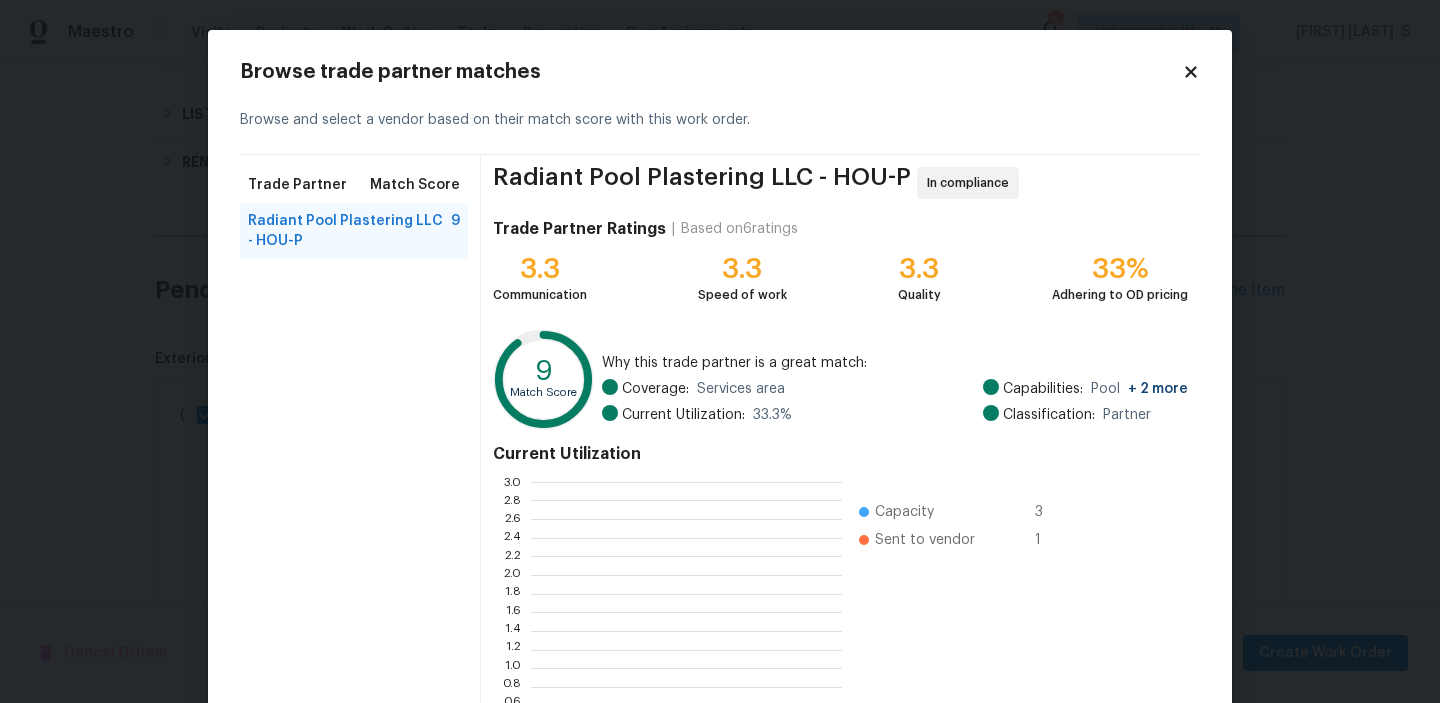 scroll, scrollTop: 2, scrollLeft: 1, axis: both 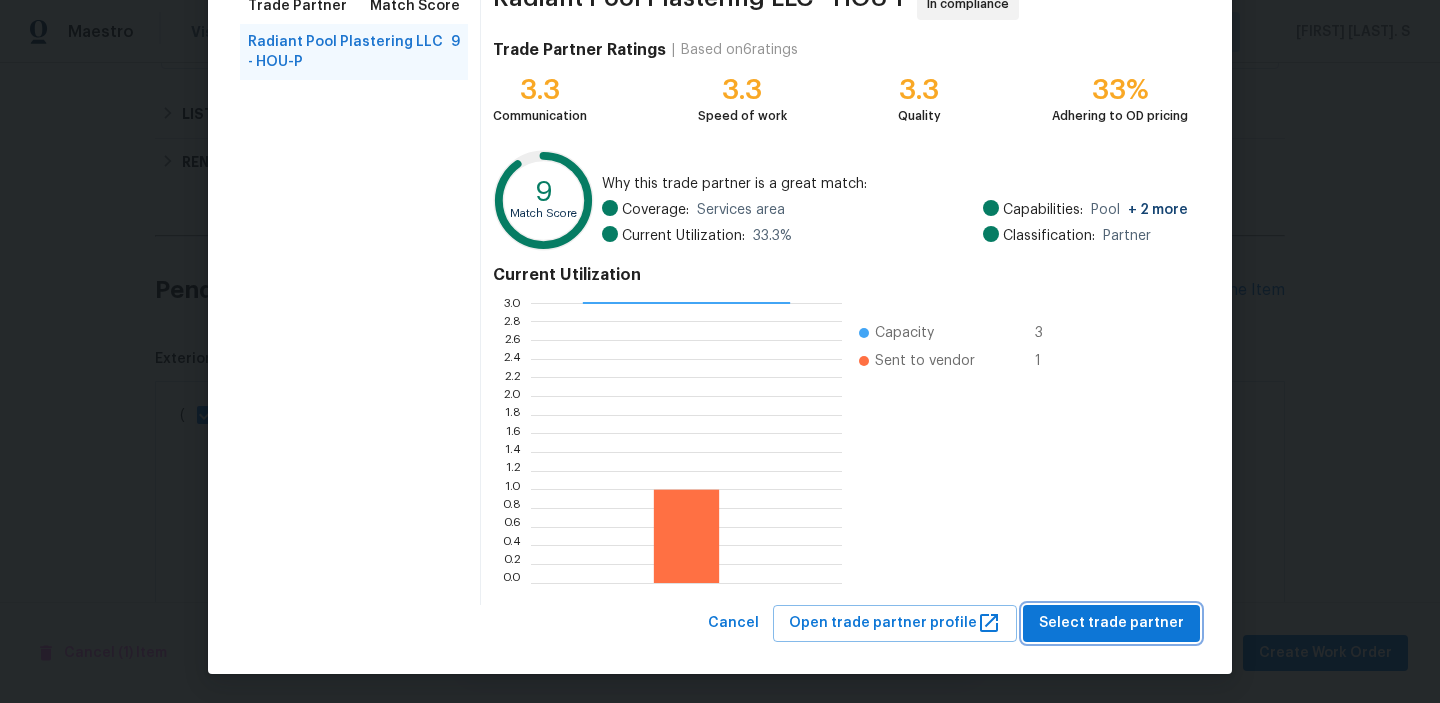 click on "Select trade partner" at bounding box center (1111, 623) 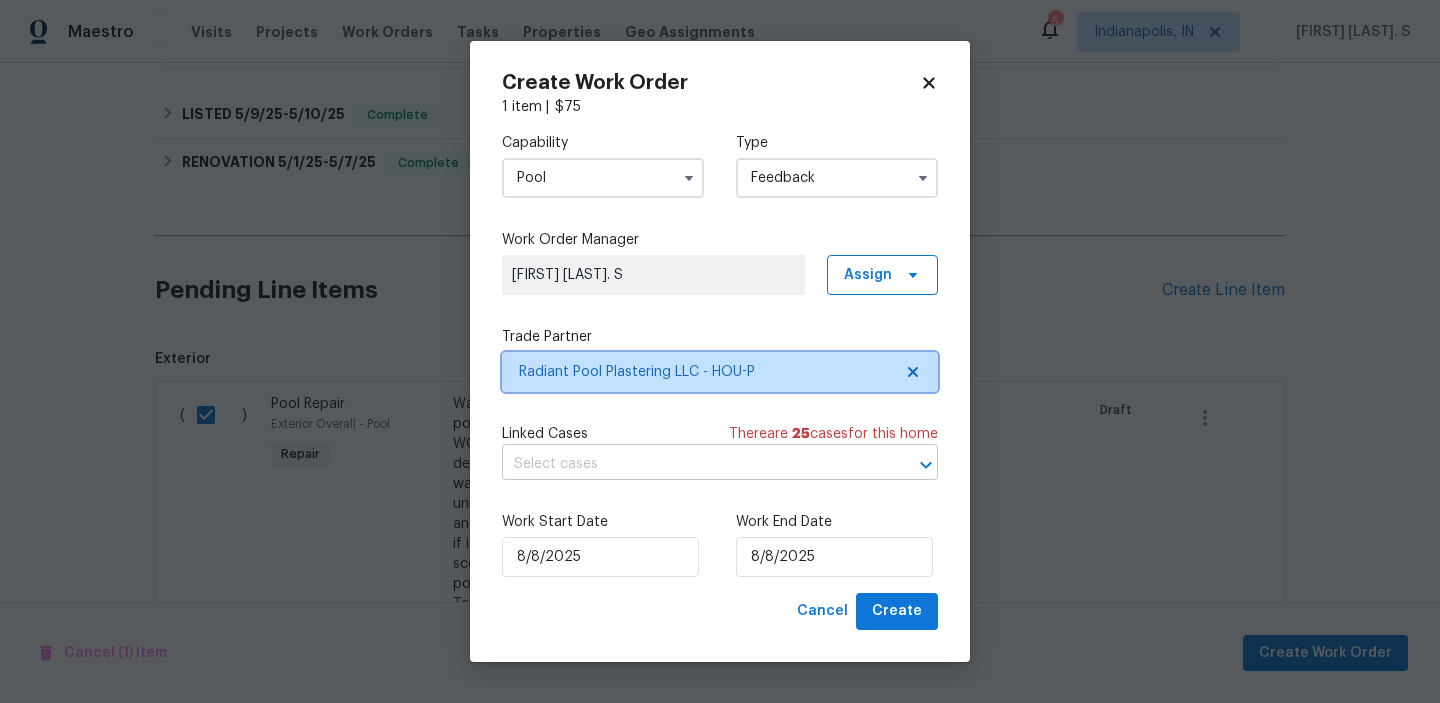 scroll, scrollTop: 0, scrollLeft: 0, axis: both 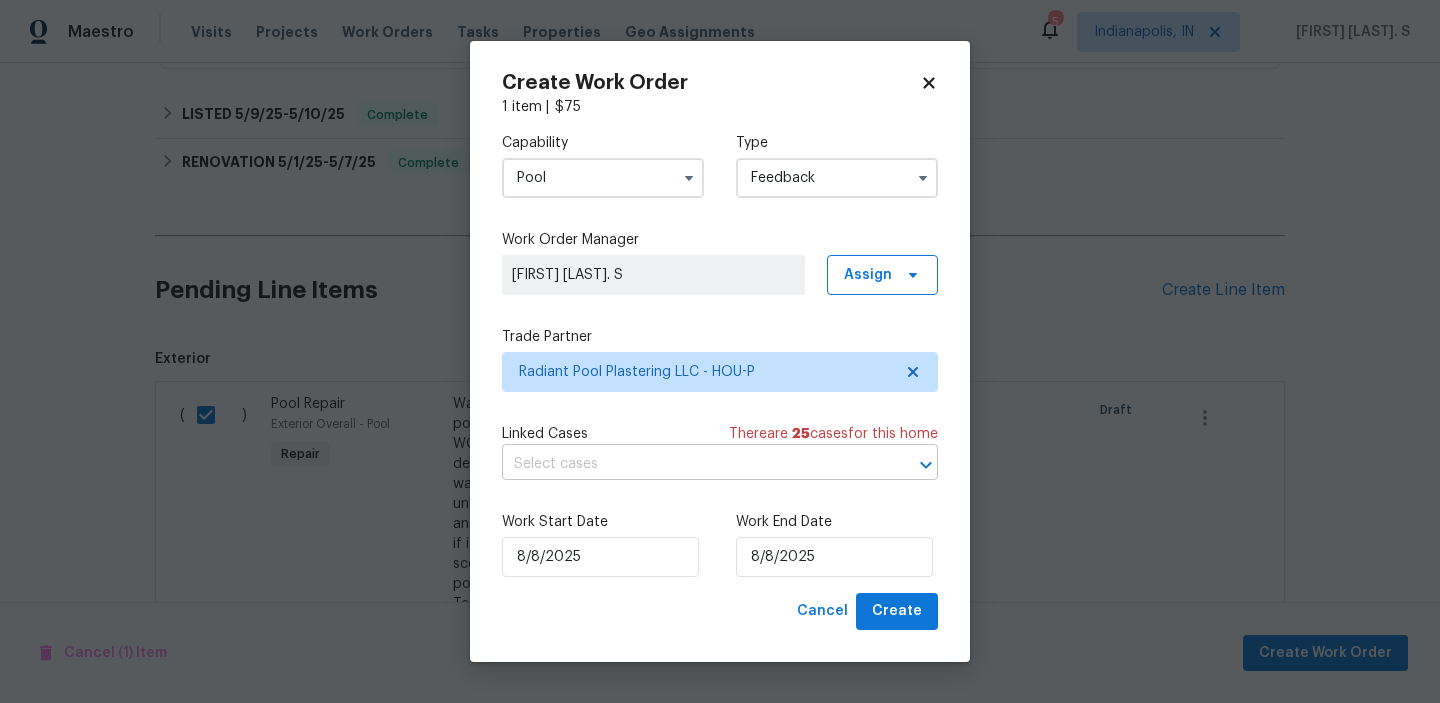 click at bounding box center [692, 464] 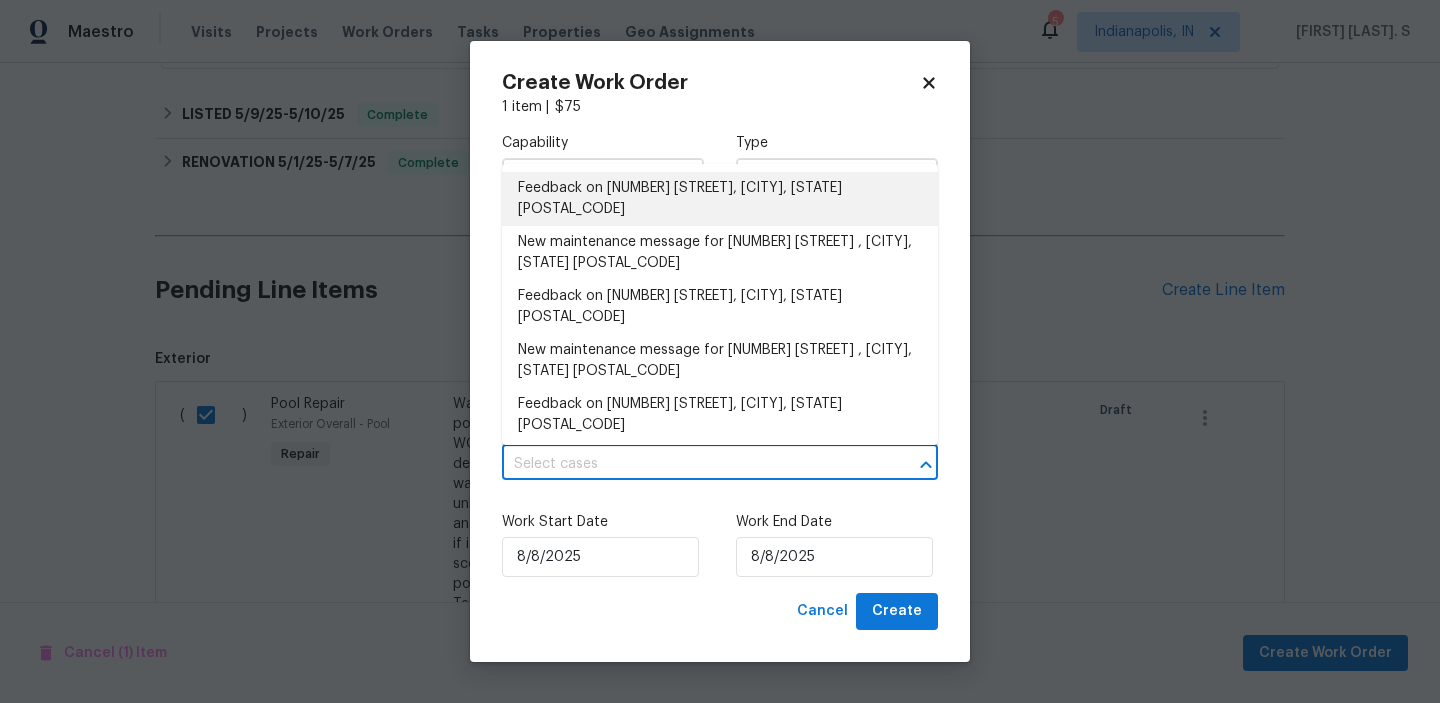 click on "Feedback on 13830 Campwood Ln, Cypress, TX 77429" at bounding box center [720, 199] 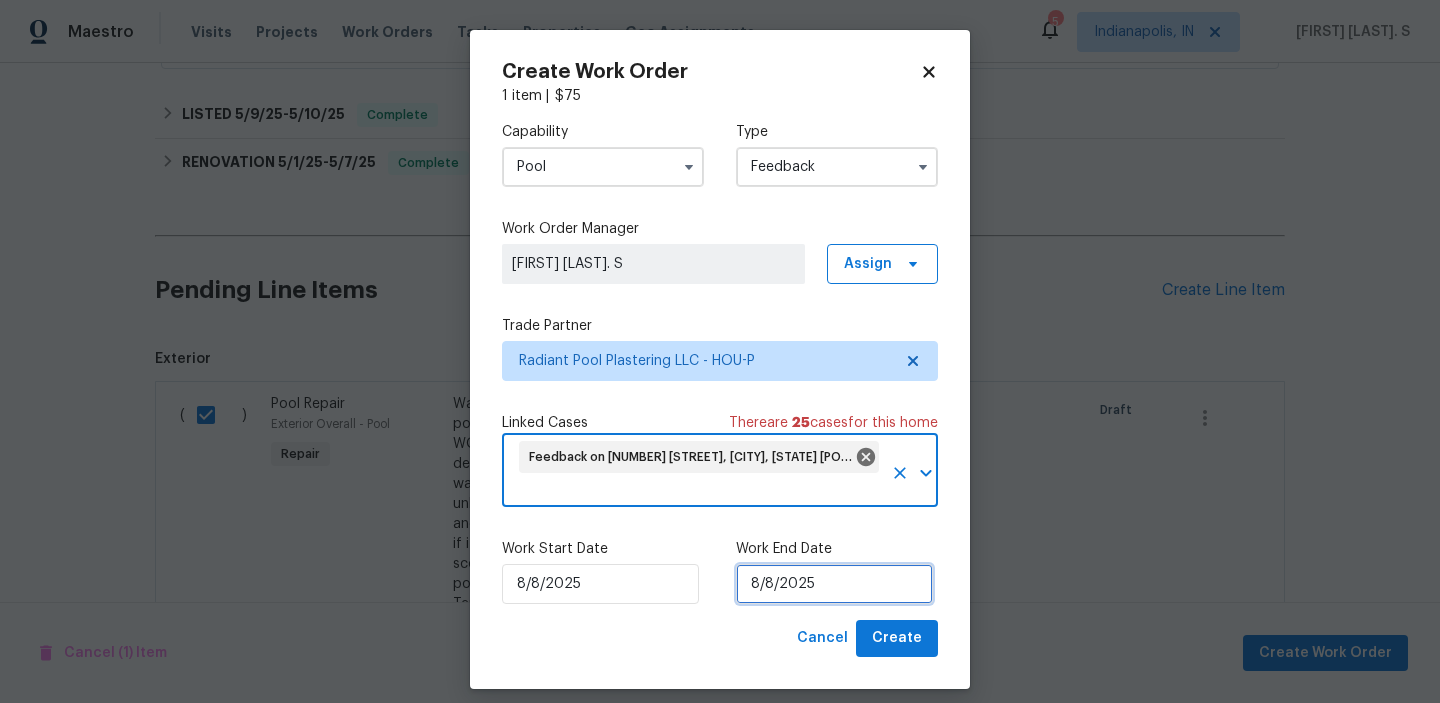 click on "8/8/2025" at bounding box center [834, 584] 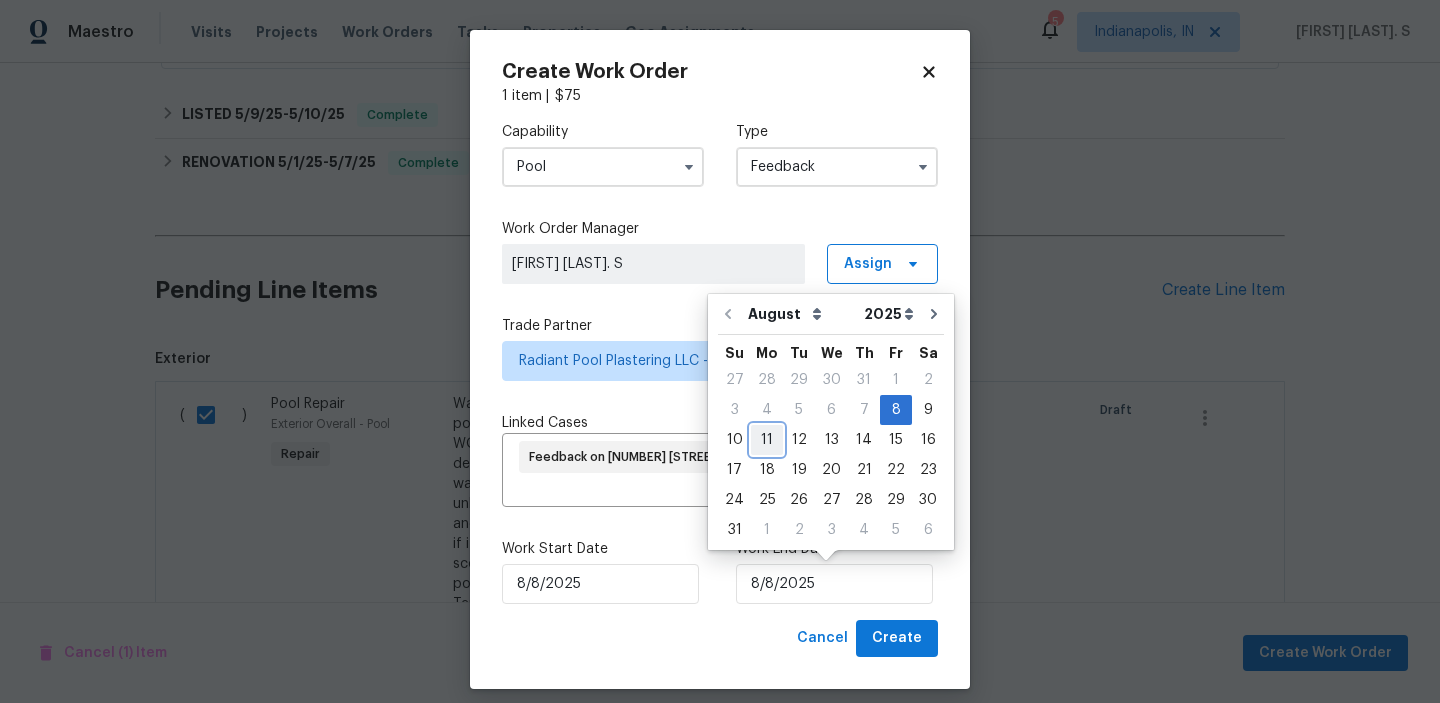 click on "11" at bounding box center [767, 440] 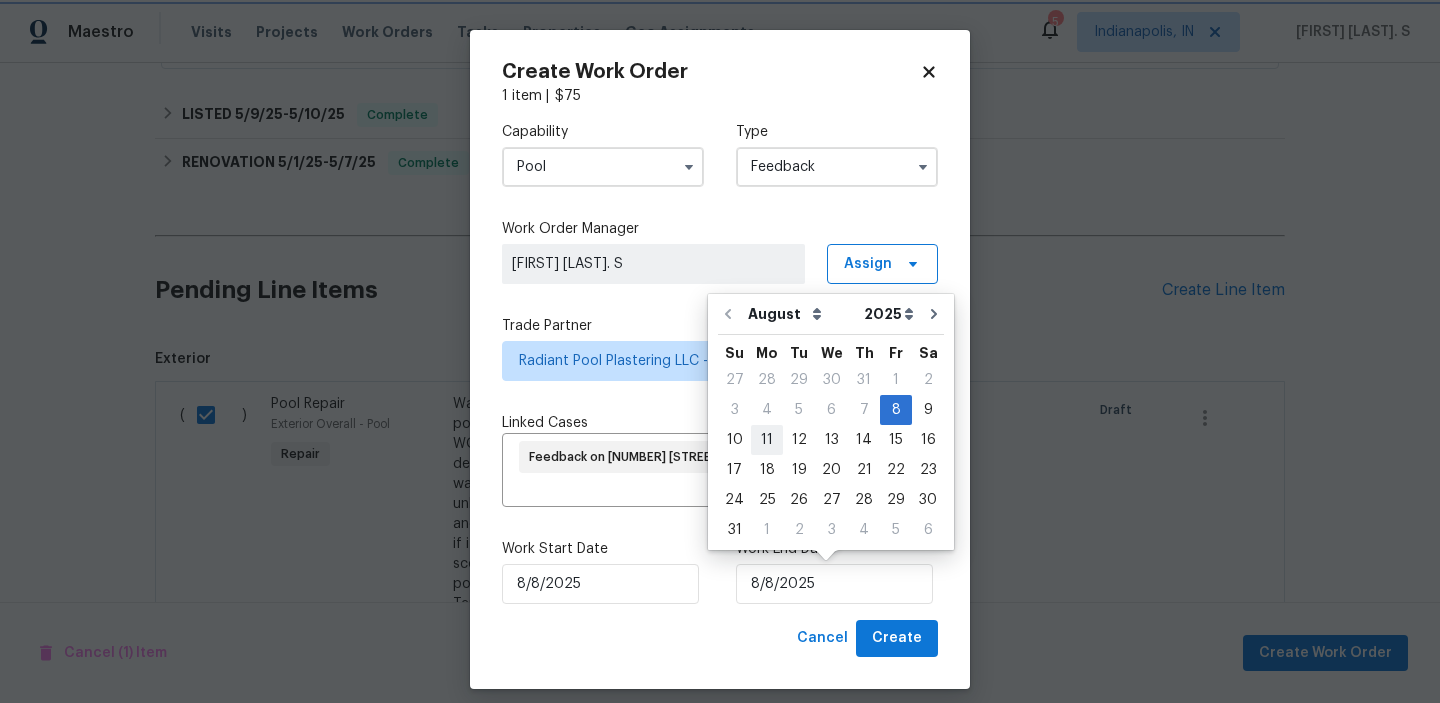 type on "8/11/2025" 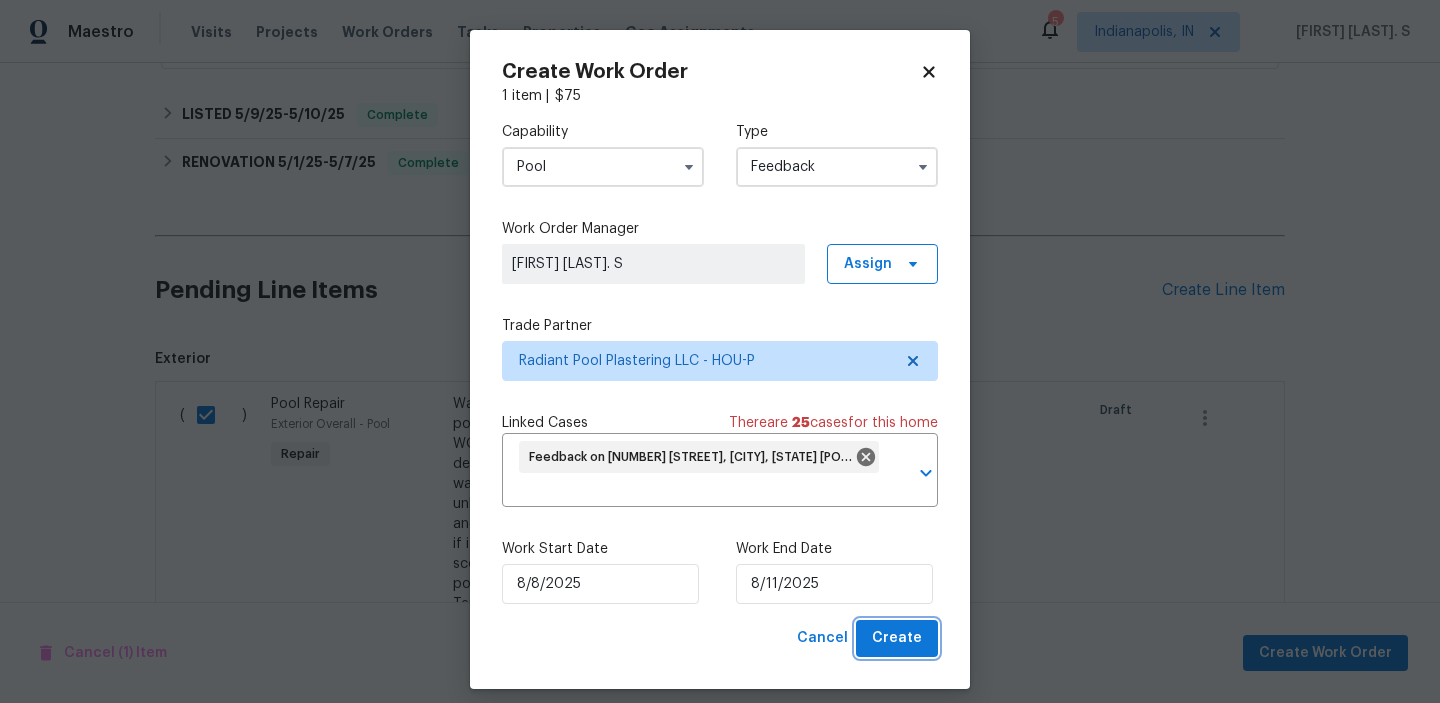 click on "Create" at bounding box center (897, 638) 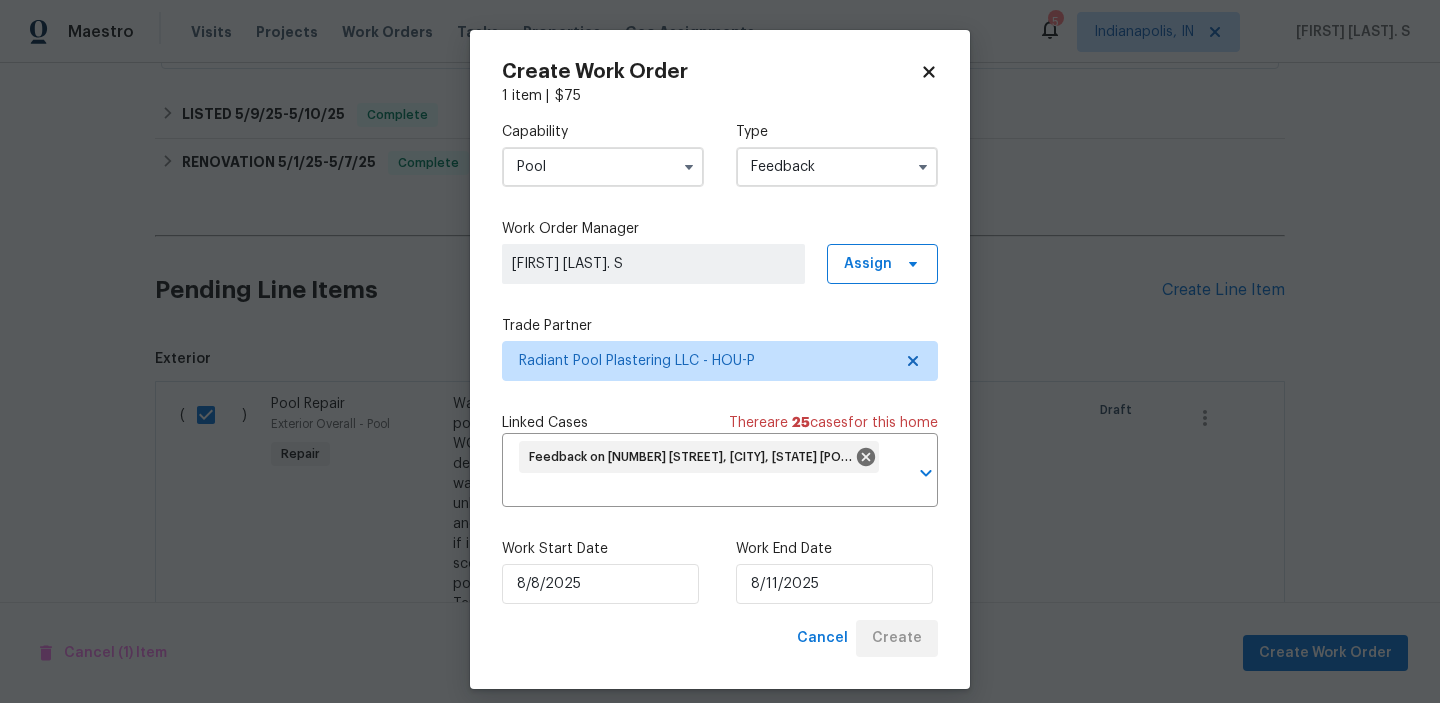 checkbox on "false" 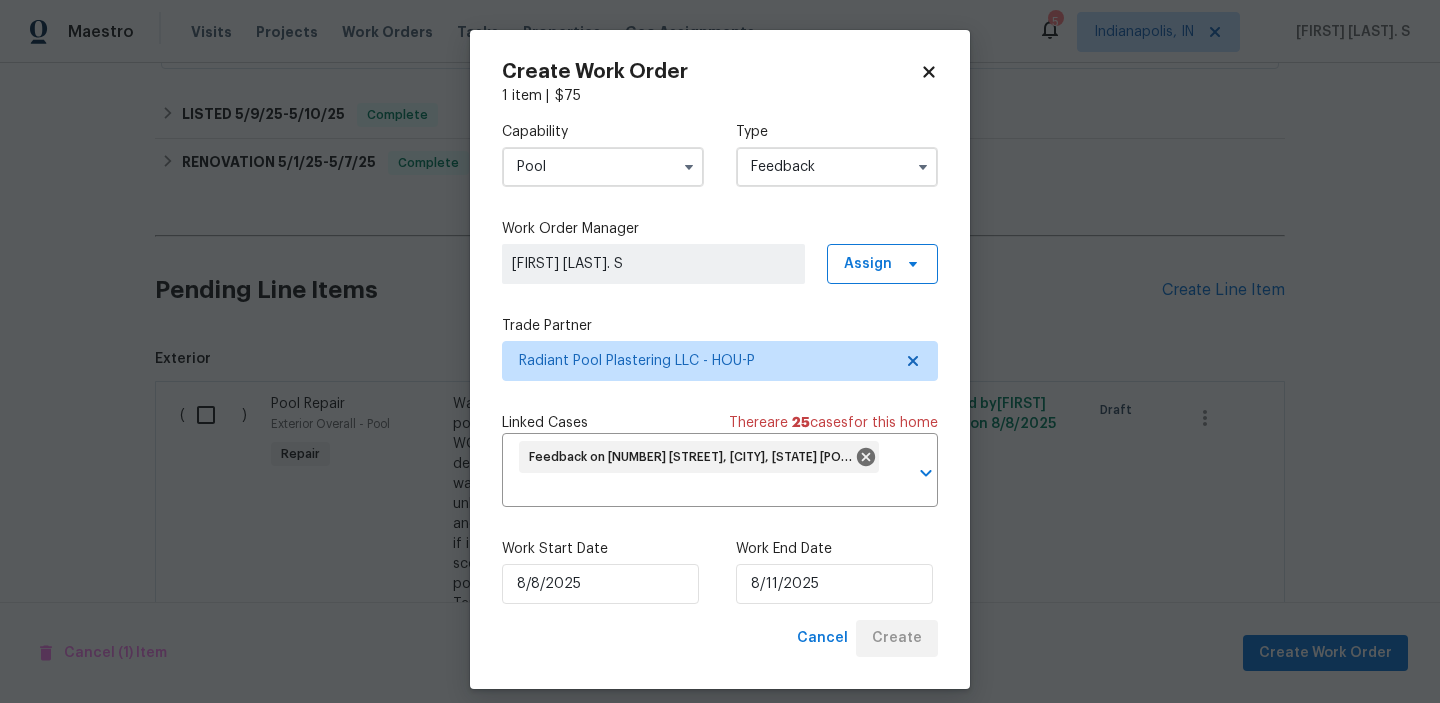 scroll, scrollTop: 387, scrollLeft: 0, axis: vertical 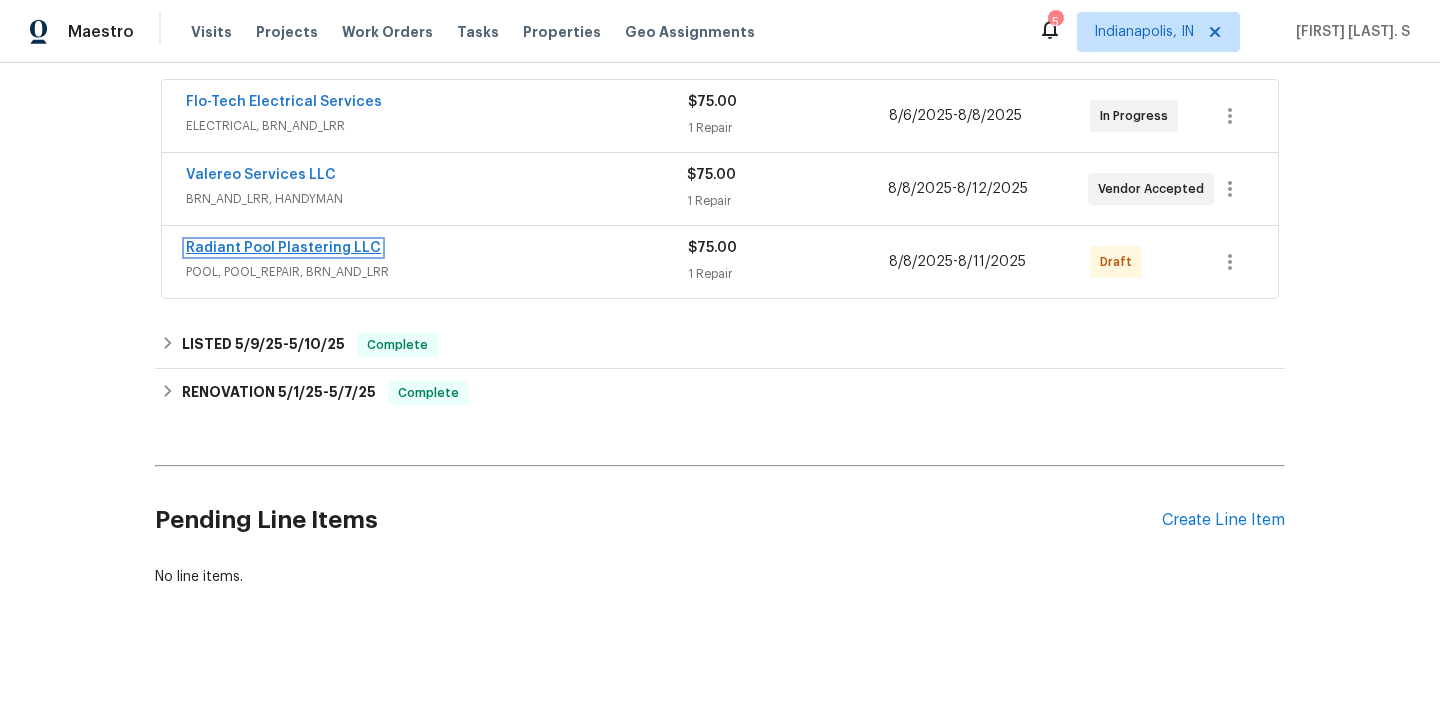 click on "Radiant Pool Plastering LLC" at bounding box center (283, 248) 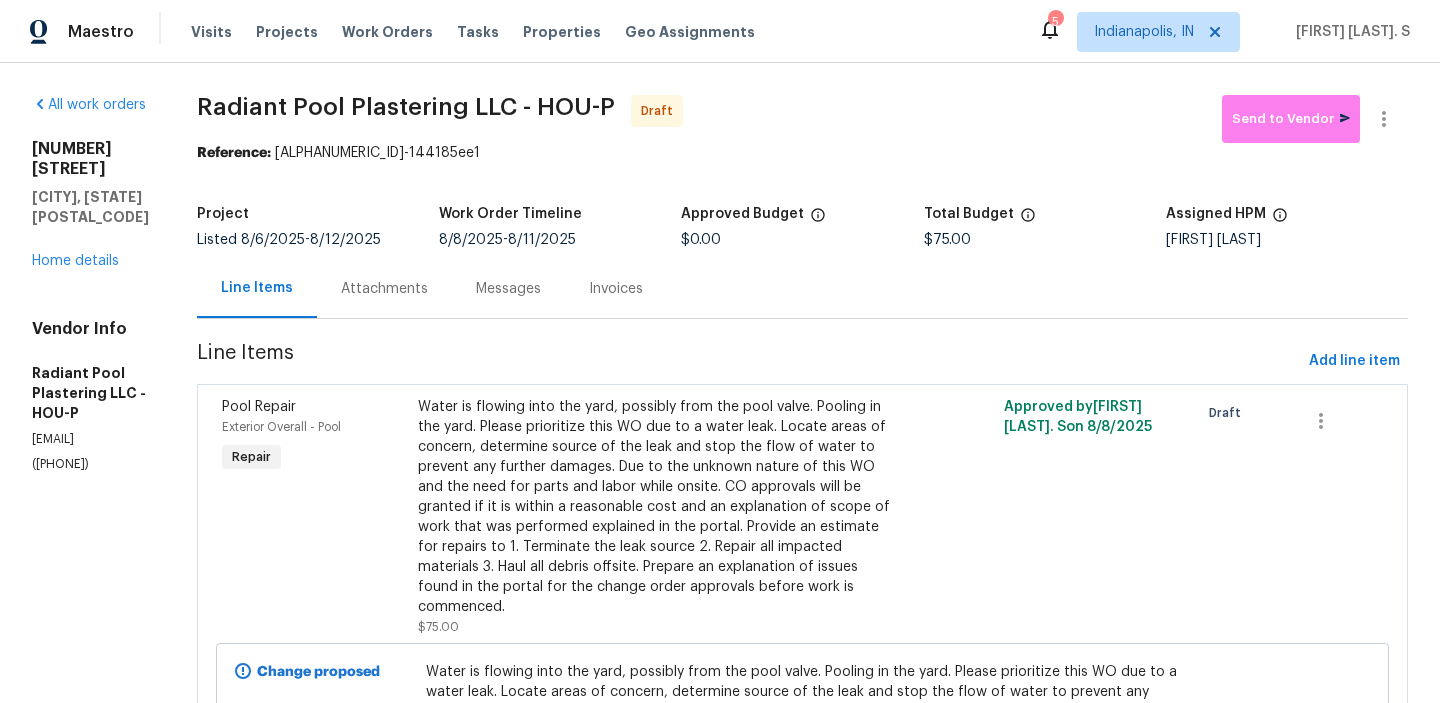 click on "Attachments" at bounding box center [384, 289] 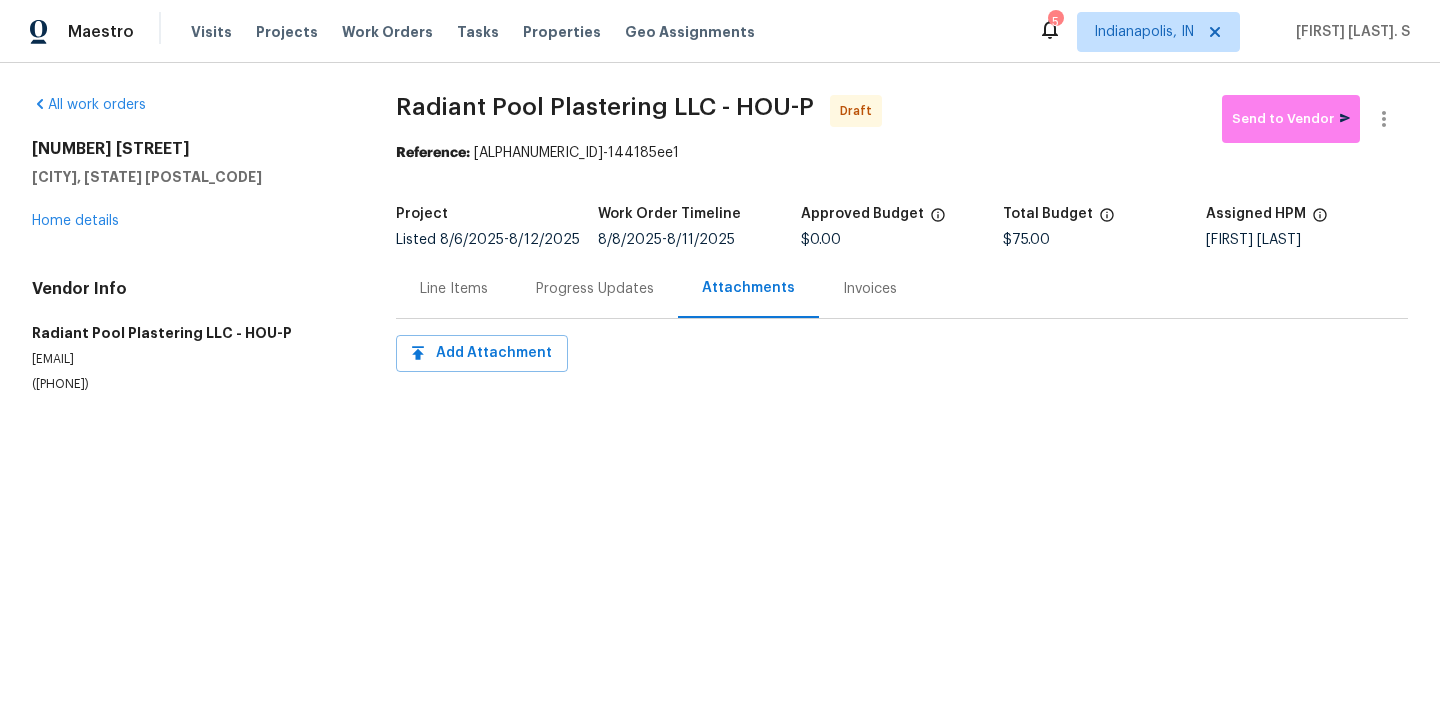 click on "Radiant Pool Plastering LLC - HOU-P Draft Send to Vendor   Reference:   4F722J6B6B8JT-144185ee1 Project Listed   8/6/2025  -  8/12/2025 Work Order Timeline 8/8/2025  -  8/11/2025 Approved Budget $0.00 Total Budget $75.00 Assigned HPM Joseph Wolfe Line Items Progress Updates Attachments Invoices Add Attachment" at bounding box center [902, 268] 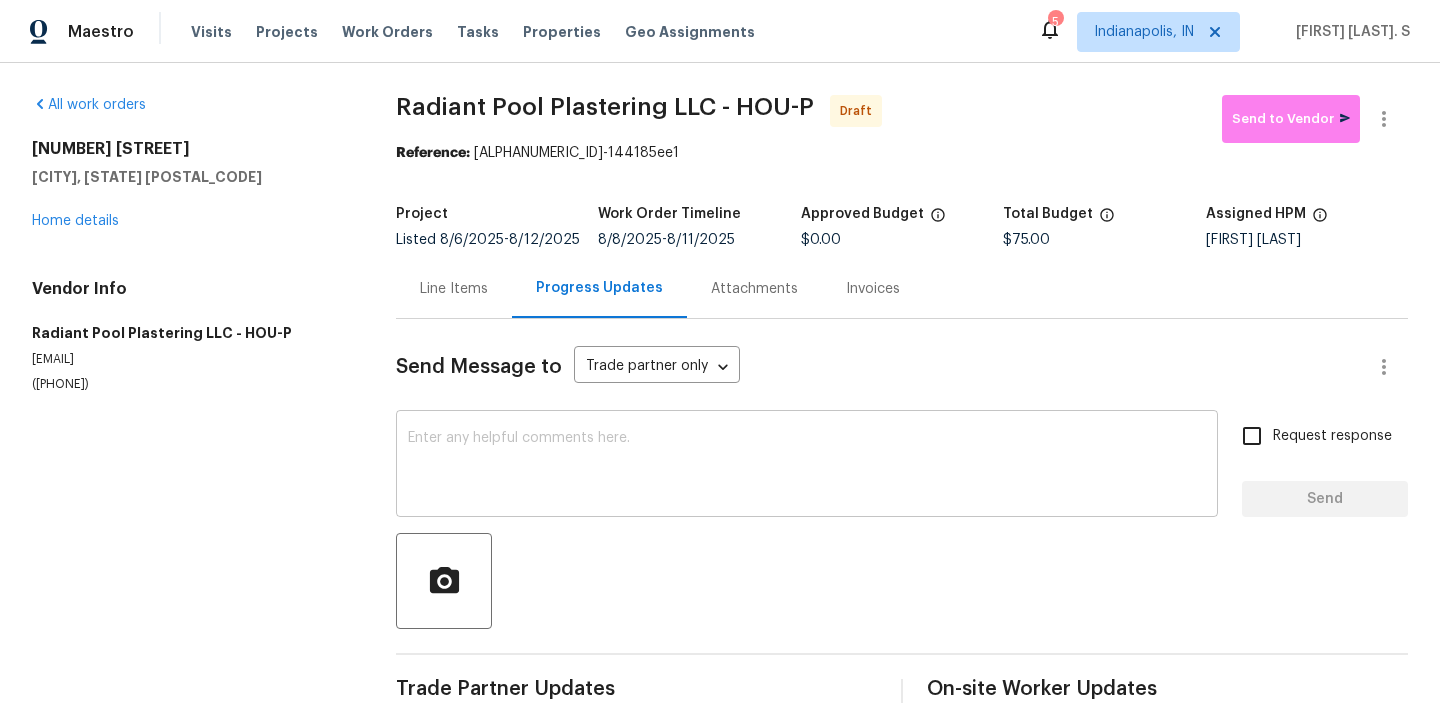 click at bounding box center (807, 466) 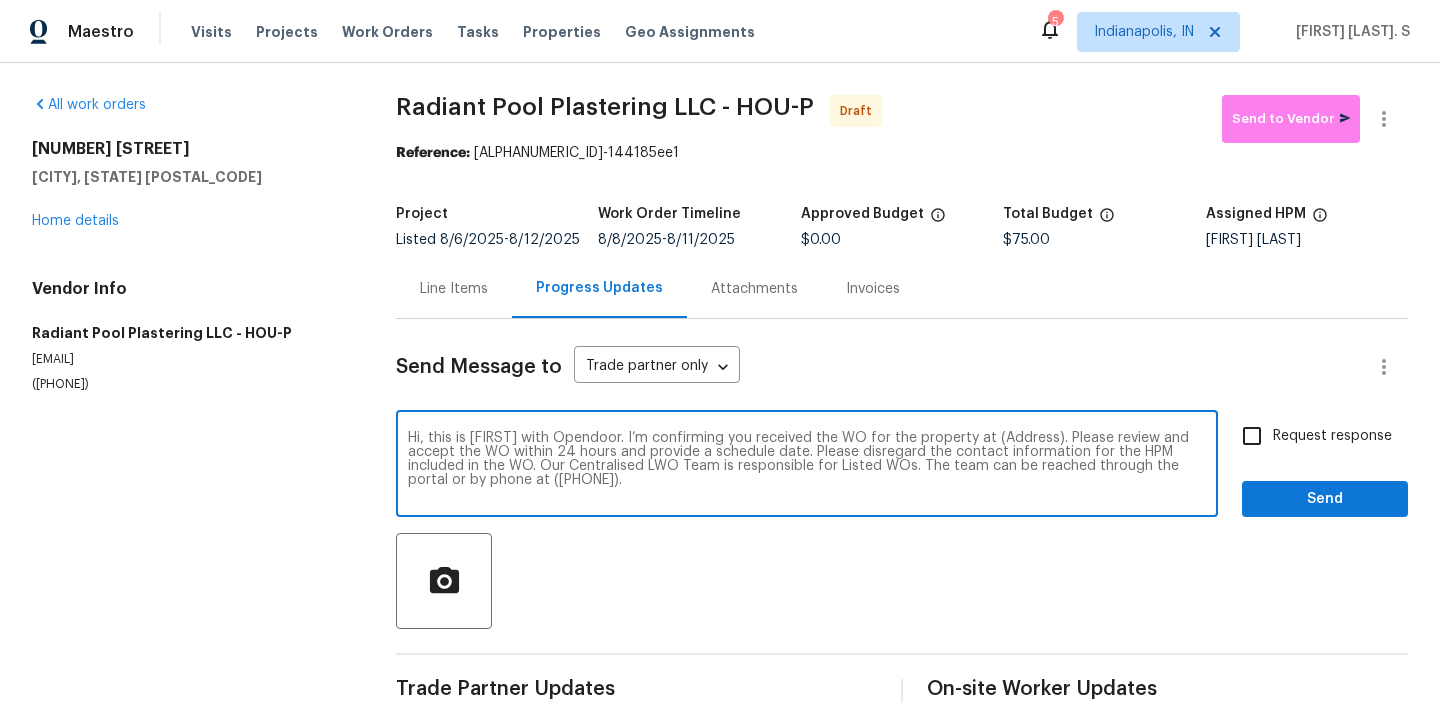 scroll, scrollTop: 0, scrollLeft: 0, axis: both 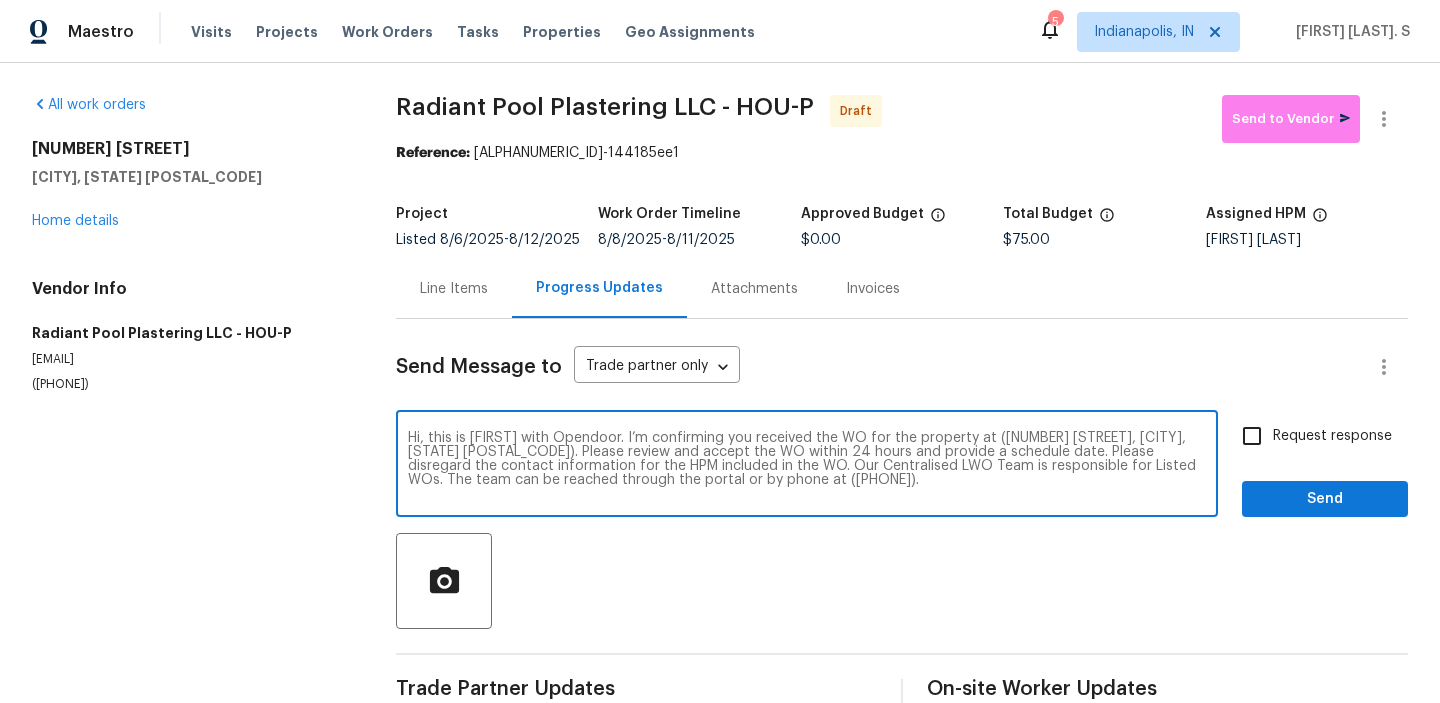 type on "Hi, this is Glory with Opendoor. I’m confirming you received the WO for the property at (13830 Campwood Ln, Cypress, TX 77429). Please review and accept the WO within 24 hours and provide a schedule date. Please disregard the contact information for the HPM included in the WO. Our Centralised LWO Team is responsible for Listed WOs. The team can be reached through the portal or by phone at (480) 478-0155." 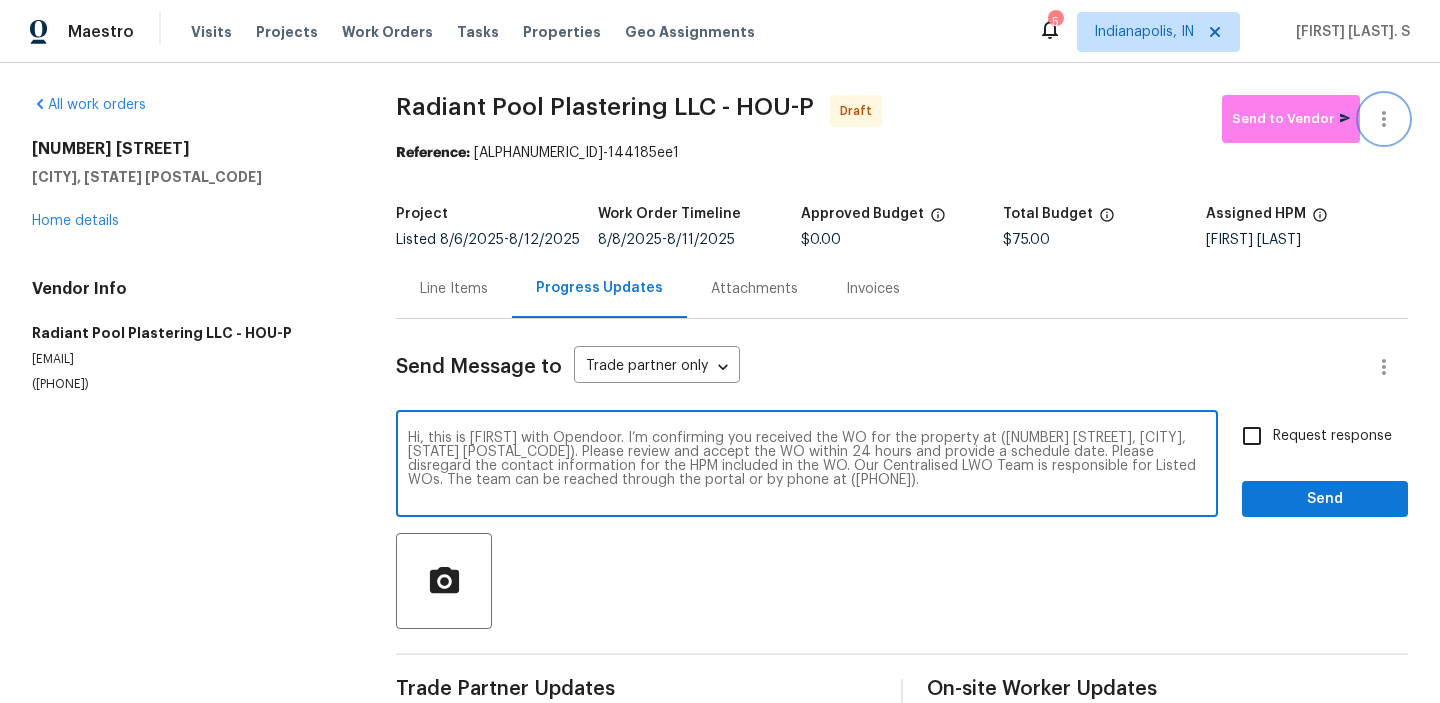 click 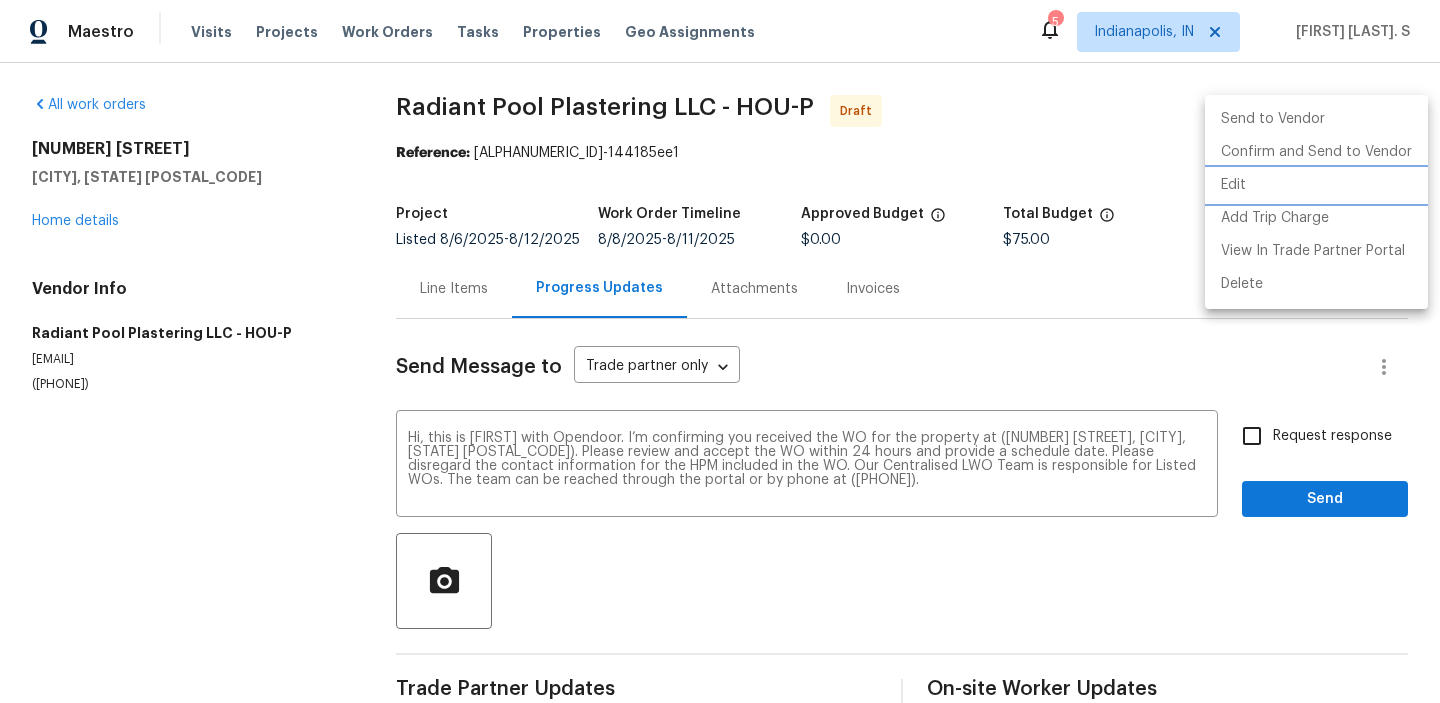click on "Edit" at bounding box center (1316, 185) 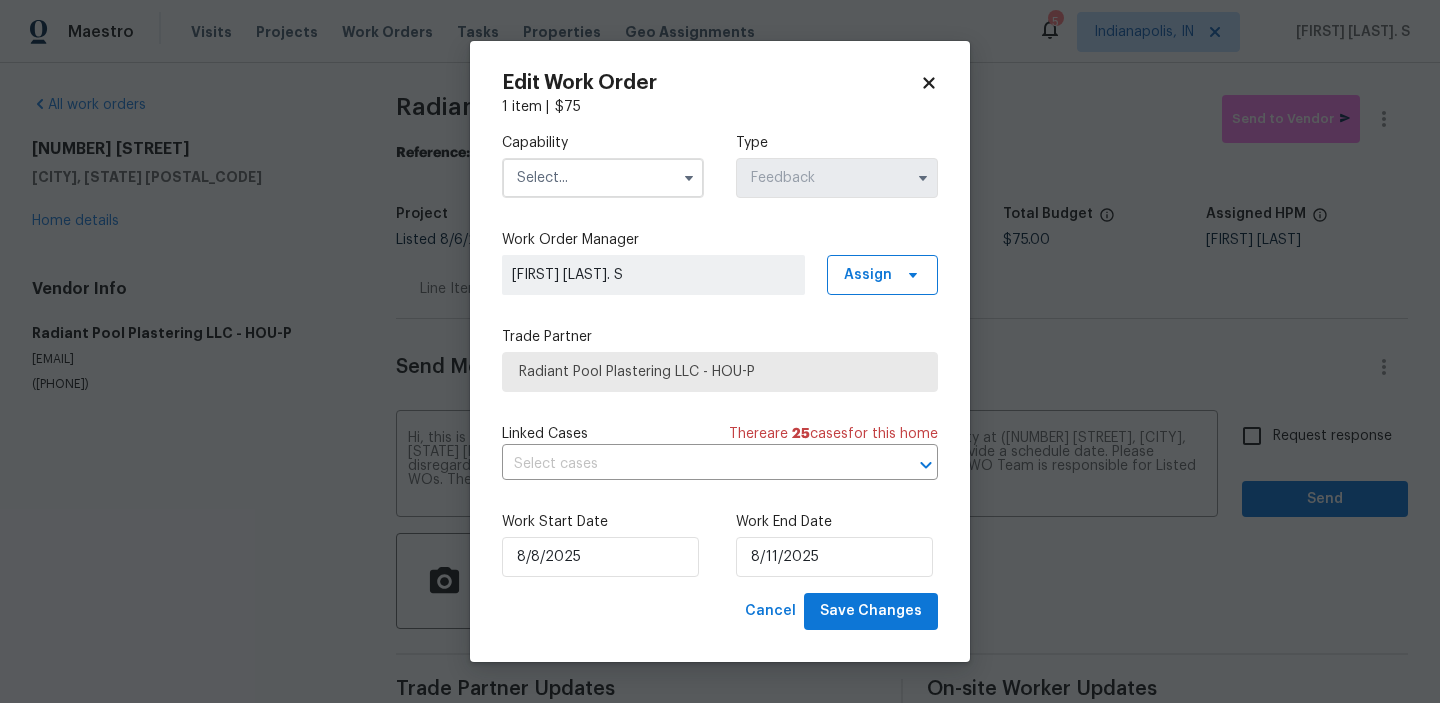 click at bounding box center [603, 178] 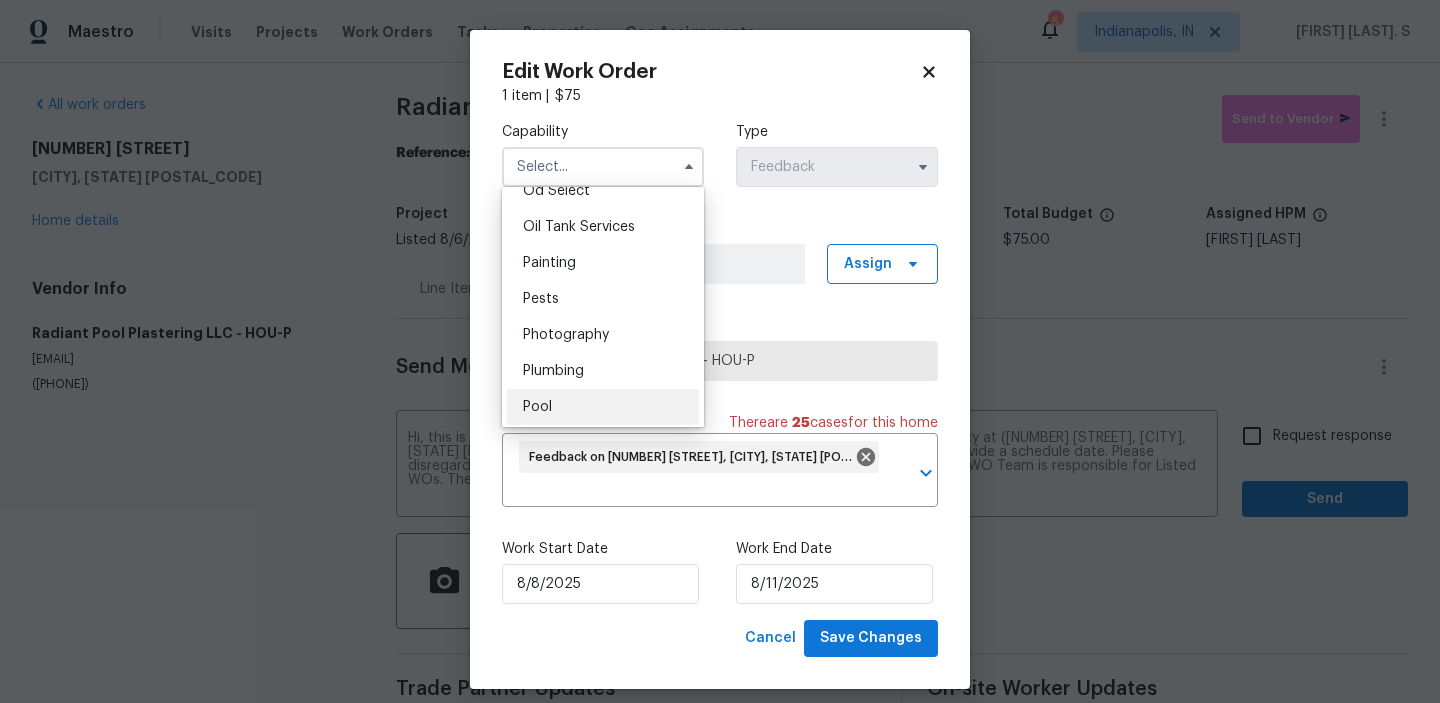click on "Pool" at bounding box center [603, 407] 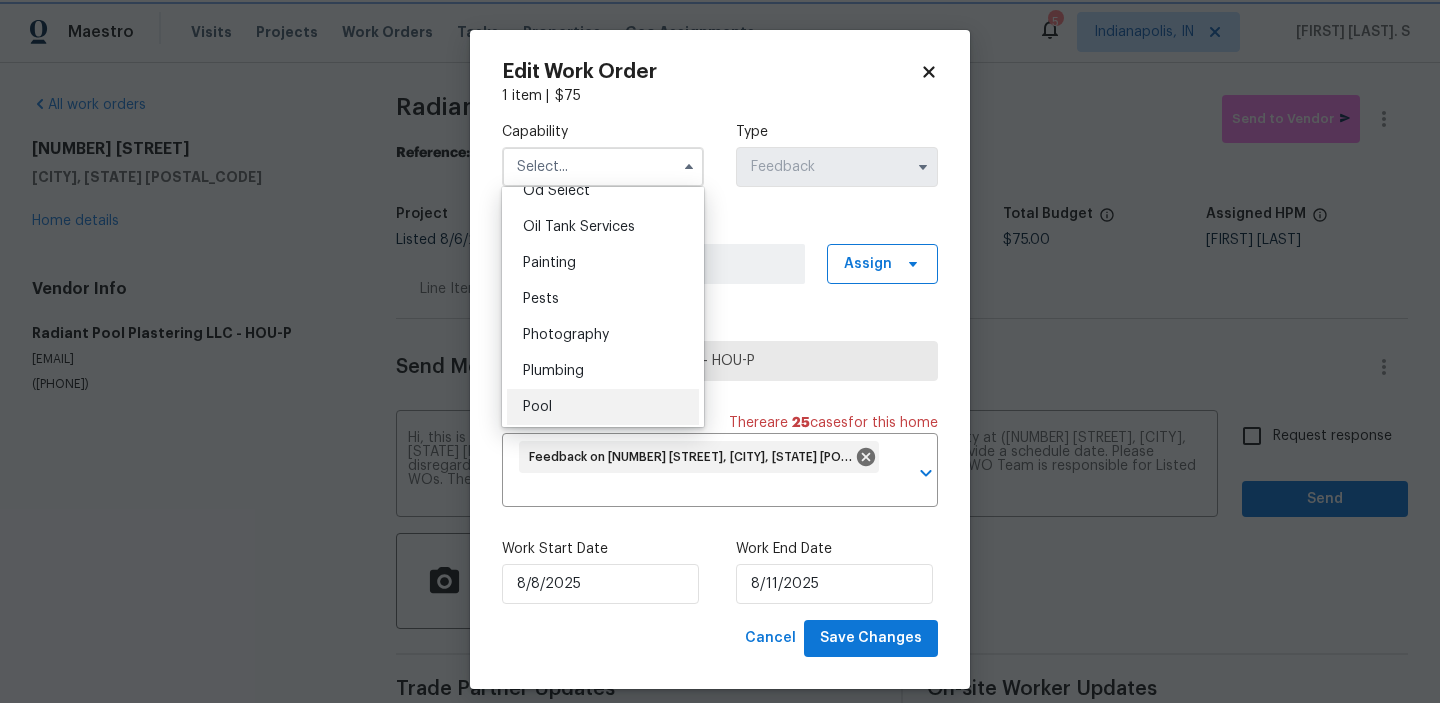 type on "Pool" 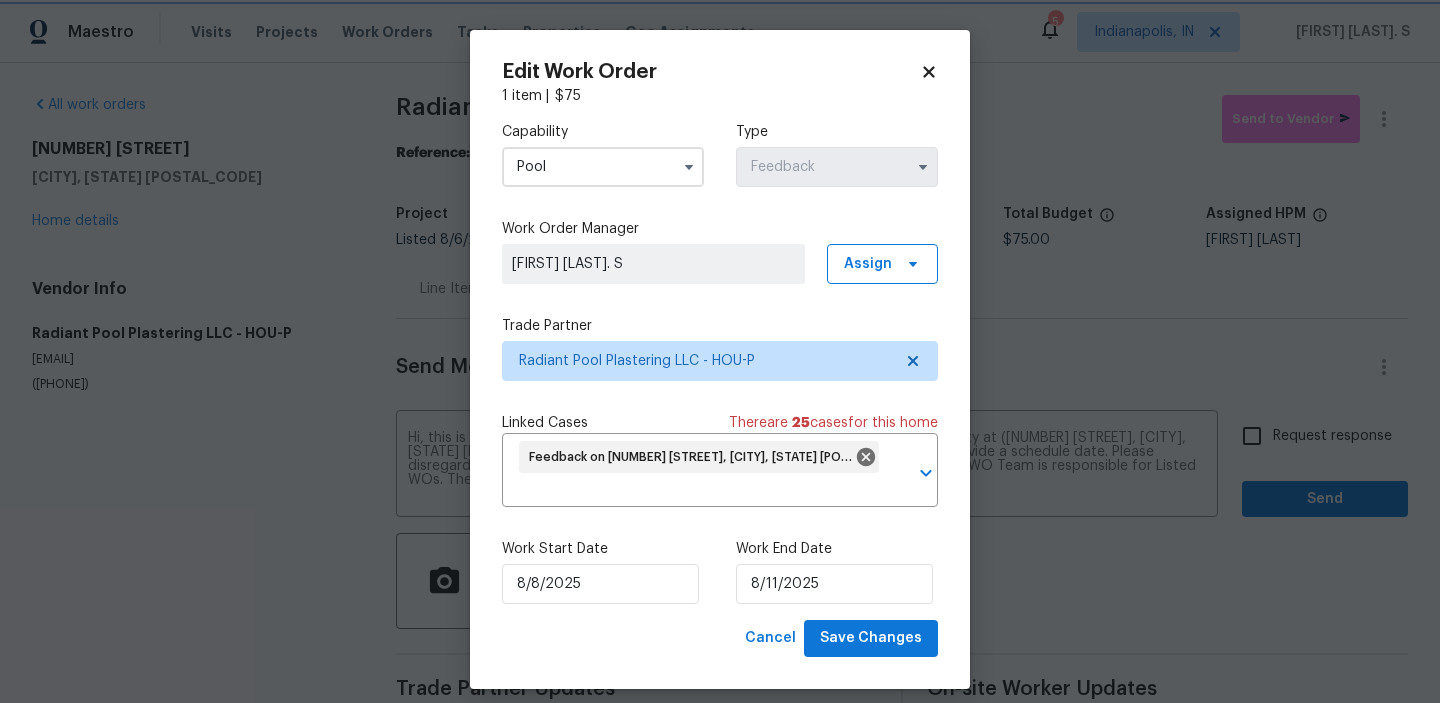 scroll, scrollTop: 1666, scrollLeft: 0, axis: vertical 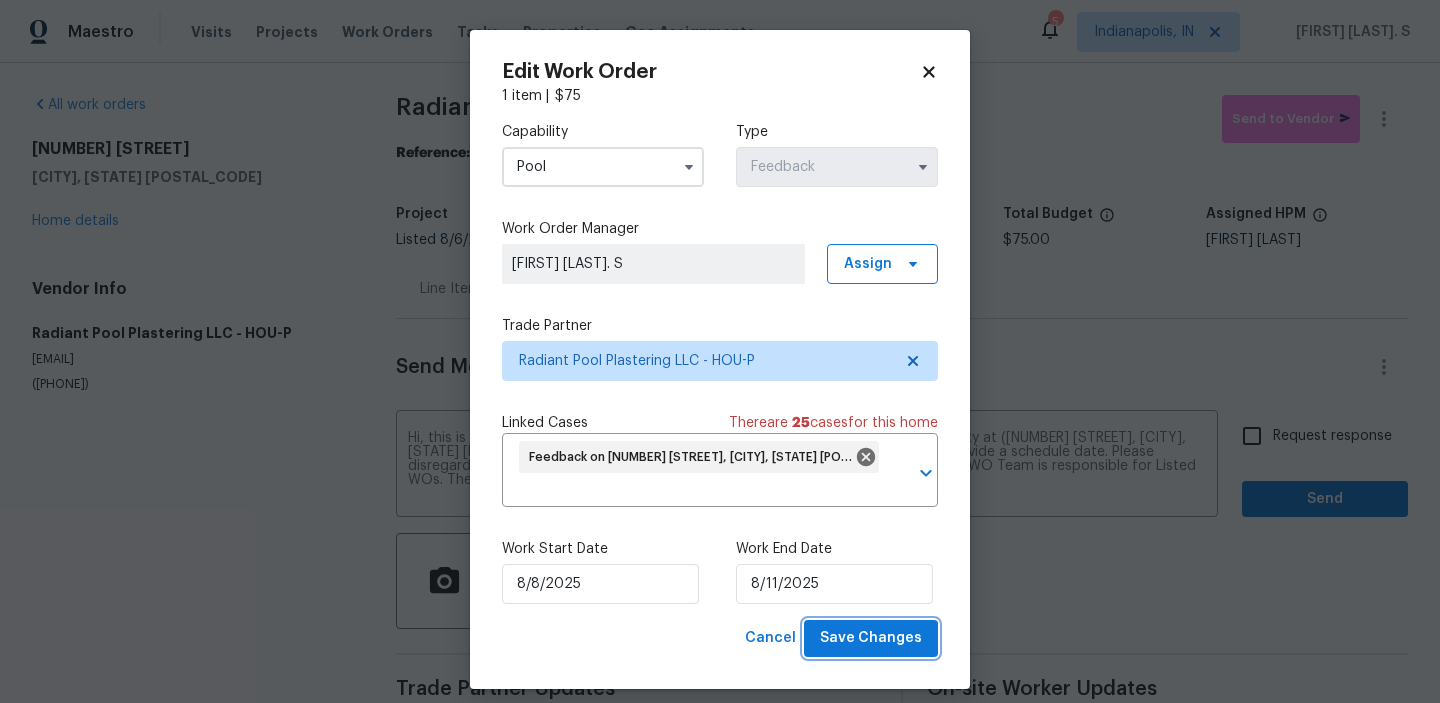 click on "Save Changes" at bounding box center (871, 638) 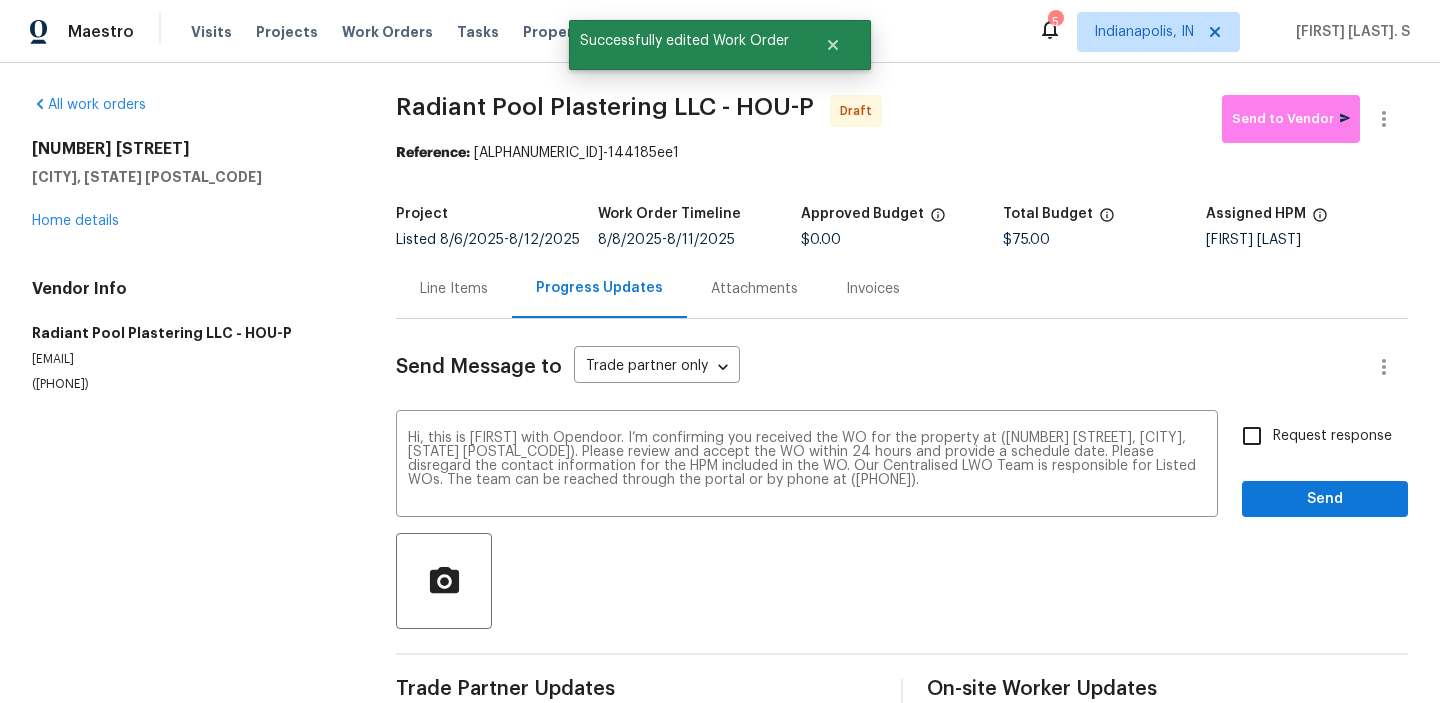 click on "Request response" at bounding box center (1332, 436) 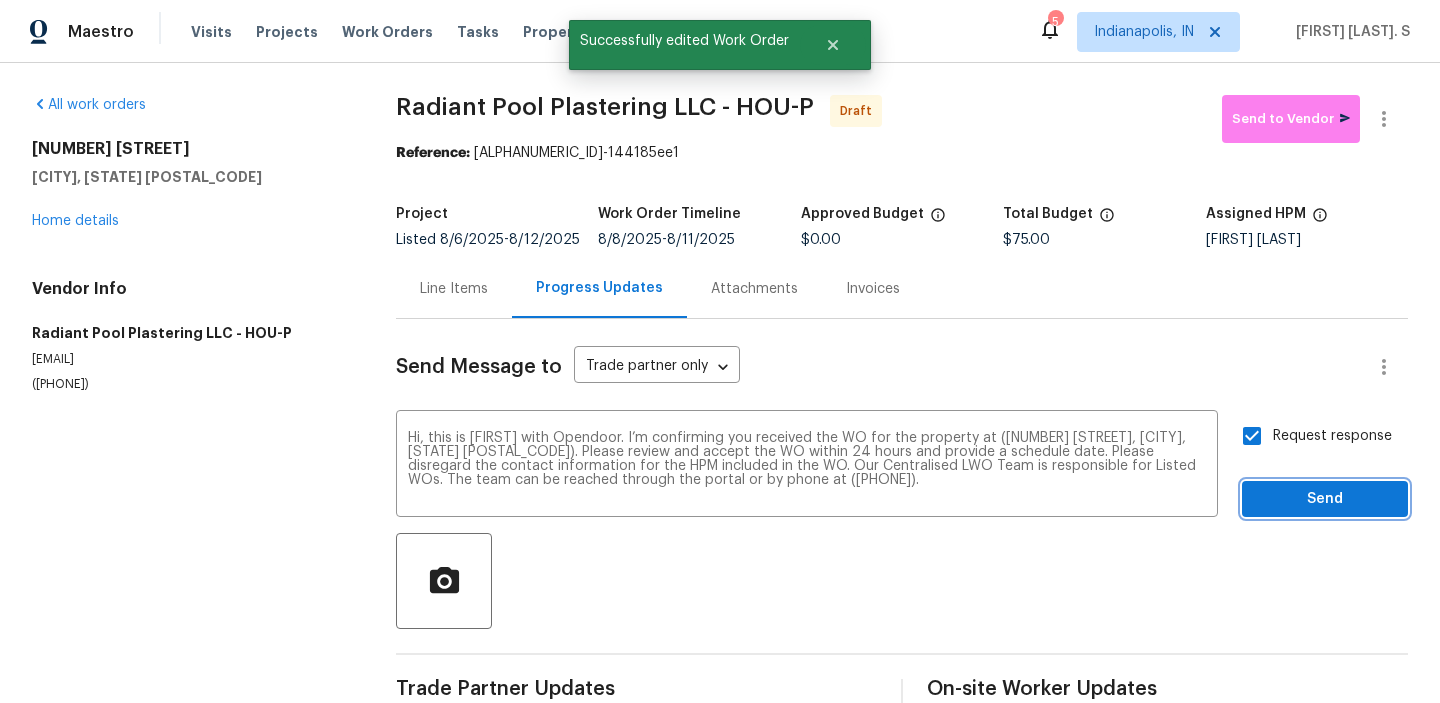 click on "Send" at bounding box center [1325, 499] 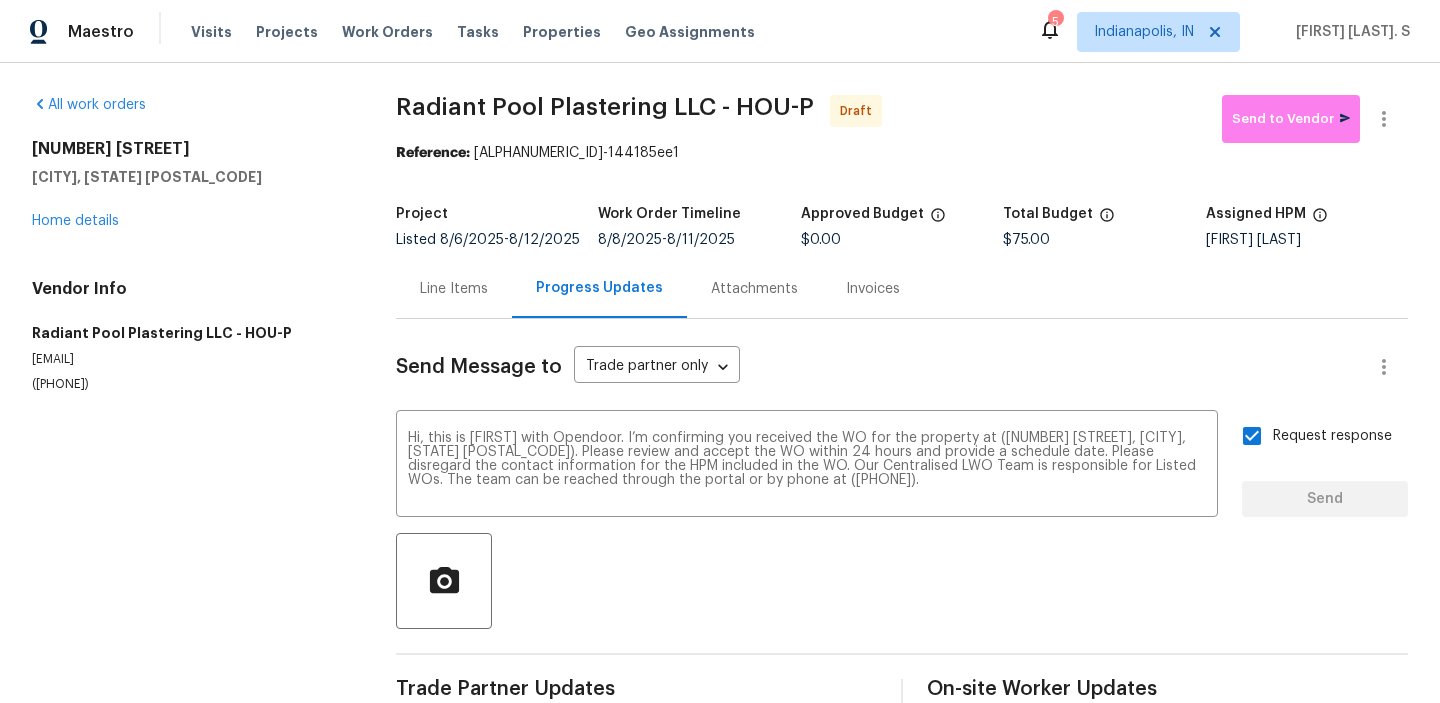 type 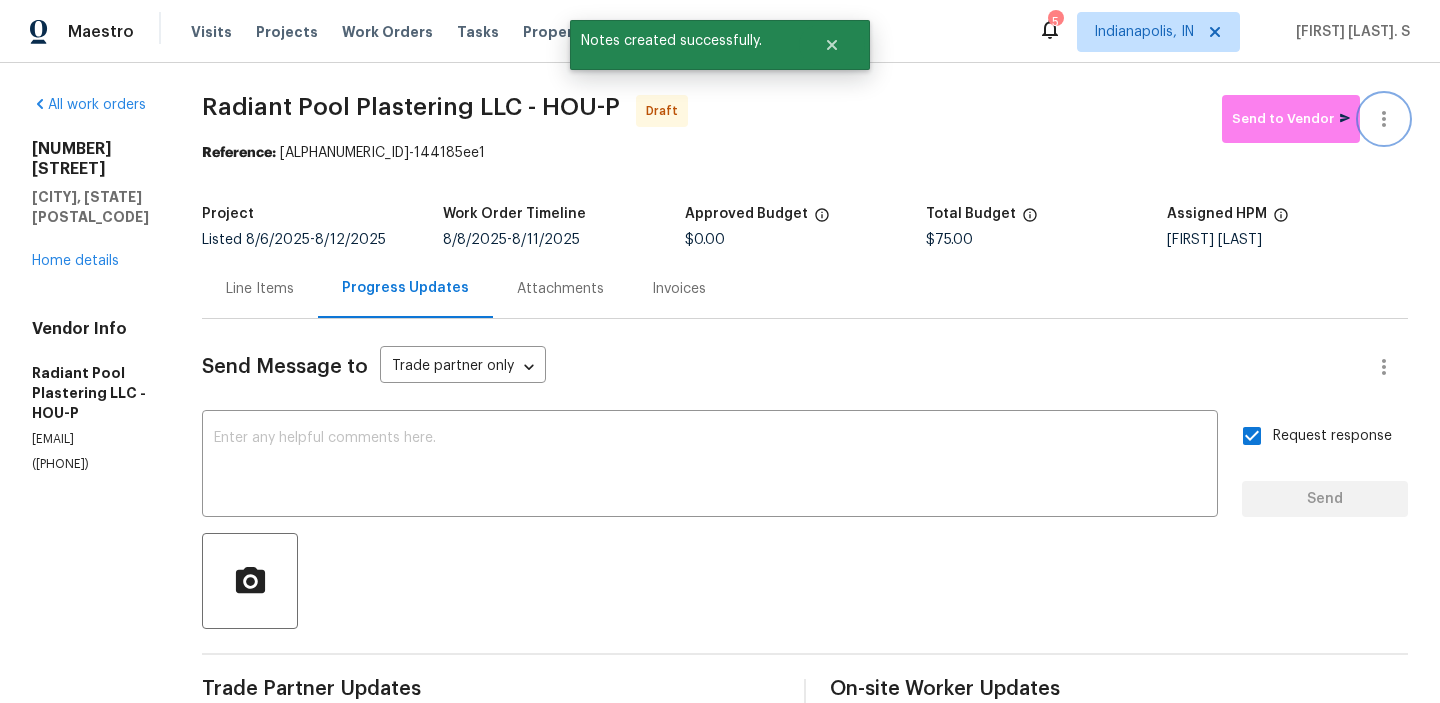 click at bounding box center [1384, 119] 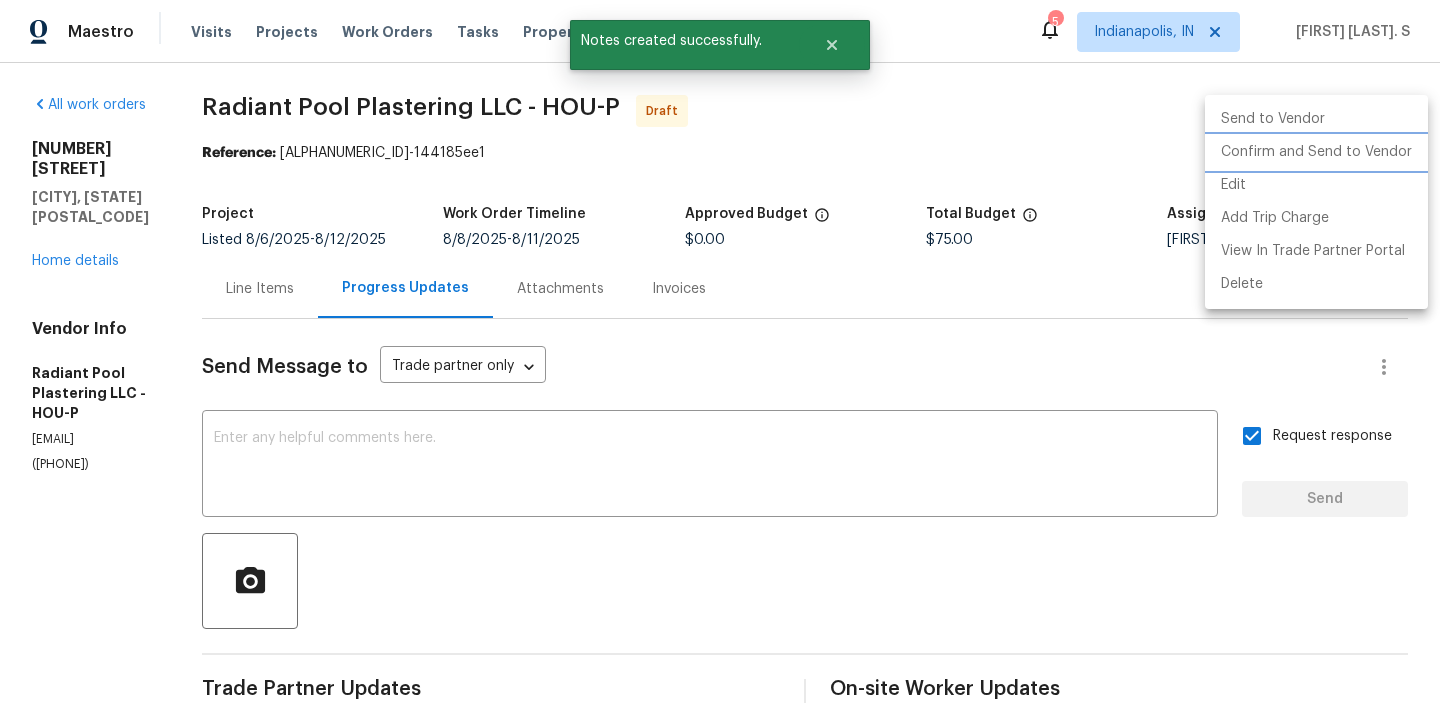 click on "Confirm and Send to Vendor" at bounding box center [1316, 152] 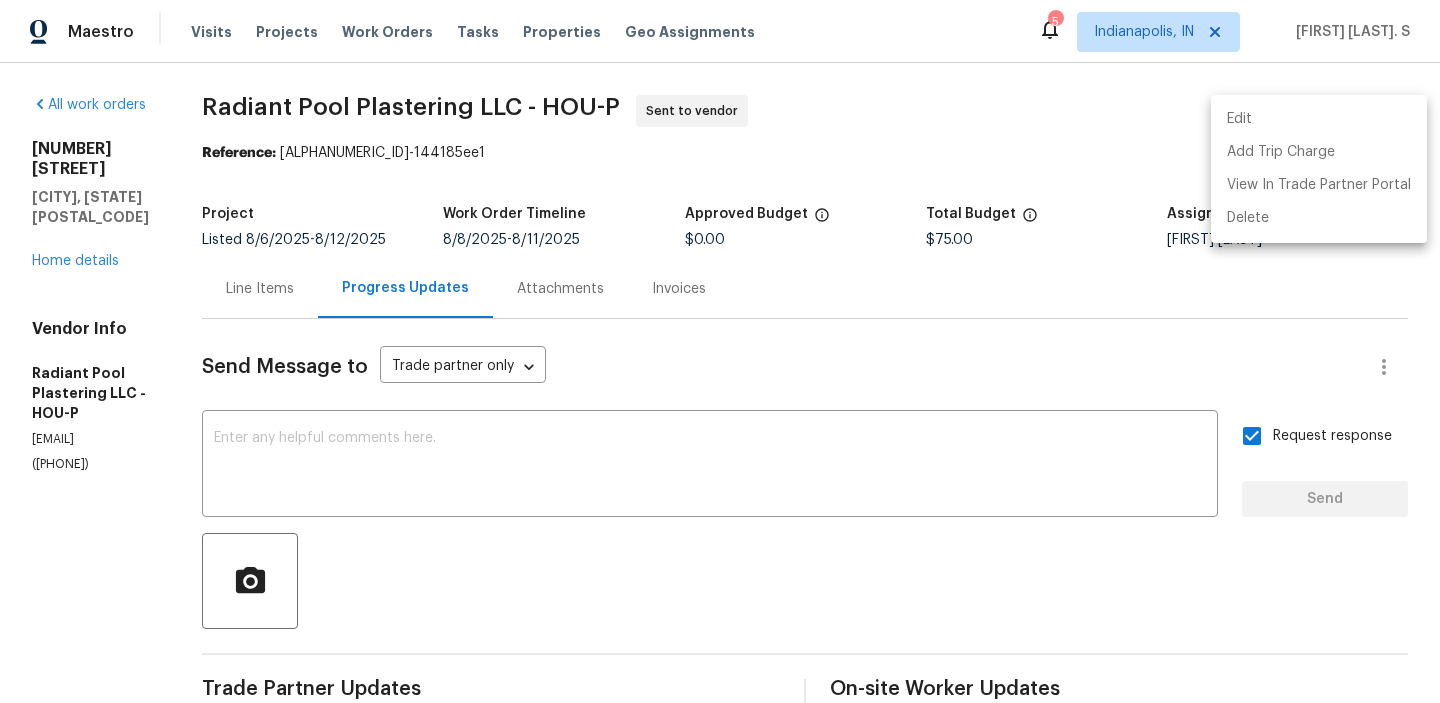 click at bounding box center [720, 351] 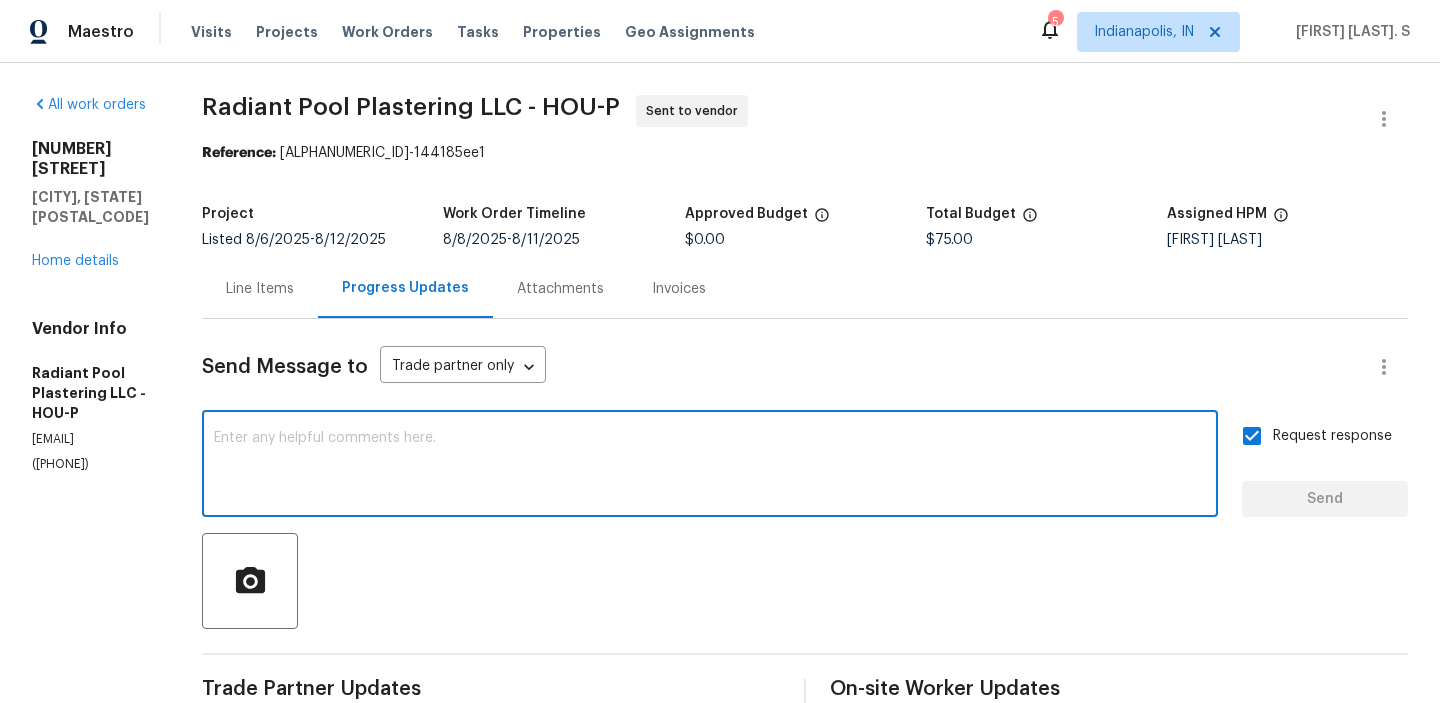 click at bounding box center (710, 466) 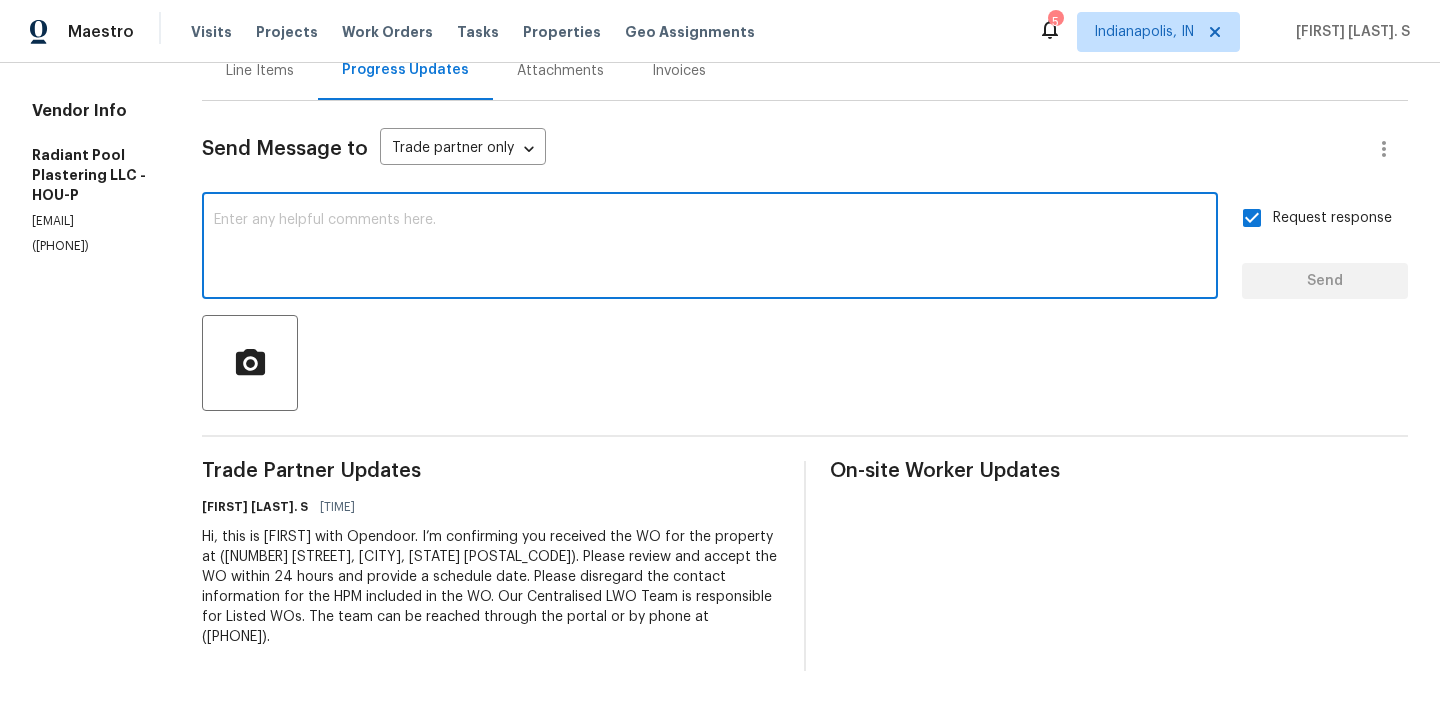 scroll, scrollTop: 0, scrollLeft: 0, axis: both 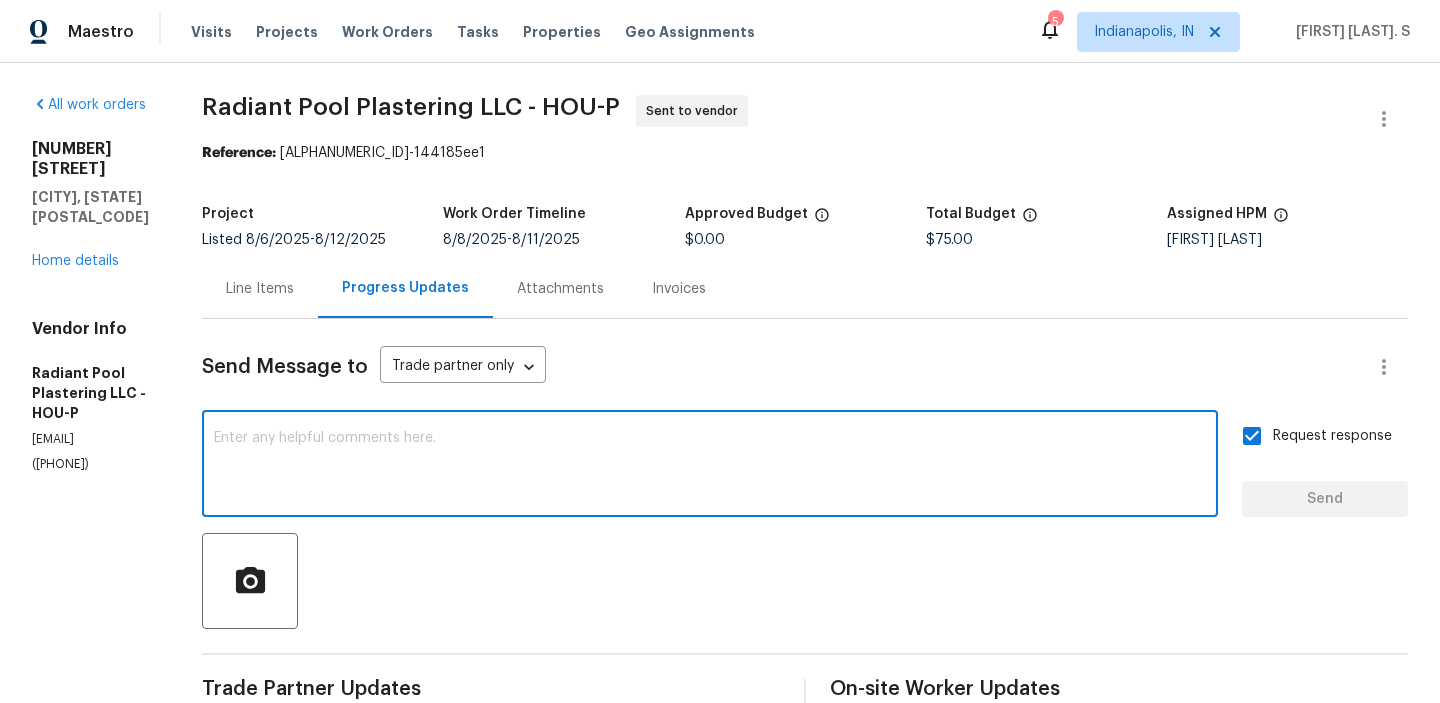 click at bounding box center [710, 466] 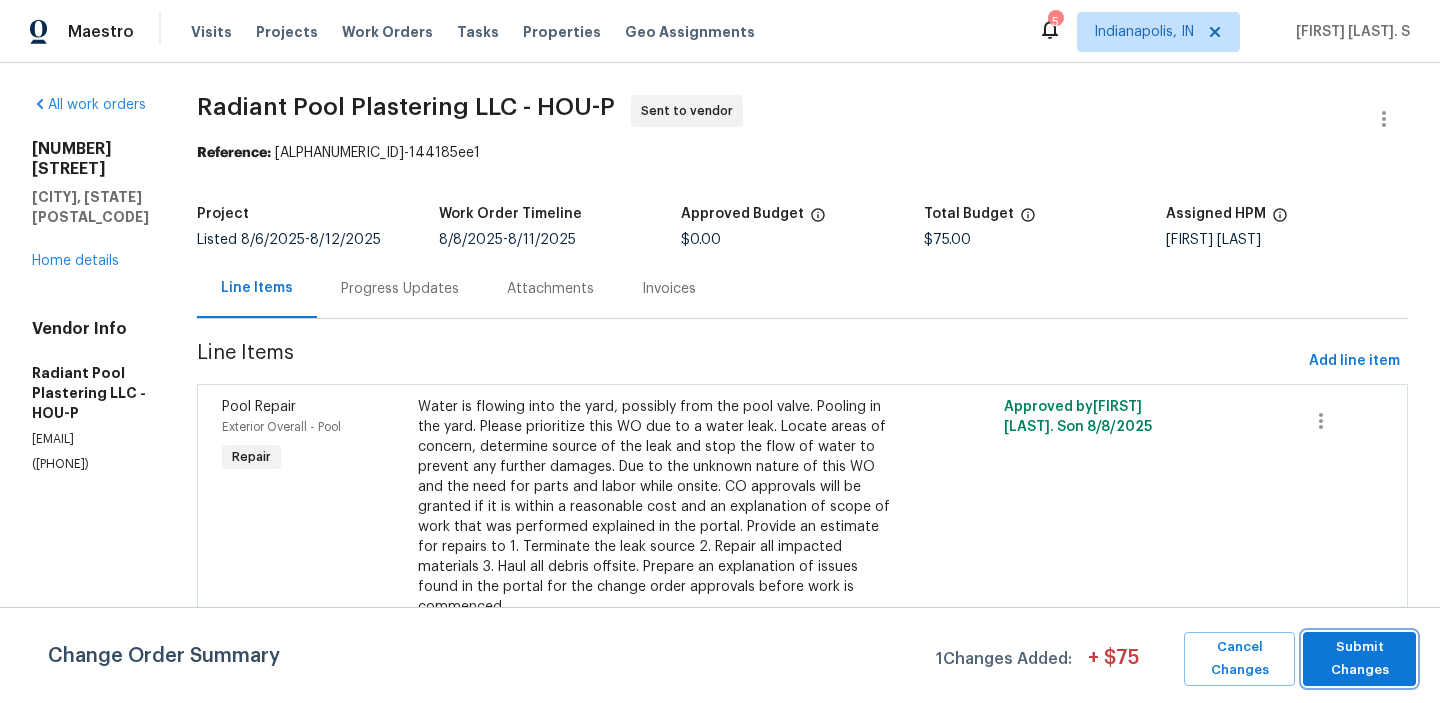 click on "Submit Changes" at bounding box center [1359, 659] 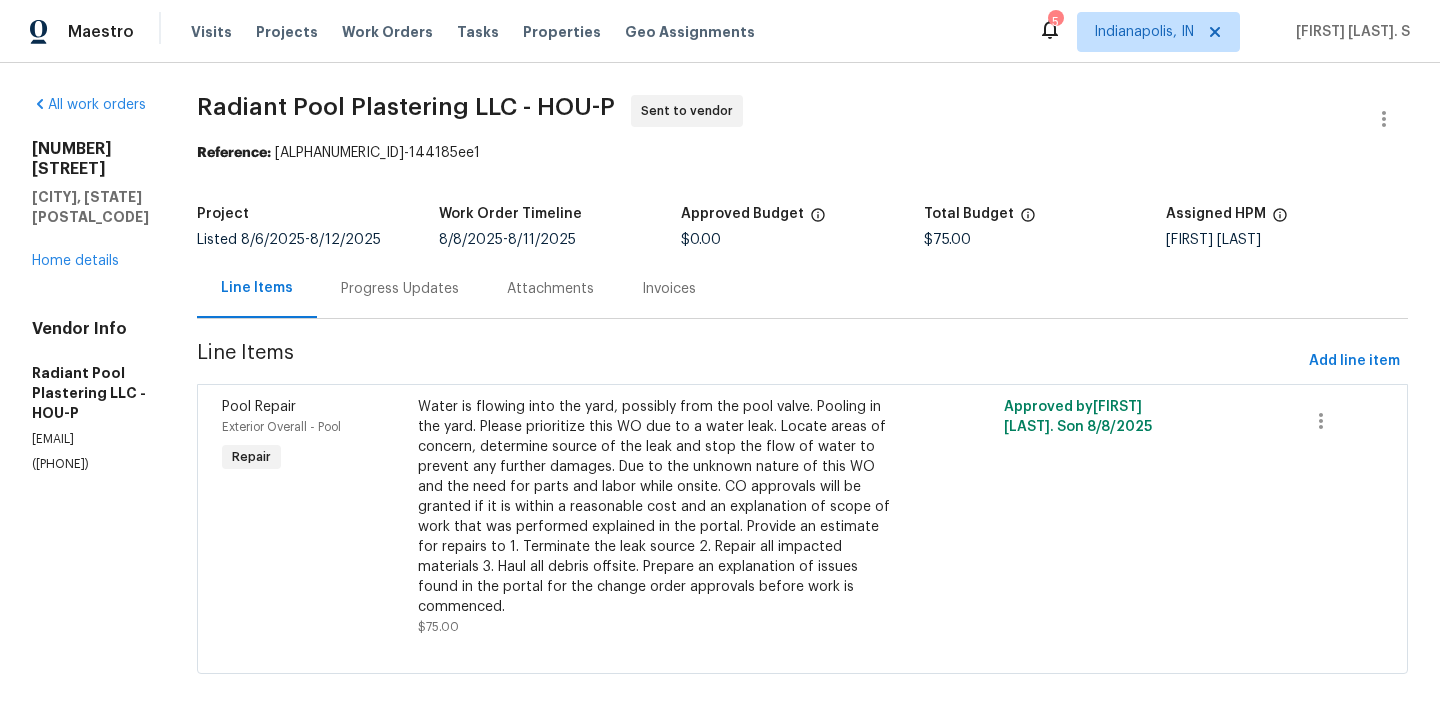 click on "Progress Updates" at bounding box center [400, 288] 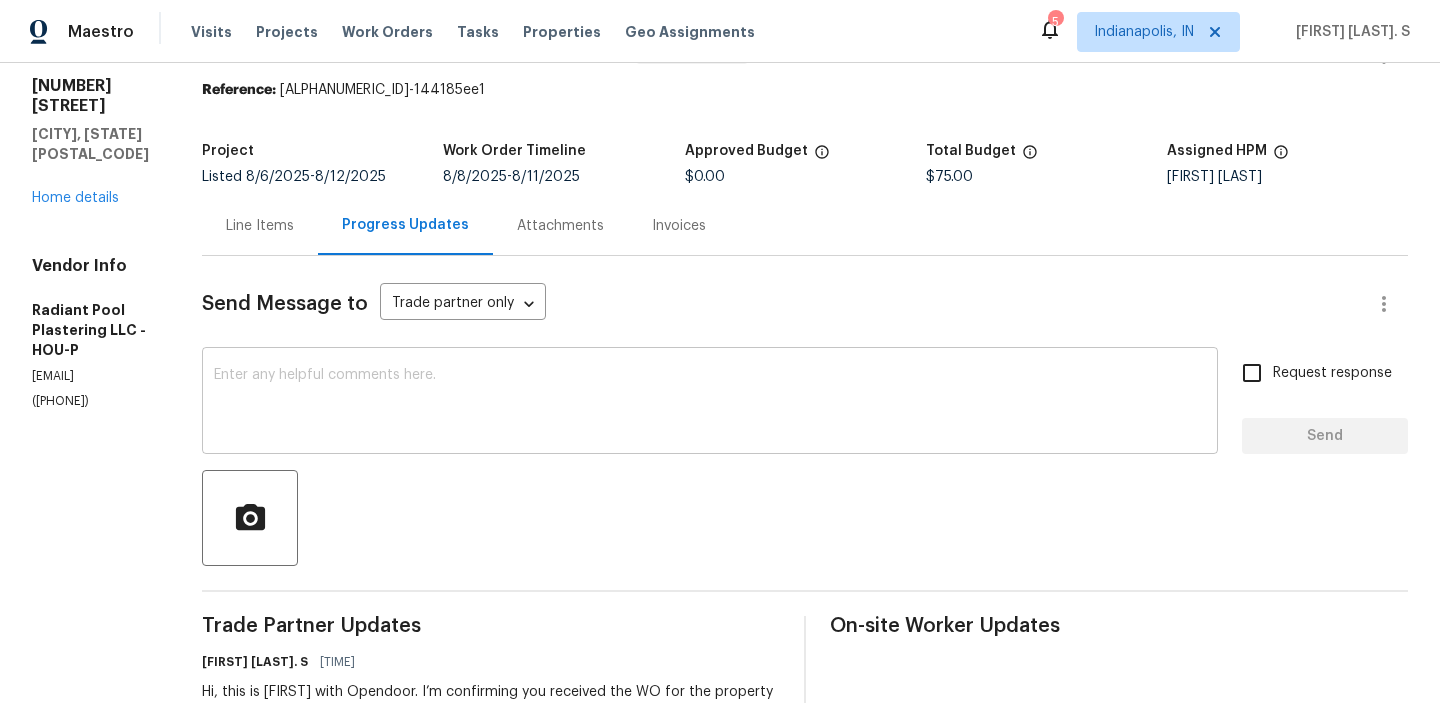 scroll, scrollTop: 0, scrollLeft: 0, axis: both 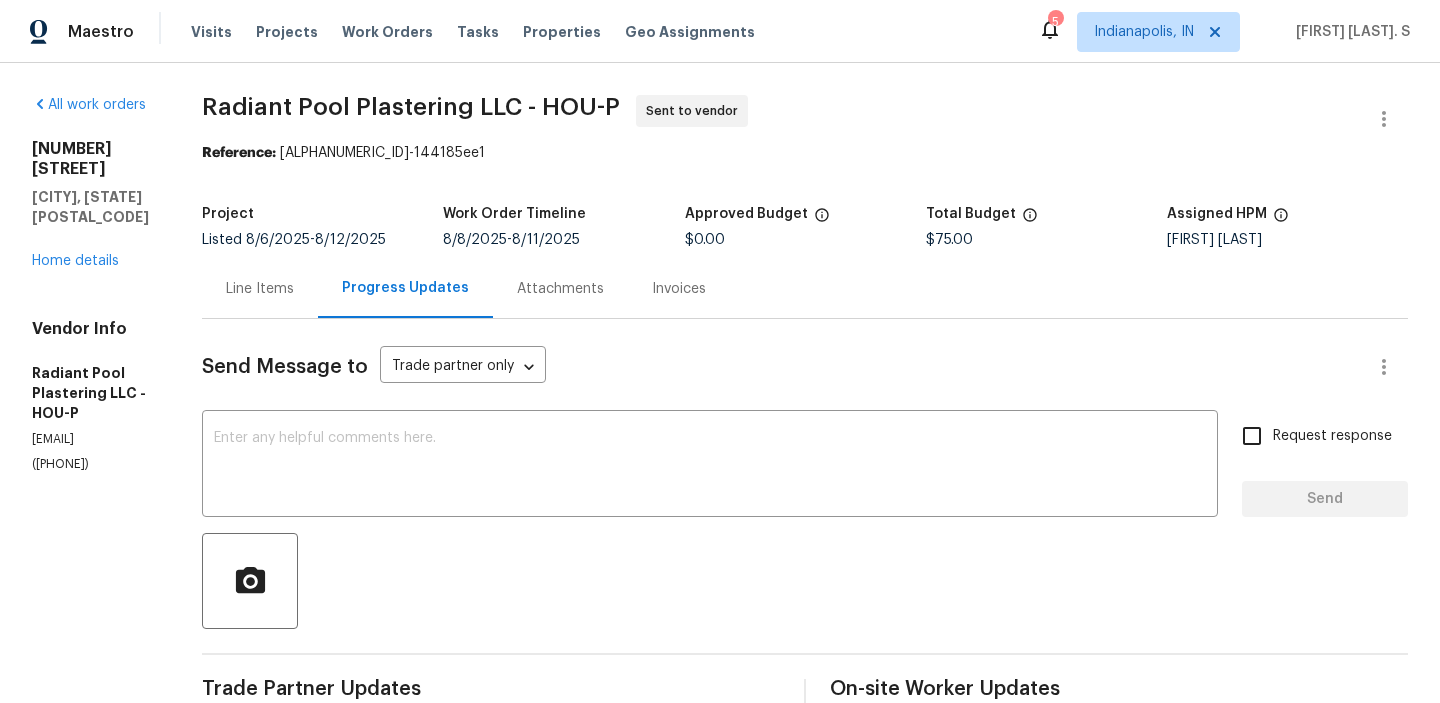 click on "All work orders 13830 Campwood Ln Cypress, TX 77429 Home details Vendor Info Radiant Pool Plastering LLC - HOU-P info@radiantpoolplastering.com (832) 212-0922 Radiant Pool Plastering LLC - HOU-P Sent to vendor Reference:   4F722J6B6B8JT-144185ee1 Project Listed   8/6/2025  -  8/12/2025 Work Order Timeline 8/8/2025  -  8/11/2025 Approved Budget $0.00 Total Budget $75.00 Assigned HPM Joseph Wolfe Line Items Progress Updates Attachments Invoices Send Message to Trade partner only Trade partner only ​ x ​ Request response Send Trade Partner Updates Glory Joyce. S 08/08/2025 12:42 PM Hi, this is Glory with Opendoor. I’m confirming you received the WO for the property at (13830 Campwood Ln, Cypress, TX 77429). Please review and accept the WO within 24 hours and provide a schedule date. Please disregard the contact information for the HPM included in the WO. Our Centralised LWO Team is responsible for Listed WOs. The team can be reached through the portal or by phone at (480) 478-0155. On-site Worker Updates" at bounding box center [720, 492] 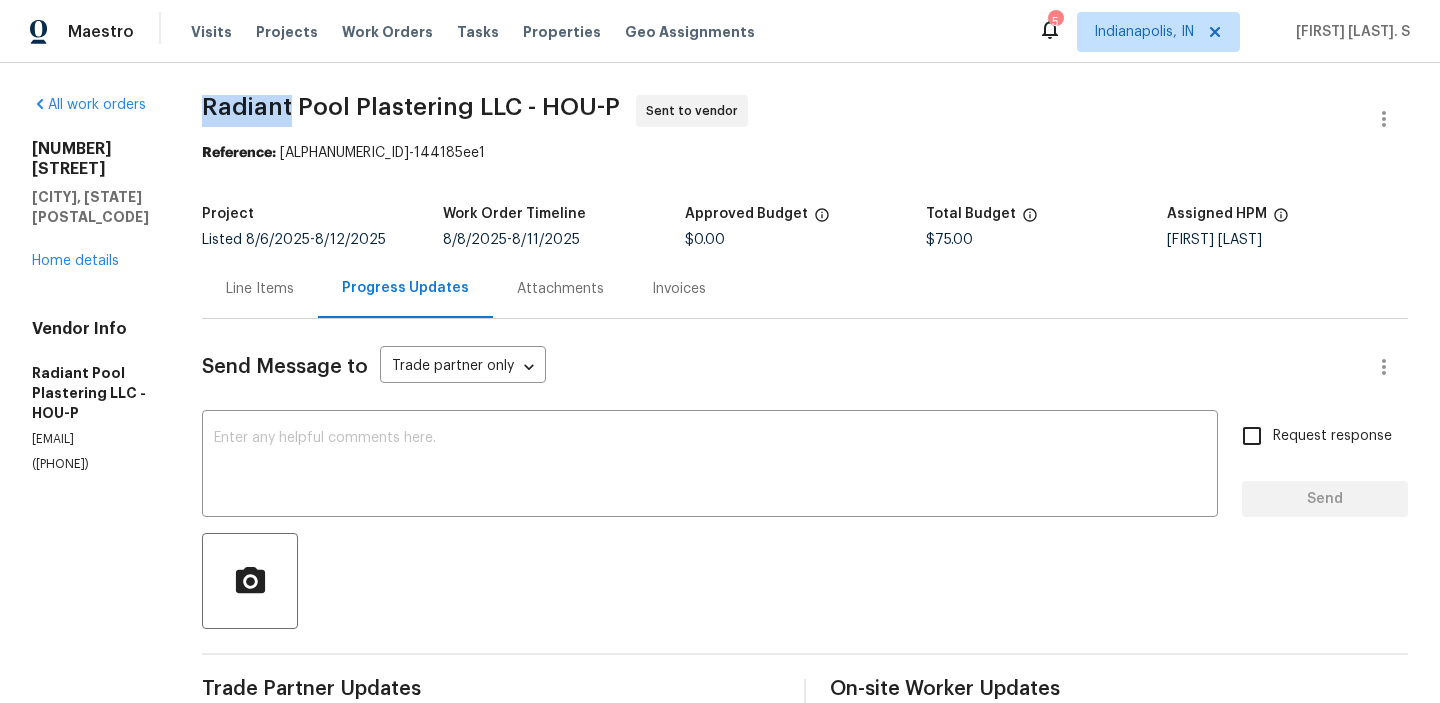 click on "All work orders 13830 Campwood Ln Cypress, TX 77429 Home details Vendor Info Radiant Pool Plastering LLC - HOU-P info@radiantpoolplastering.com (832) 212-0922 Radiant Pool Plastering LLC - HOU-P Sent to vendor Reference:   4F722J6B6B8JT-144185ee1 Project Listed   8/6/2025  -  8/12/2025 Work Order Timeline 8/8/2025  -  8/11/2025 Approved Budget $0.00 Total Budget $75.00 Assigned HPM Joseph Wolfe Line Items Progress Updates Attachments Invoices Send Message to Trade partner only Trade partner only ​ x ​ Request response Send Trade Partner Updates Glory Joyce. S 08/08/2025 12:42 PM Hi, this is Glory with Opendoor. I’m confirming you received the WO for the property at (13830 Campwood Ln, Cypress, TX 77429). Please review and accept the WO within 24 hours and provide a schedule date. Please disregard the contact information for the HPM included in the WO. Our Centralised LWO Team is responsible for Listed WOs. The team can be reached through the portal or by phone at (480) 478-0155. On-site Worker Updates" at bounding box center [720, 492] 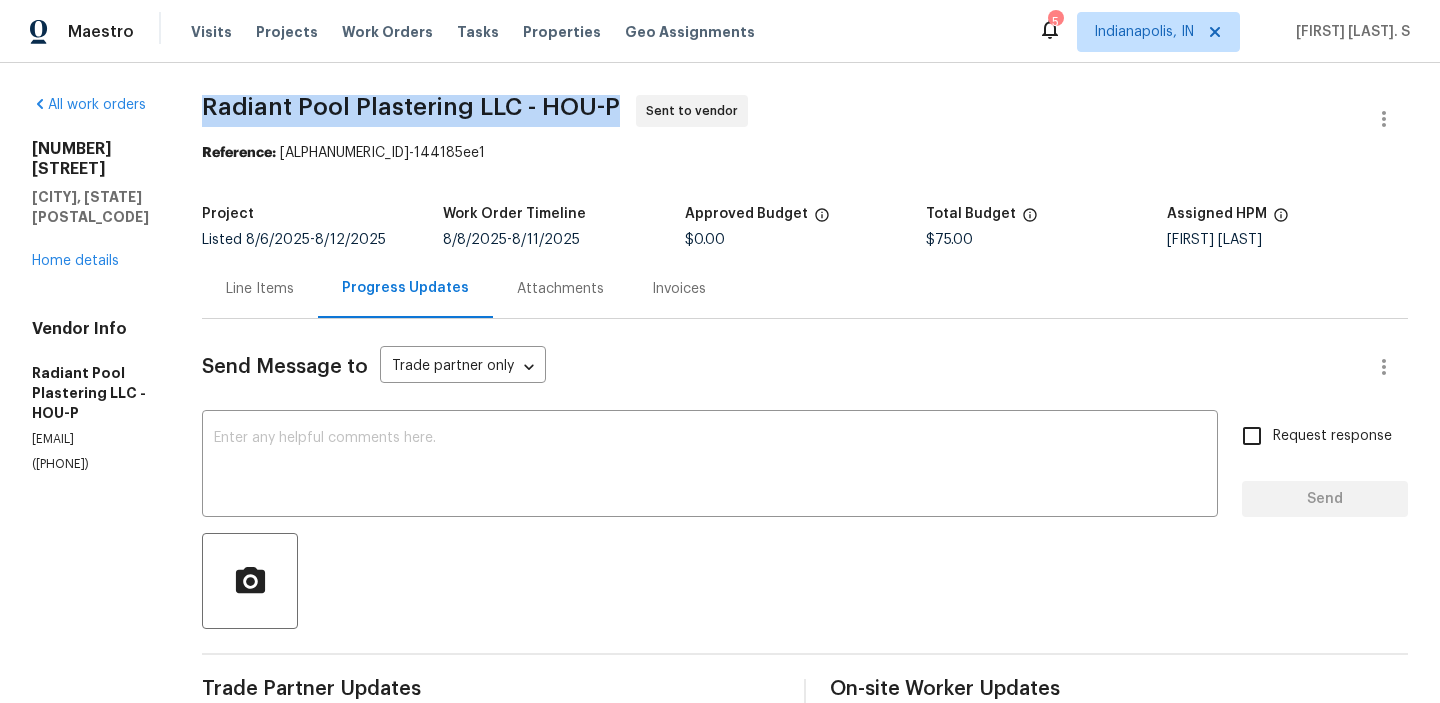 copy on "Radiant Pool Plastering LLC - HOU-P" 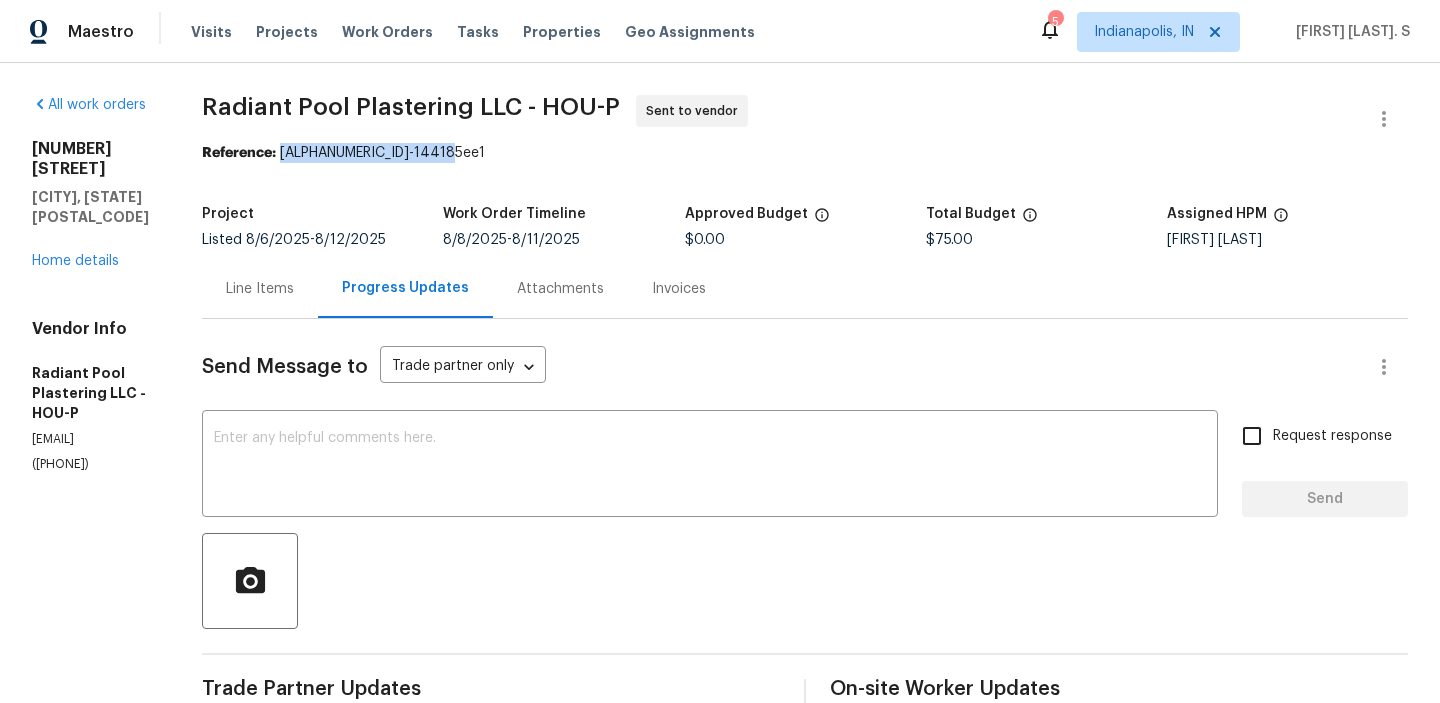drag, startPoint x: 342, startPoint y: 154, endPoint x: 629, endPoint y: 154, distance: 287 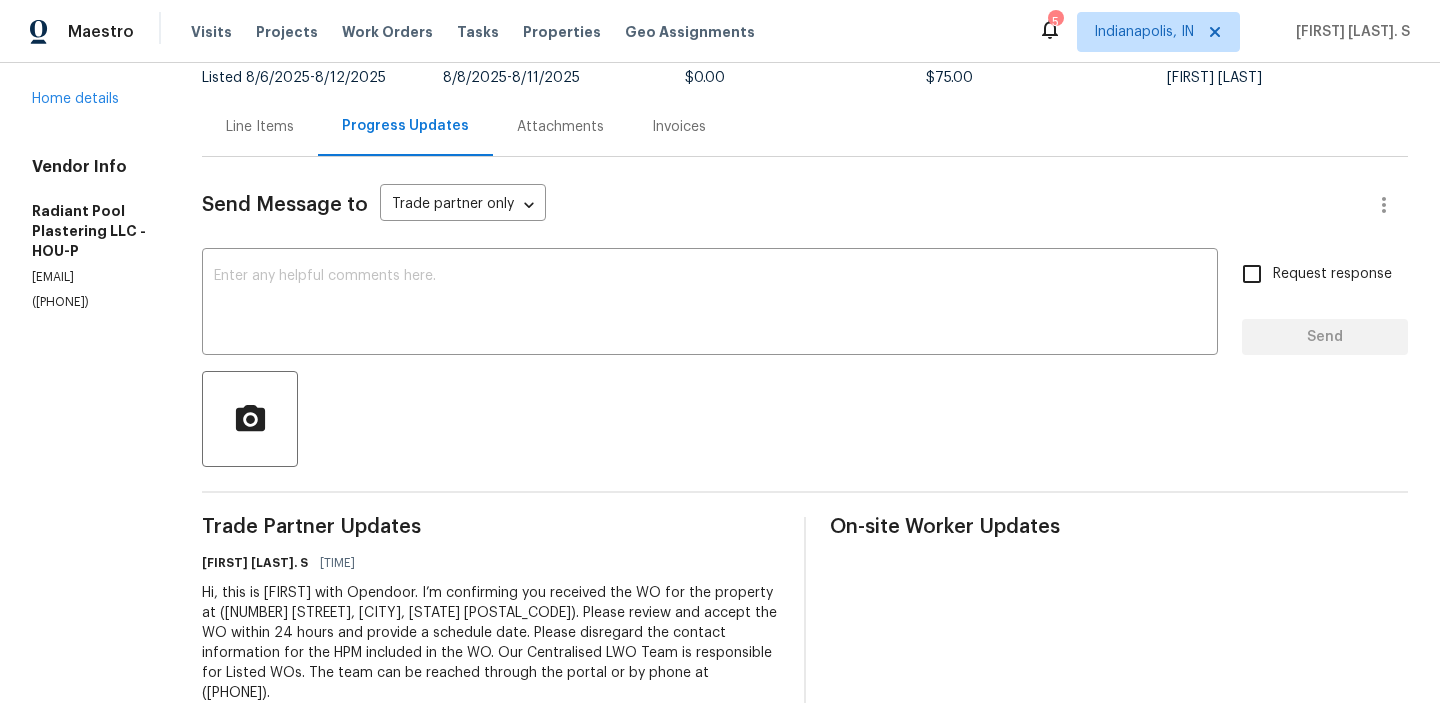 scroll, scrollTop: 218, scrollLeft: 0, axis: vertical 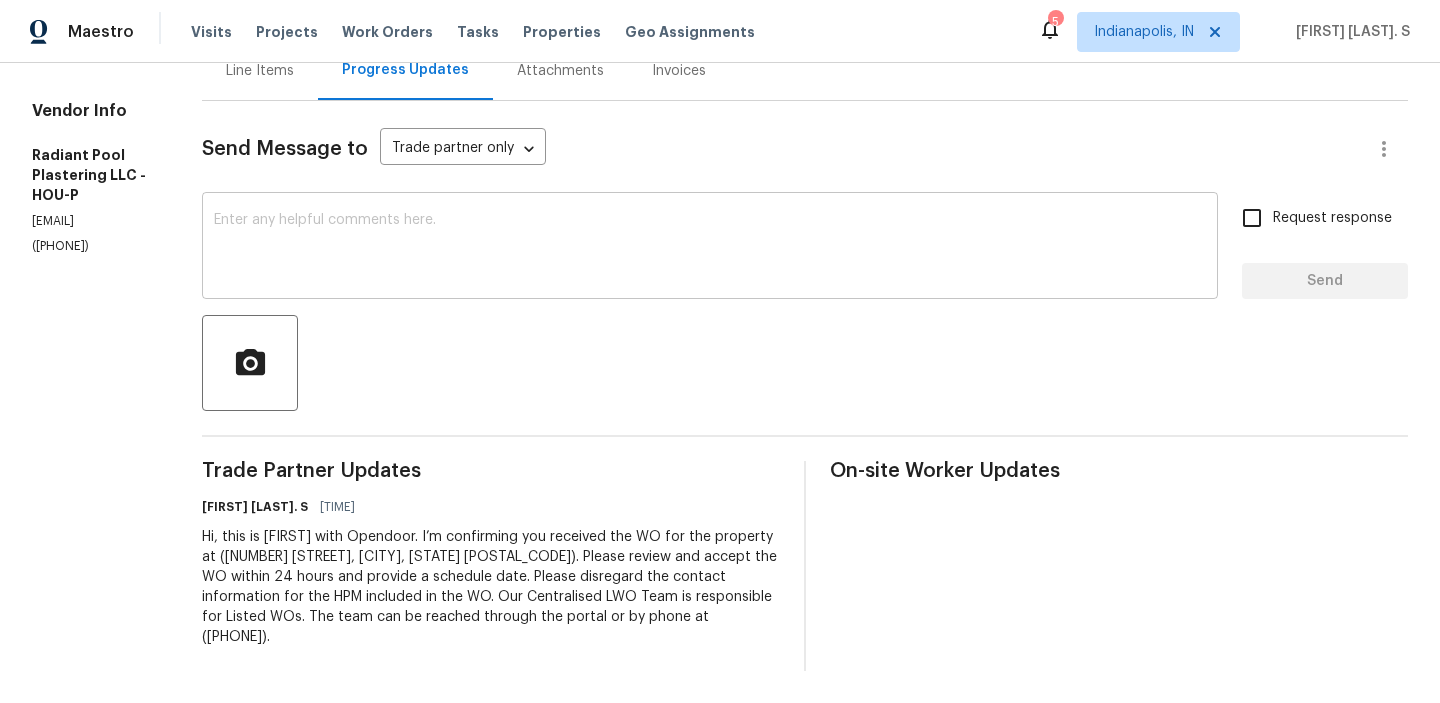 click at bounding box center (710, 248) 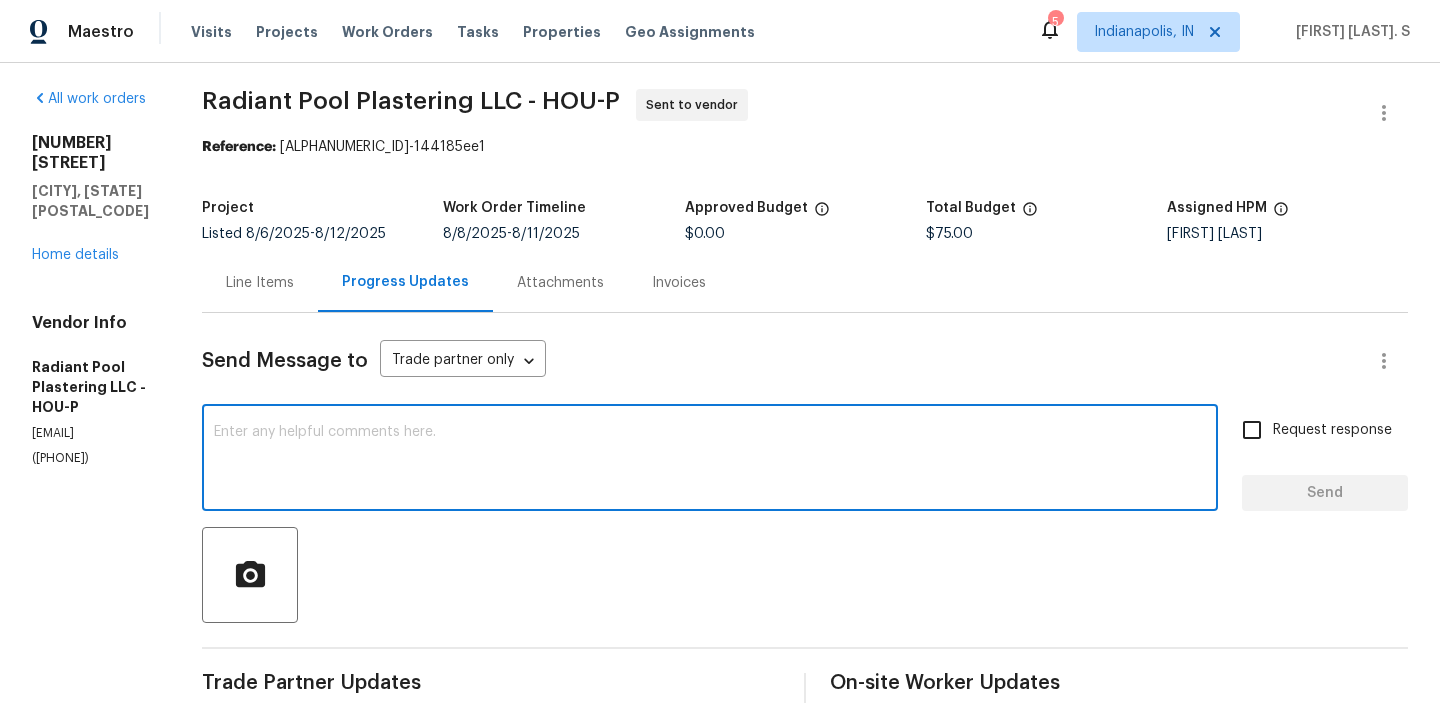 scroll, scrollTop: 0, scrollLeft: 0, axis: both 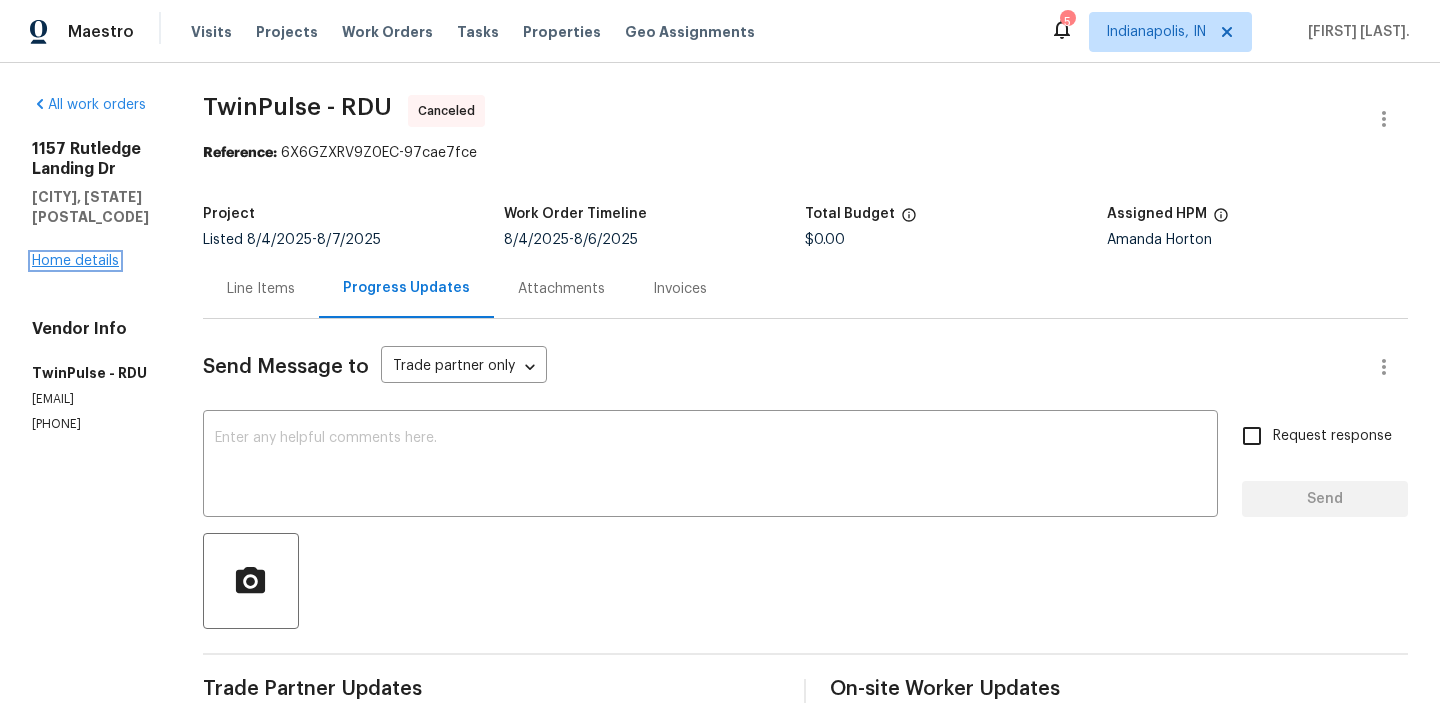 click on "Home details" at bounding box center (75, 261) 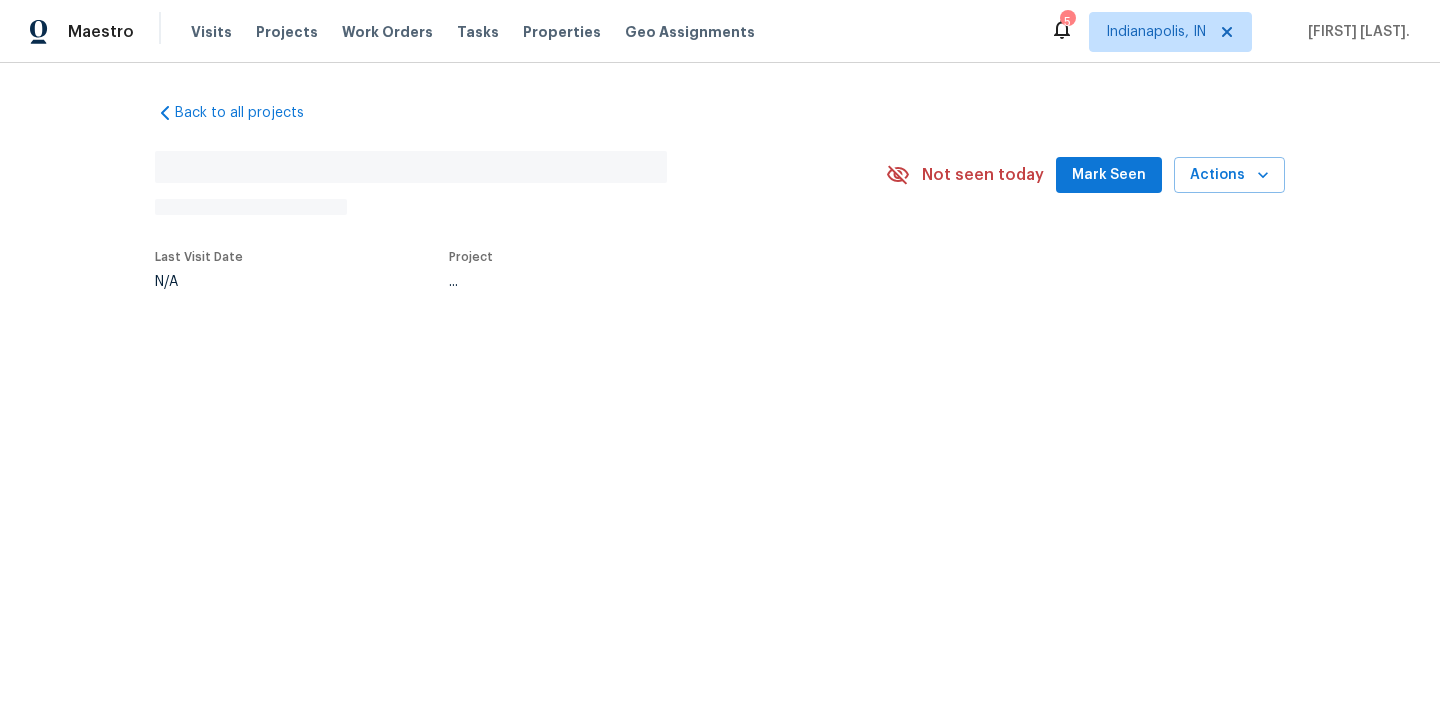 click on "Back to all projects No address found N/A Not seen today Mark Seen Actions Last Visit Date N/A Project ..." at bounding box center (720, 242) 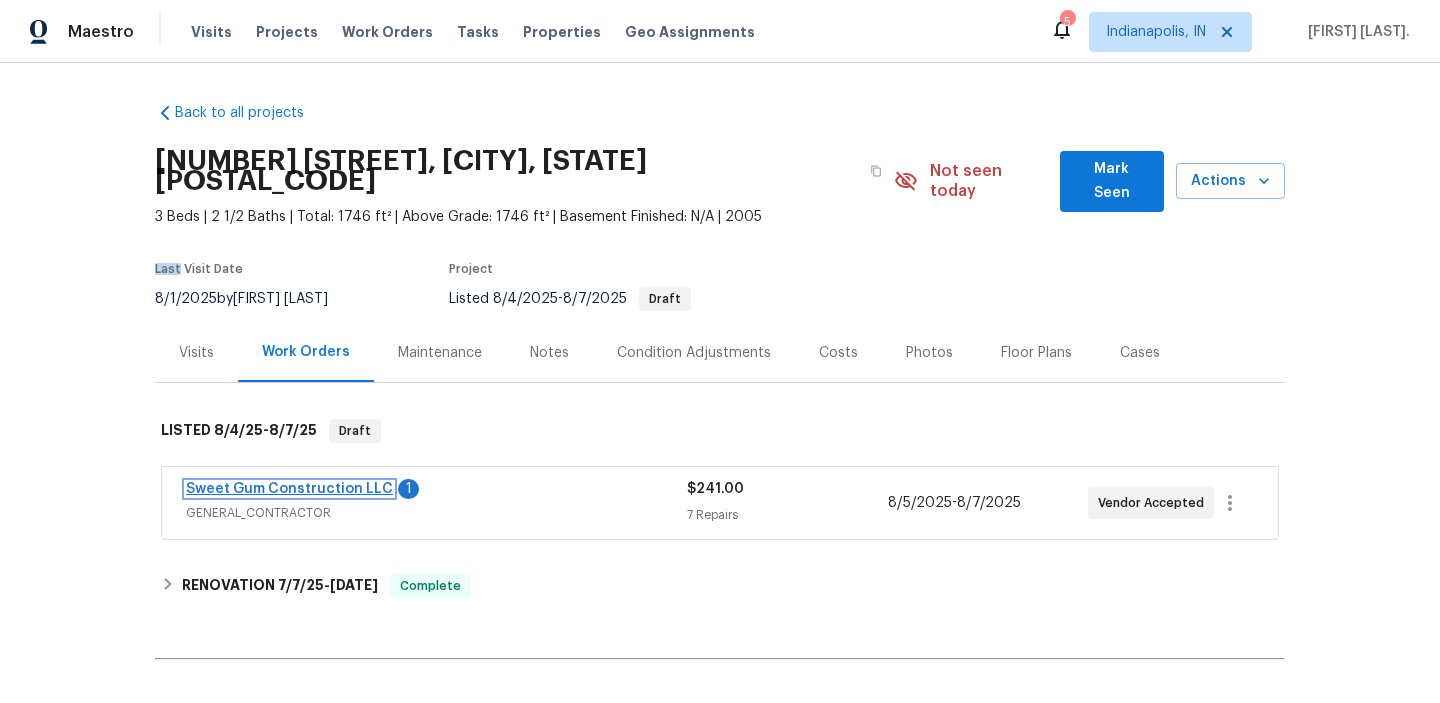 click on "Sweet Gum Construction LLC" at bounding box center (289, 489) 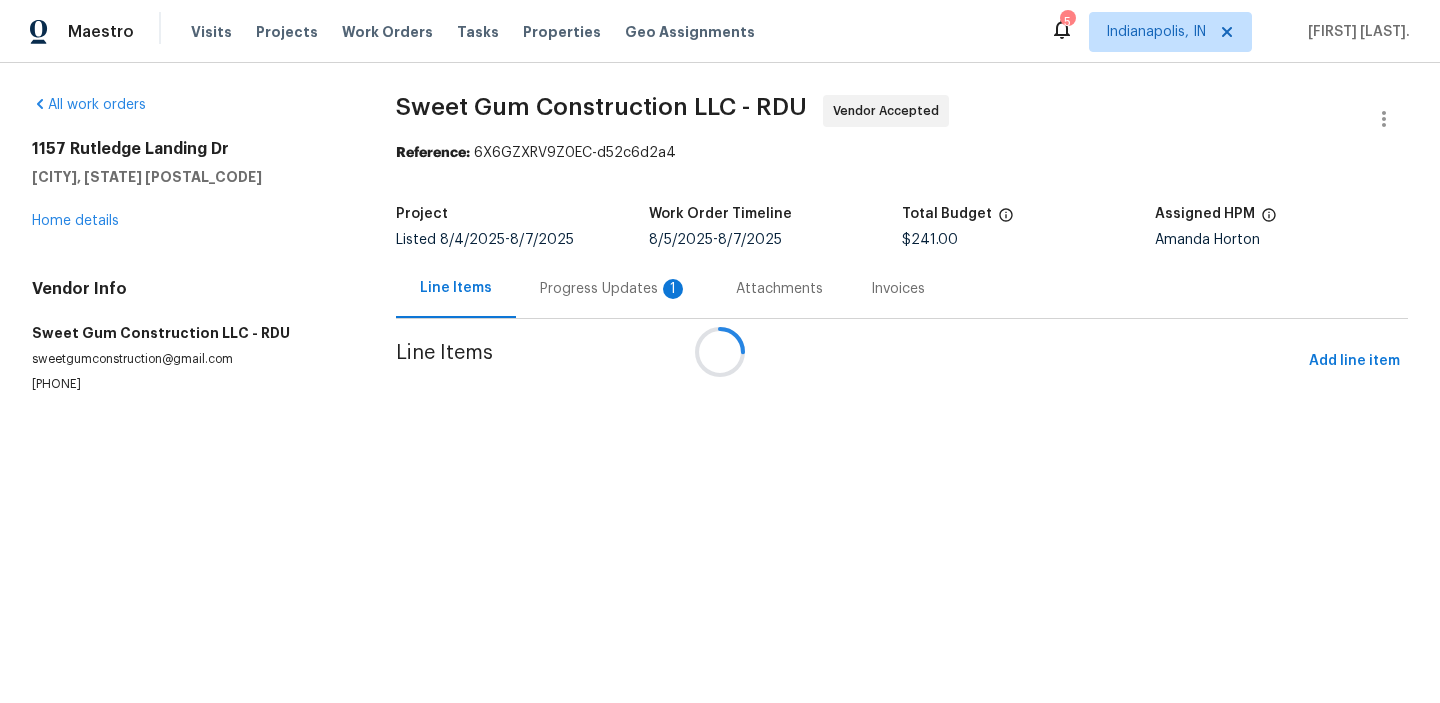 click on "Amanda Horton" at bounding box center (1281, 240) 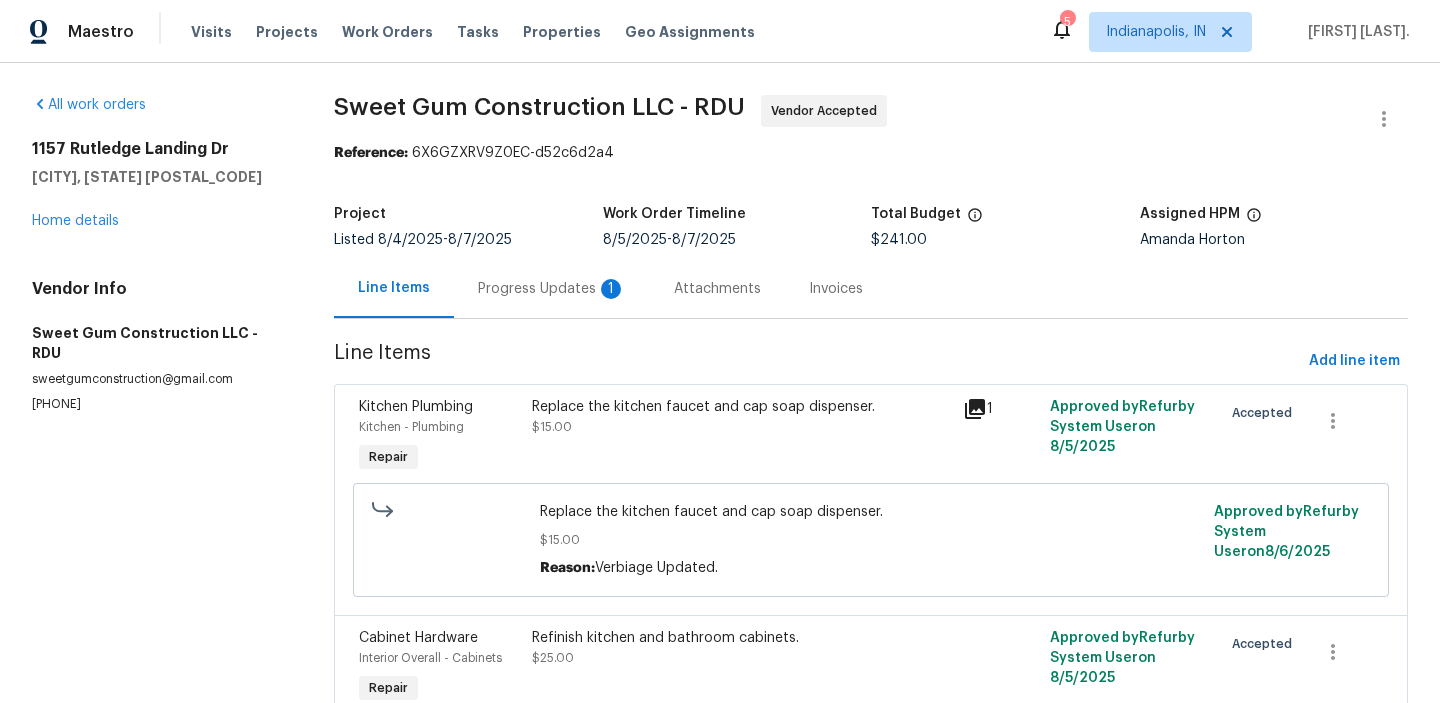 click on "Amanda Horton" at bounding box center [1274, 240] 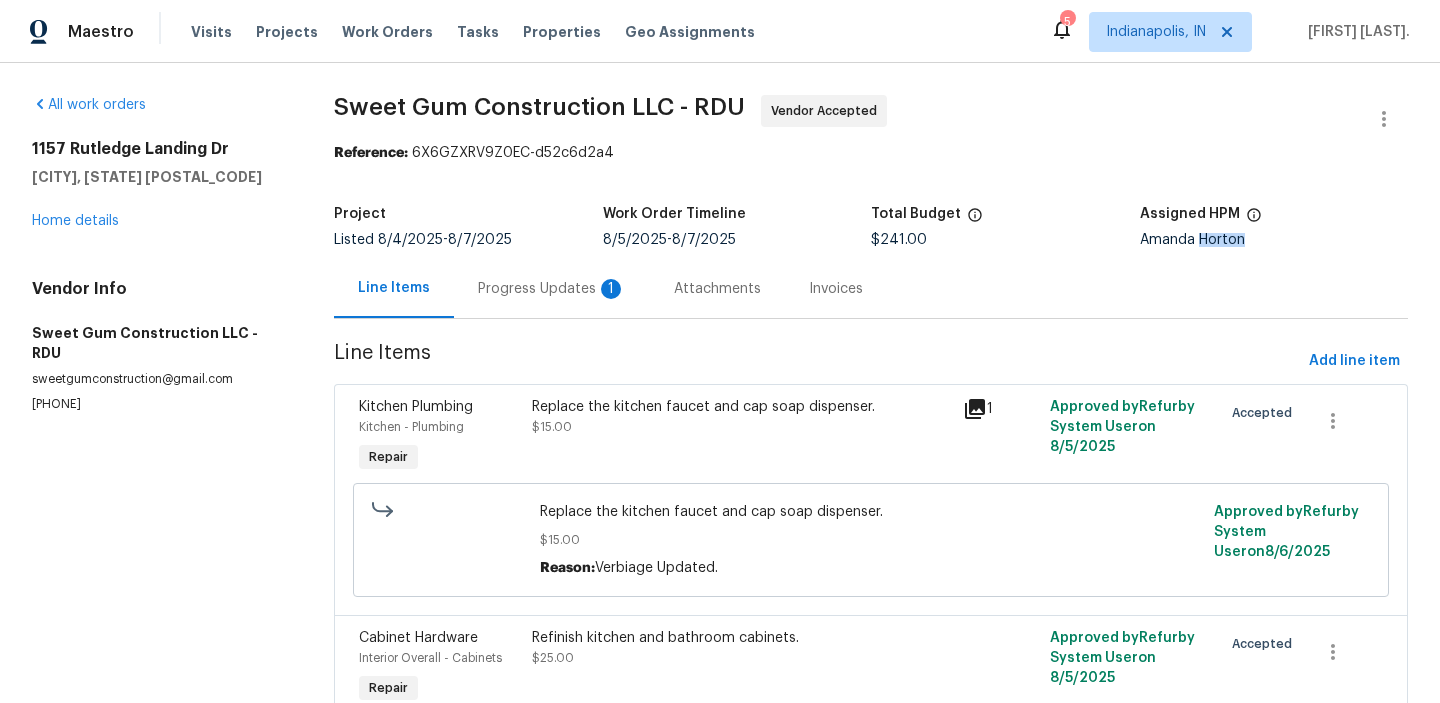 click on "Amanda Horton" at bounding box center [1274, 240] 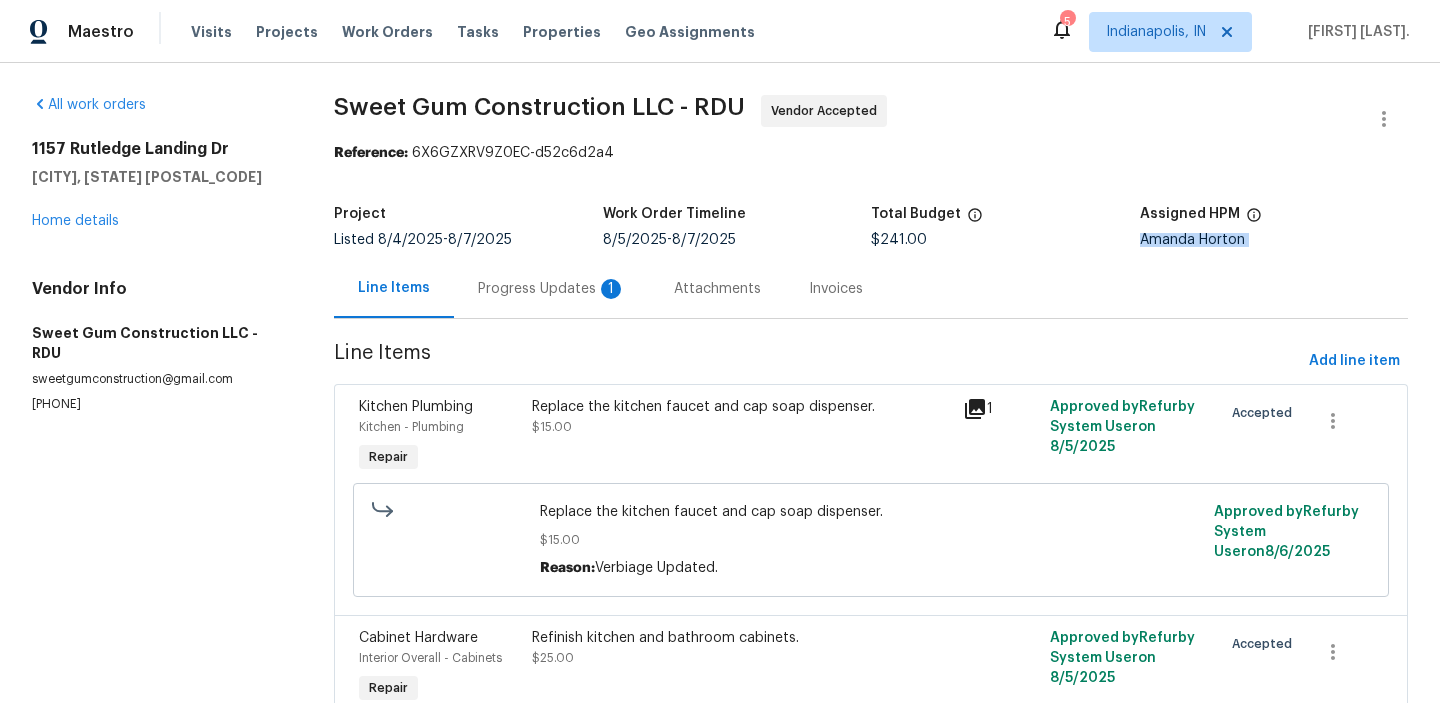click on "Amanda Horton" at bounding box center [1274, 240] 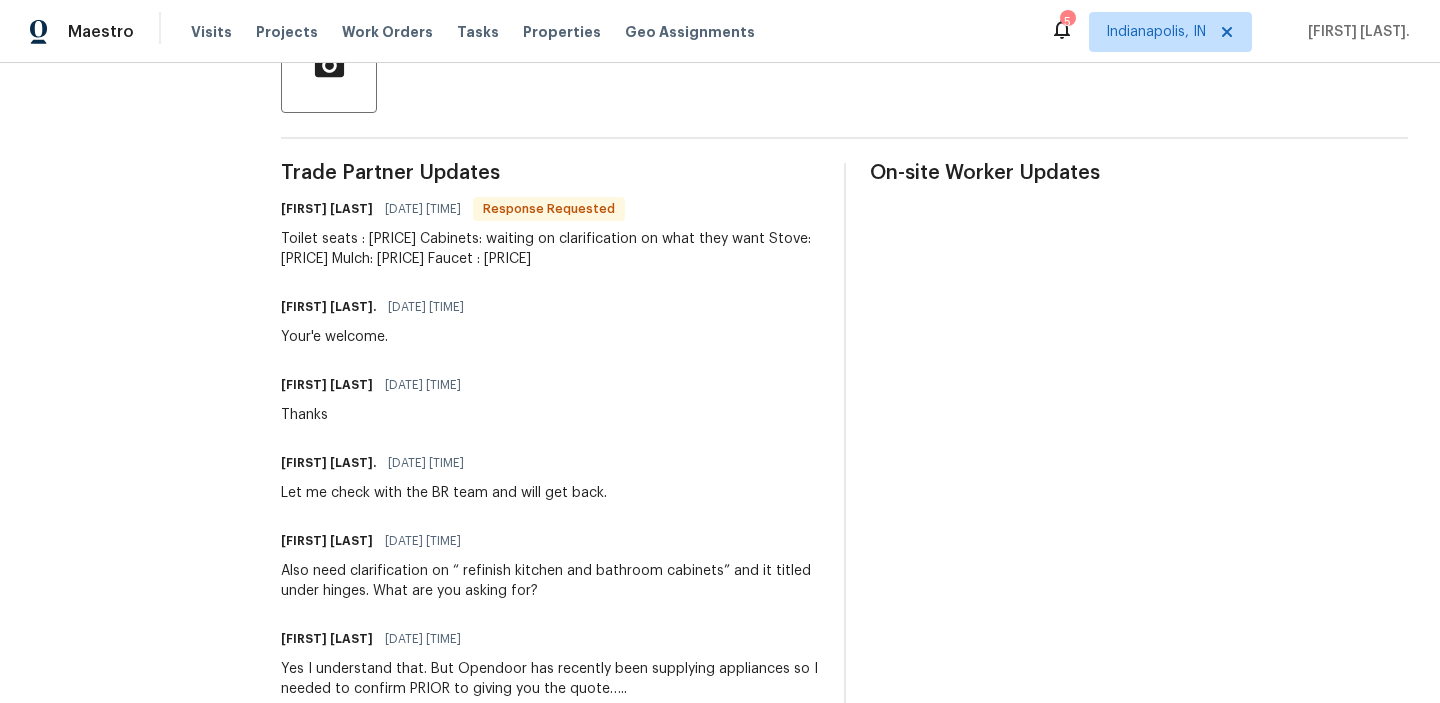 scroll, scrollTop: 524, scrollLeft: 0, axis: vertical 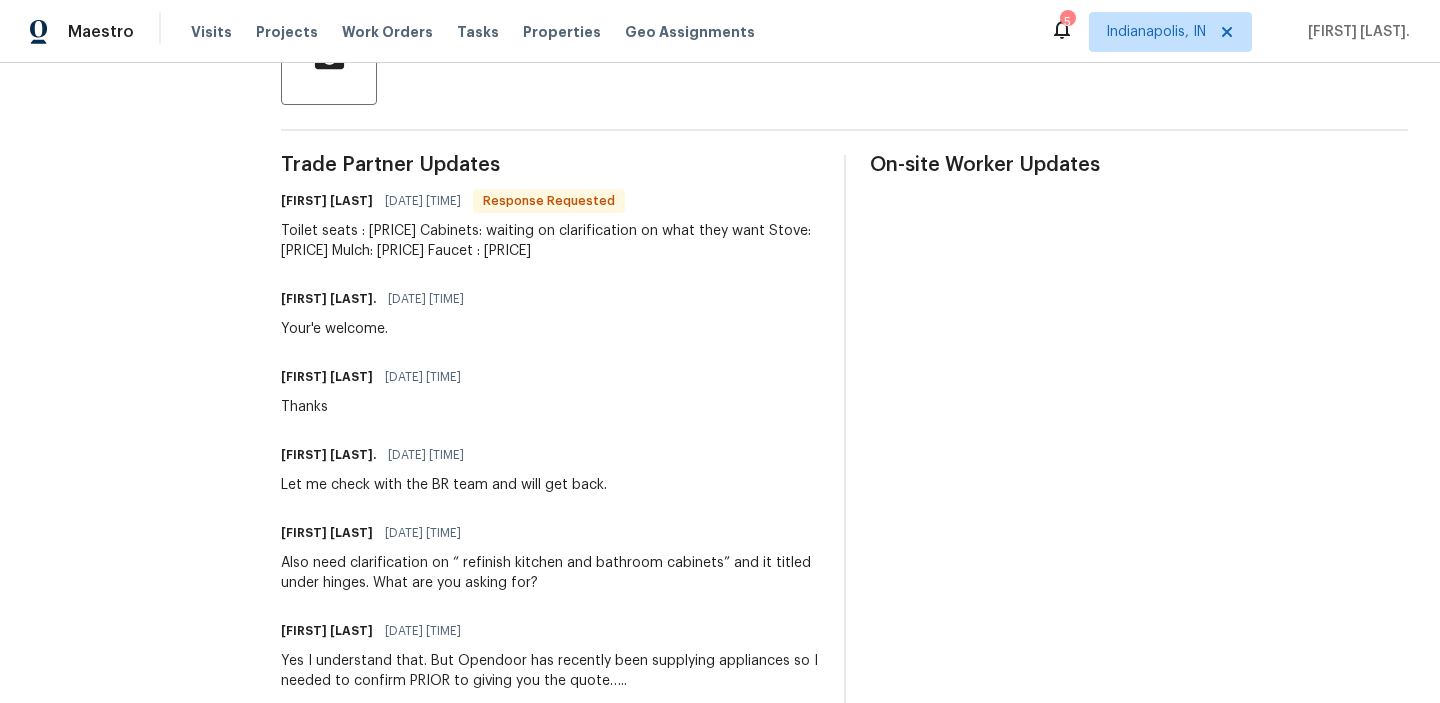 click on "These are prices needed per line item:
Toilet seats : $60
Cabinets: waiting on clarification on what they want
Stove: $650
Mulch: $250
Faucet : $150" at bounding box center [550, 241] 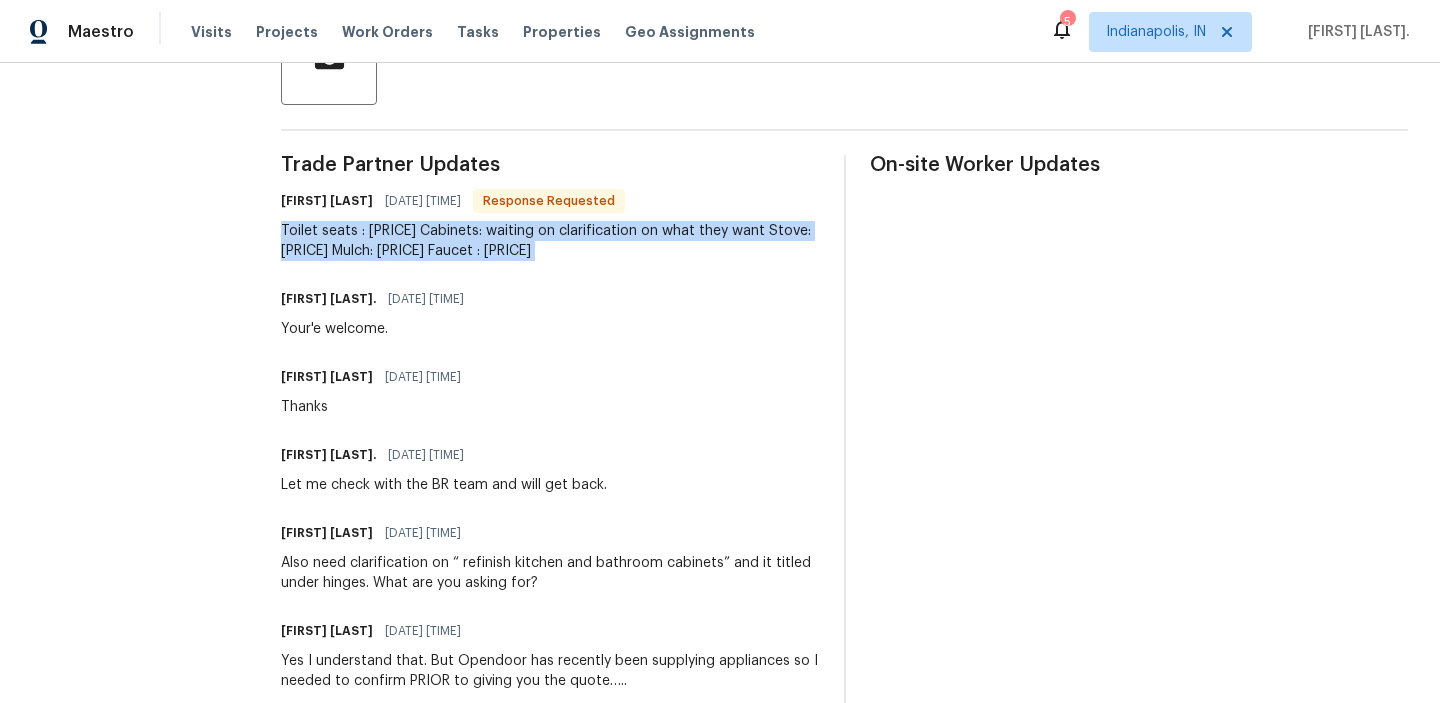 click on "These are prices needed per line item:
Toilet seats : $60
Cabinets: waiting on clarification on what they want
Stove: $650
Mulch: $250
Faucet : $150" at bounding box center (550, 241) 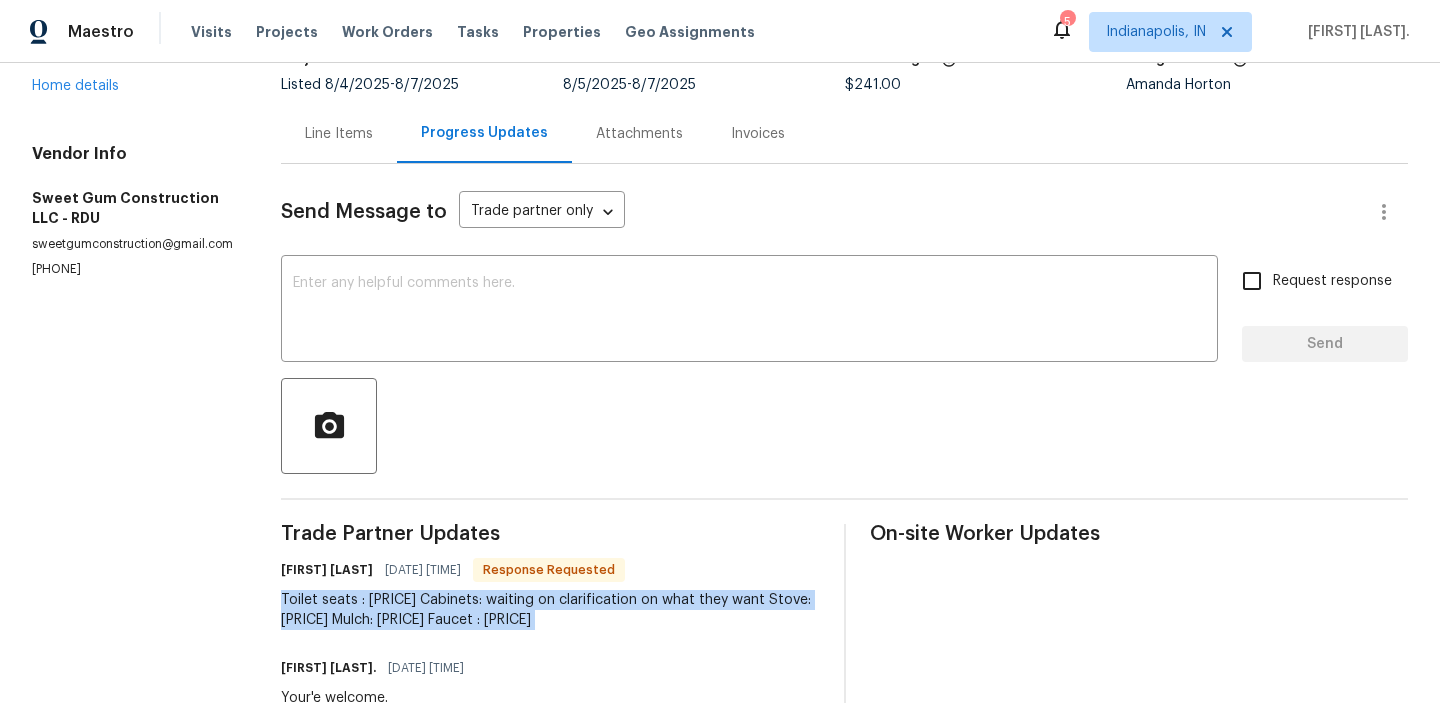 scroll, scrollTop: 220, scrollLeft: 0, axis: vertical 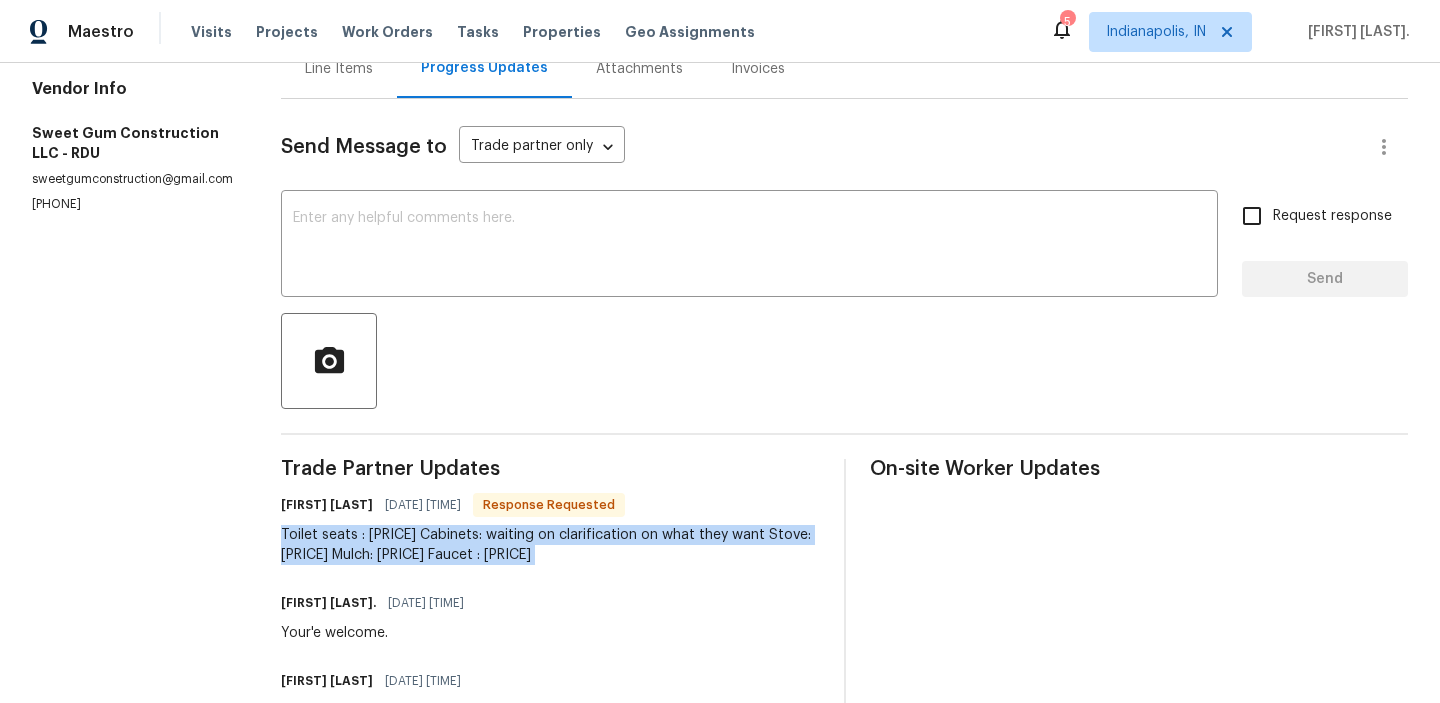 copy on "These are prices needed per line item:
Toilet seats : $60
Cabinets: waiting on clarification on what they want
Stove: $650
Mulch: $250
Faucet : $150" 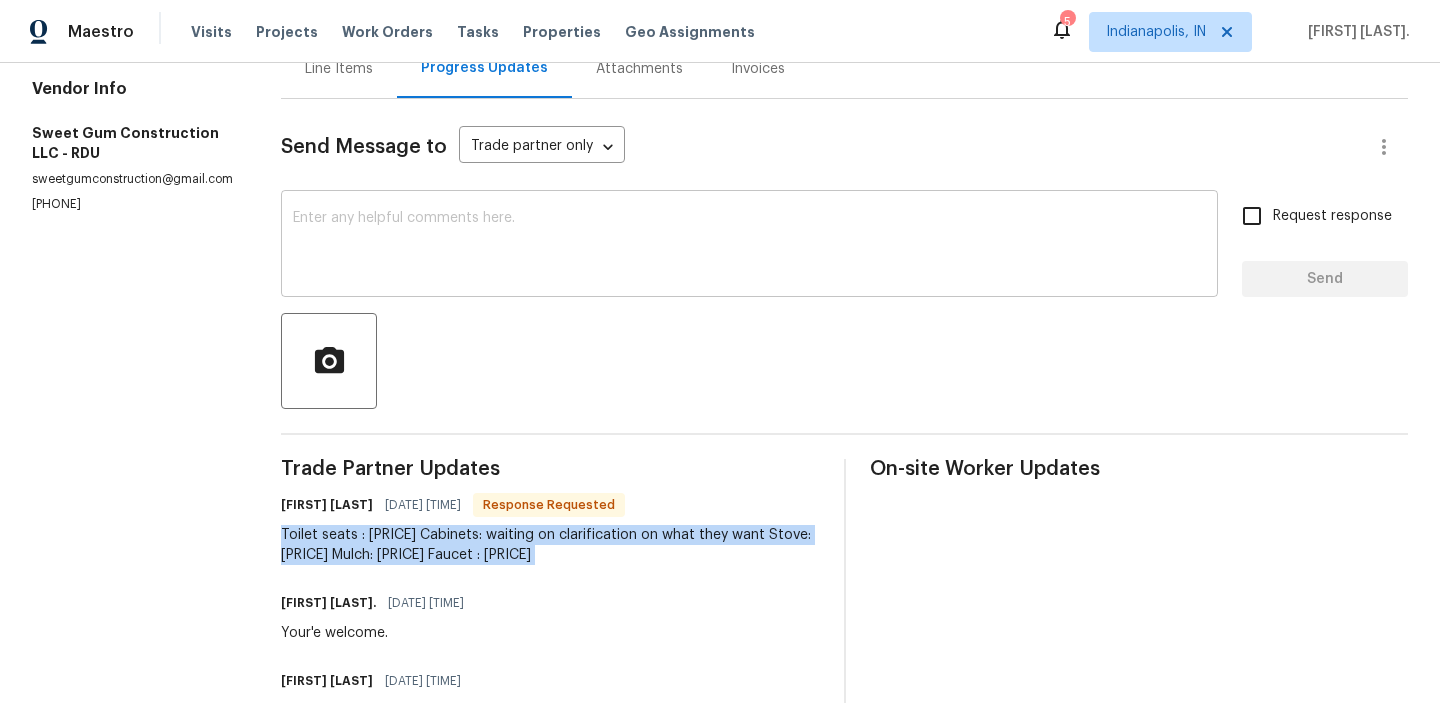 click on "x ​" at bounding box center (749, 246) 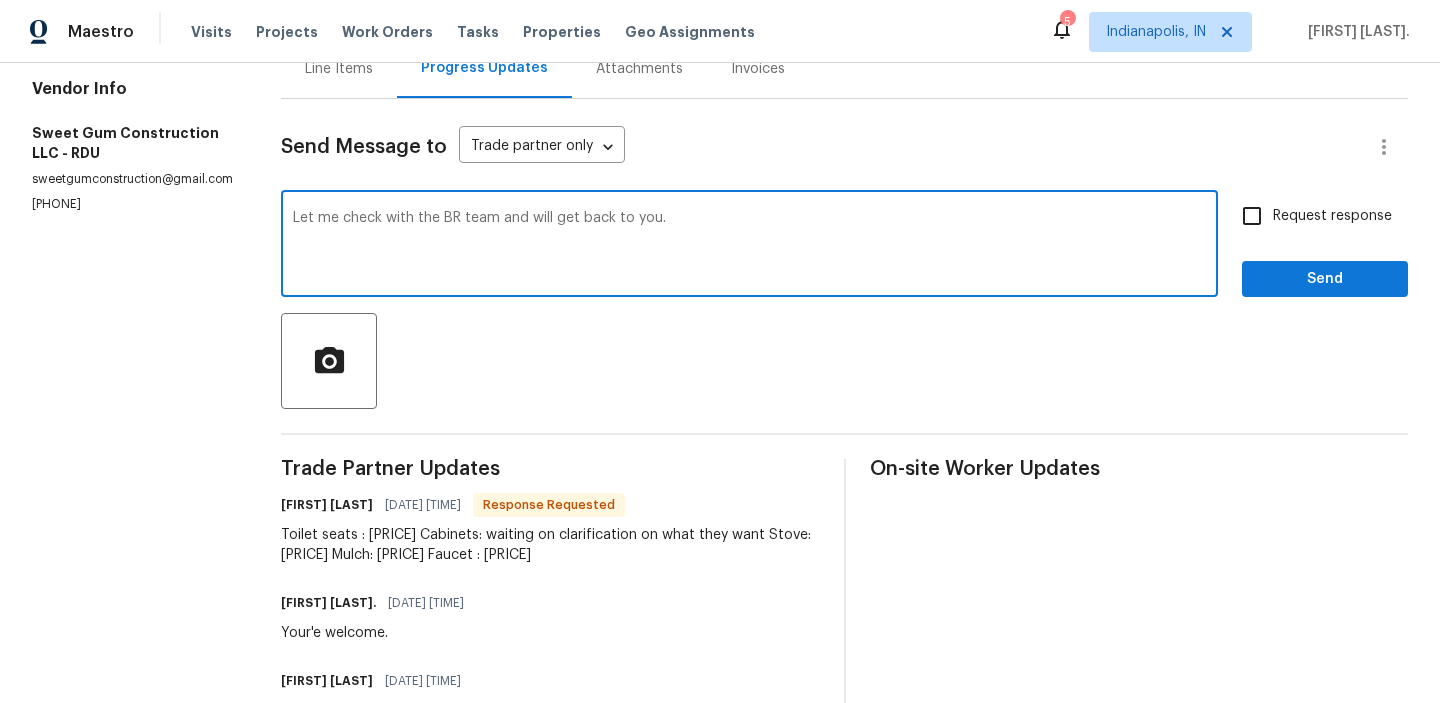type on "Let me check with the BR team and will get back to you." 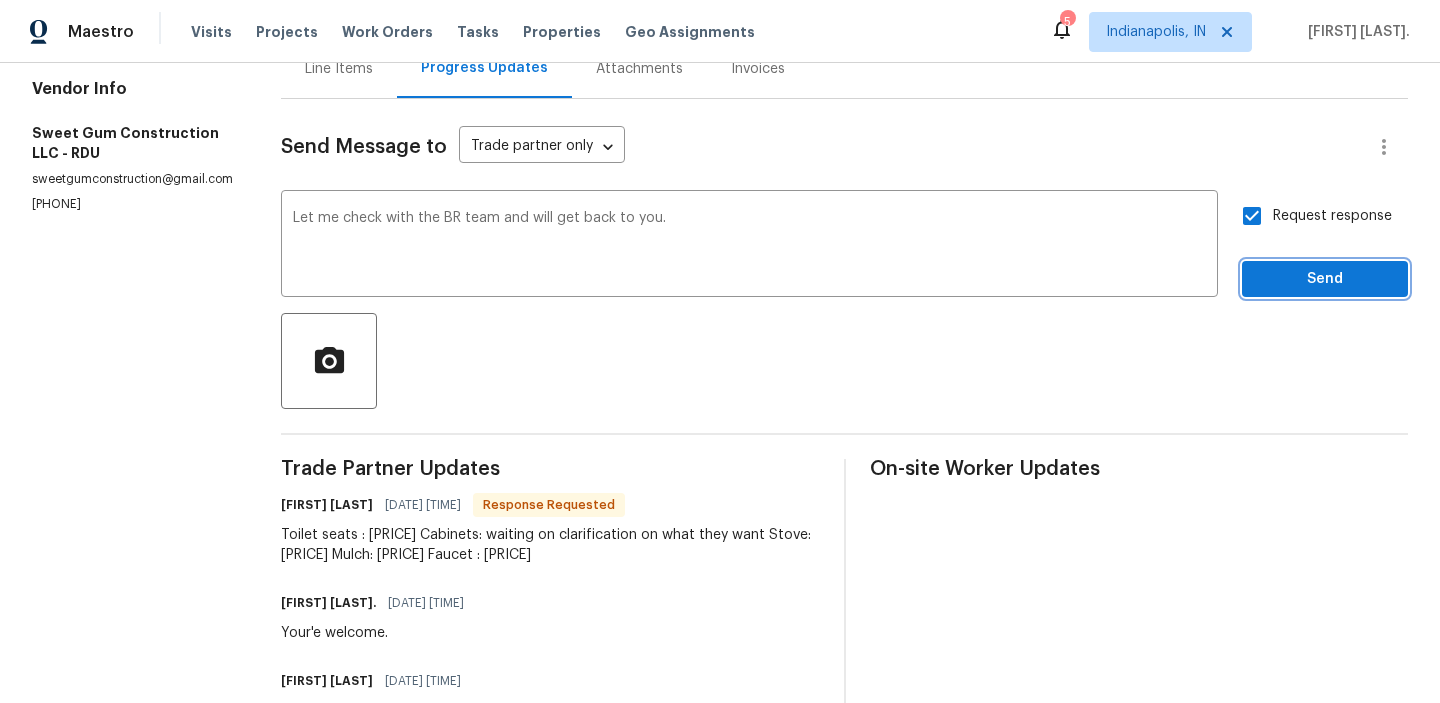 click on "Send" at bounding box center [1325, 279] 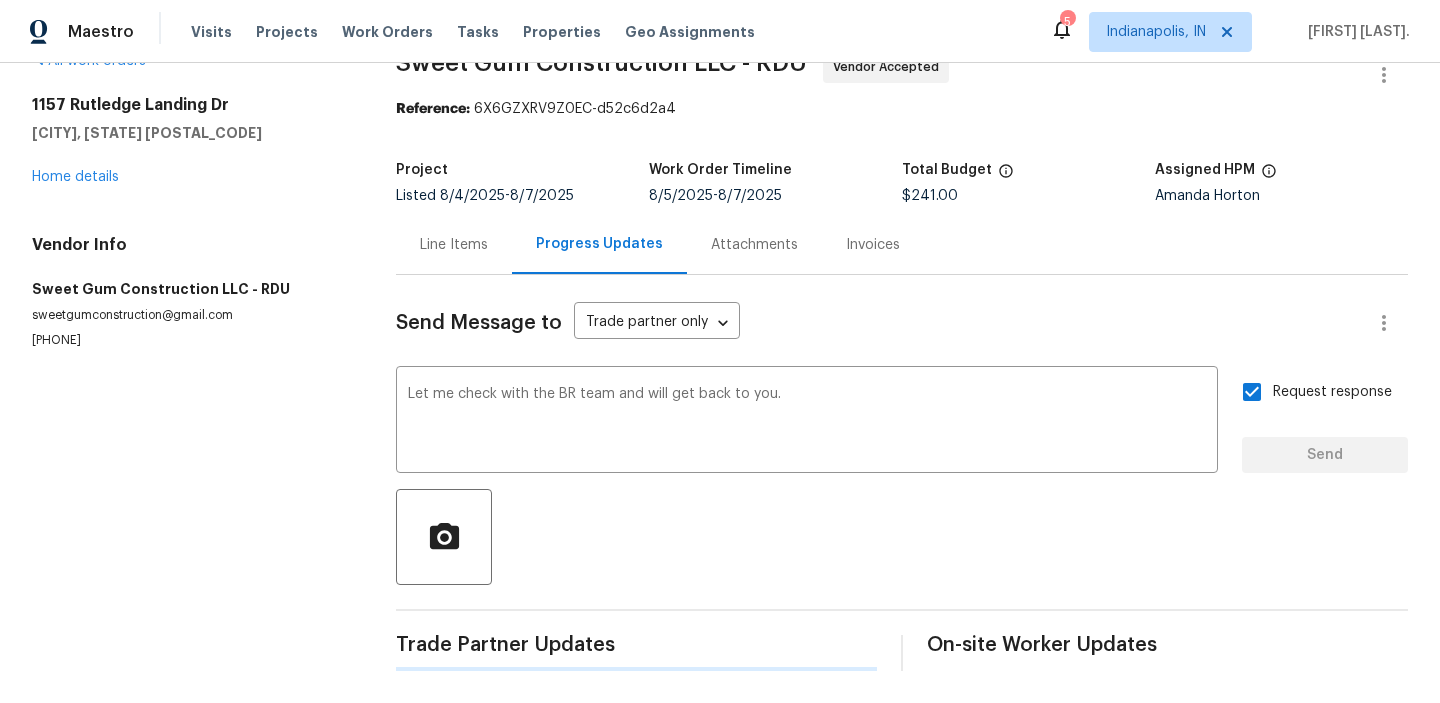 type 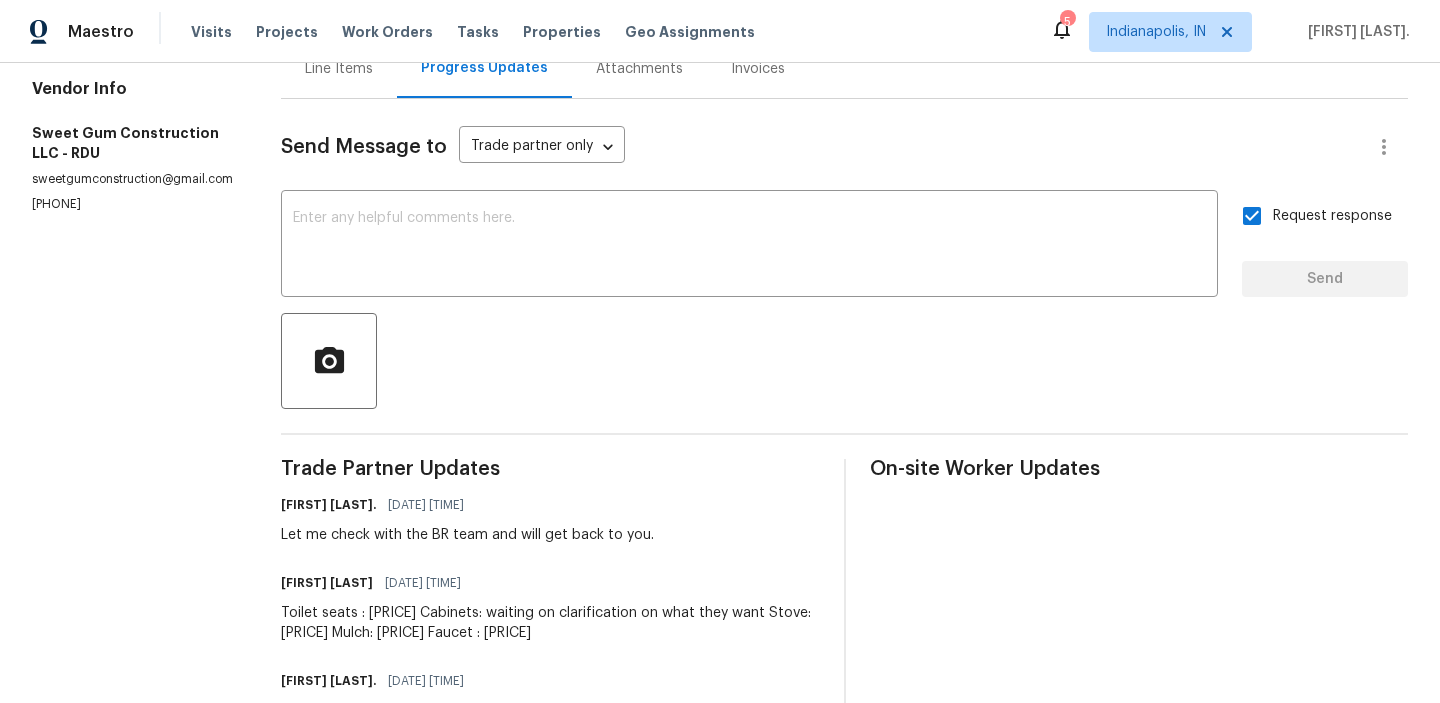 scroll, scrollTop: 0, scrollLeft: 0, axis: both 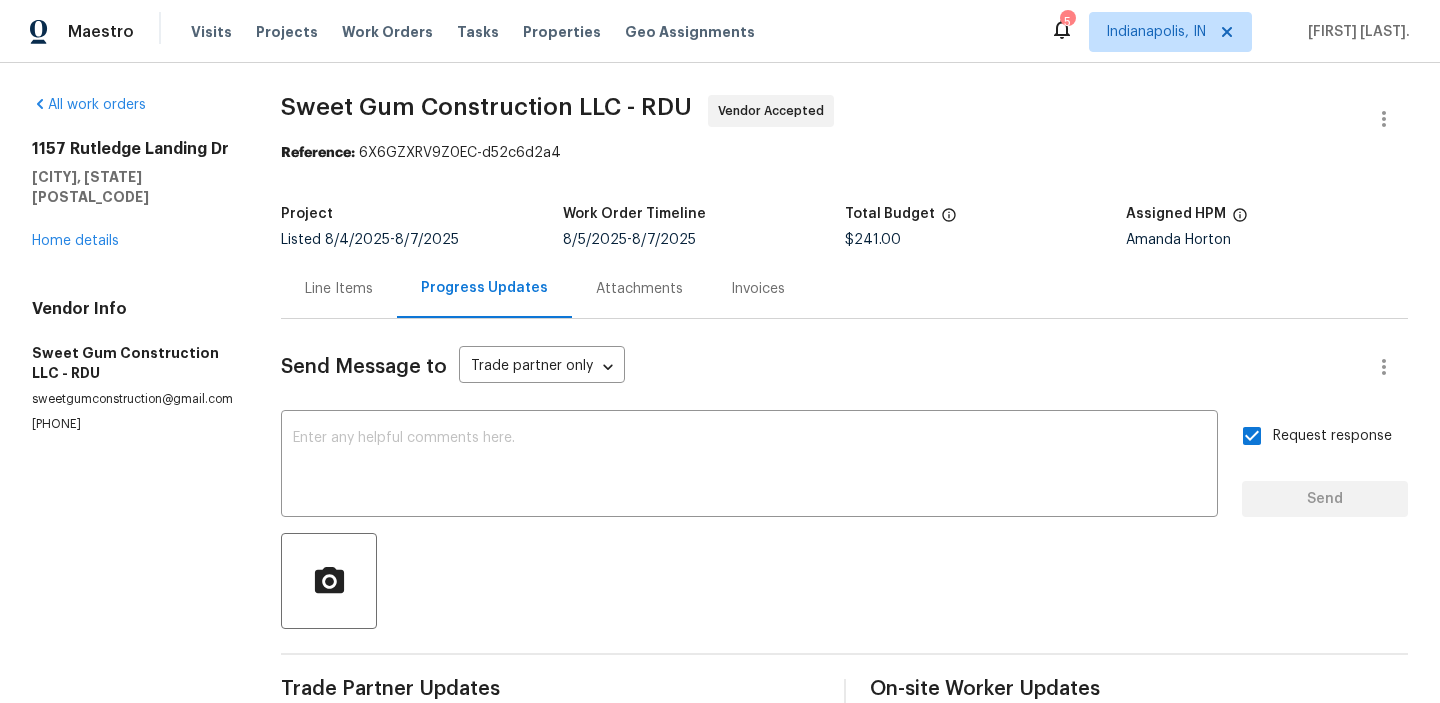 click on "All work orders 1157 Rutledge Landing Dr Knightdale, NC 27545 Home details Vendor Info Sweet Gum Construction LLC - RDU sweetgumconstruction@gmail.com (336) 592-5848 Sweet Gum Construction LLC - RDU Vendor Accepted Reference:   6X6GZXRV9Z0EC-d52c6d2a4 Project Listed   8/4/2025  -  8/7/2025 Work Order Timeline 8/5/2025  -  8/7/2025 Total Budget $241.00 Assigned HPM Amanda Horton Line Items Progress Updates Attachments Invoices Send Message to Trade partner only Trade partner only ​ x ​ Request response Send Trade Partner Updates Glory Joyce. S 08/08/2025 12:54 PM Let me check with the BR team and will get back to you. Stacey Beakes 08/08/2025 7:02 AM These are prices needed per line item:
Toilet seats : $60
Cabinets: waiting on clarification on what they want
Stove: $650
Mulch: $250
Faucet : $150 Glory Joyce. S 08/07/2025 1:21 PM Your'e welcome. Stacey Beakes 08/07/2025 10:18 AM Thanks Glory Joyce. S 08/07/2025 10:07 AM Let me check with the BR team and will get back. Stacey Beakes 08/07/2025 8:14 AM" at bounding box center [720, 1001] 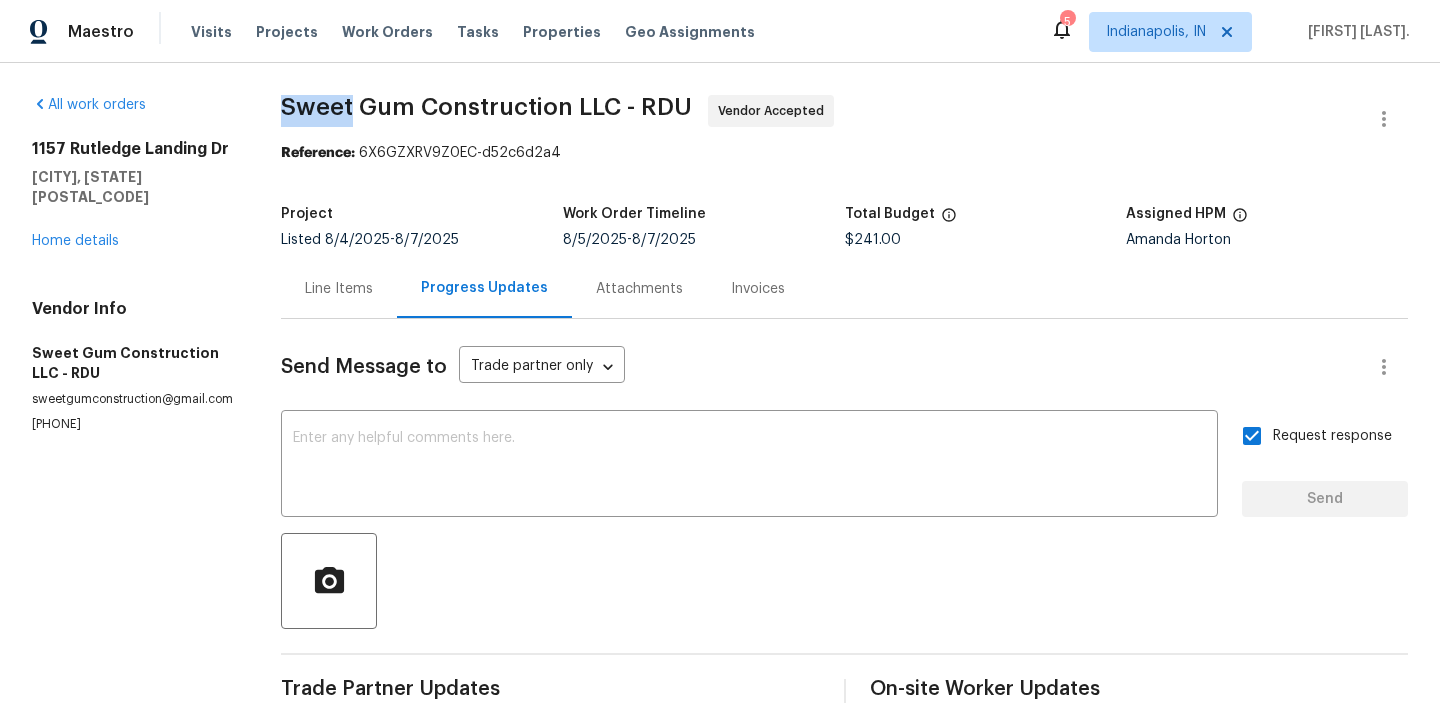 click on "All work orders 1157 Rutledge Landing Dr Knightdale, NC 27545 Home details Vendor Info Sweet Gum Construction LLC - RDU sweetgumconstruction@gmail.com (336) 592-5848 Sweet Gum Construction LLC - RDU Vendor Accepted Reference:   6X6GZXRV9Z0EC-d52c6d2a4 Project Listed   8/4/2025  -  8/7/2025 Work Order Timeline 8/5/2025  -  8/7/2025 Total Budget $241.00 Assigned HPM Amanda Horton Line Items Progress Updates Attachments Invoices Send Message to Trade partner only Trade partner only ​ x ​ Request response Send Trade Partner Updates Glory Joyce. S 08/08/2025 12:54 PM Let me check with the BR team and will get back to you. Stacey Beakes 08/08/2025 7:02 AM These are prices needed per line item:
Toilet seats : $60
Cabinets: waiting on clarification on what they want
Stove: $650
Mulch: $250
Faucet : $150 Glory Joyce. S 08/07/2025 1:21 PM Your'e welcome. Stacey Beakes 08/07/2025 10:18 AM Thanks Glory Joyce. S 08/07/2025 10:07 AM Let me check with the BR team and will get back. Stacey Beakes 08/07/2025 8:14 AM" at bounding box center [720, 1001] 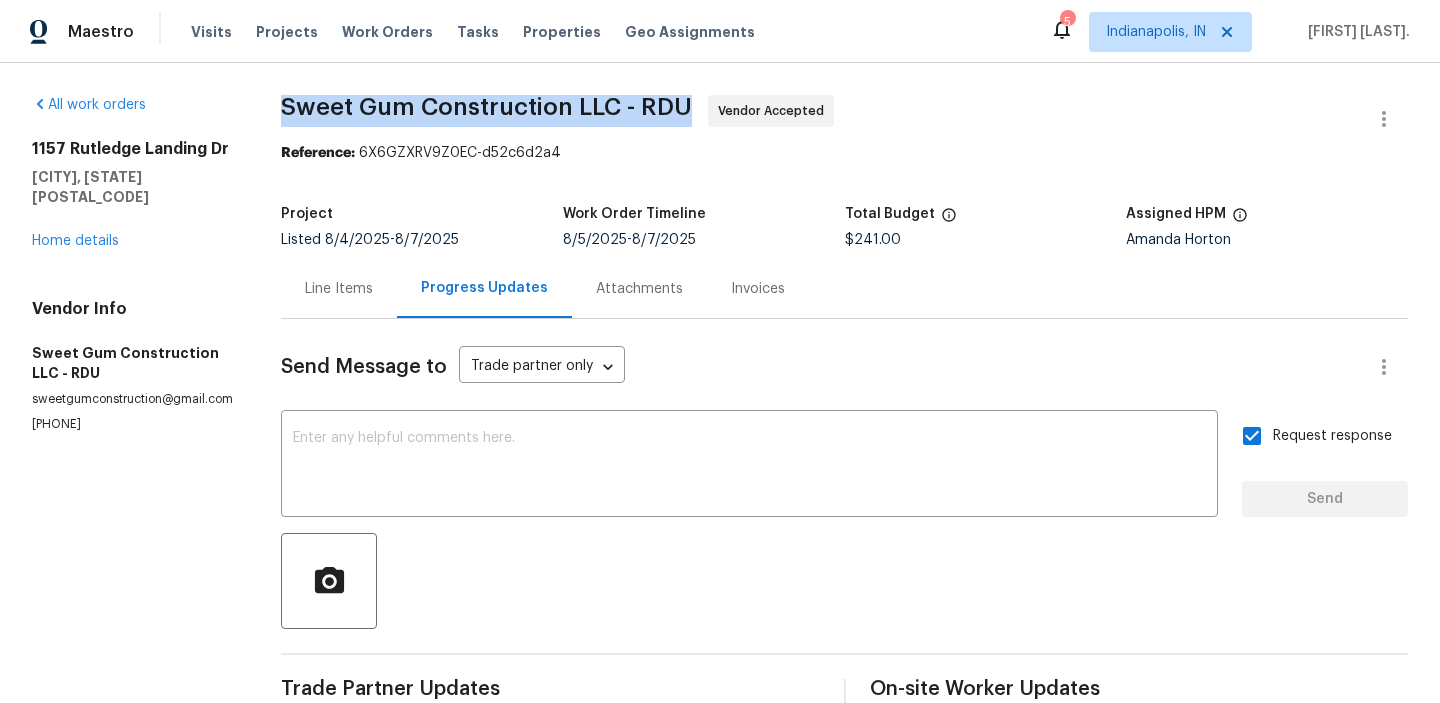 copy on "Sweet Gum Construction LLC - RDU" 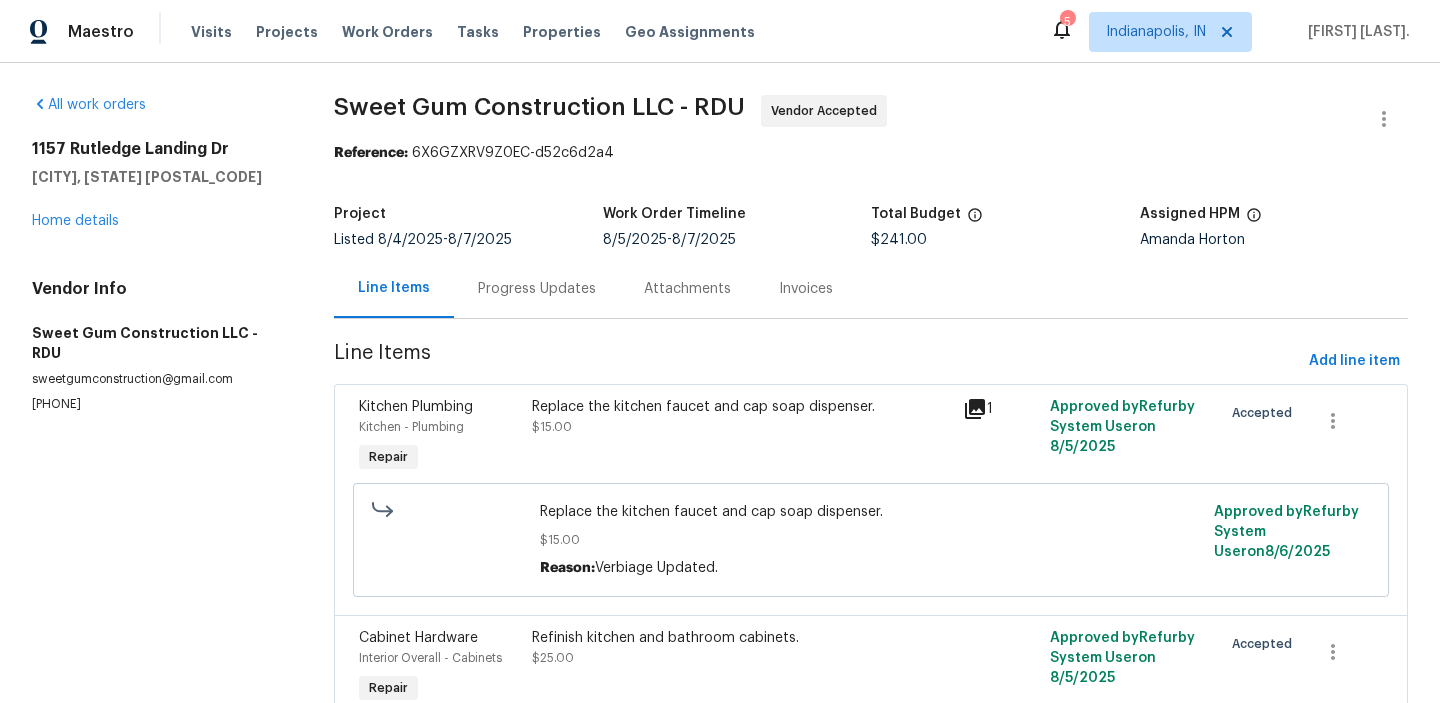 click on "Refinish kitchen and bathroom cabinets." at bounding box center (742, 638) 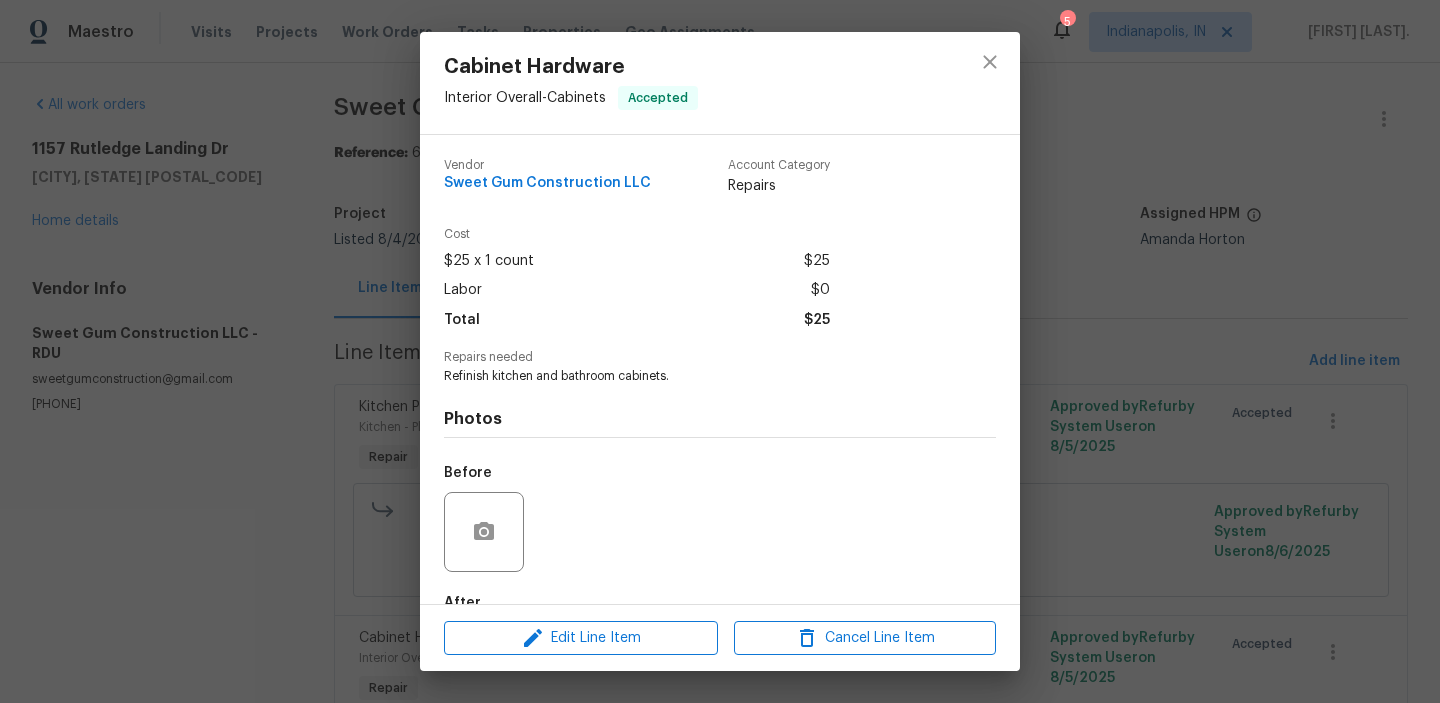 click on "Photos Before After" at bounding box center (720, 549) 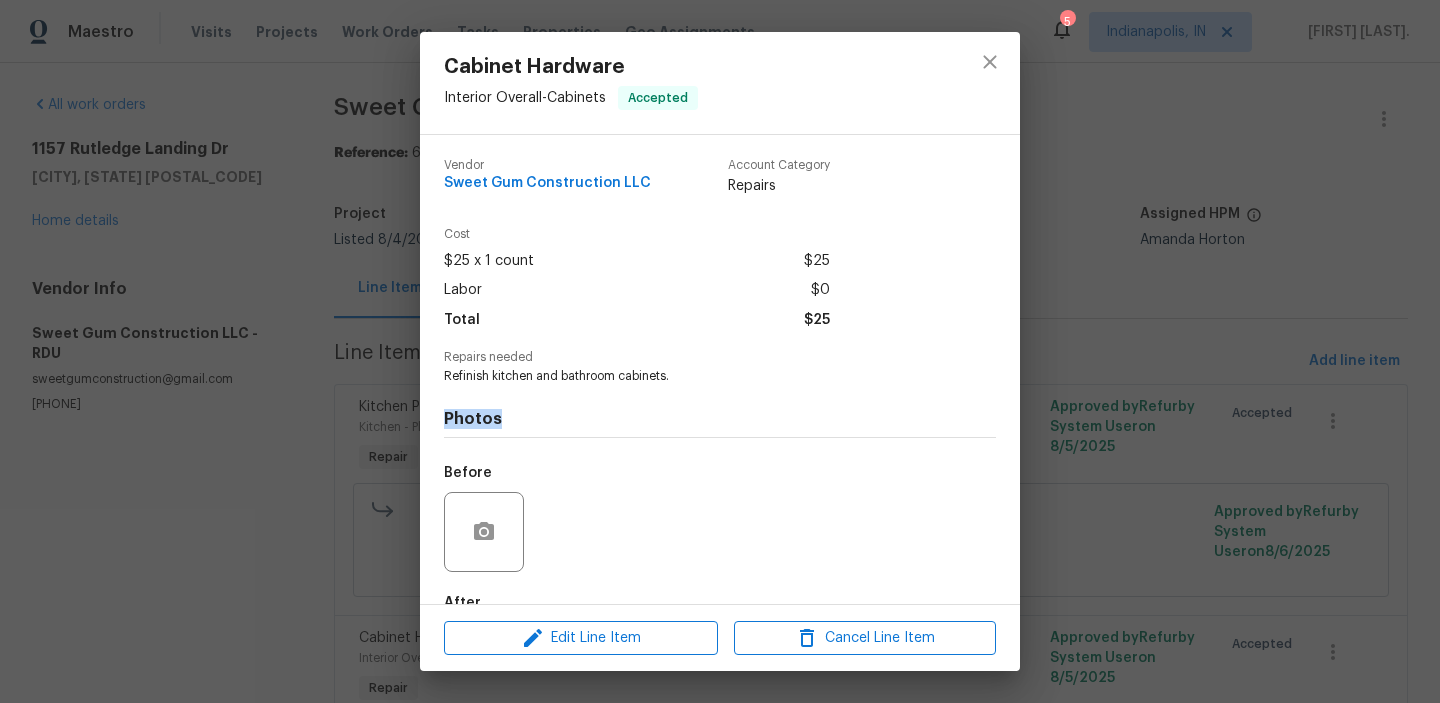 click on "Photos Before After" at bounding box center (720, 549) 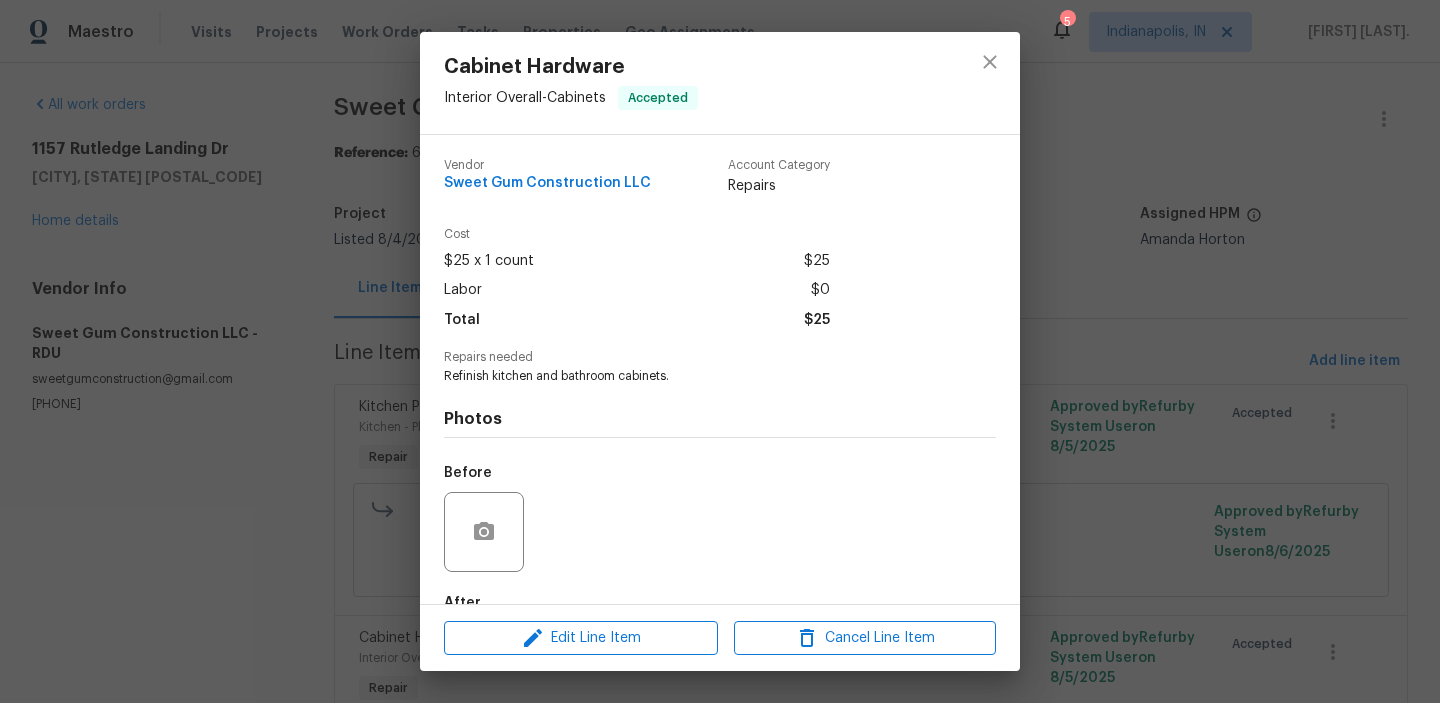 click on "Refinish kitchen and bathroom cabinets." at bounding box center (692, 376) 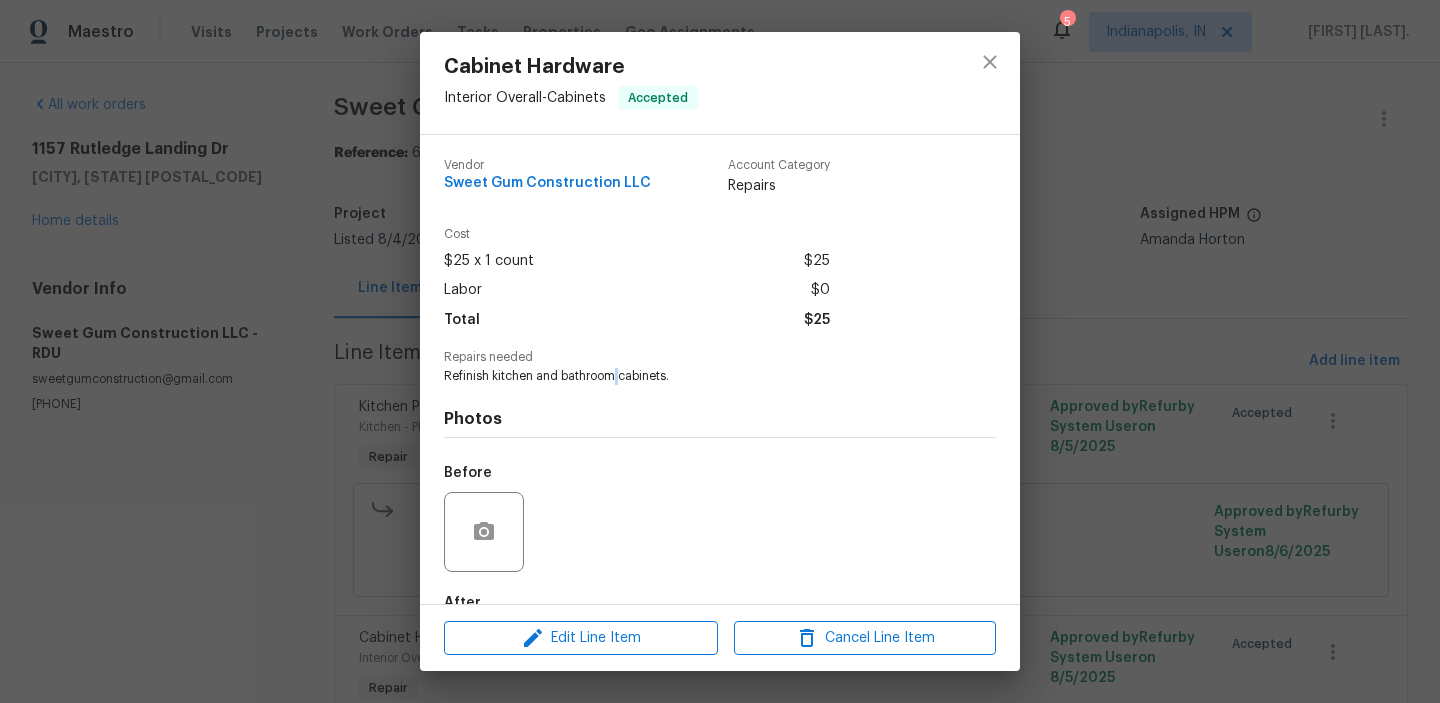 click on "Refinish kitchen and bathroom cabinets." at bounding box center (692, 376) 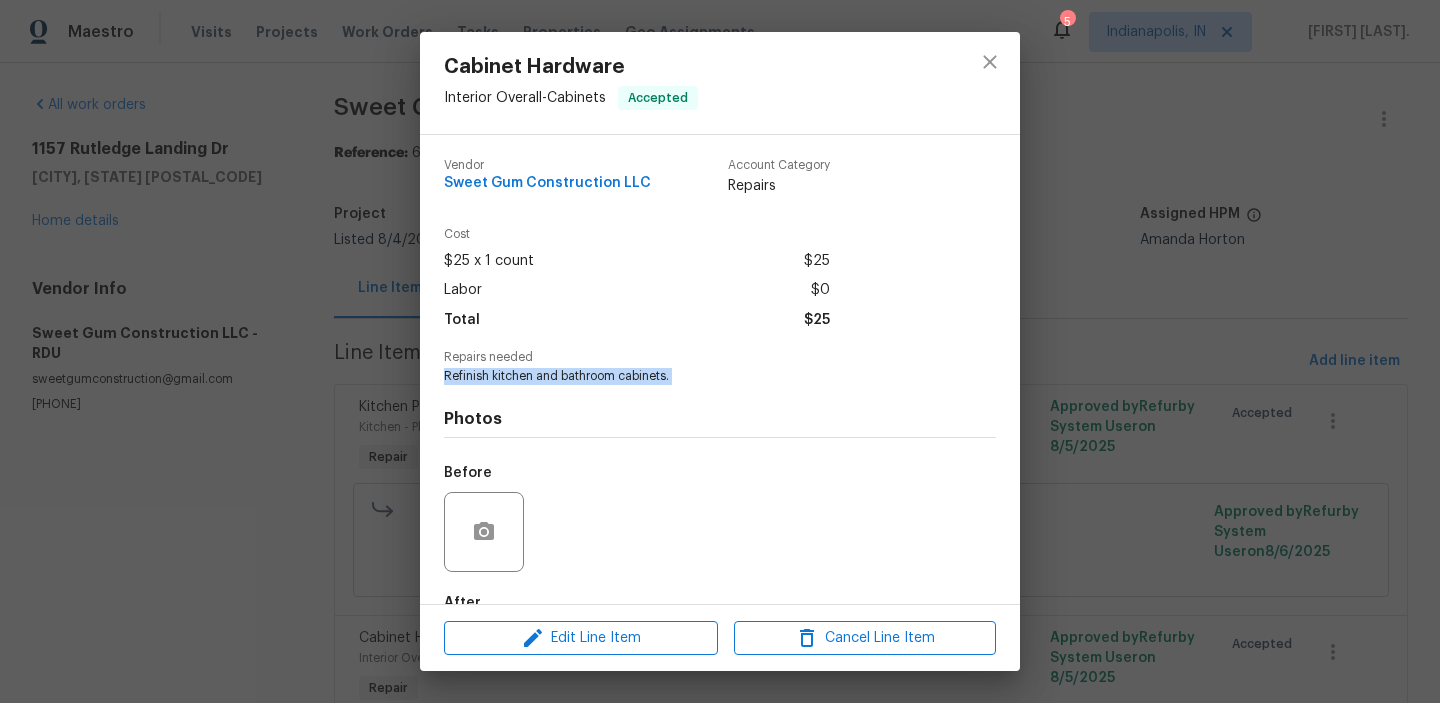 click on "Refinish kitchen and bathroom cabinets." at bounding box center (692, 376) 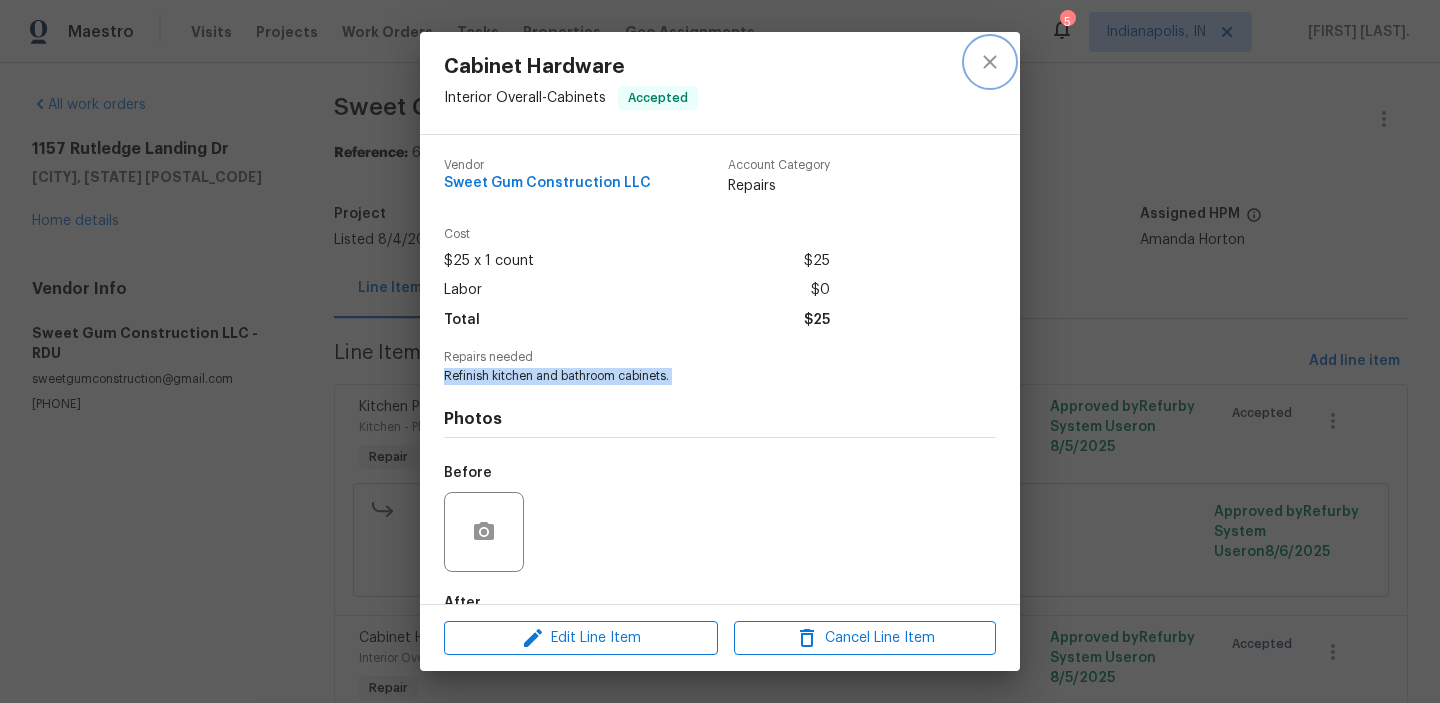click at bounding box center (990, 62) 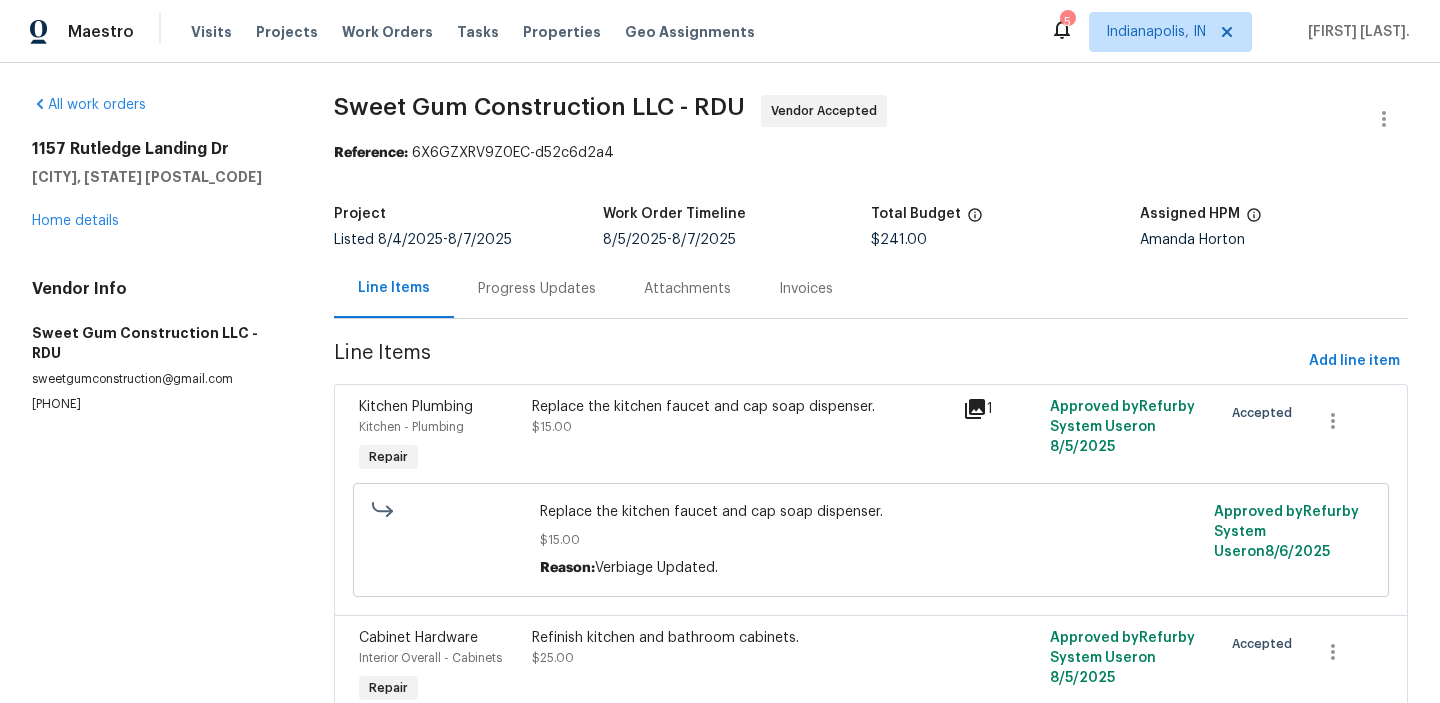click on "Replace the kitchen faucet and cap soap dispenser. $15.00 Reason:  Verbiage Updated." at bounding box center (870, 540) 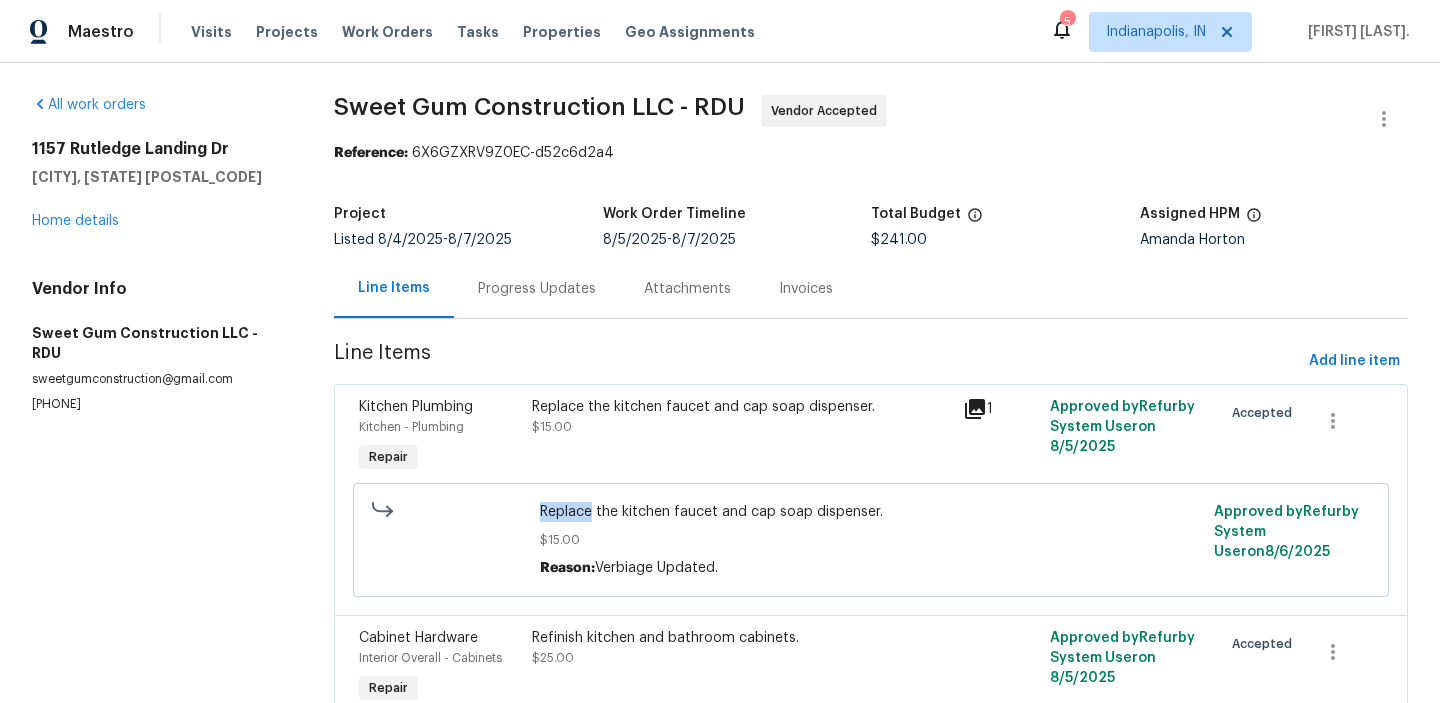 click on "Replace the kitchen faucet and cap soap dispenser. $15.00 Reason:  Verbiage Updated." at bounding box center [870, 540] 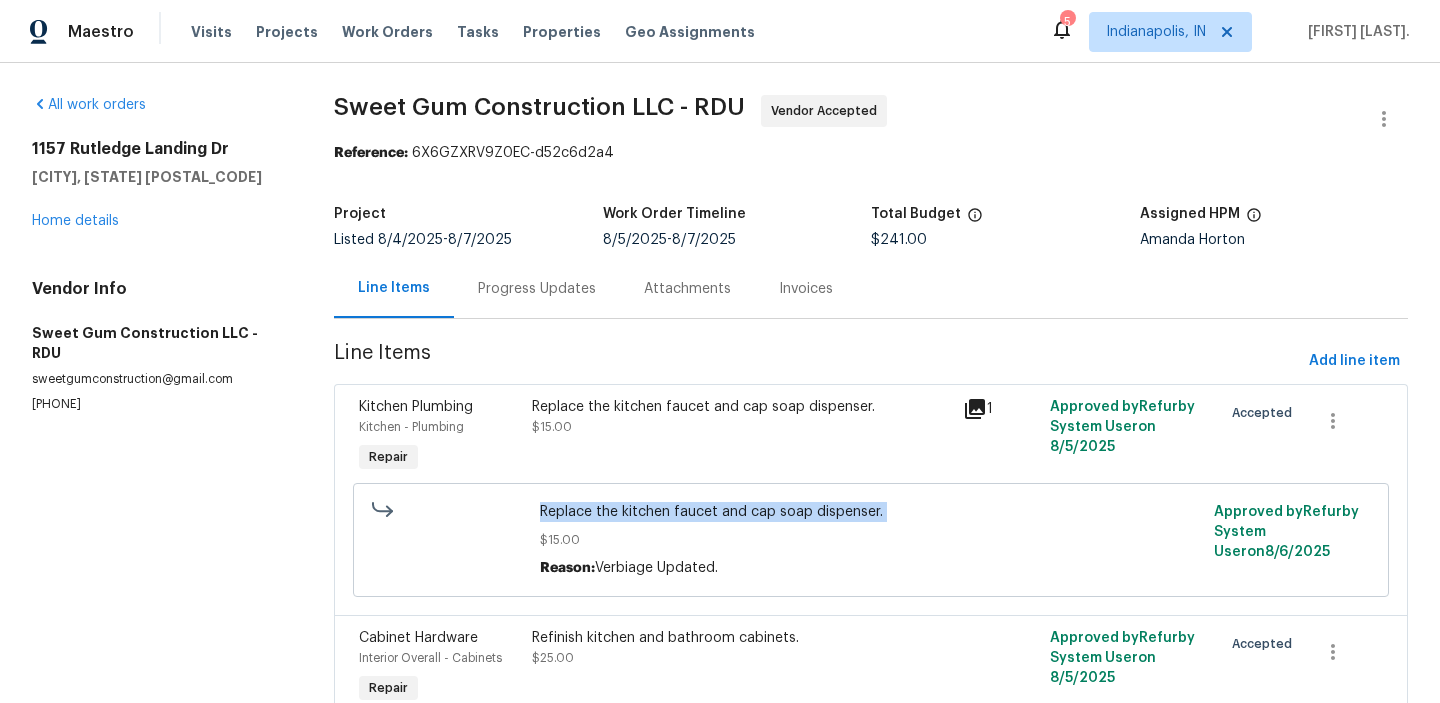 copy on "Replace the kitchen faucet and cap soap dispenser." 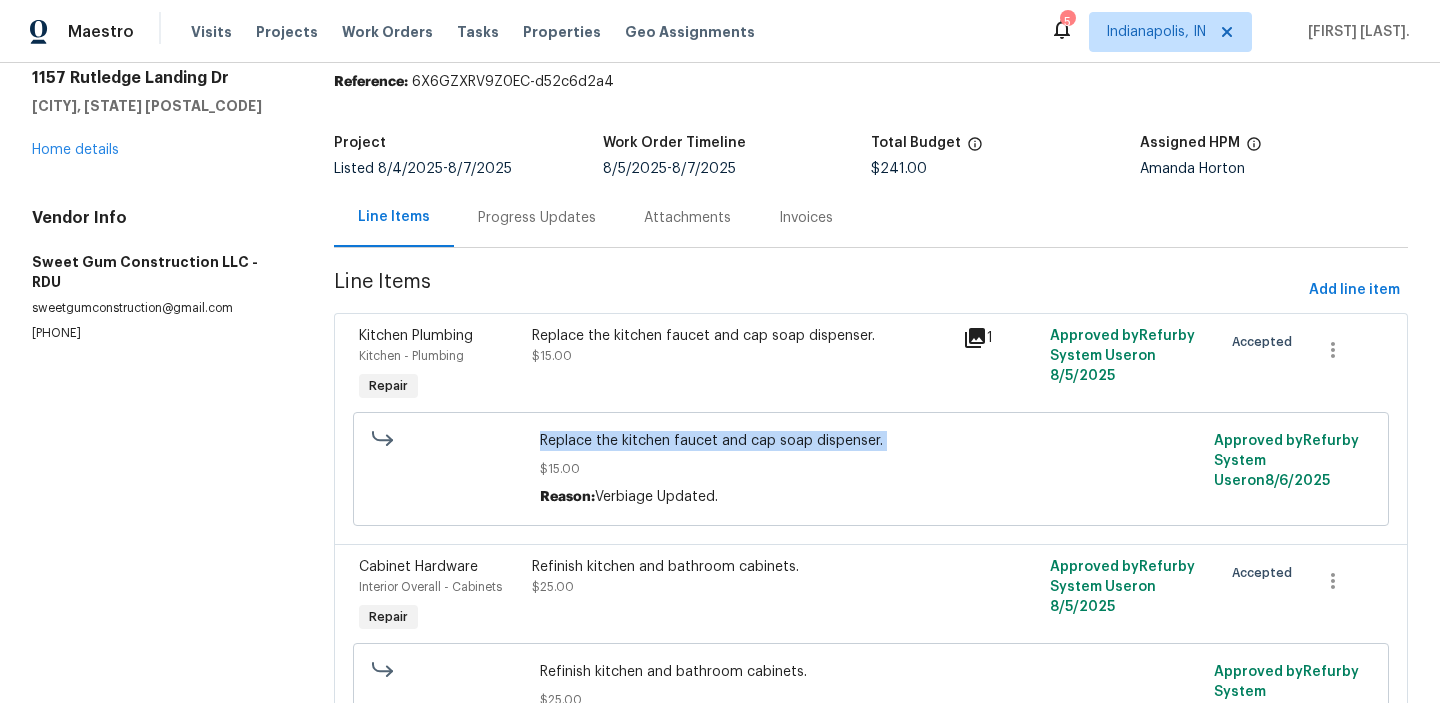 click on "Progress Updates" at bounding box center (537, 217) 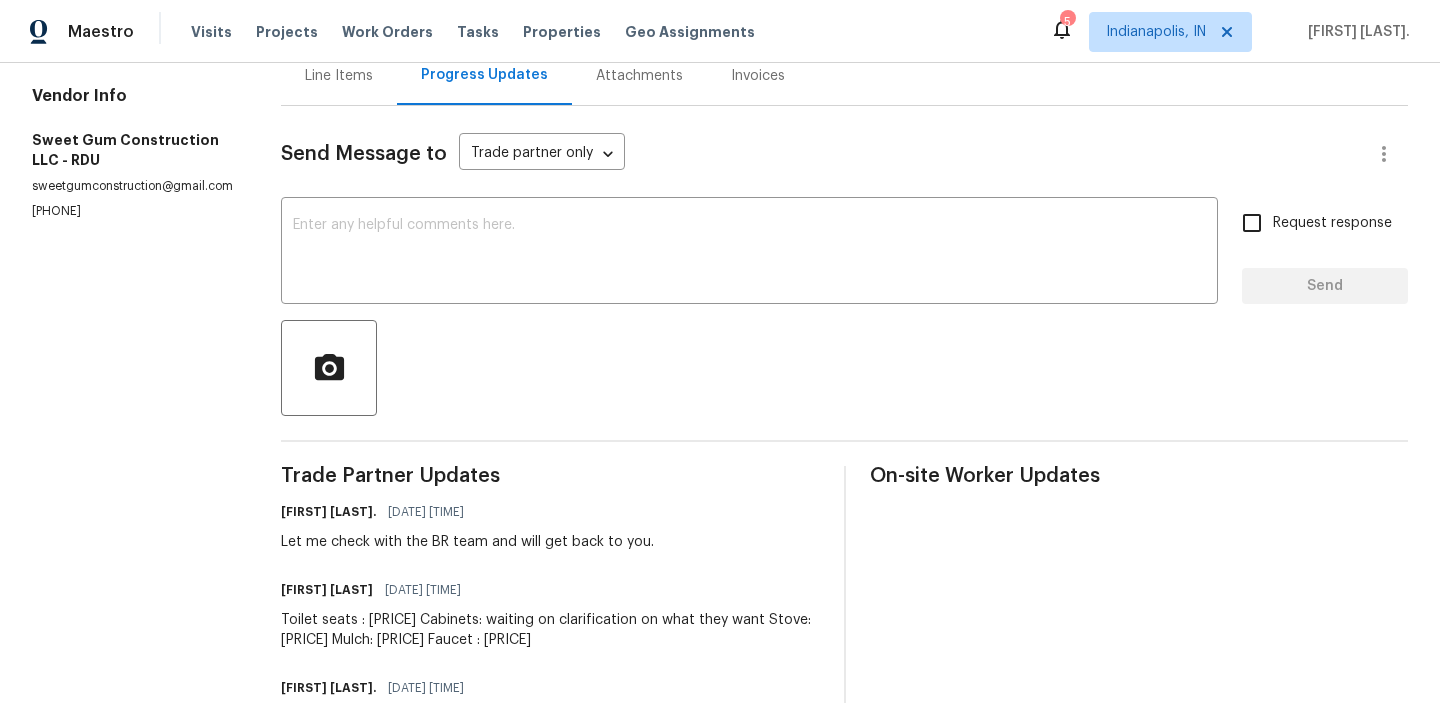 scroll, scrollTop: 273, scrollLeft: 0, axis: vertical 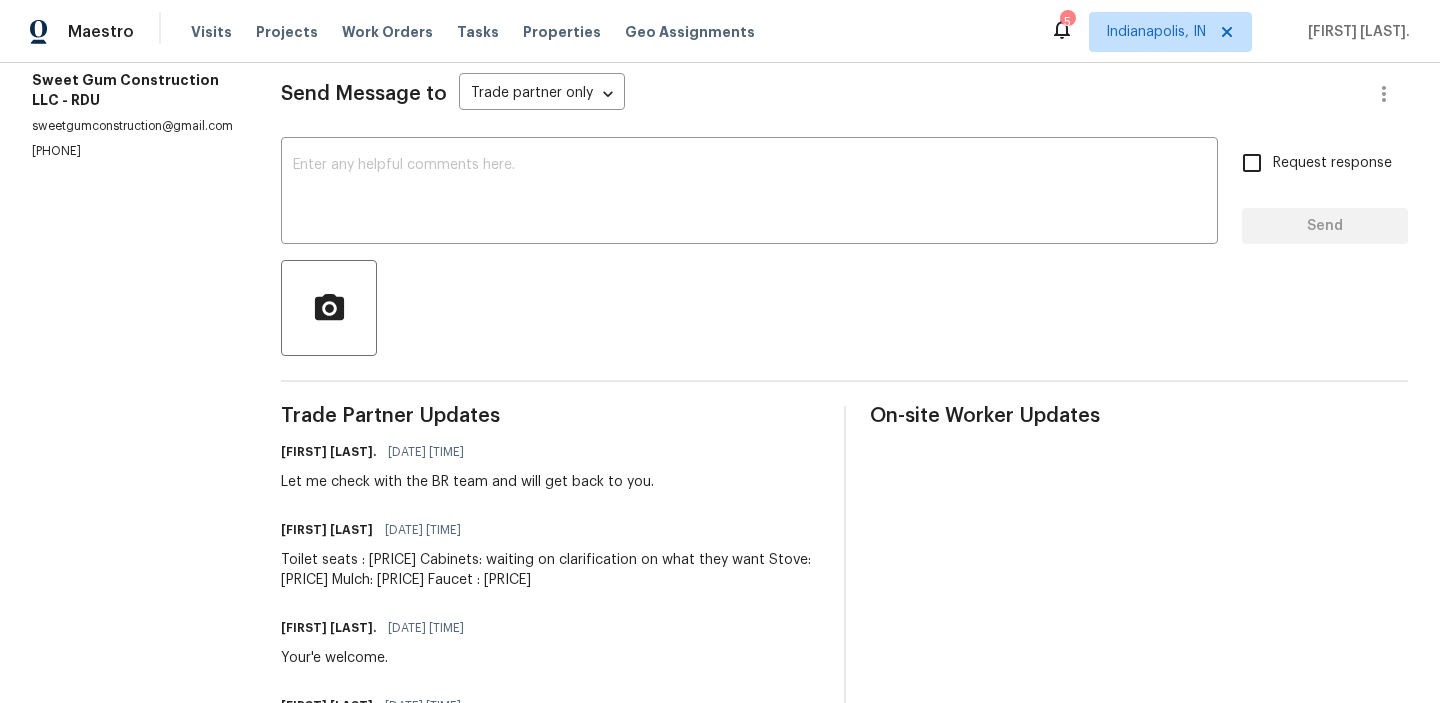 click on "These are prices needed per line item:
Toilet seats : $60
Cabinets: waiting on clarification on what they want
Stove: $650
Mulch: $250
Faucet : $150" at bounding box center (550, 570) 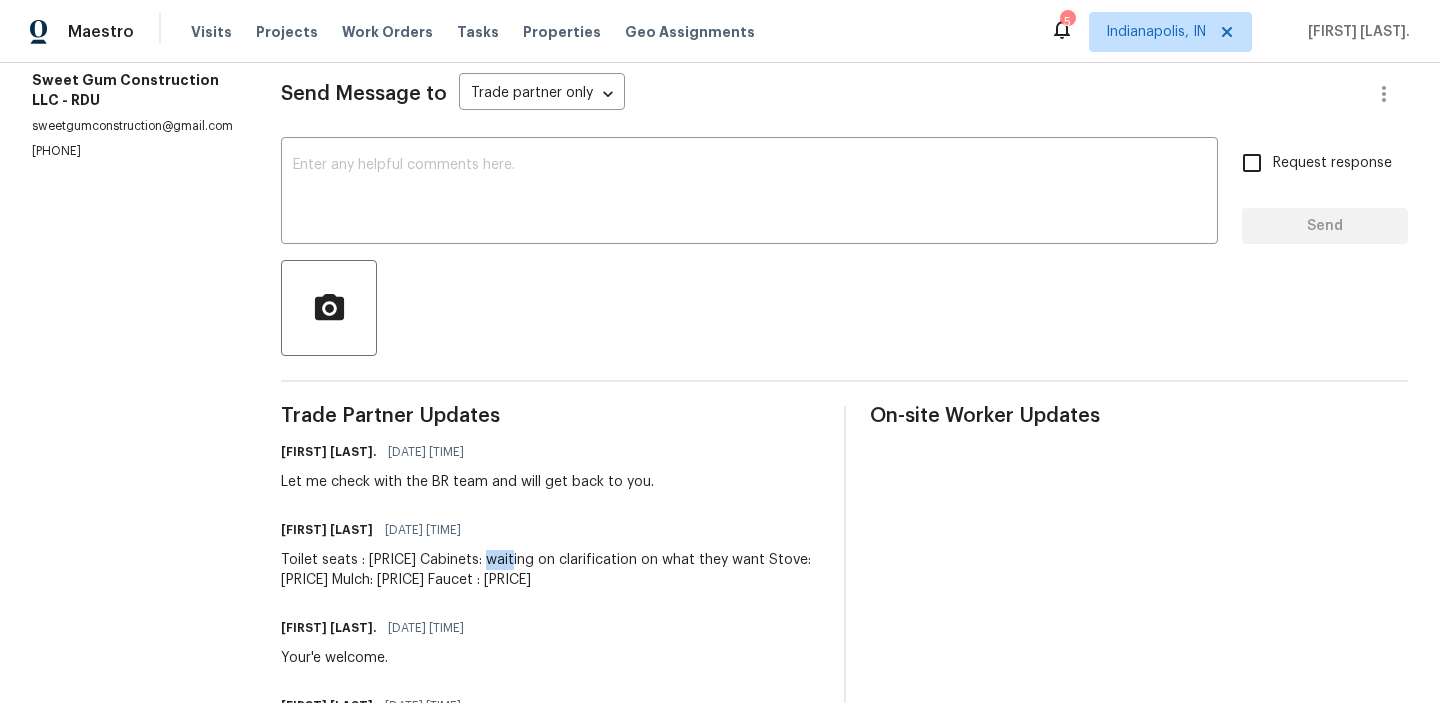 click on "These are prices needed per line item:
Toilet seats : $60
Cabinets: waiting on clarification on what they want
Stove: $650
Mulch: $250
Faucet : $150" at bounding box center [550, 570] 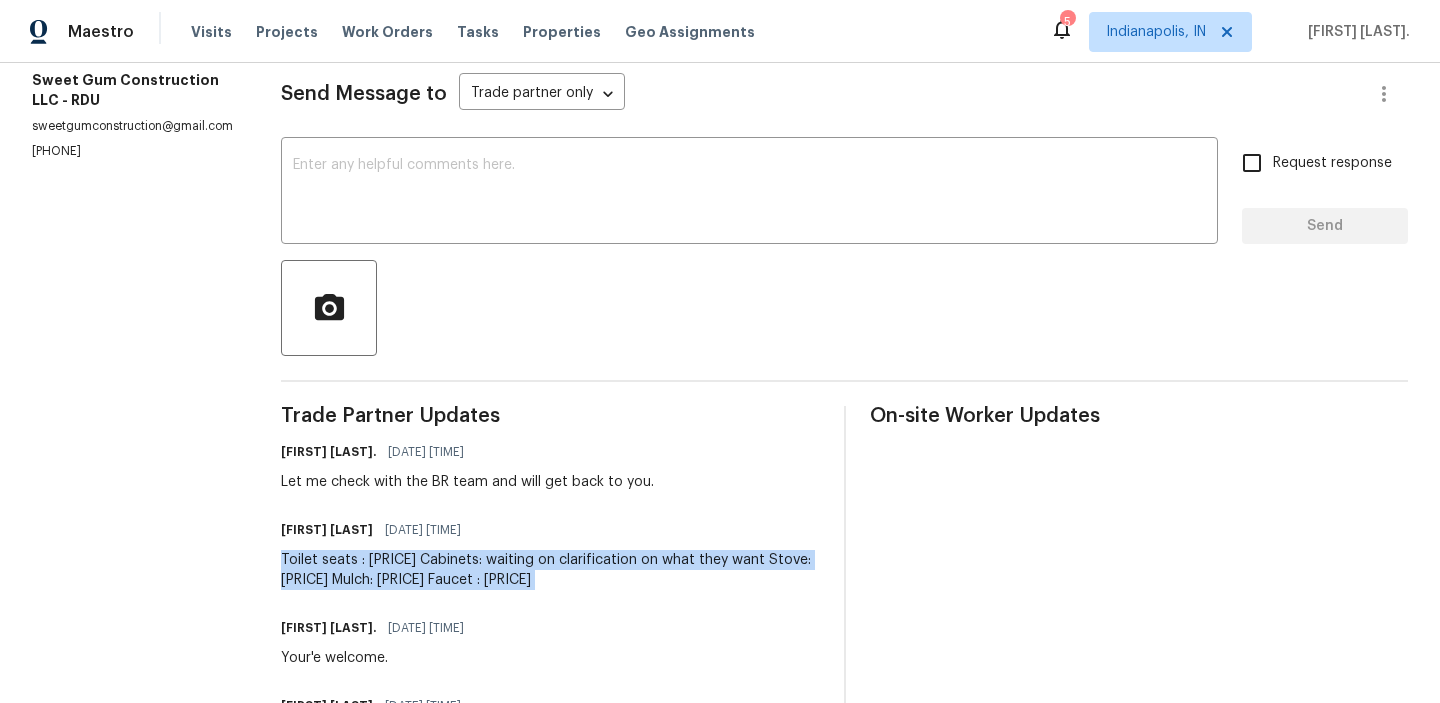 copy on "These are prices needed per line item:
Toilet seats : $60
Cabinets: waiting on clarification on what they want
Stove: $650
Mulch: $250
Faucet : $150" 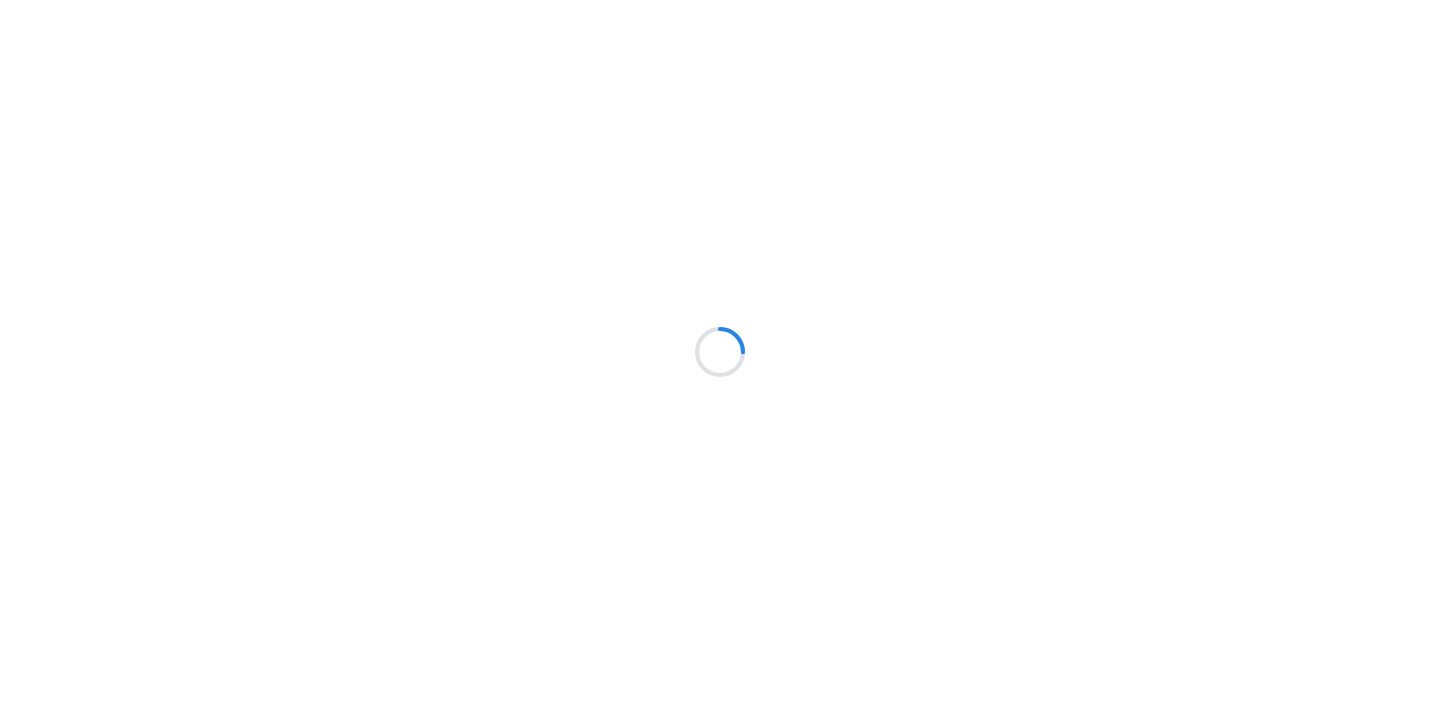 scroll, scrollTop: 0, scrollLeft: 0, axis: both 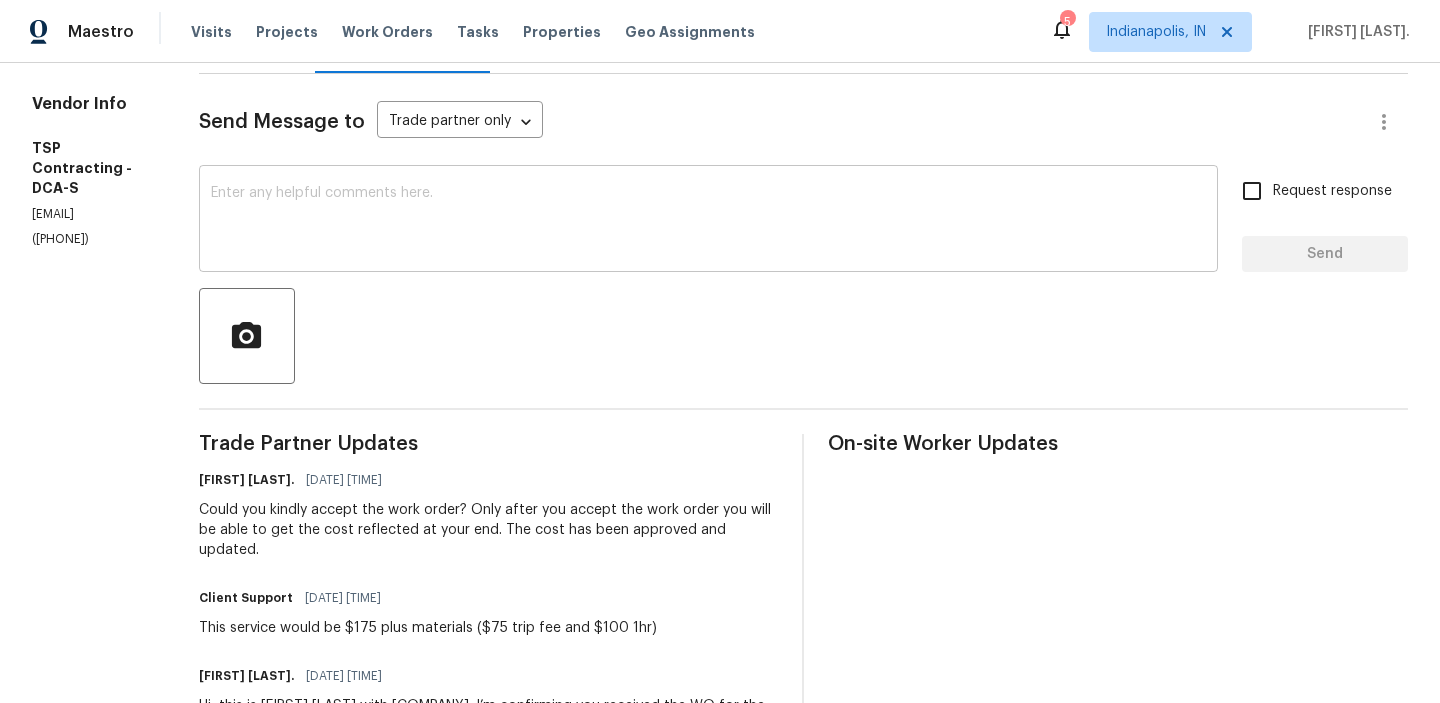 click on "x ​" at bounding box center [708, 221] 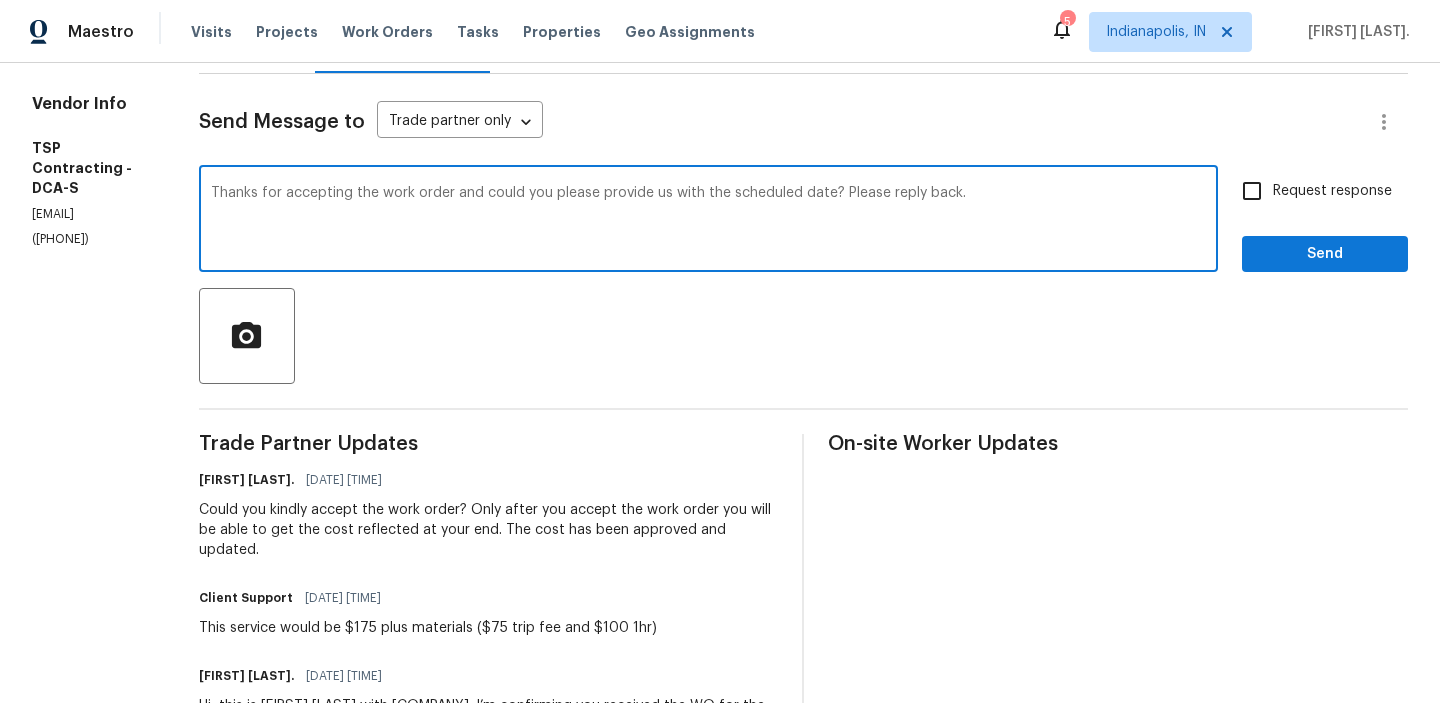 type on "Thanks for accepting the work order and could you please provide us with the scheduled date? Please reply back." 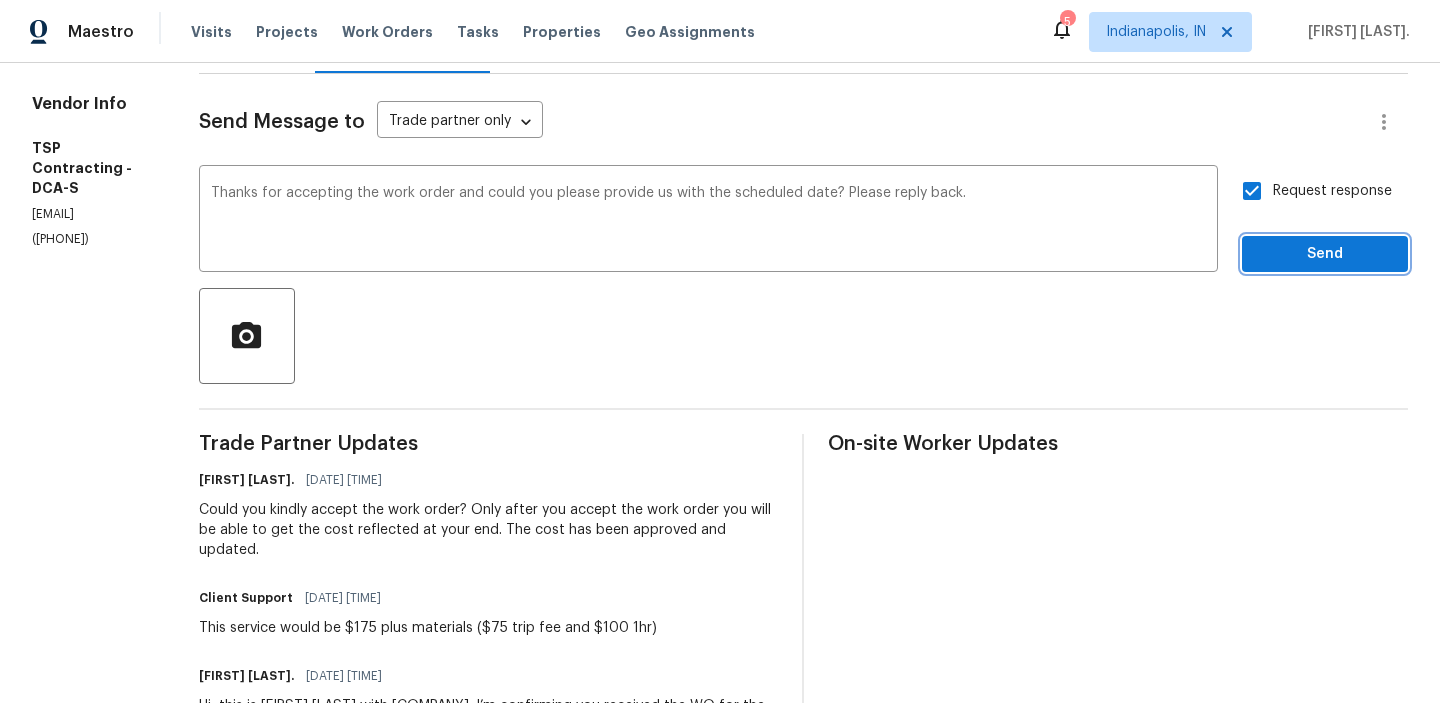 click on "Send" at bounding box center (1325, 254) 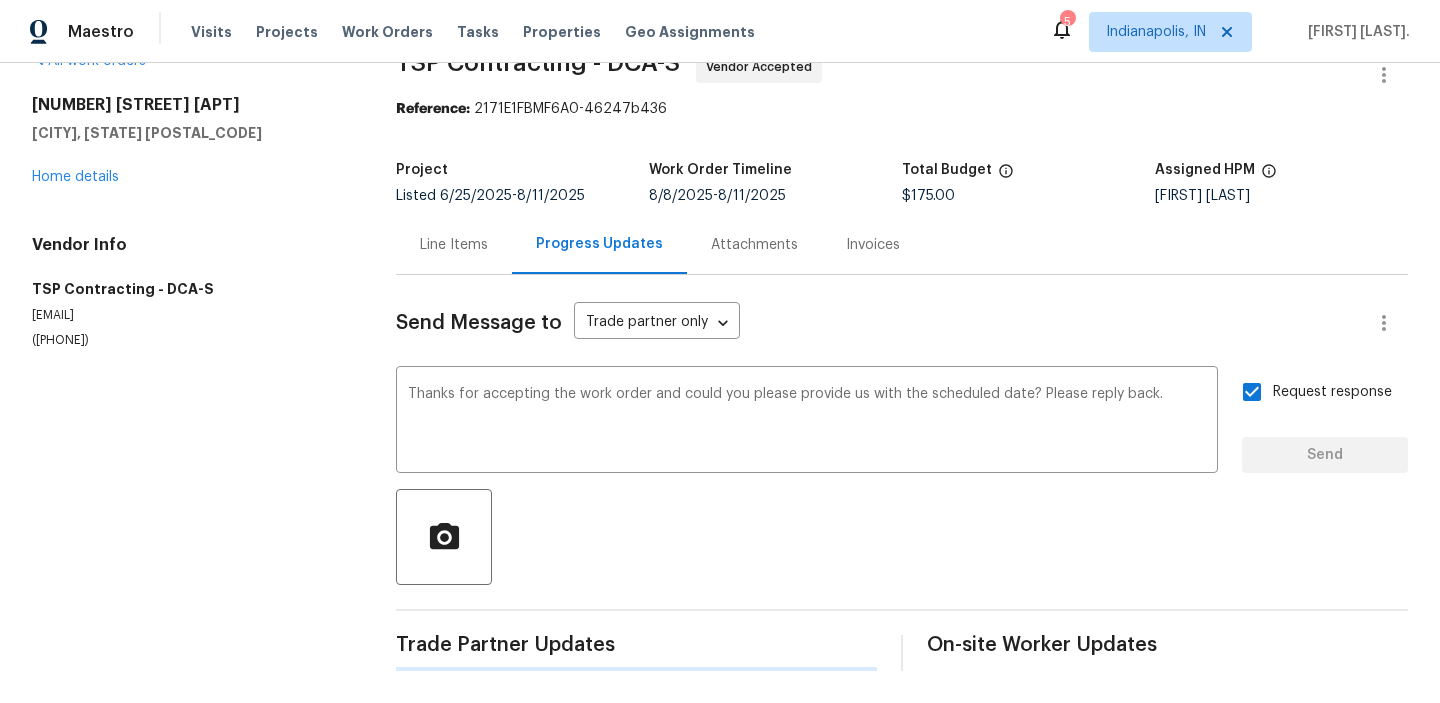 type 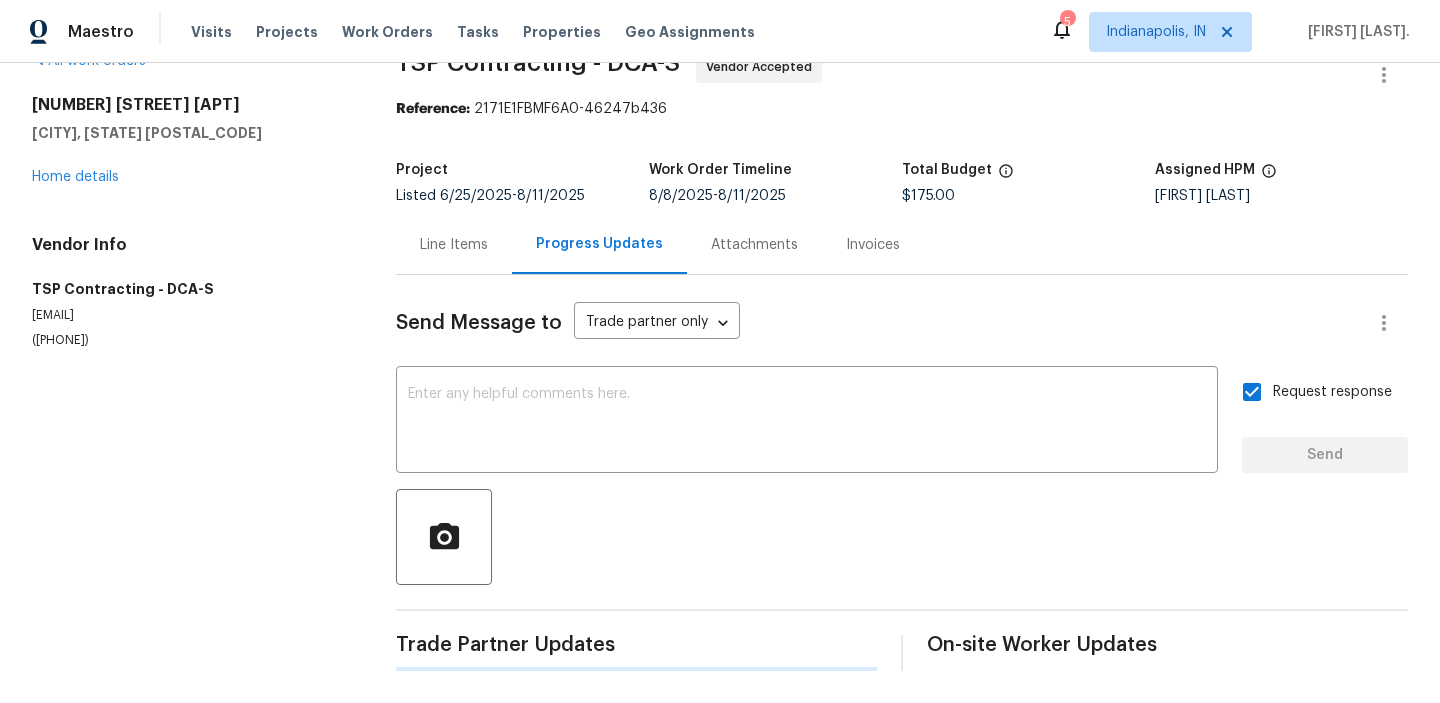 scroll, scrollTop: 245, scrollLeft: 0, axis: vertical 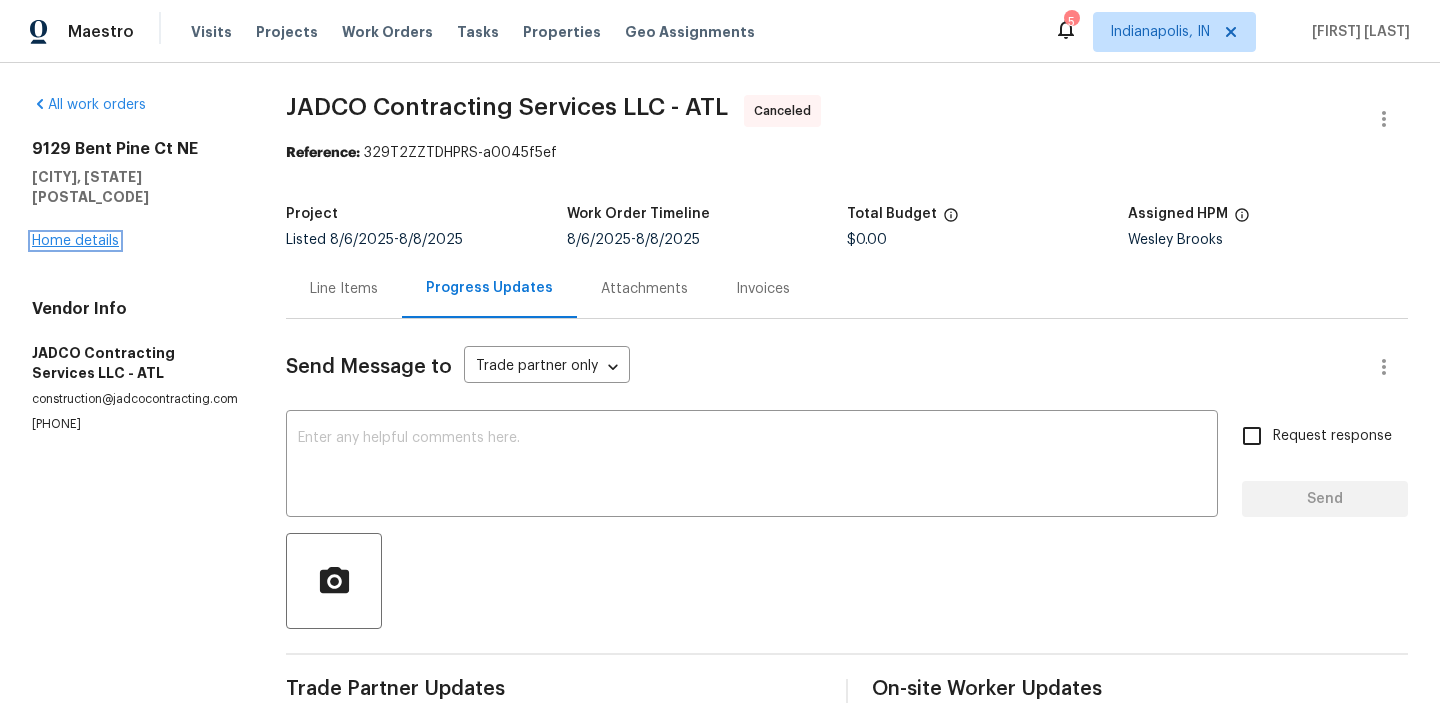click on "Home details" at bounding box center [75, 241] 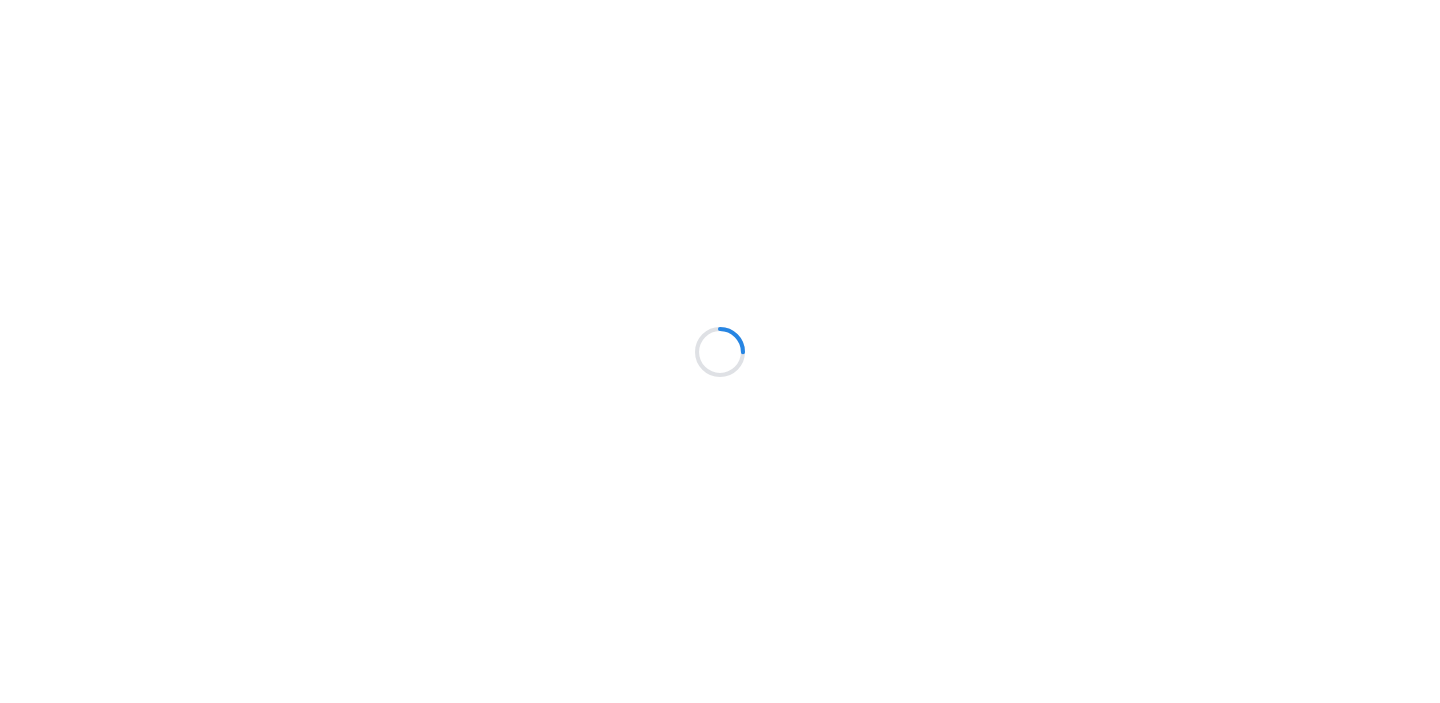 scroll, scrollTop: 0, scrollLeft: 0, axis: both 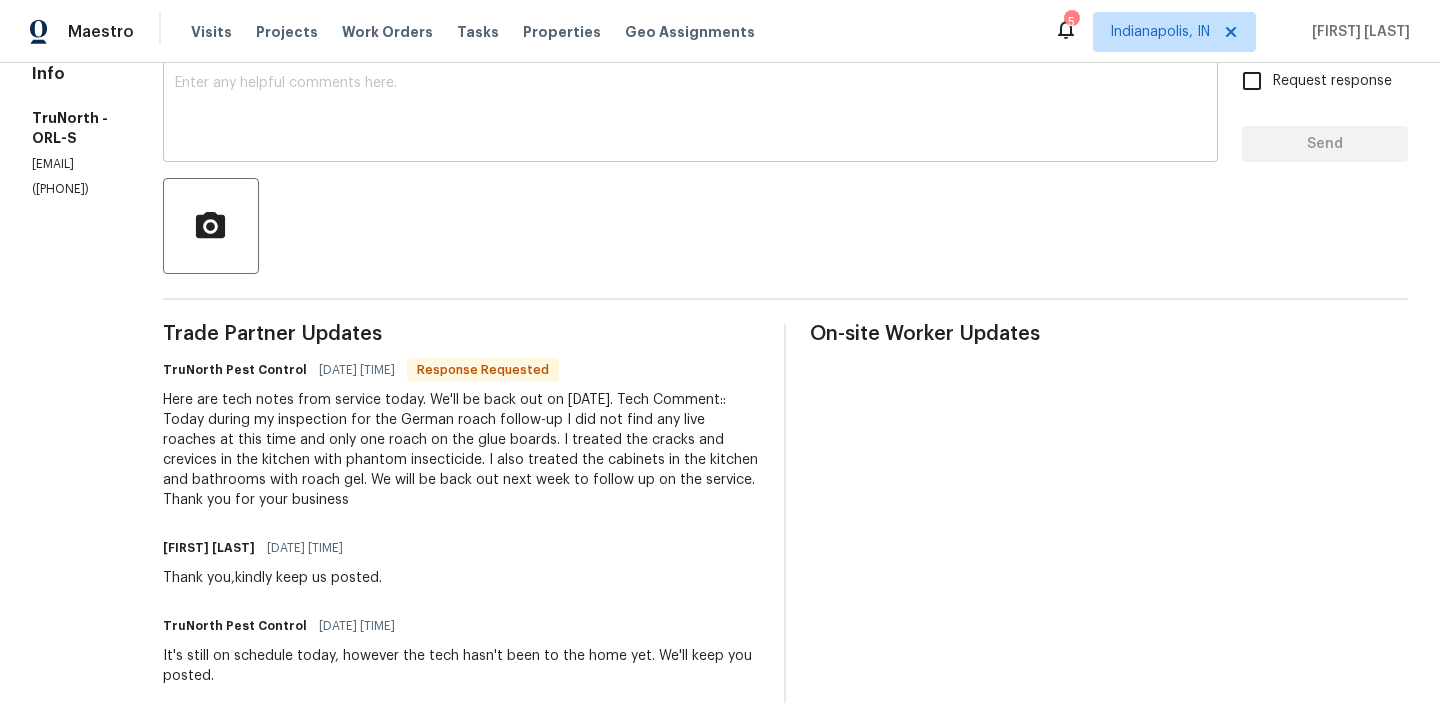 click on "x ​" at bounding box center (690, 111) 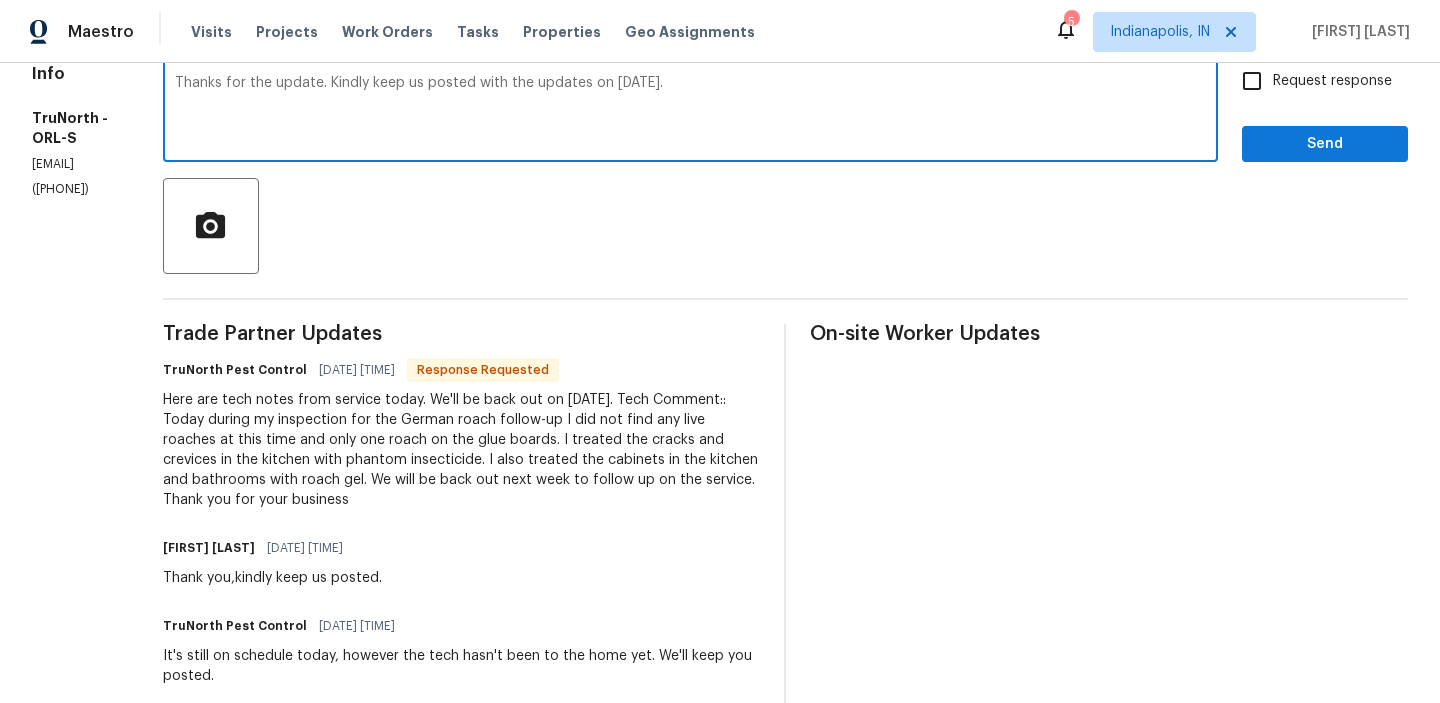 type on "Thanks for the update. Kindly keep us posted with the updates on [DATE]." 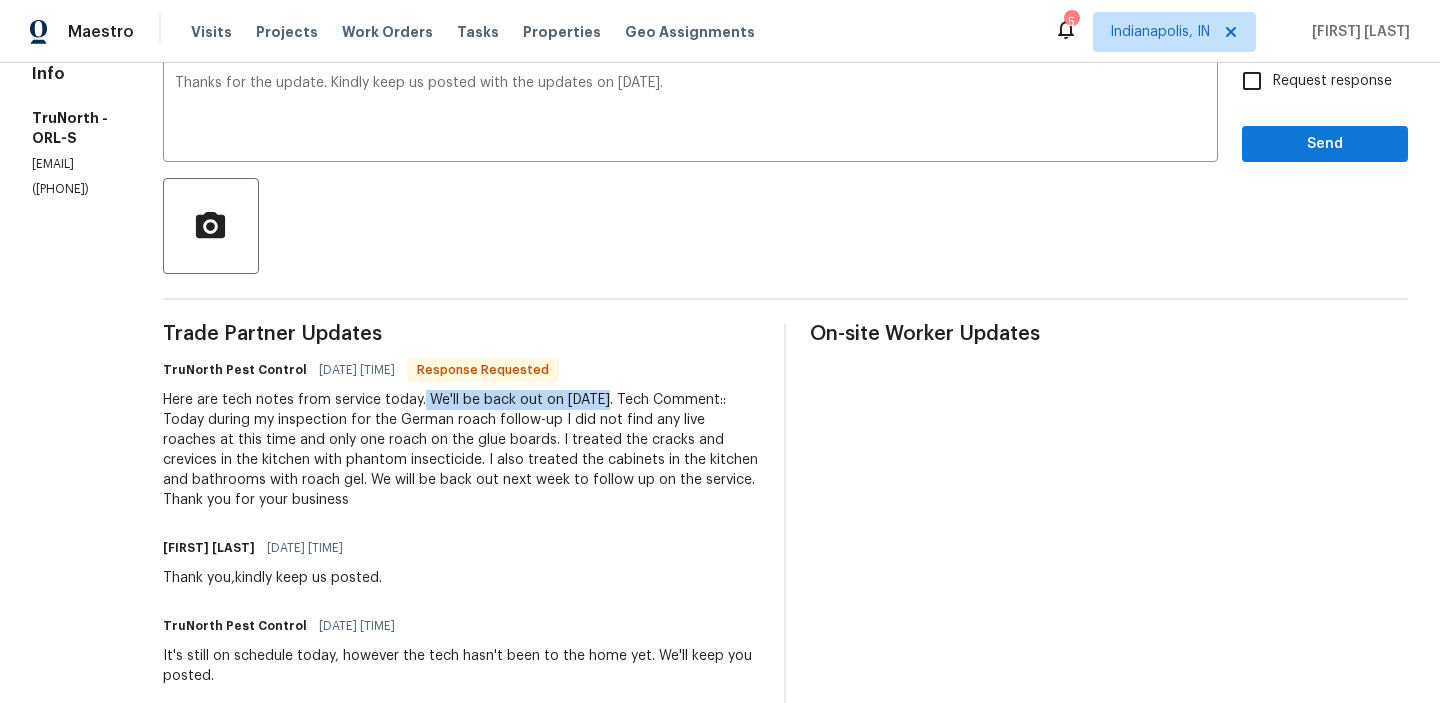 drag, startPoint x: 578, startPoint y: 400, endPoint x: 649, endPoint y: 409, distance: 71.568146 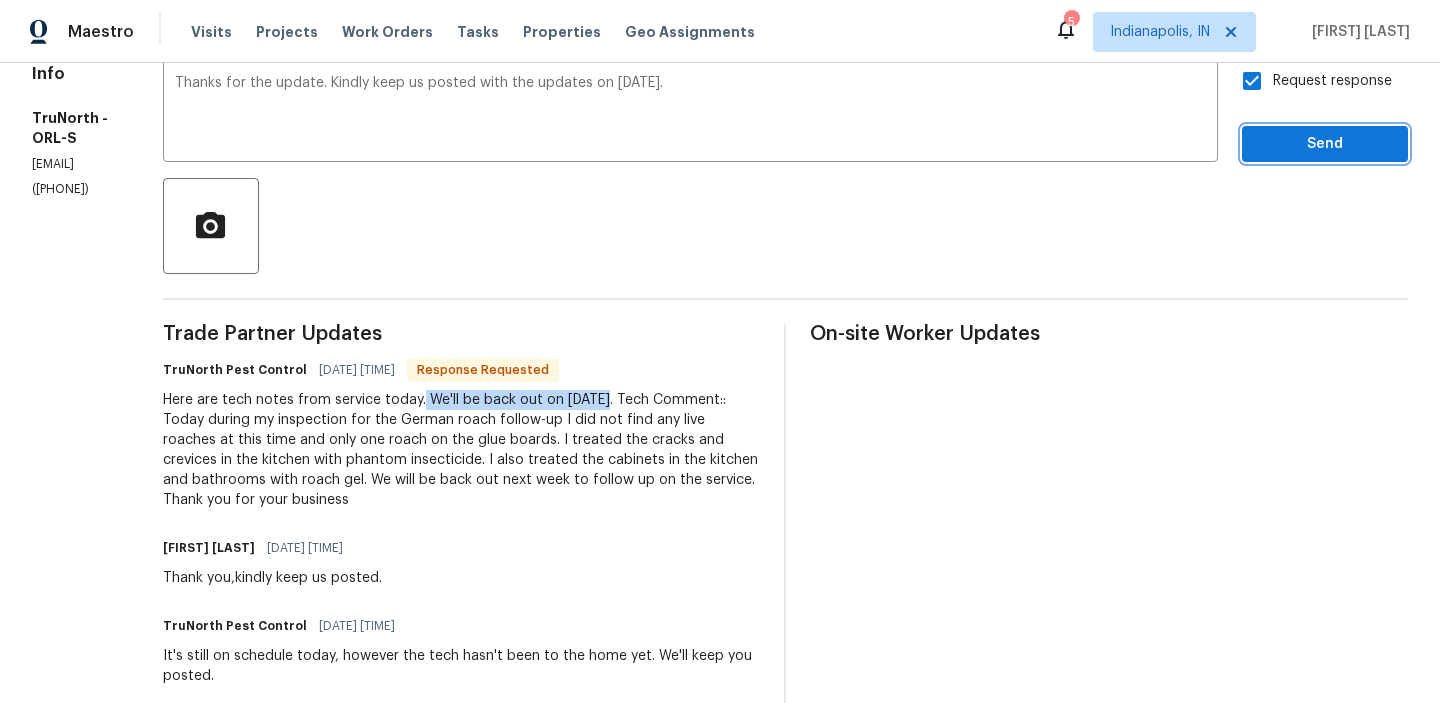 click on "Send" at bounding box center (1325, 144) 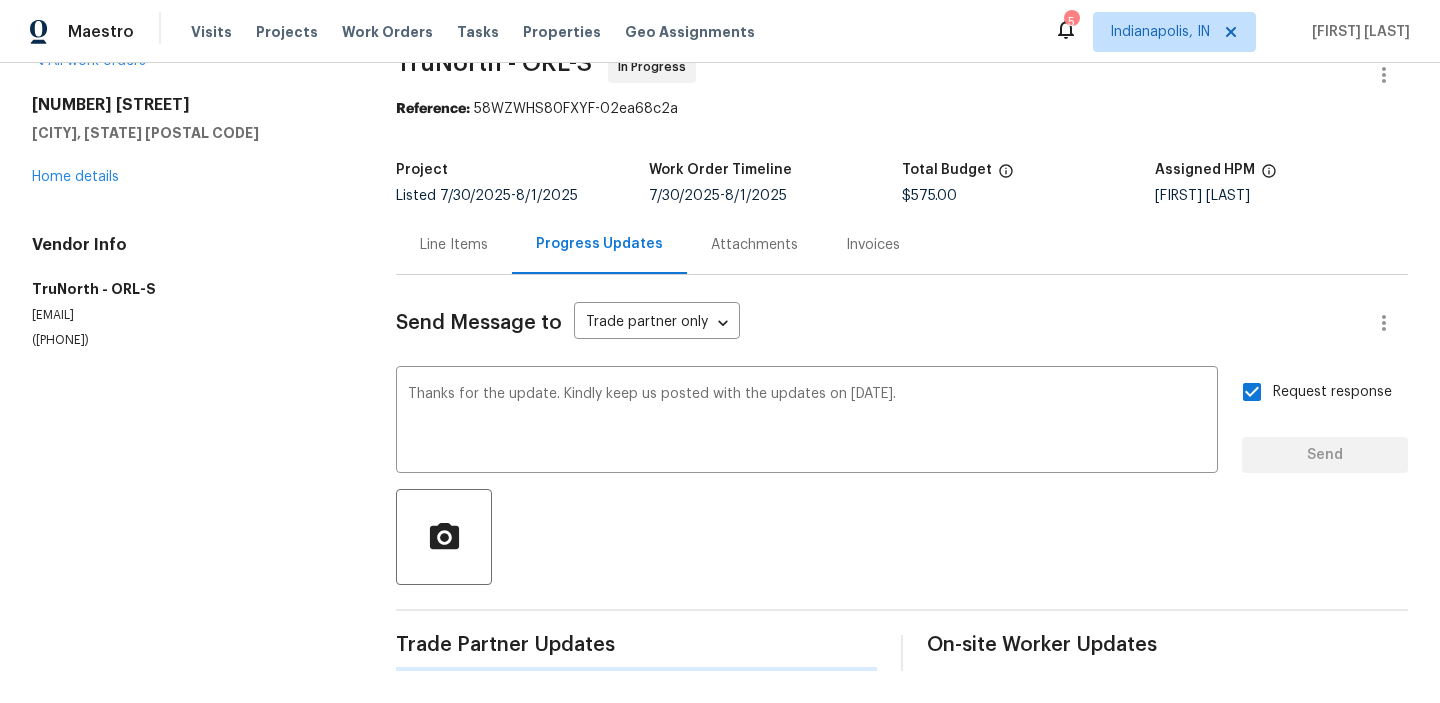 type 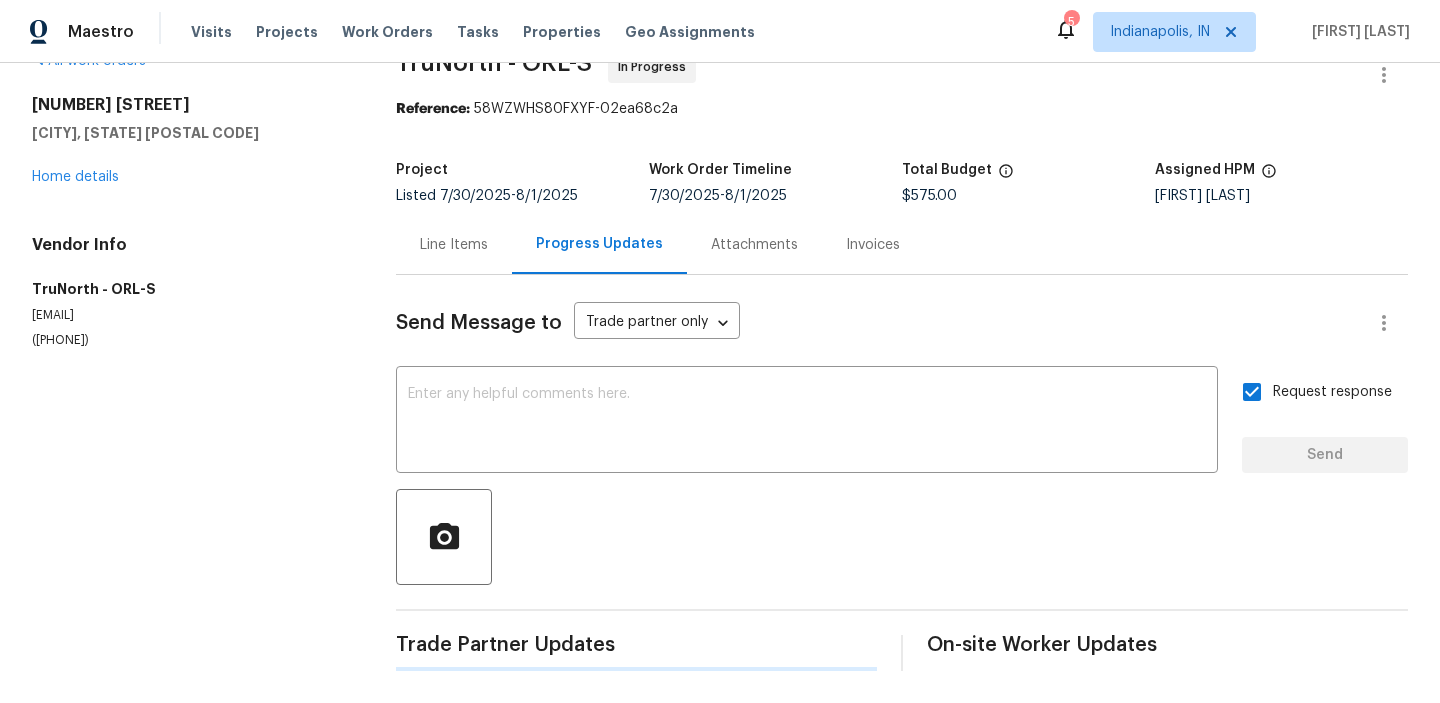 scroll, scrollTop: 355, scrollLeft: 0, axis: vertical 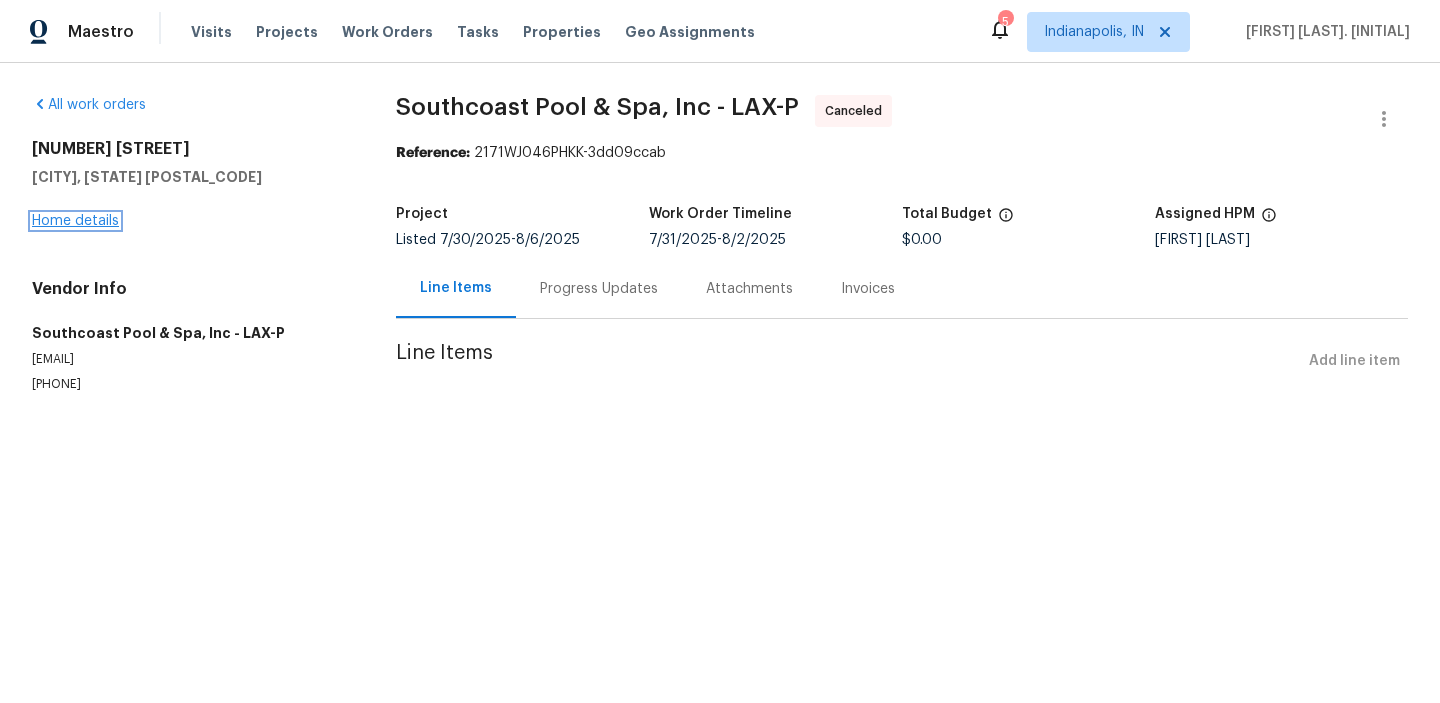 click on "Home details" at bounding box center [75, 221] 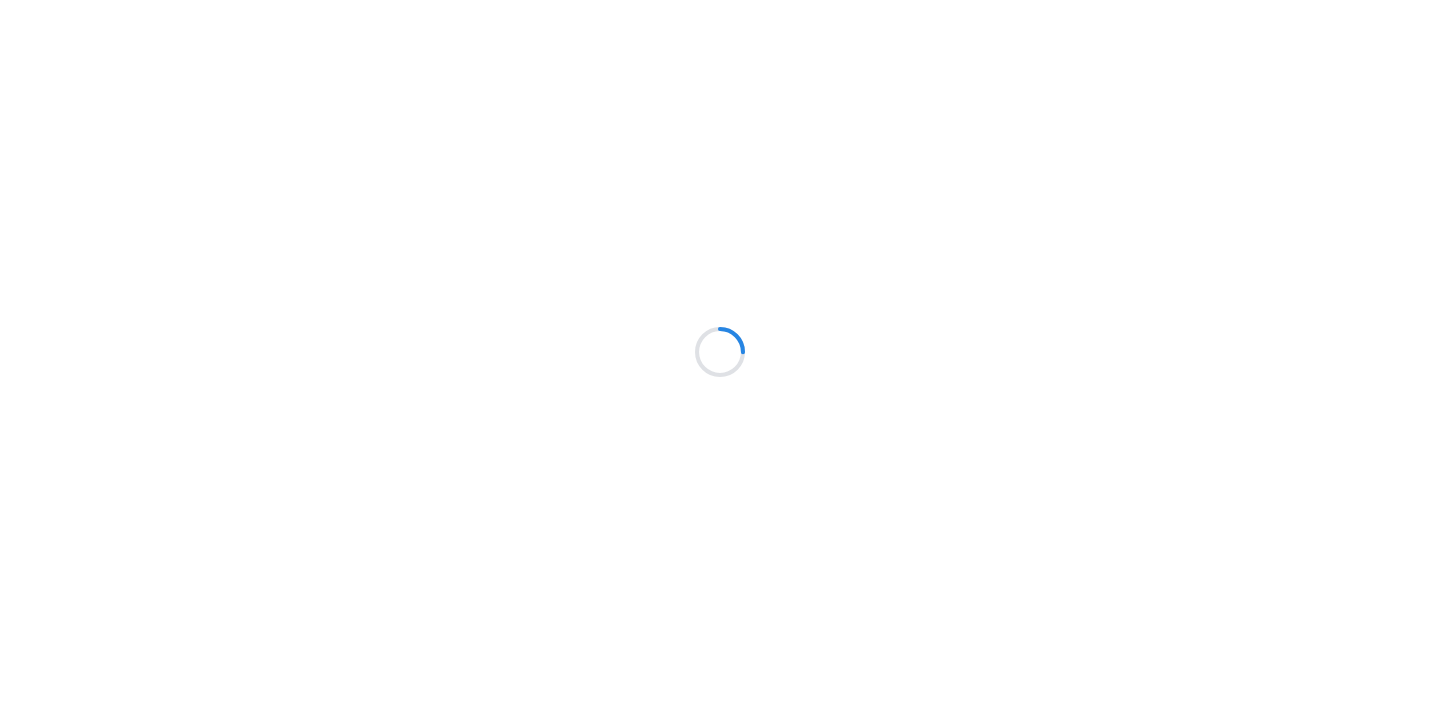 scroll, scrollTop: 0, scrollLeft: 0, axis: both 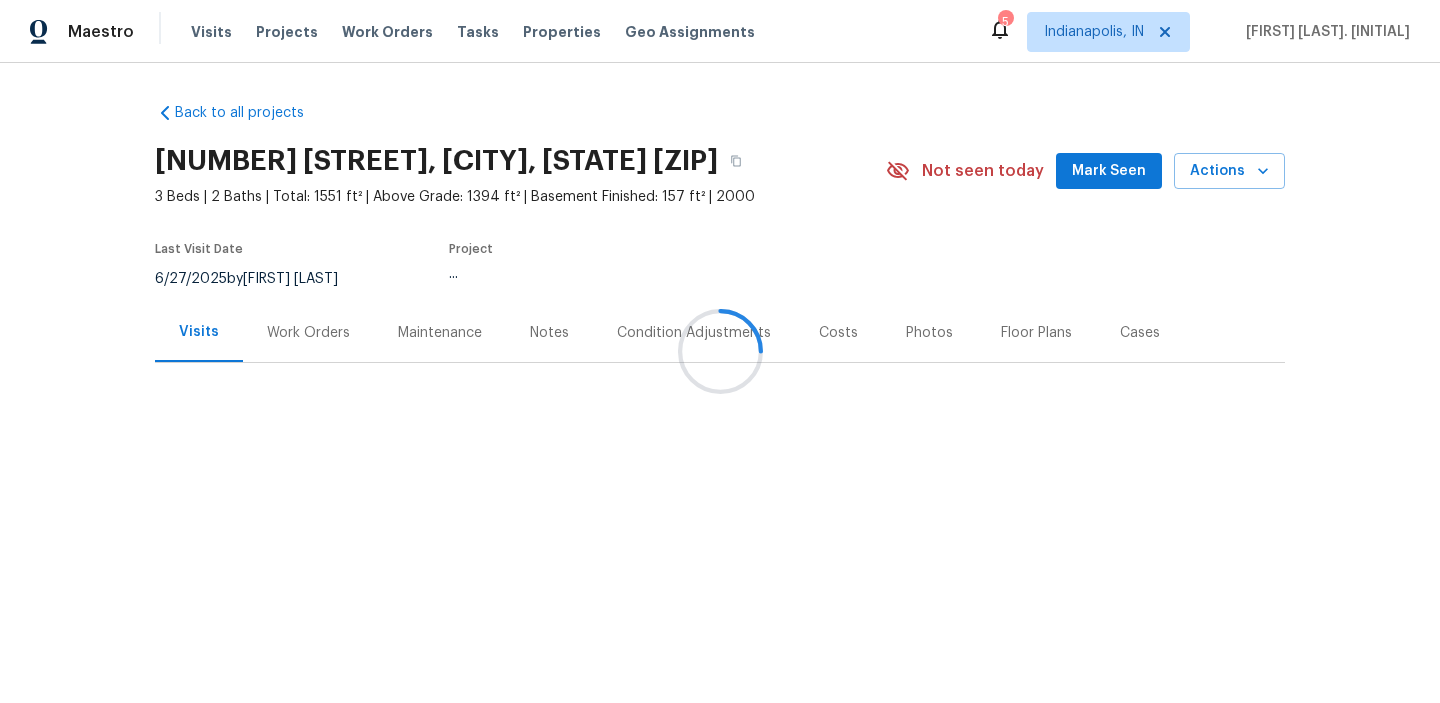click at bounding box center (720, 351) 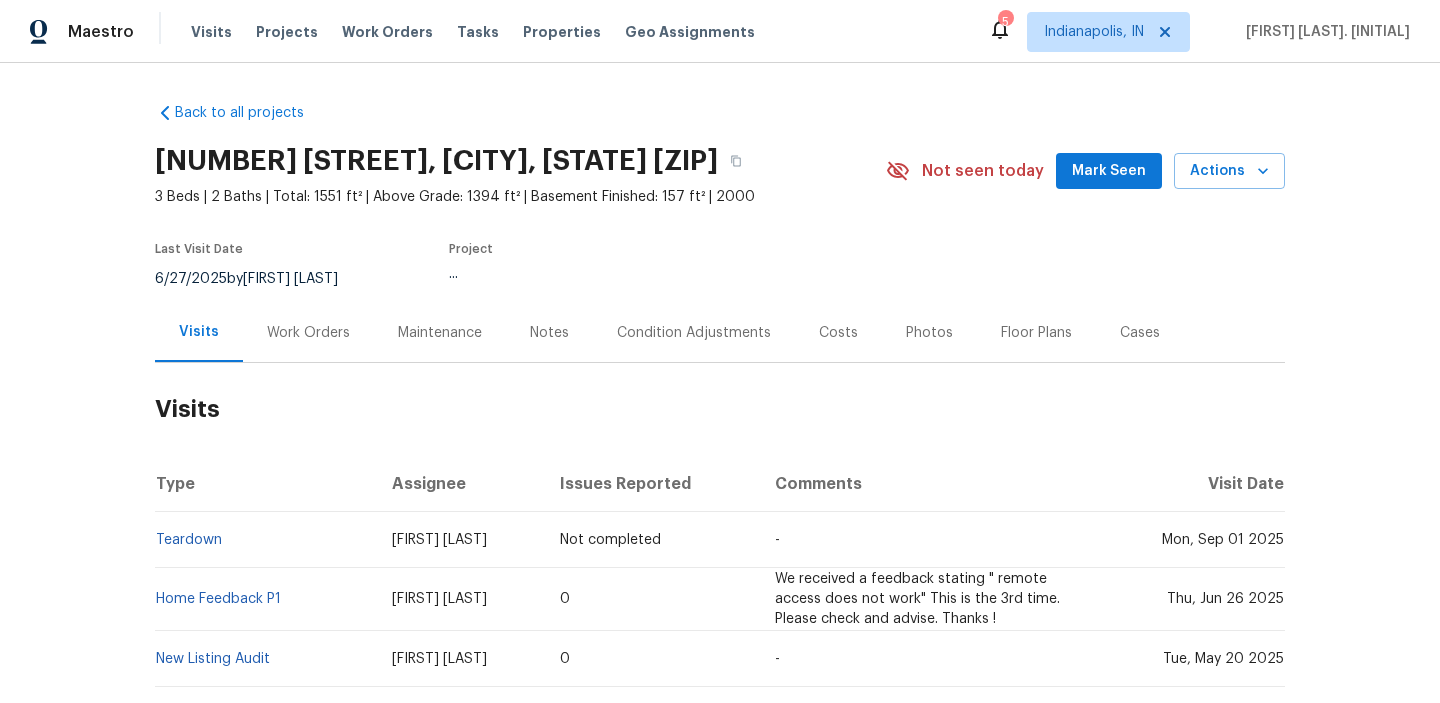 click on "Work Orders" at bounding box center [308, 332] 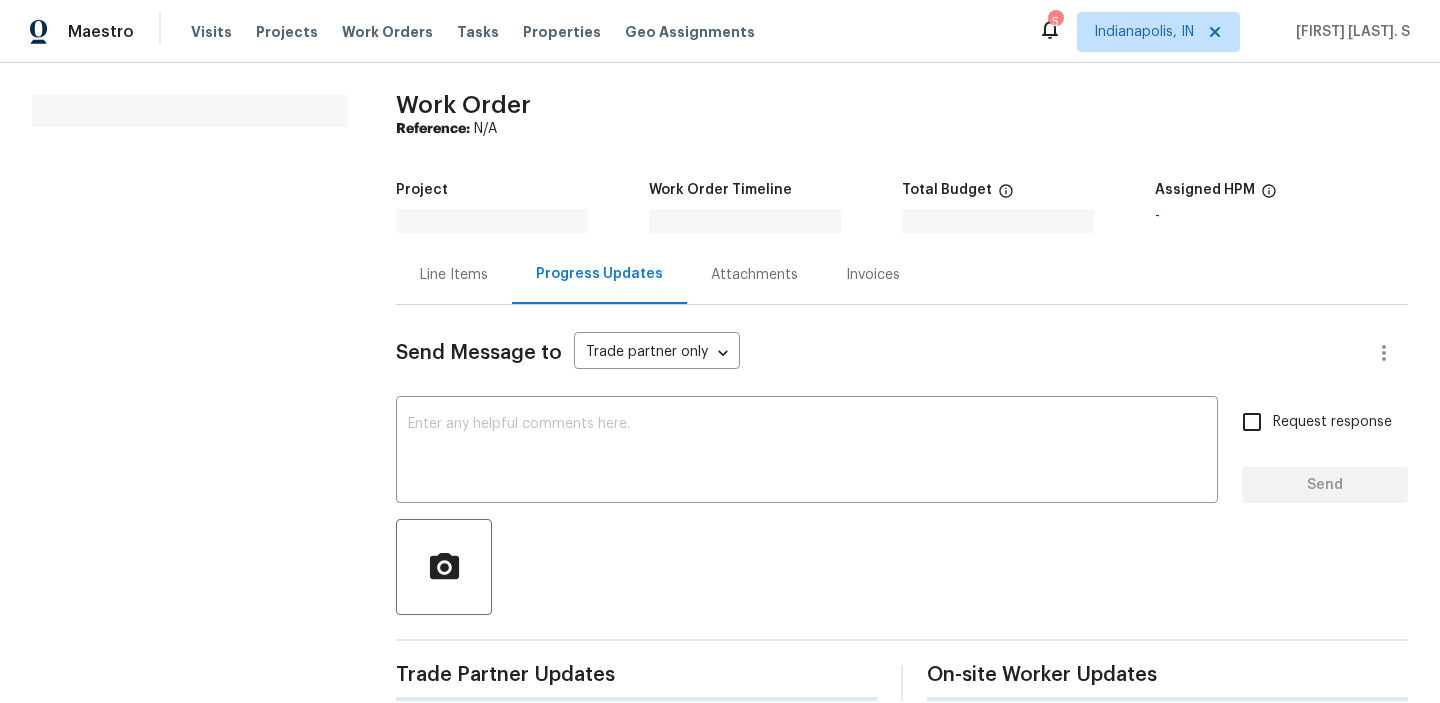 scroll, scrollTop: 0, scrollLeft: 0, axis: both 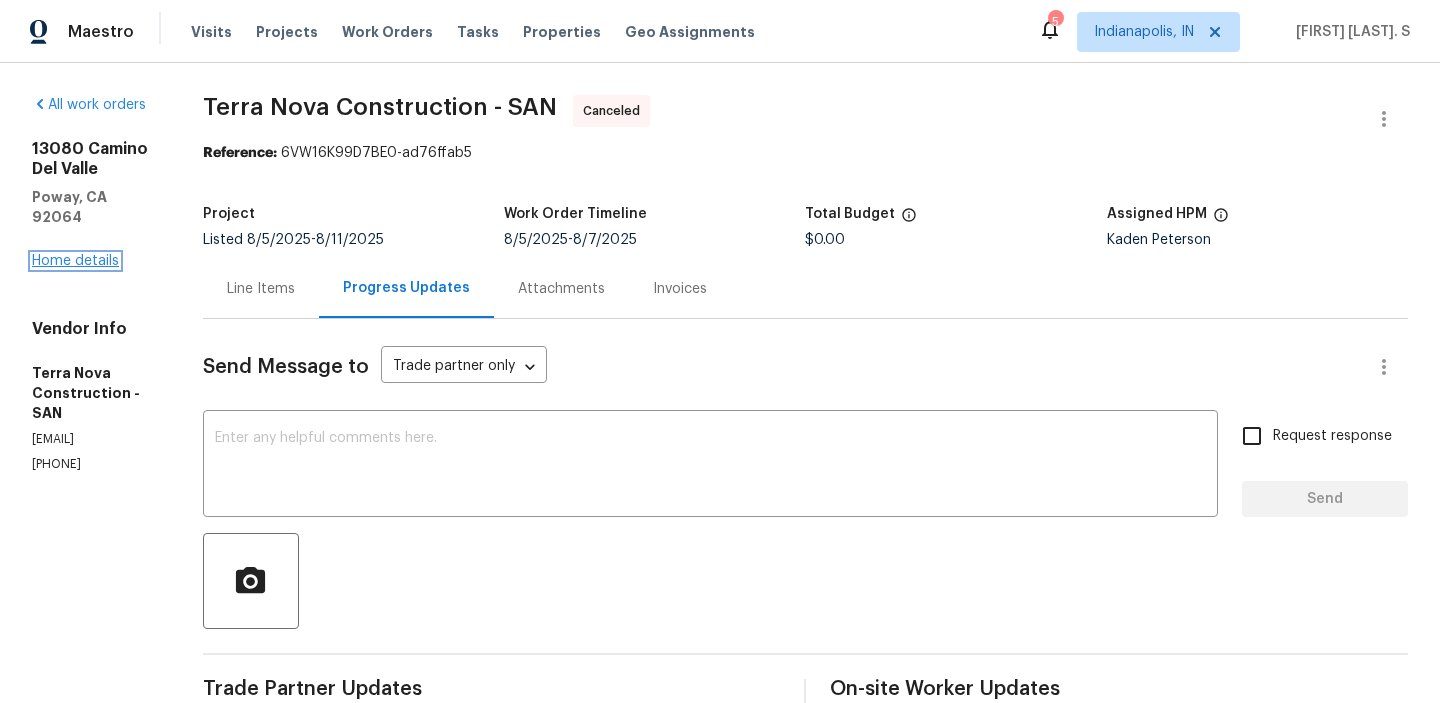 click on "Home details" at bounding box center (75, 261) 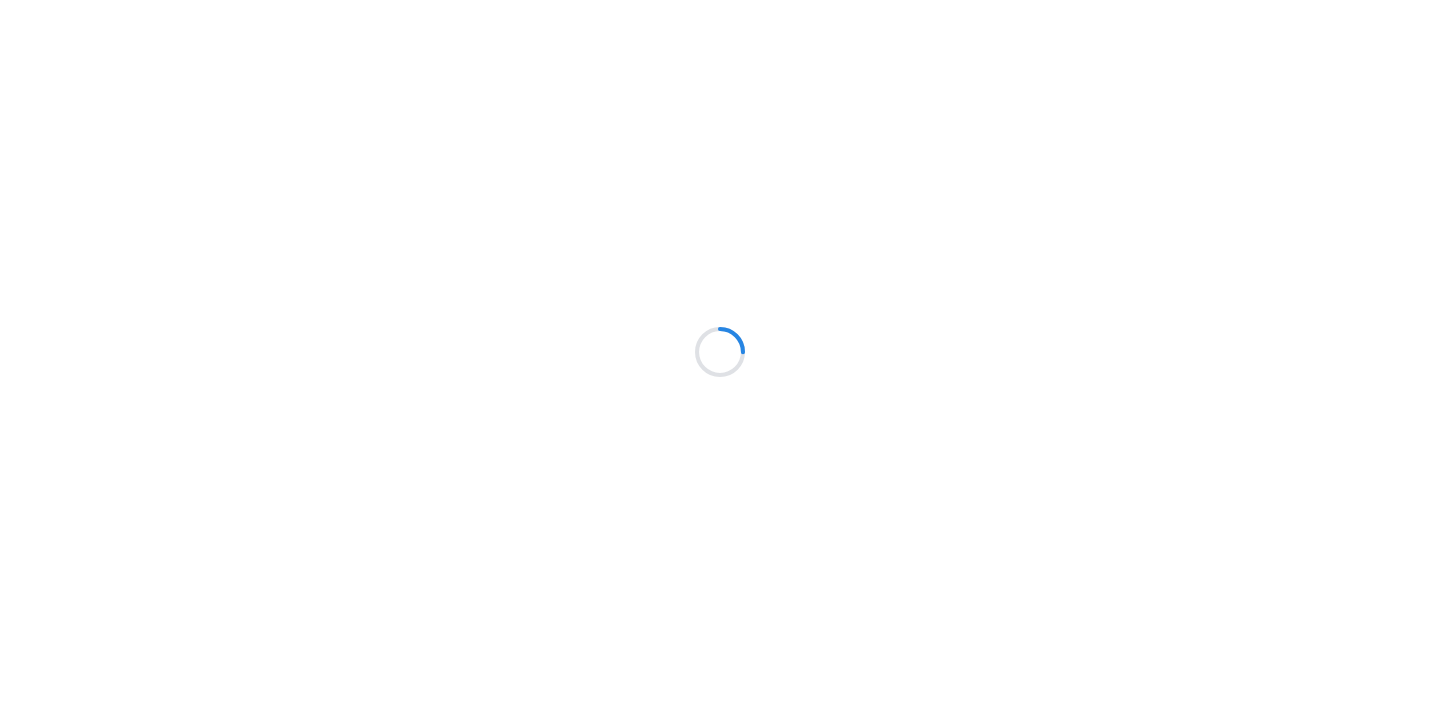 scroll, scrollTop: 0, scrollLeft: 0, axis: both 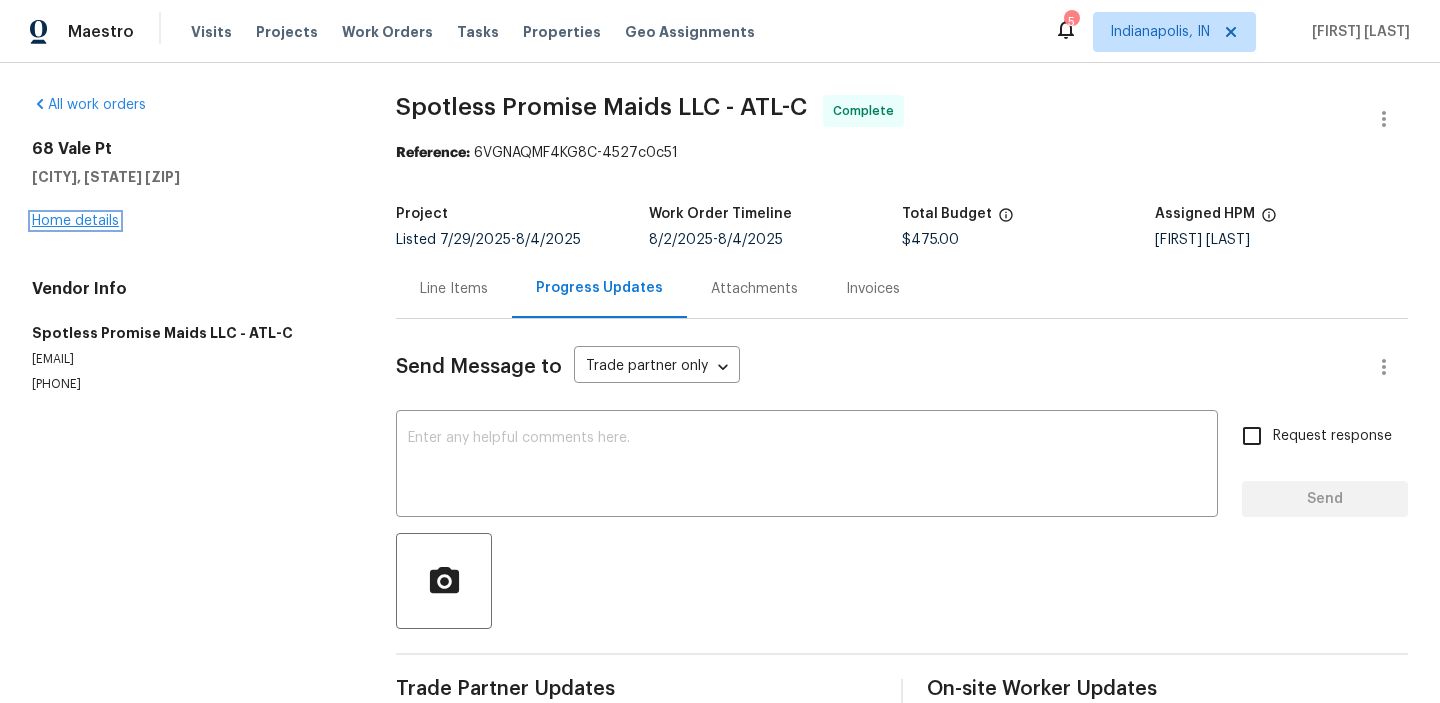 click on "Home details" at bounding box center [75, 221] 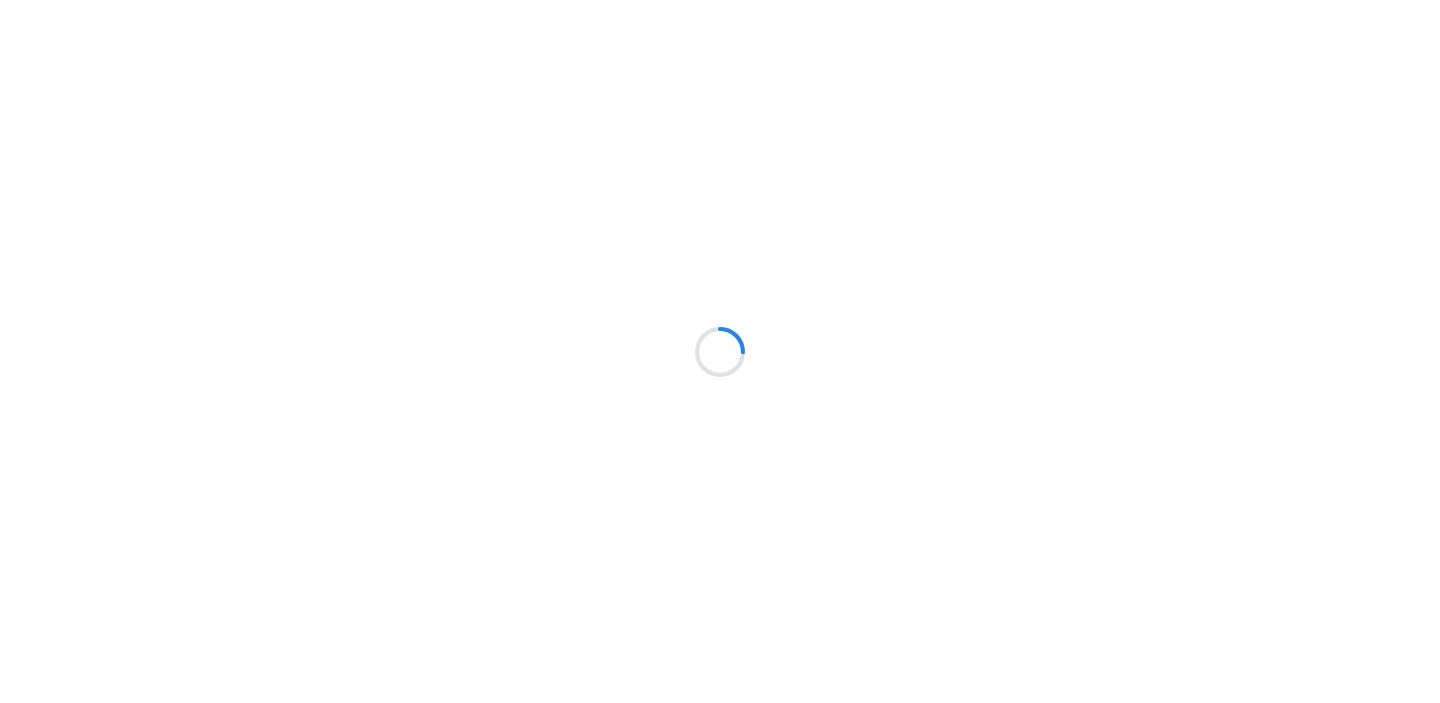 scroll, scrollTop: 0, scrollLeft: 0, axis: both 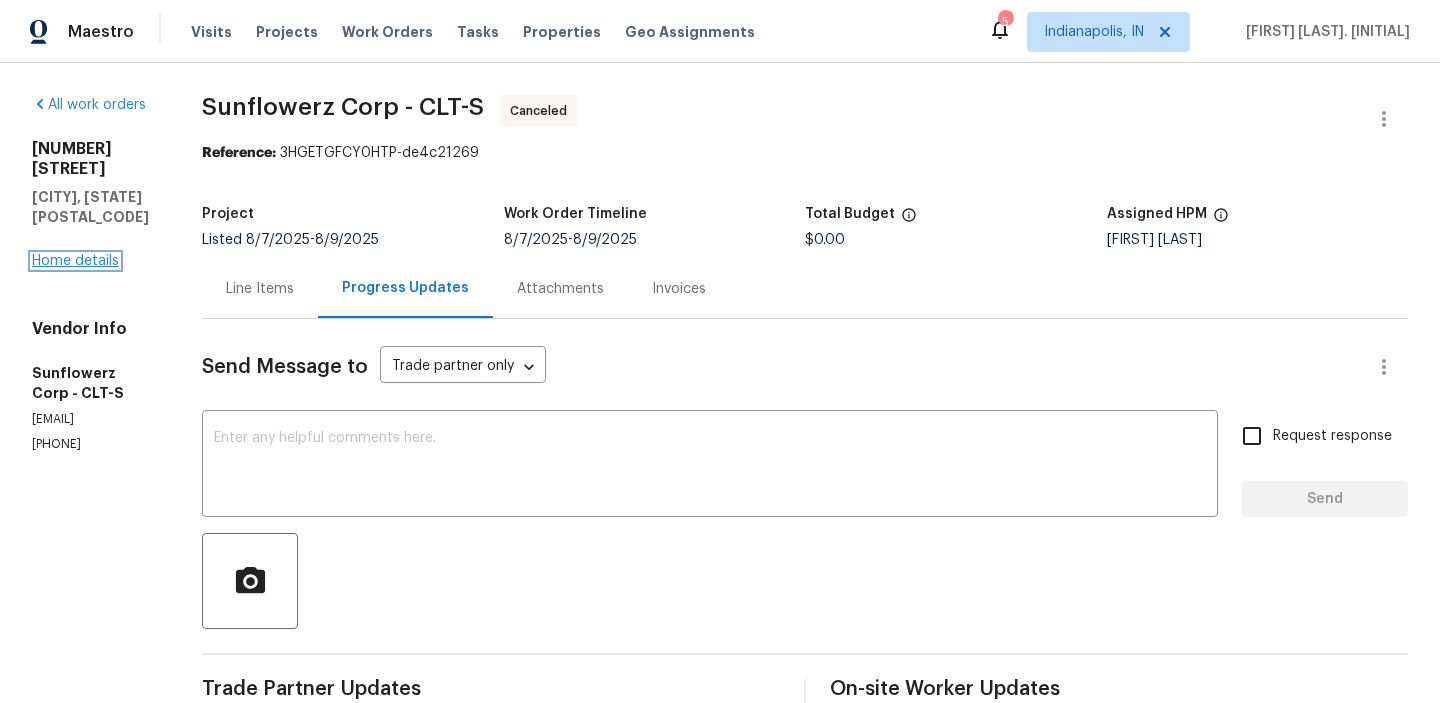 click on "Home details" at bounding box center [75, 261] 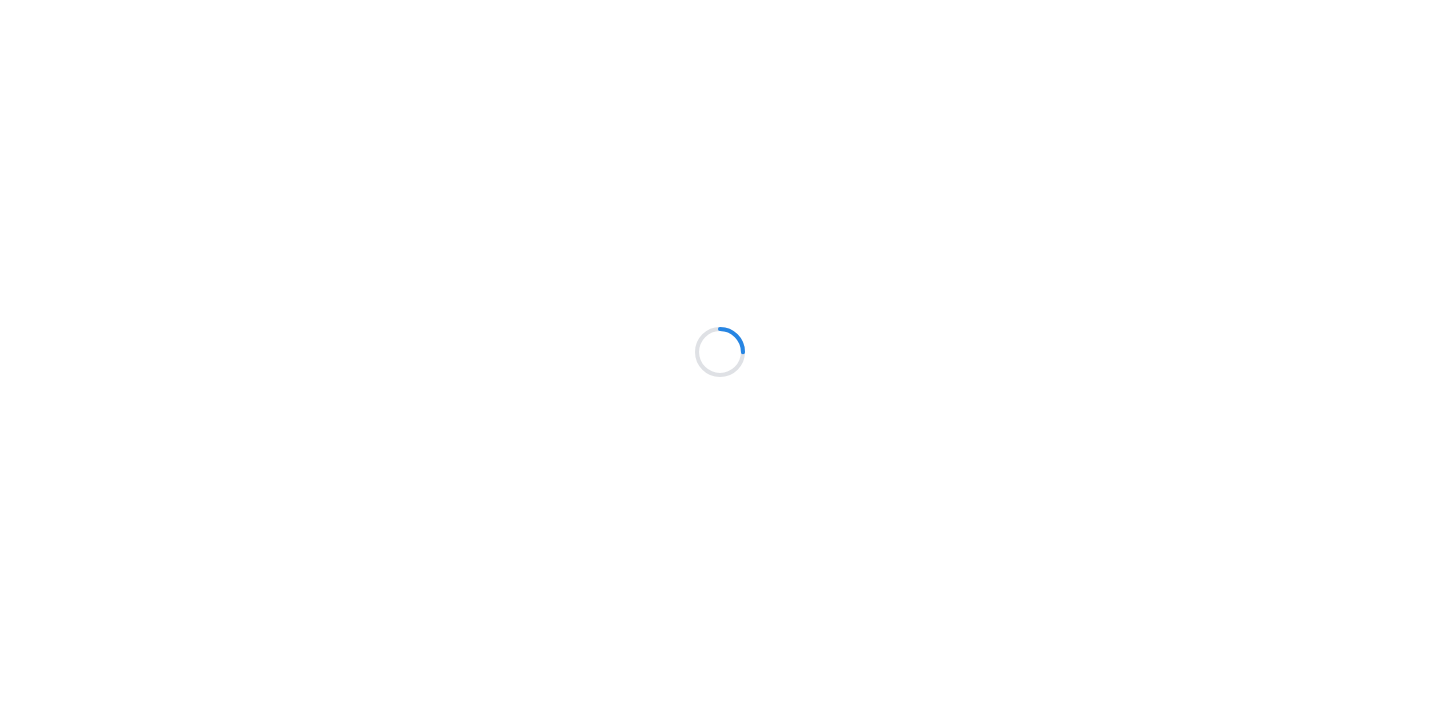 scroll, scrollTop: 0, scrollLeft: 0, axis: both 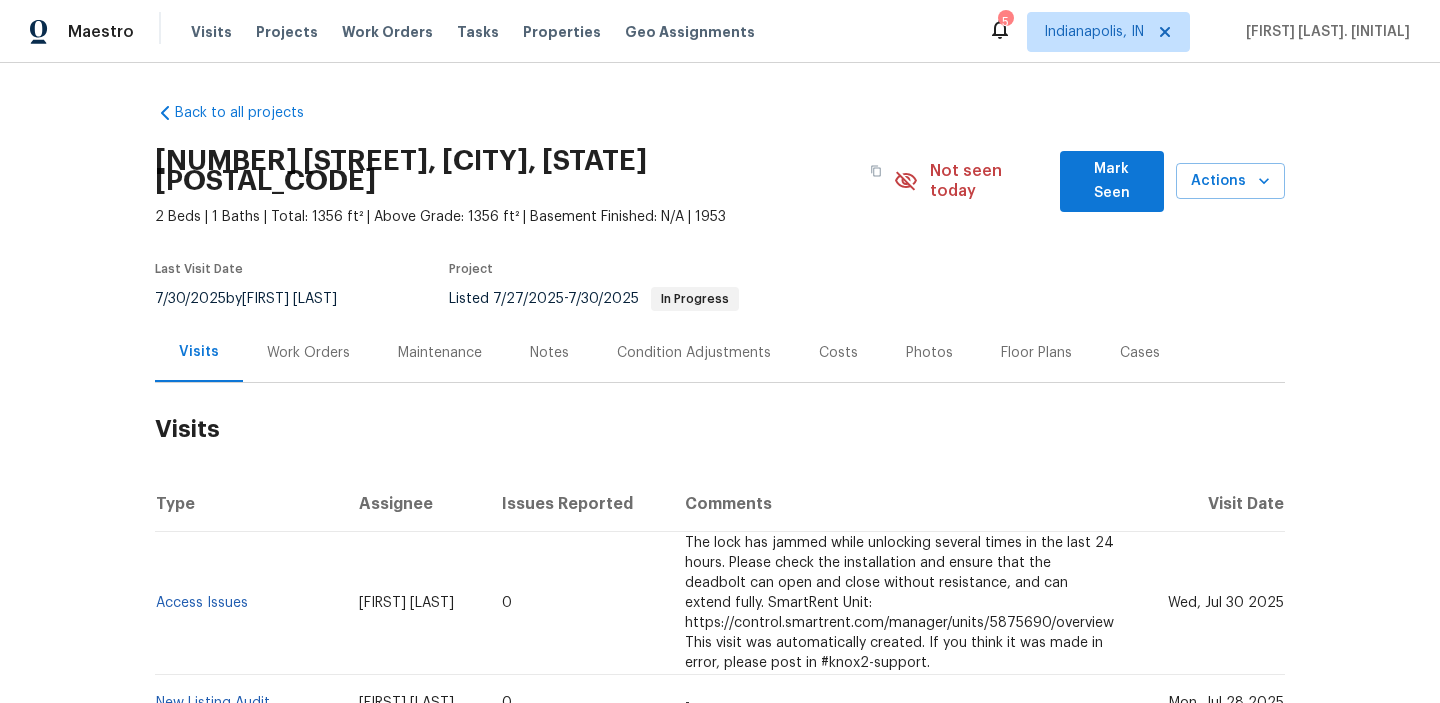 click on "Work Orders" at bounding box center [308, 352] 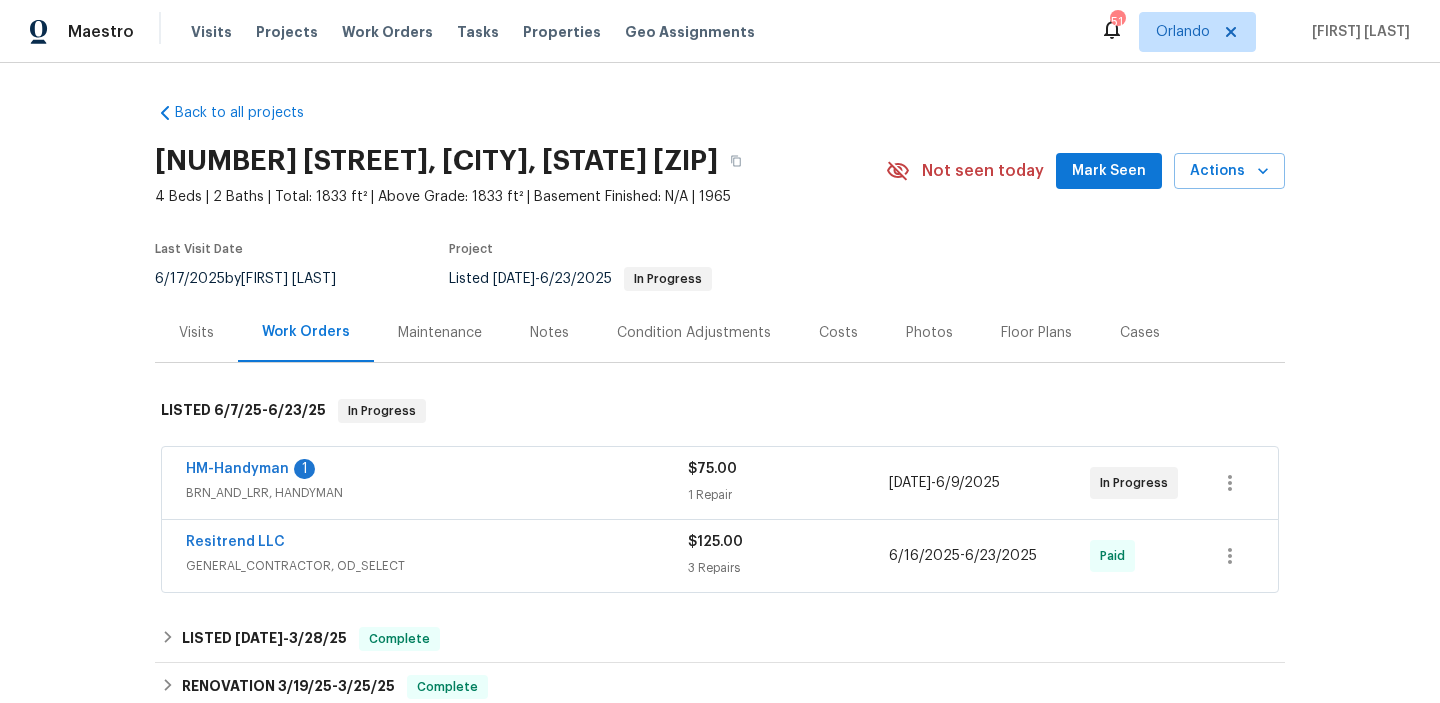 scroll, scrollTop: 0, scrollLeft: 0, axis: both 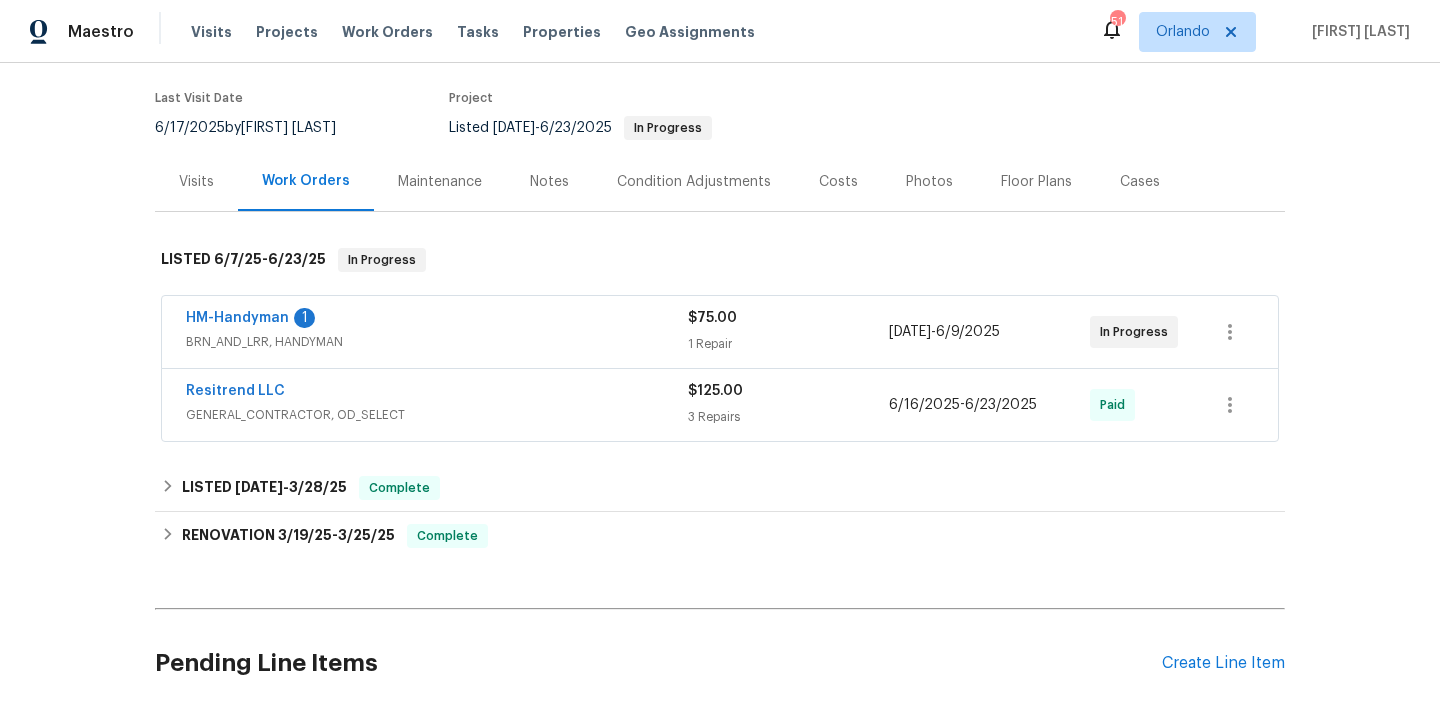 click on "BRN_AND_LRR, HANDYMAN" at bounding box center [437, 342] 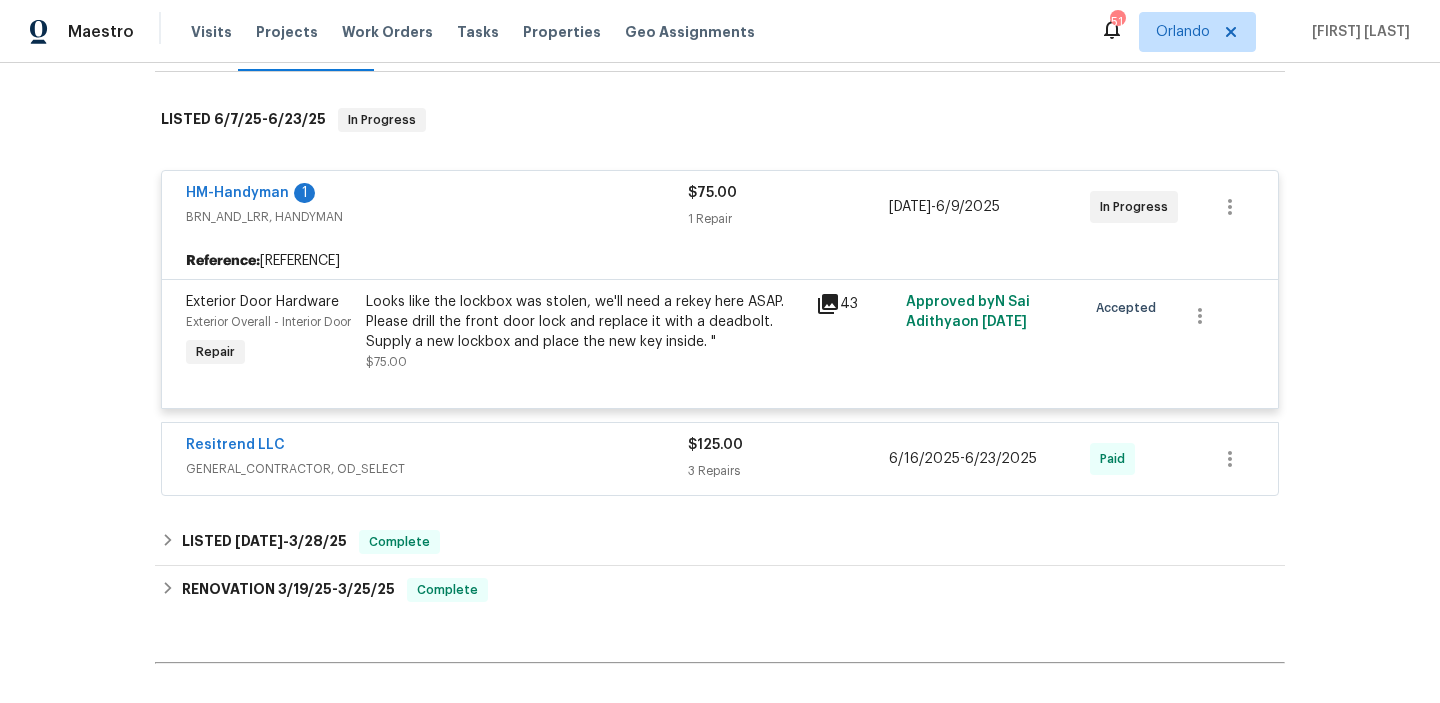 scroll, scrollTop: 384, scrollLeft: 0, axis: vertical 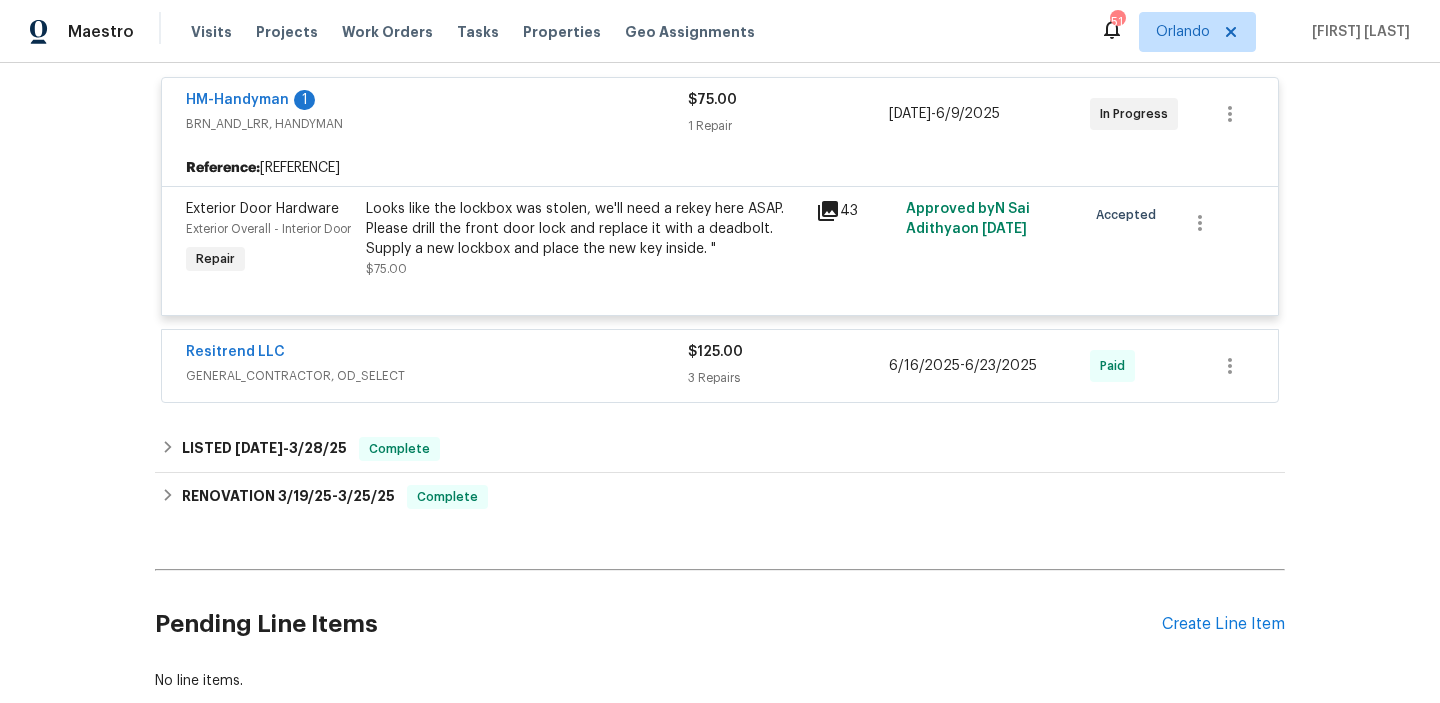 click on "GENERAL_CONTRACTOR, OD_SELECT" at bounding box center [437, 376] 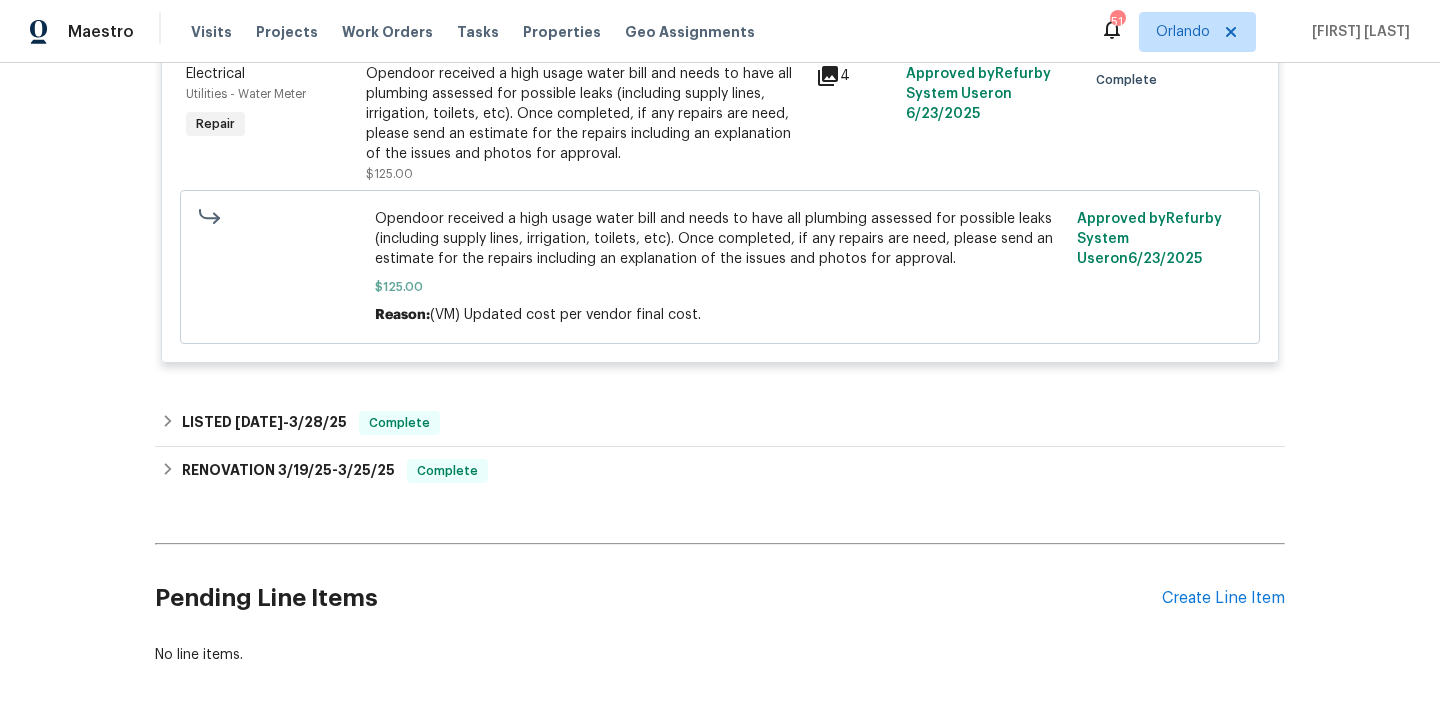 scroll, scrollTop: 1323, scrollLeft: 0, axis: vertical 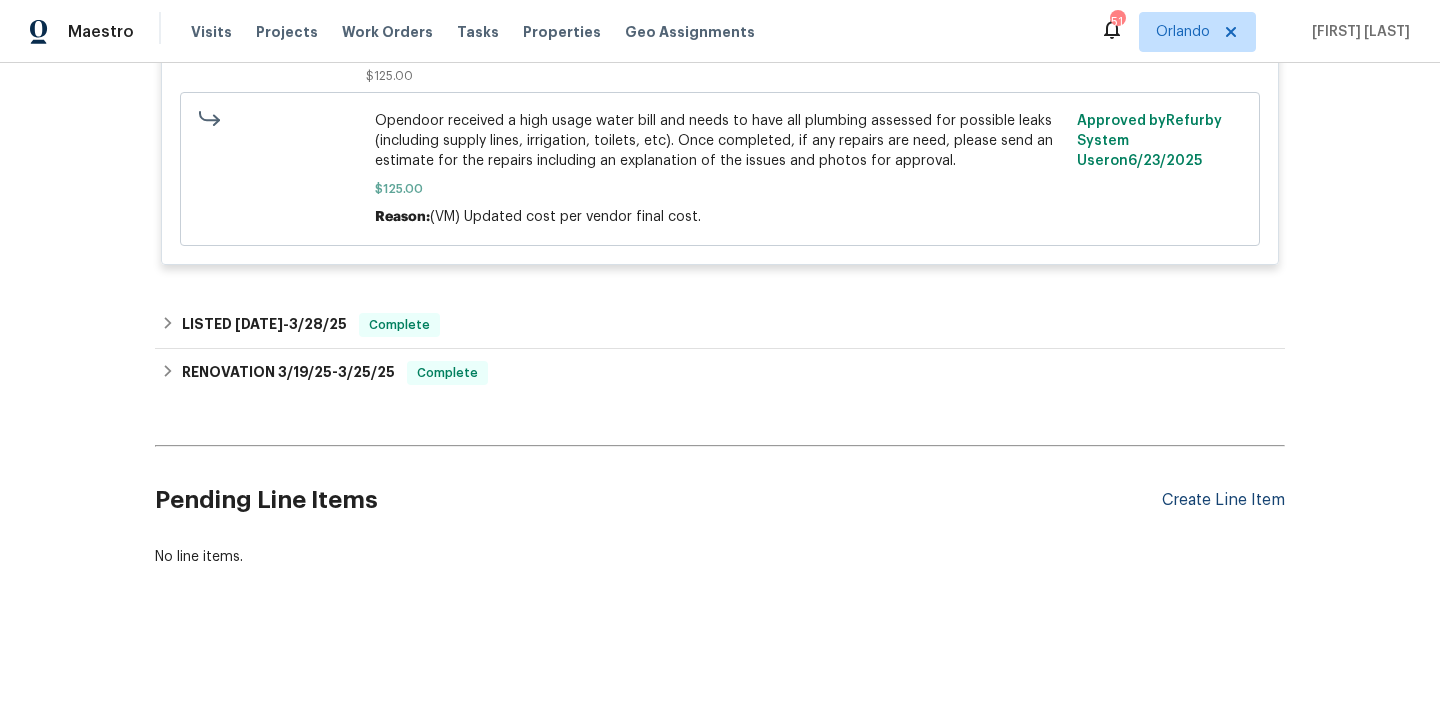 click on "Create Line Item" at bounding box center [1223, 500] 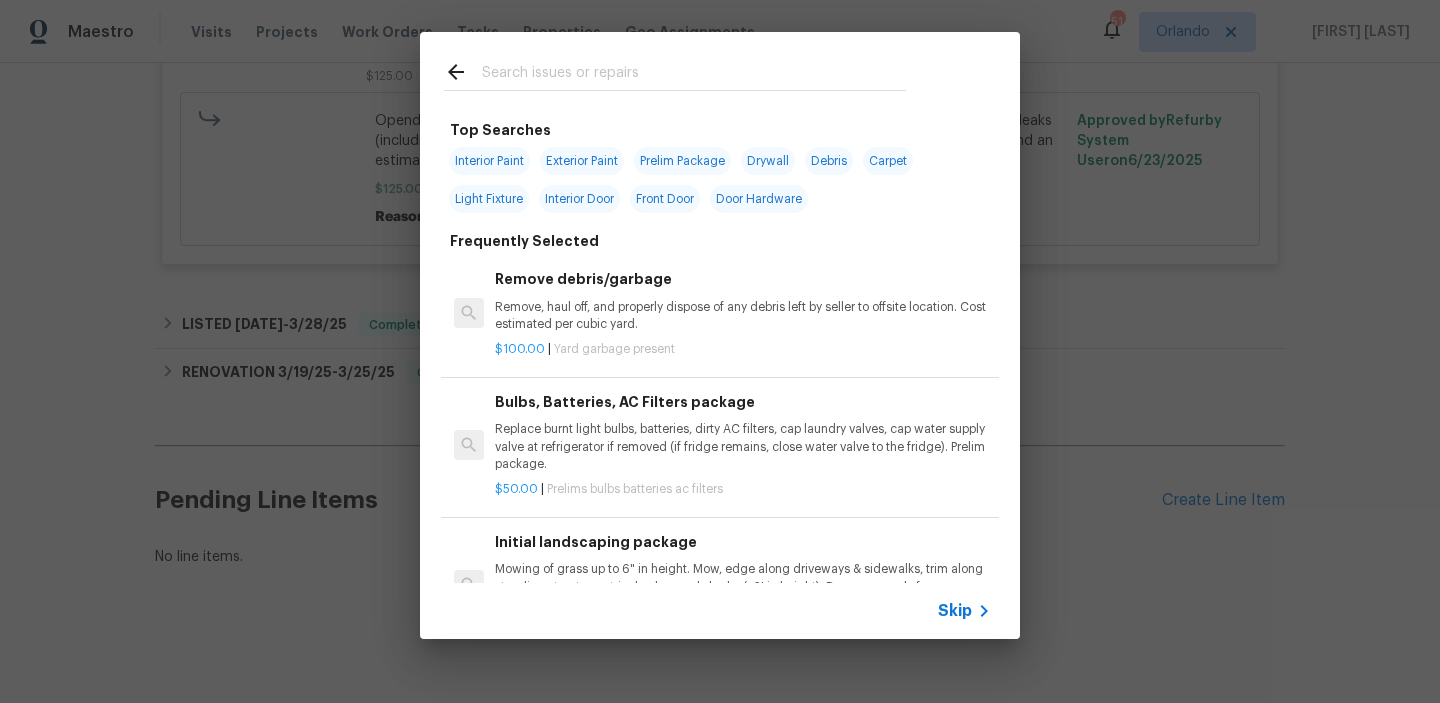 click on "Remove debris/garbage" at bounding box center [743, 279] 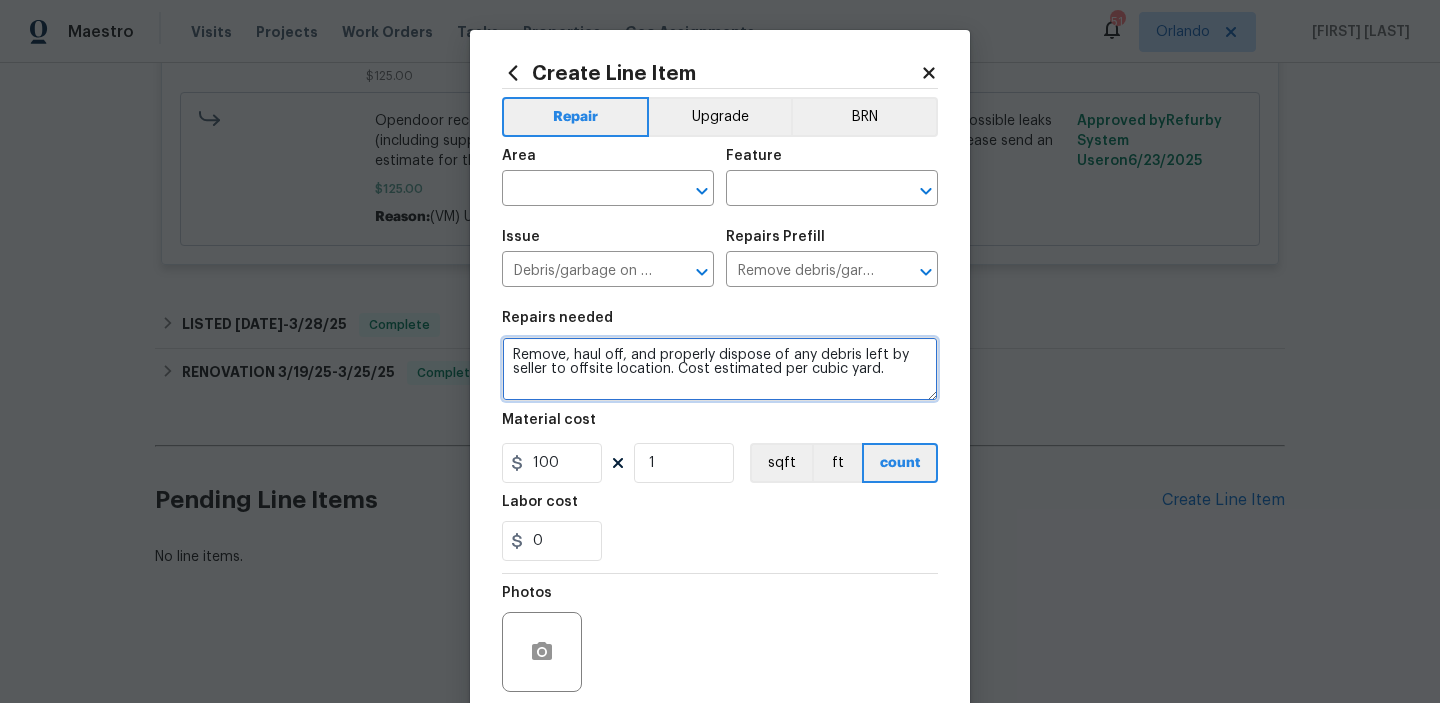 click on "Remove, haul off, and properly dispose of any debris left by seller to offsite location. Cost estimated per cubic yard." at bounding box center (720, 369) 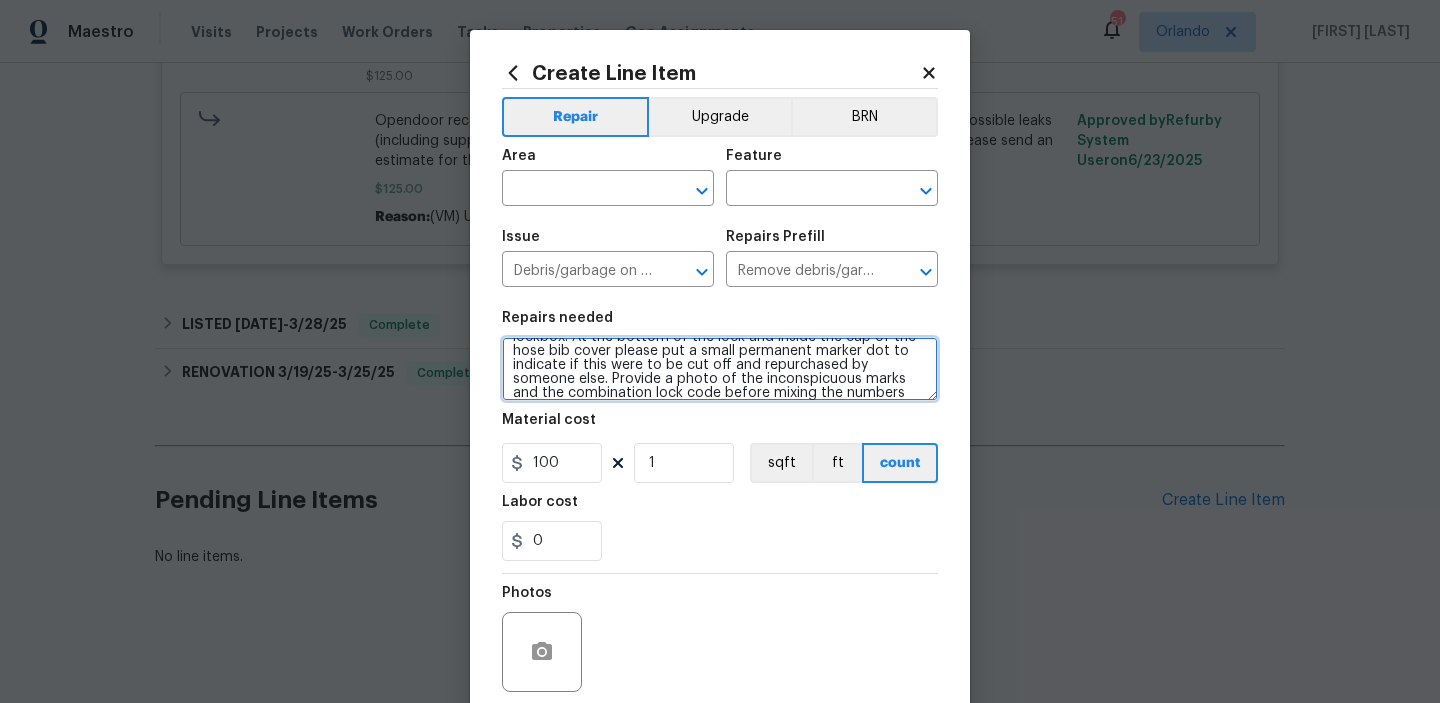 scroll, scrollTop: 0, scrollLeft: 0, axis: both 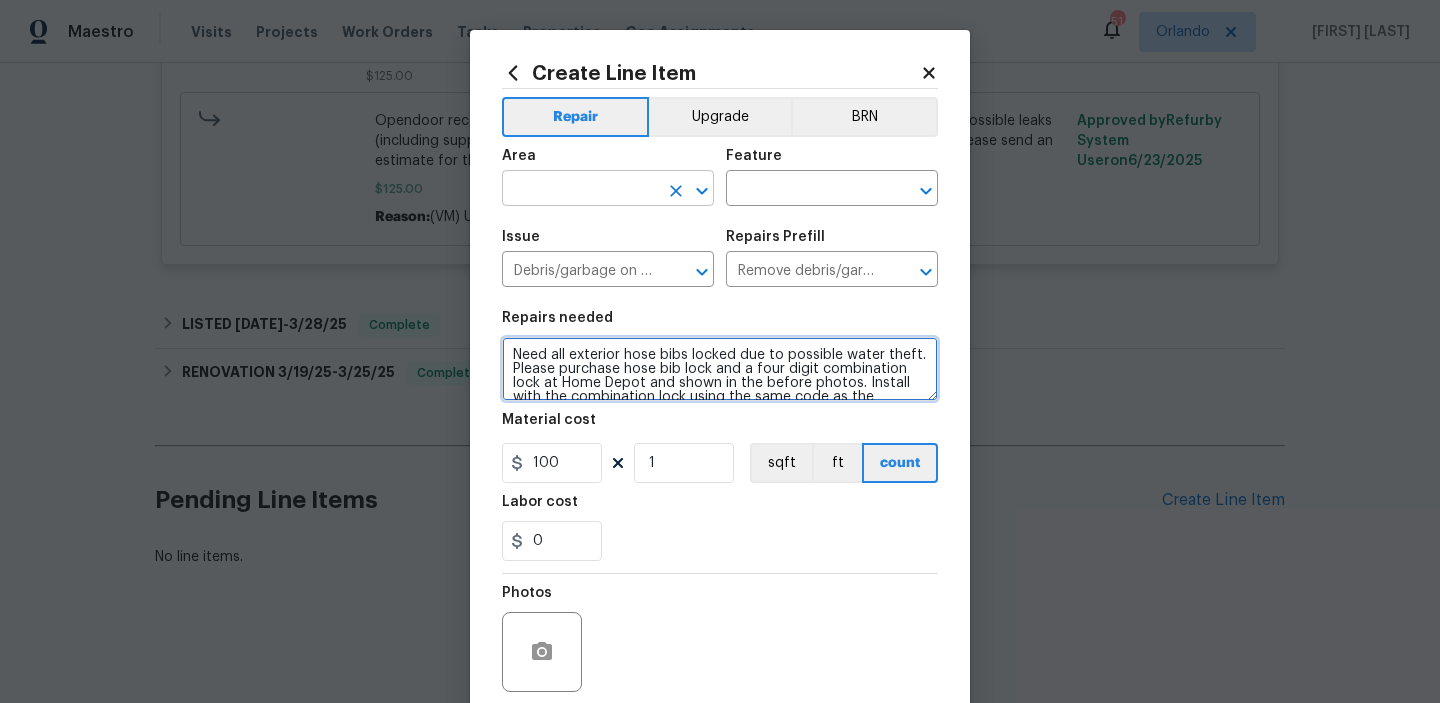 click 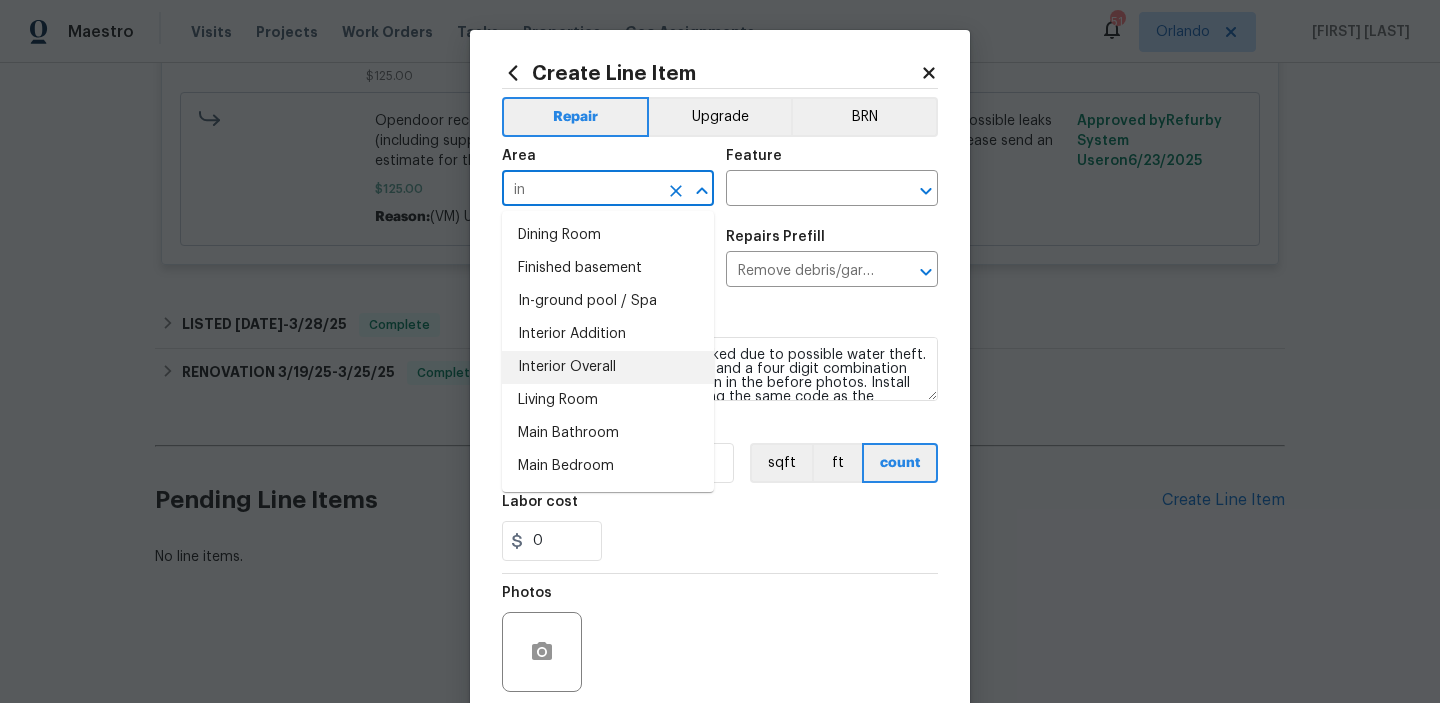 click on "Interior Overall" at bounding box center [608, 367] 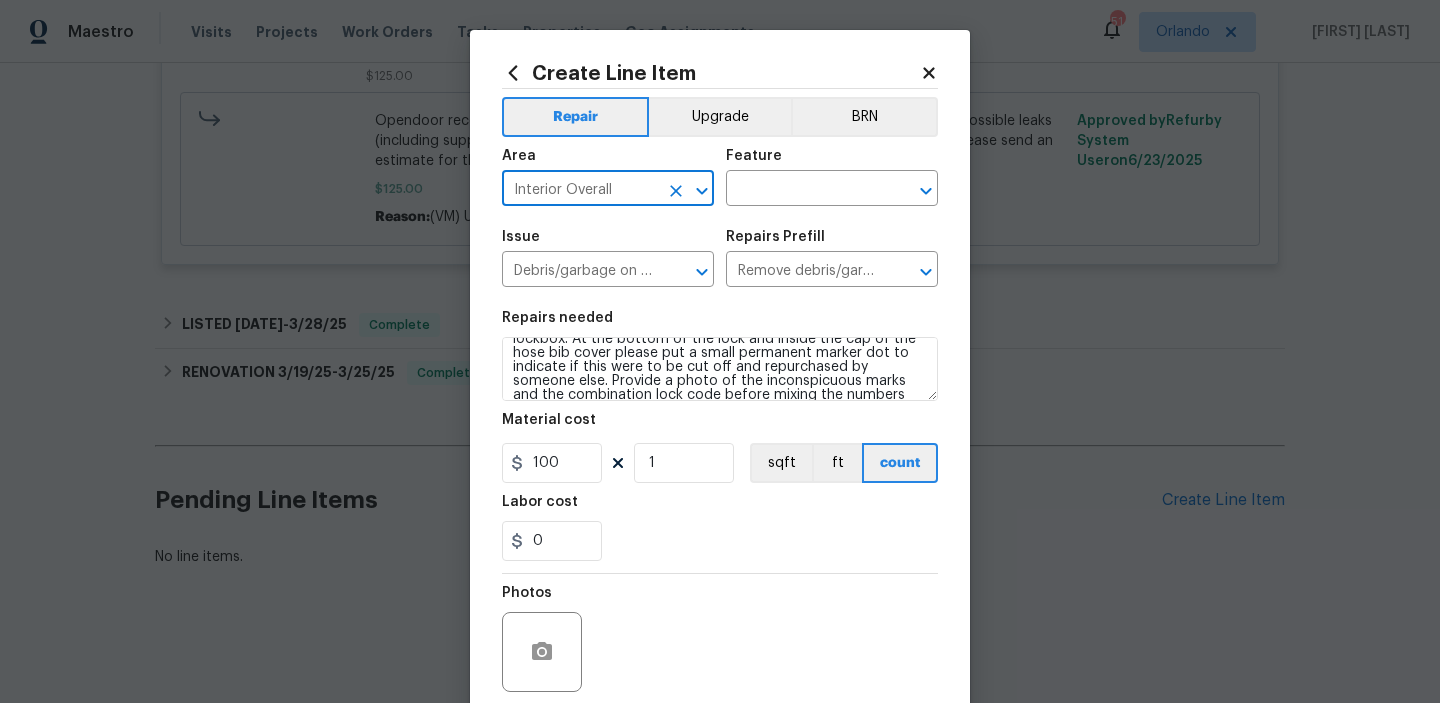 scroll, scrollTop: 84, scrollLeft: 0, axis: vertical 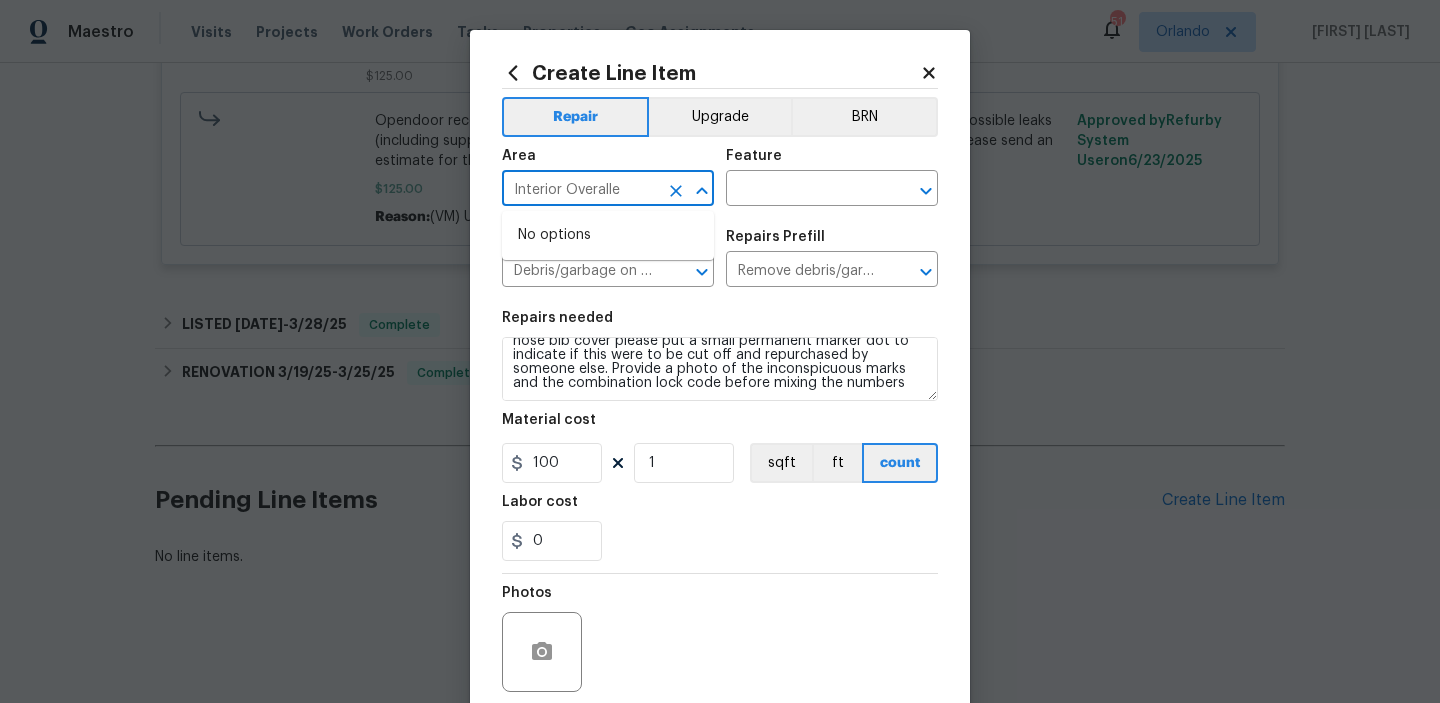 type on "Interior Overallex" 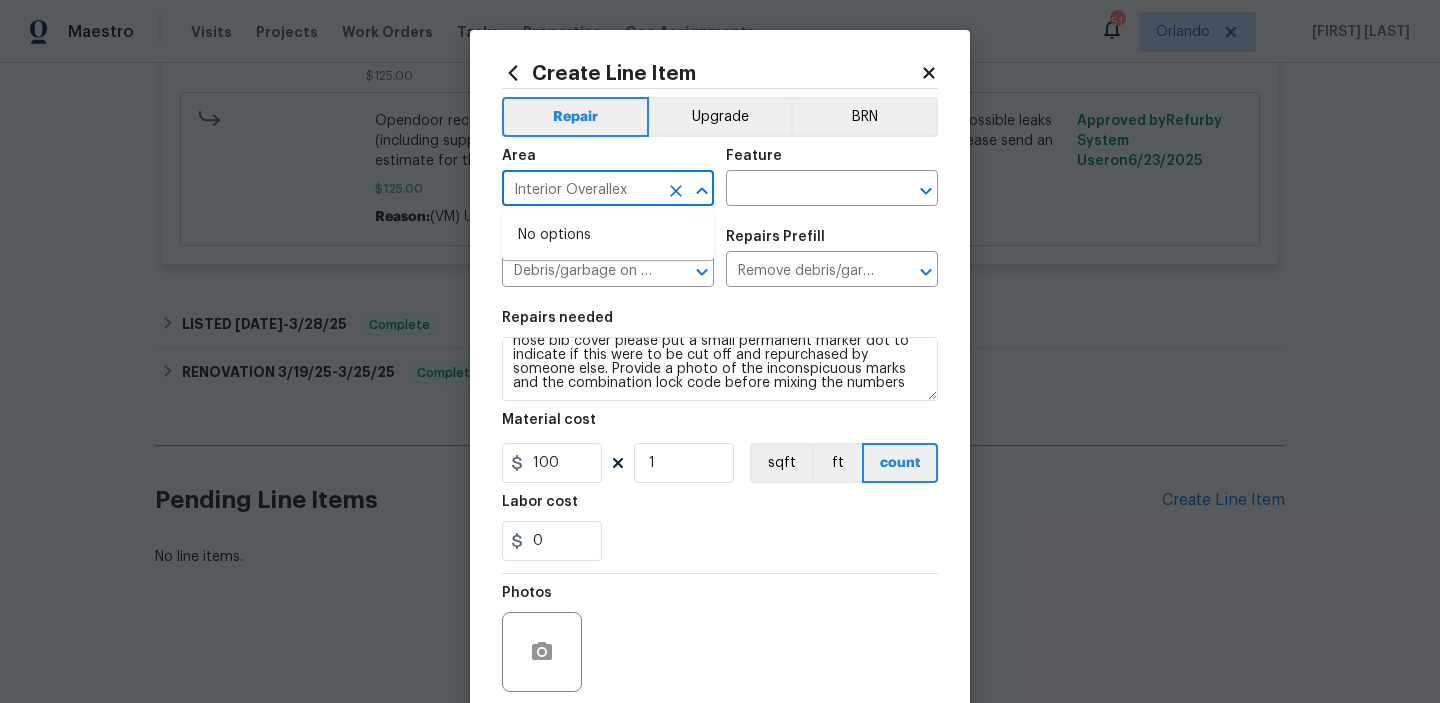 click 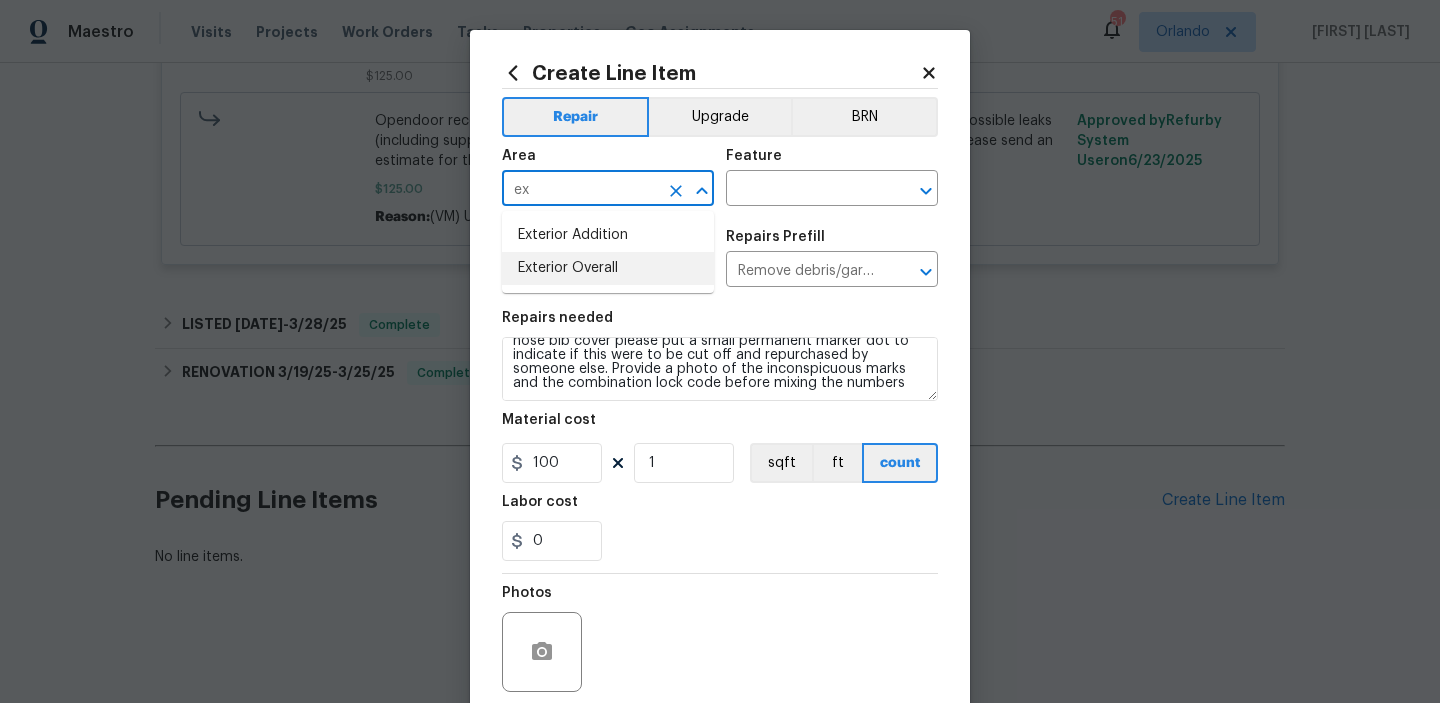 click on "Exterior Overall" at bounding box center (608, 268) 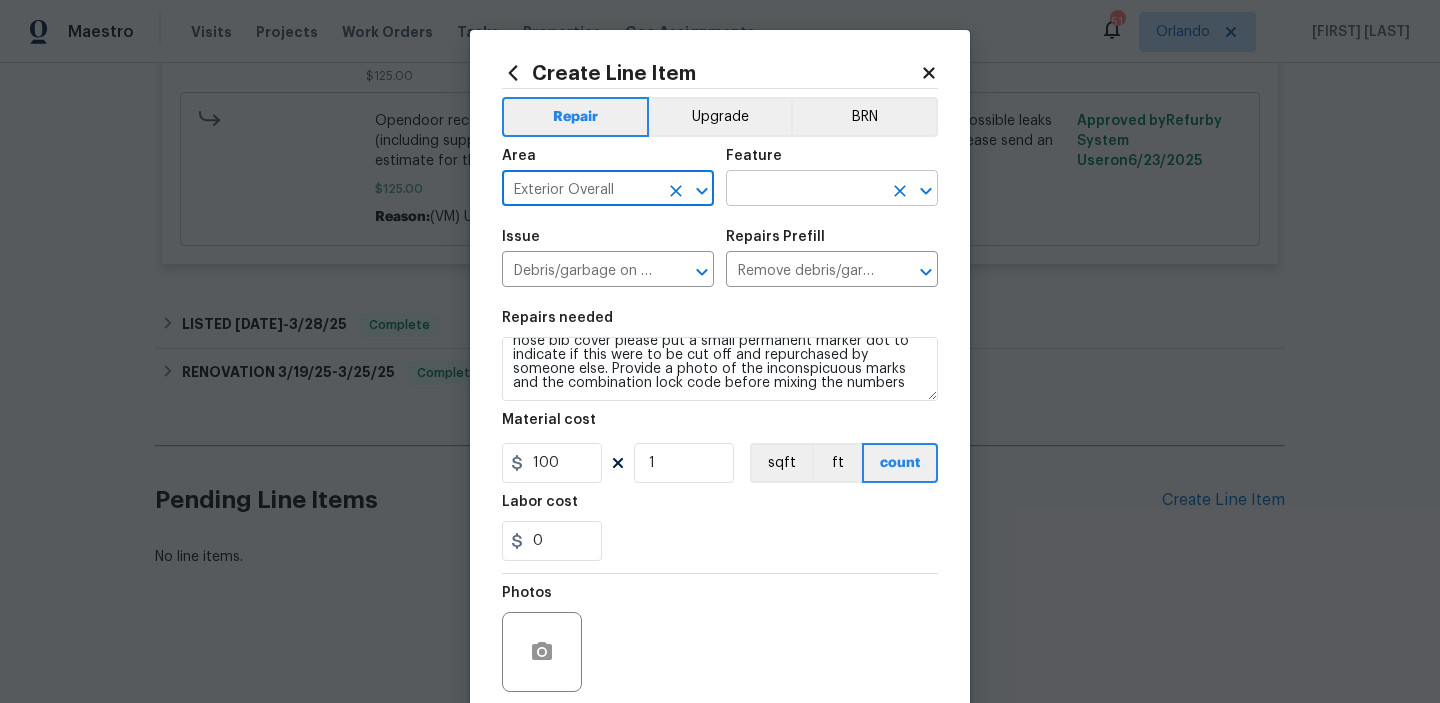 click 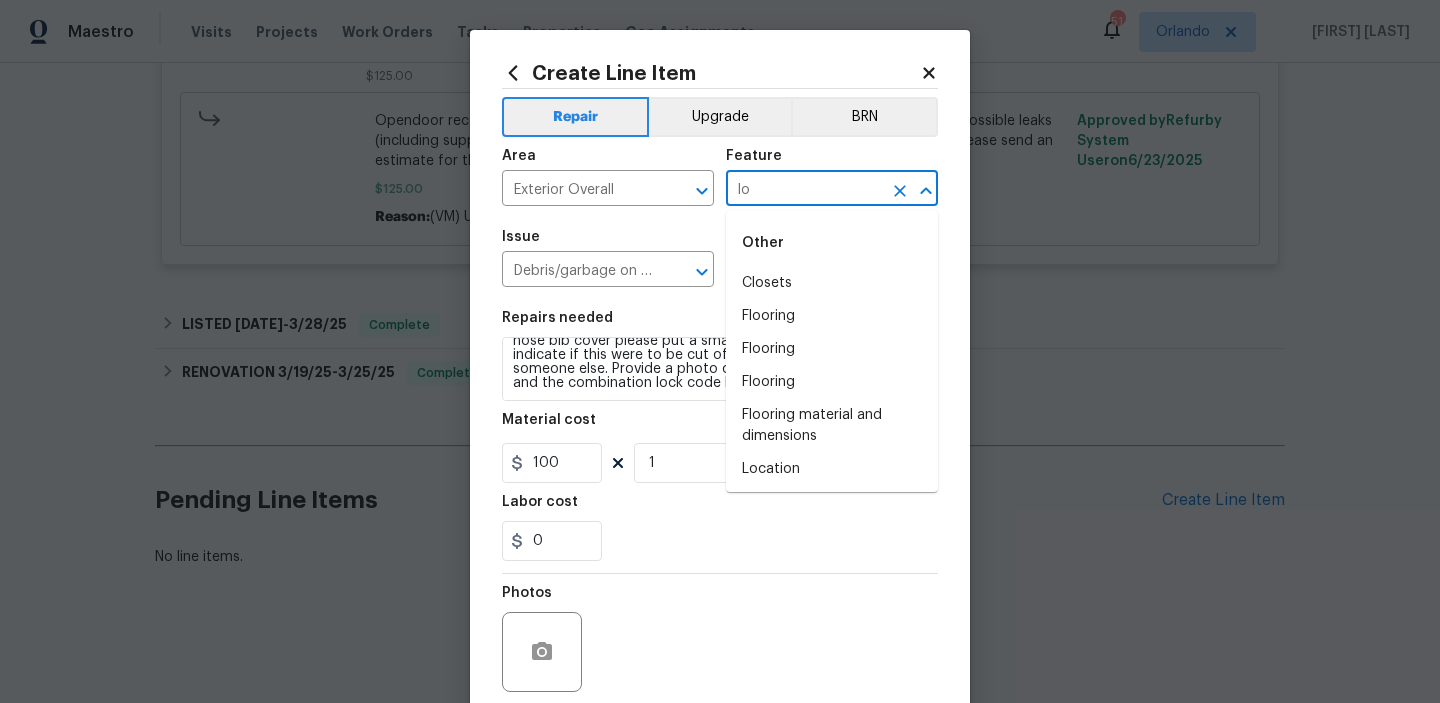type on "l" 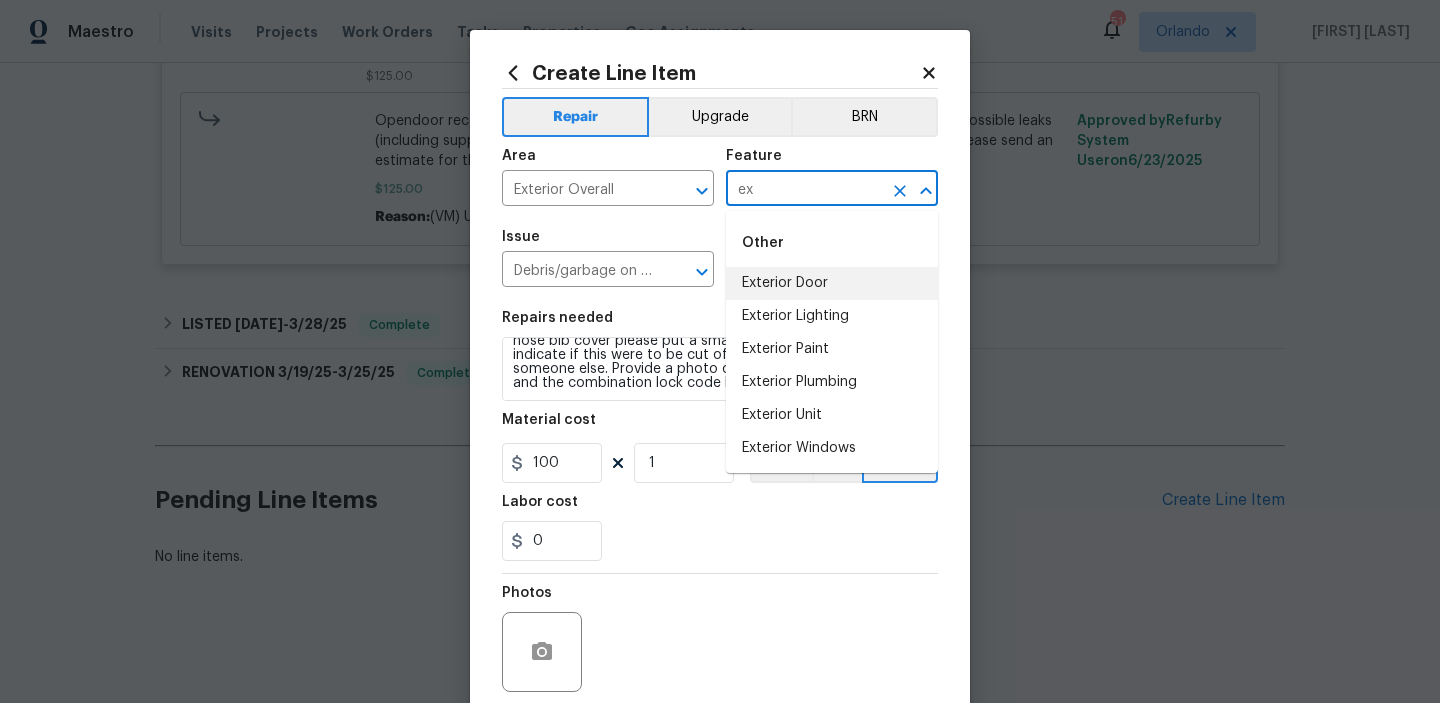 click on "Exterior Door" at bounding box center [832, 283] 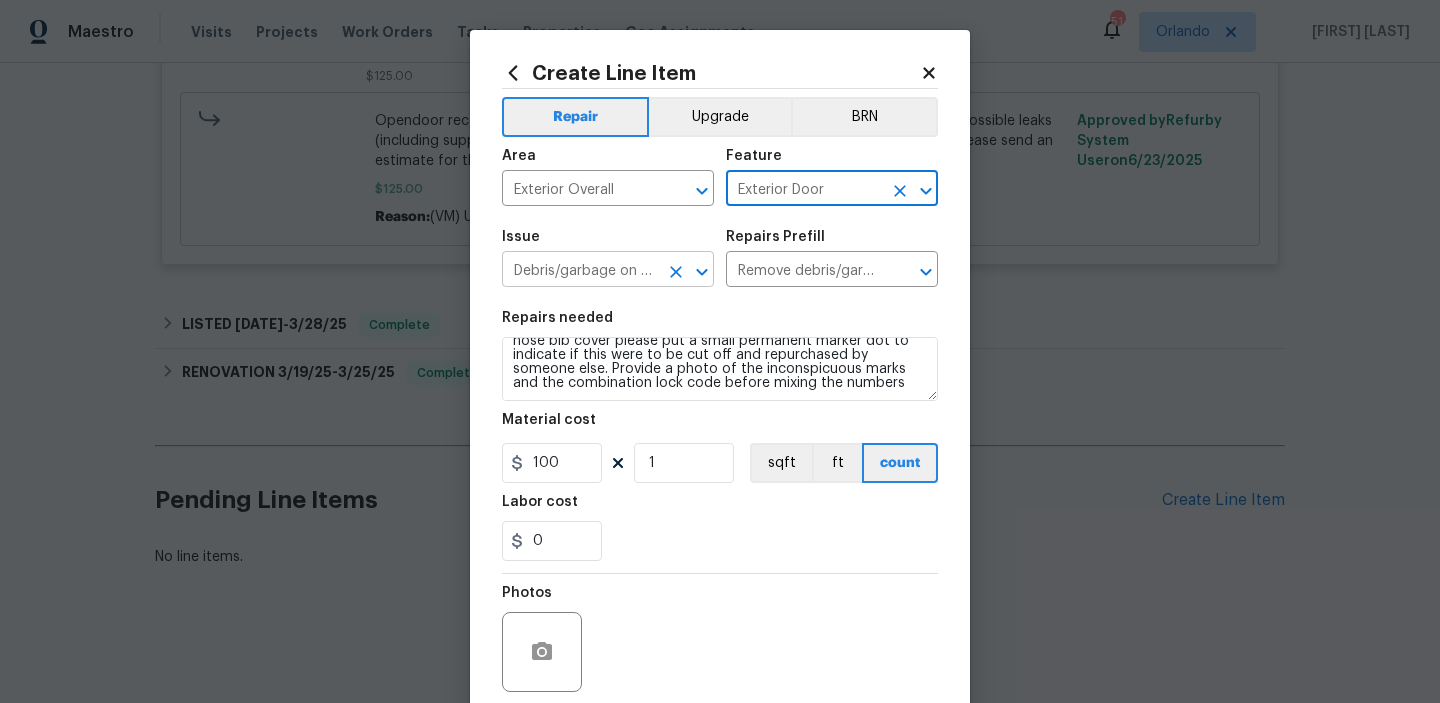 click 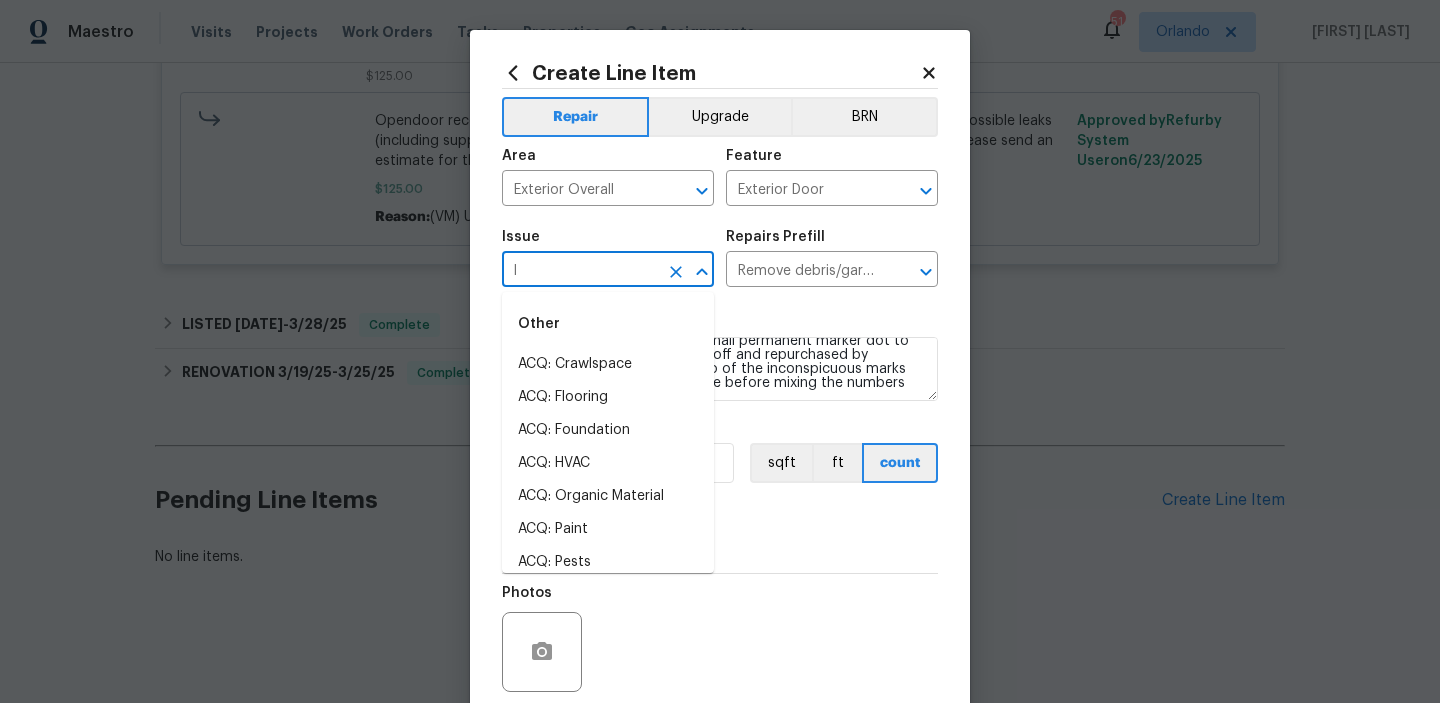 scroll, scrollTop: 0, scrollLeft: 0, axis: both 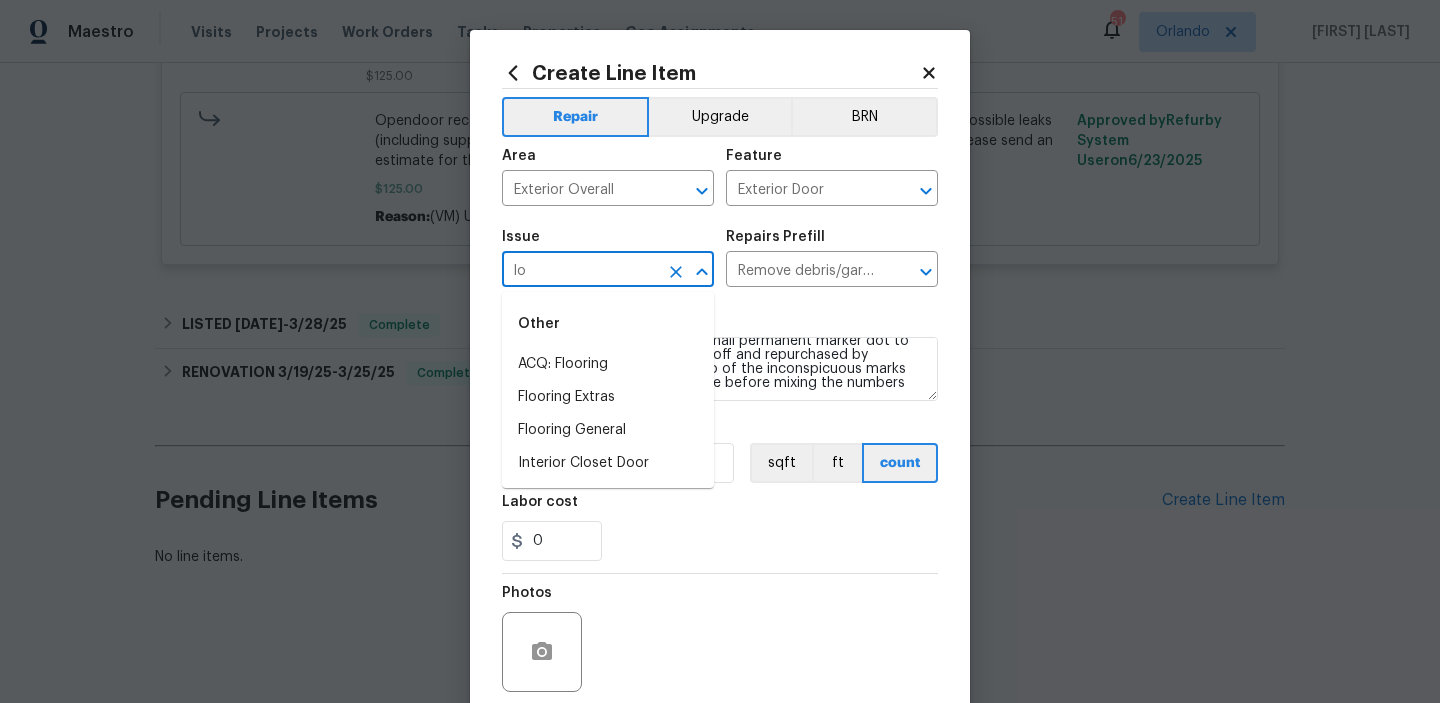 type on "l" 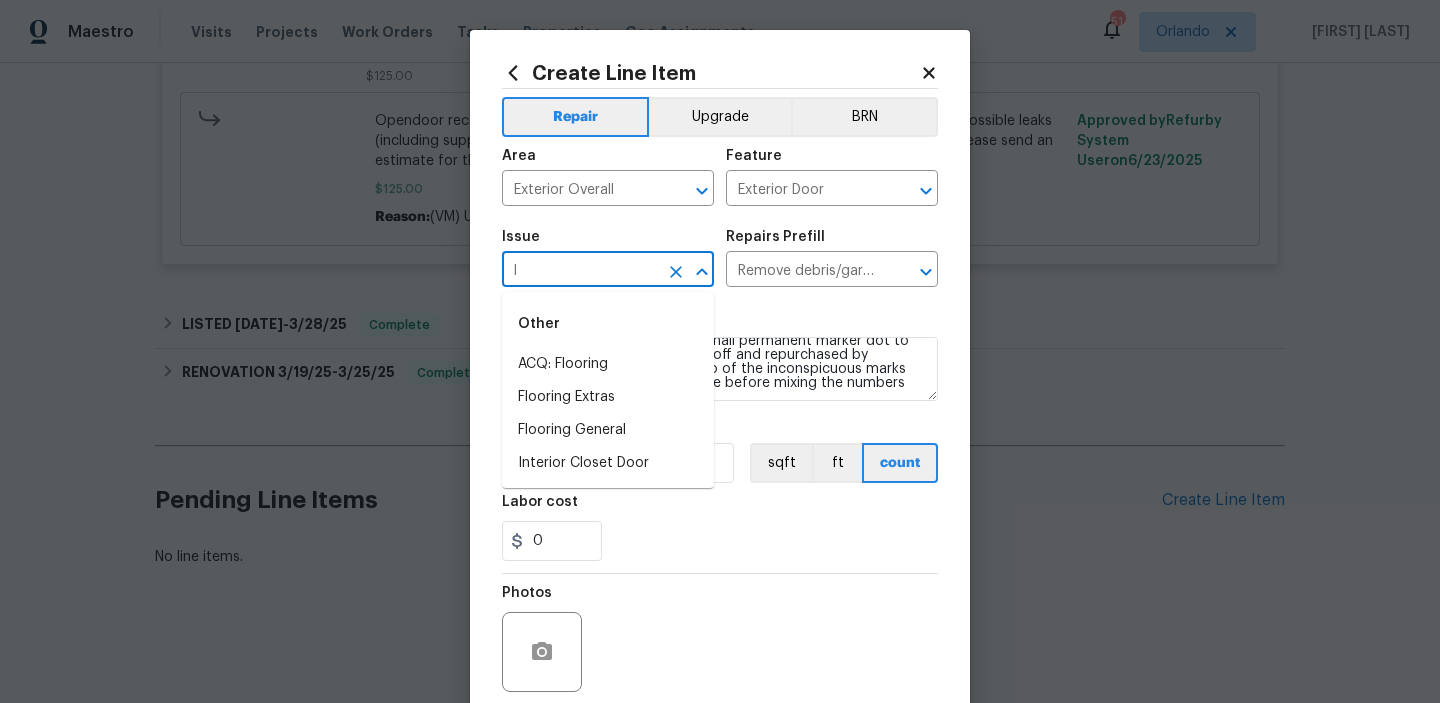 type 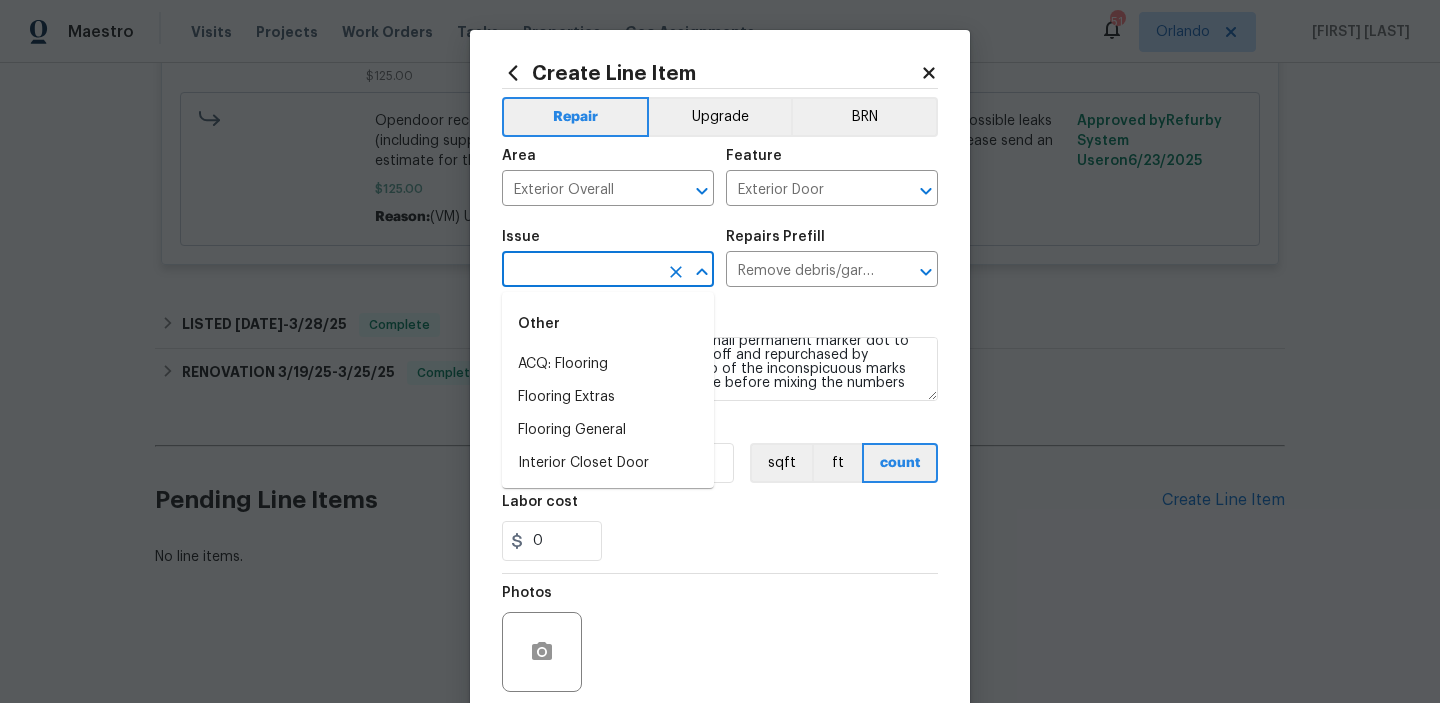 type 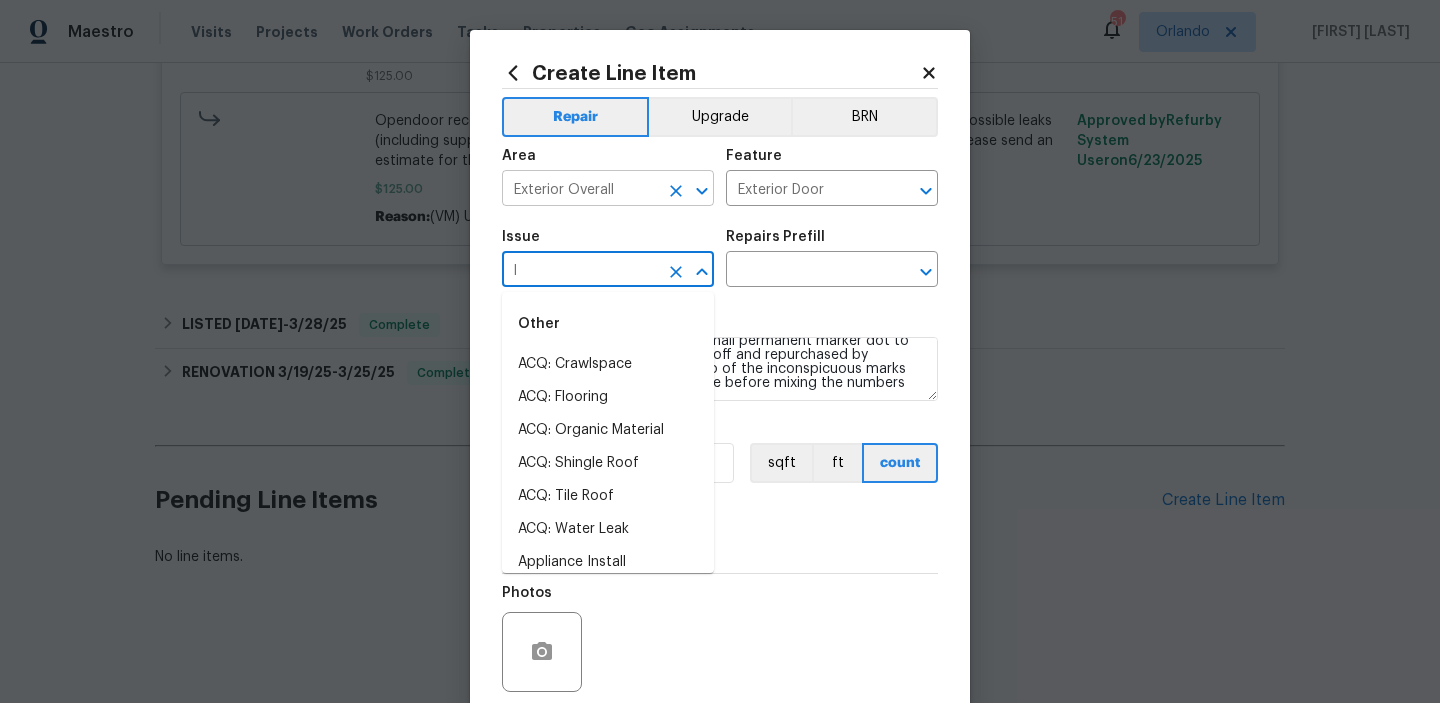 click 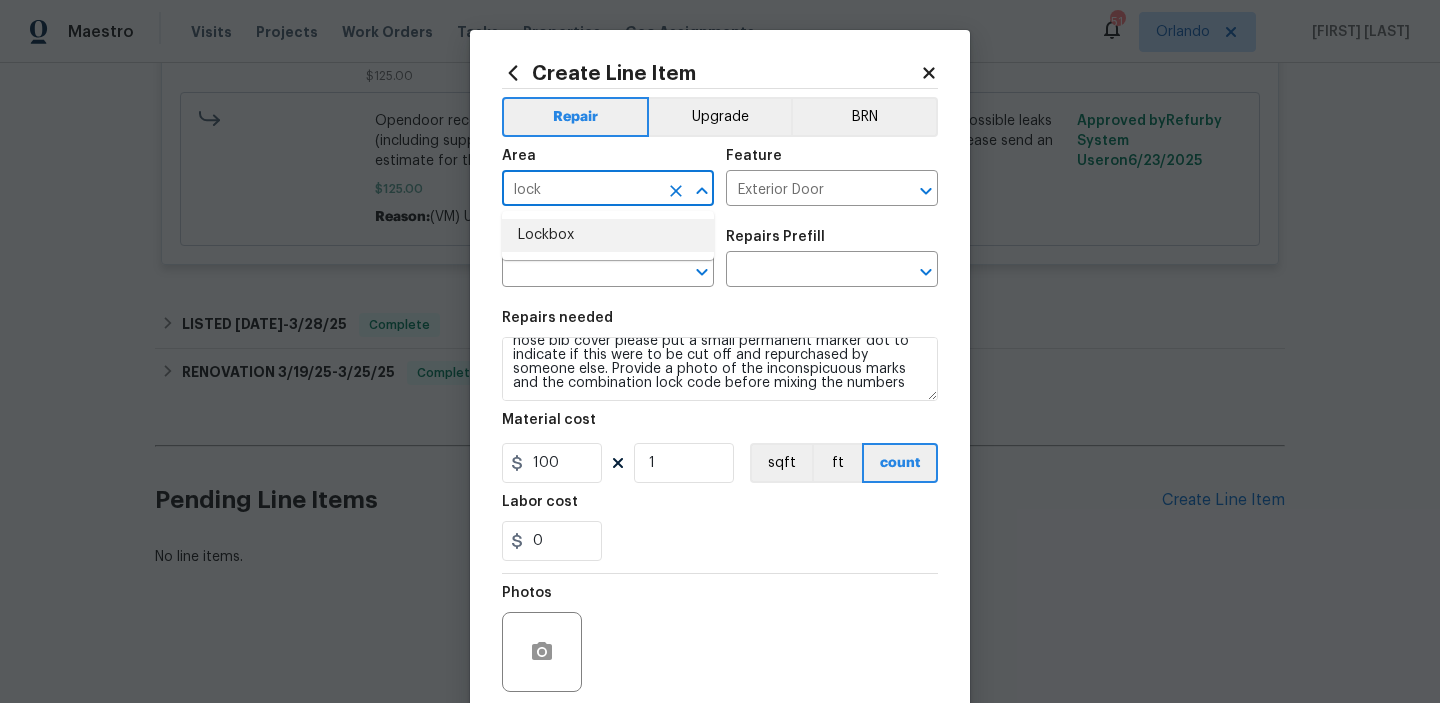 click on "Lockbox" at bounding box center (608, 235) 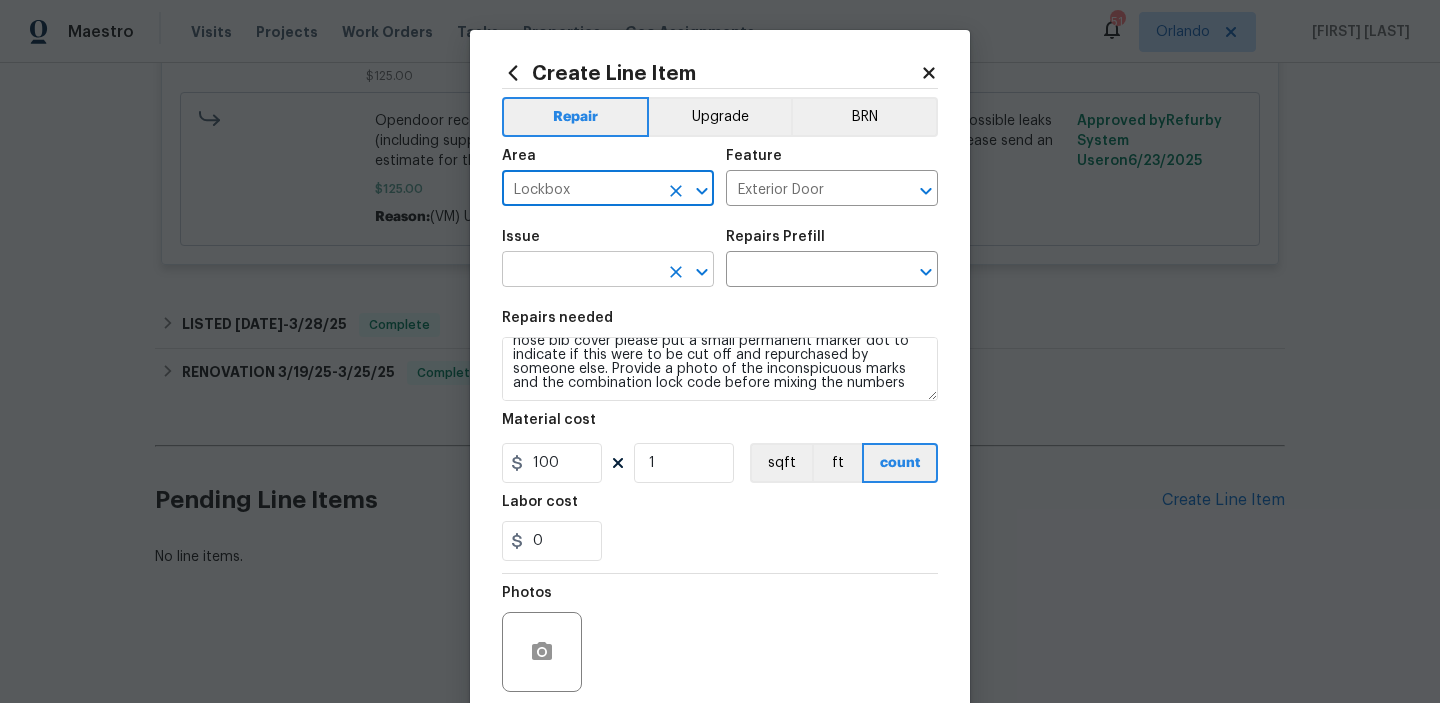 click 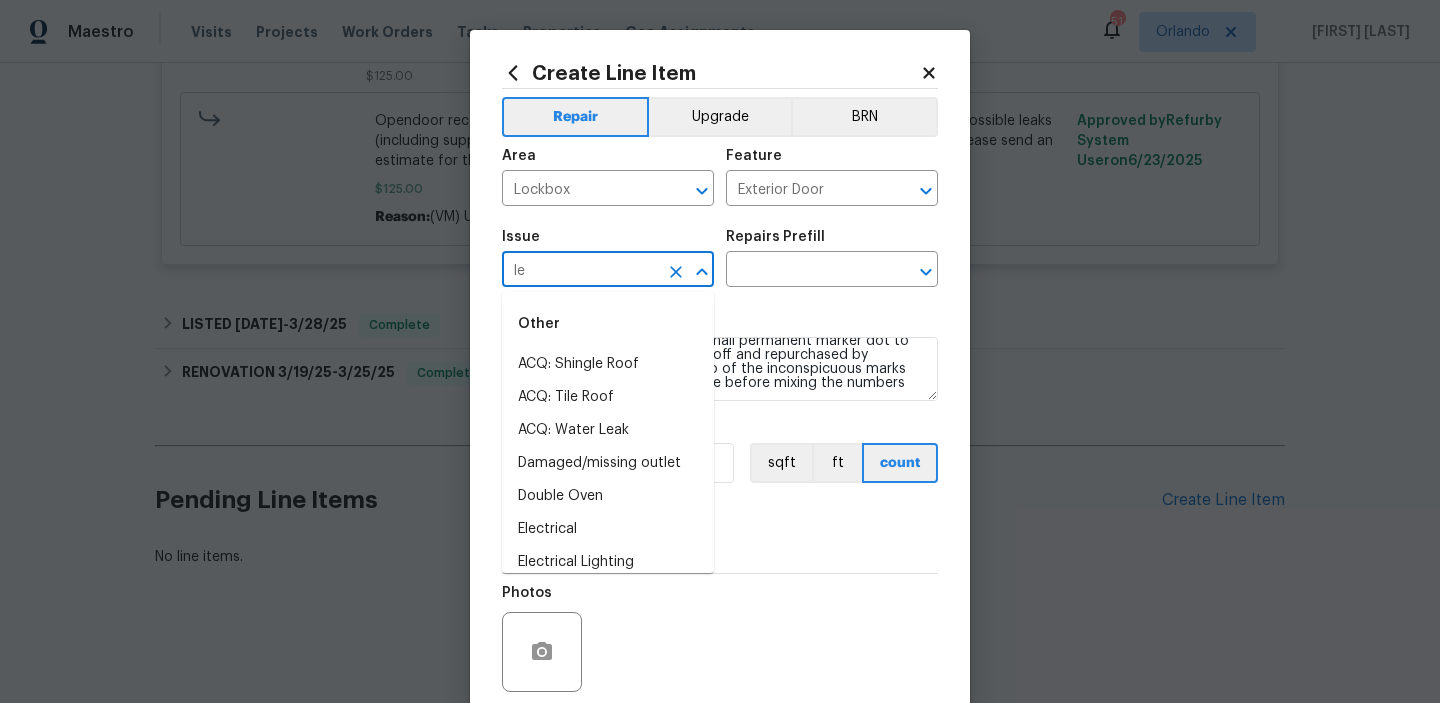 type on "l" 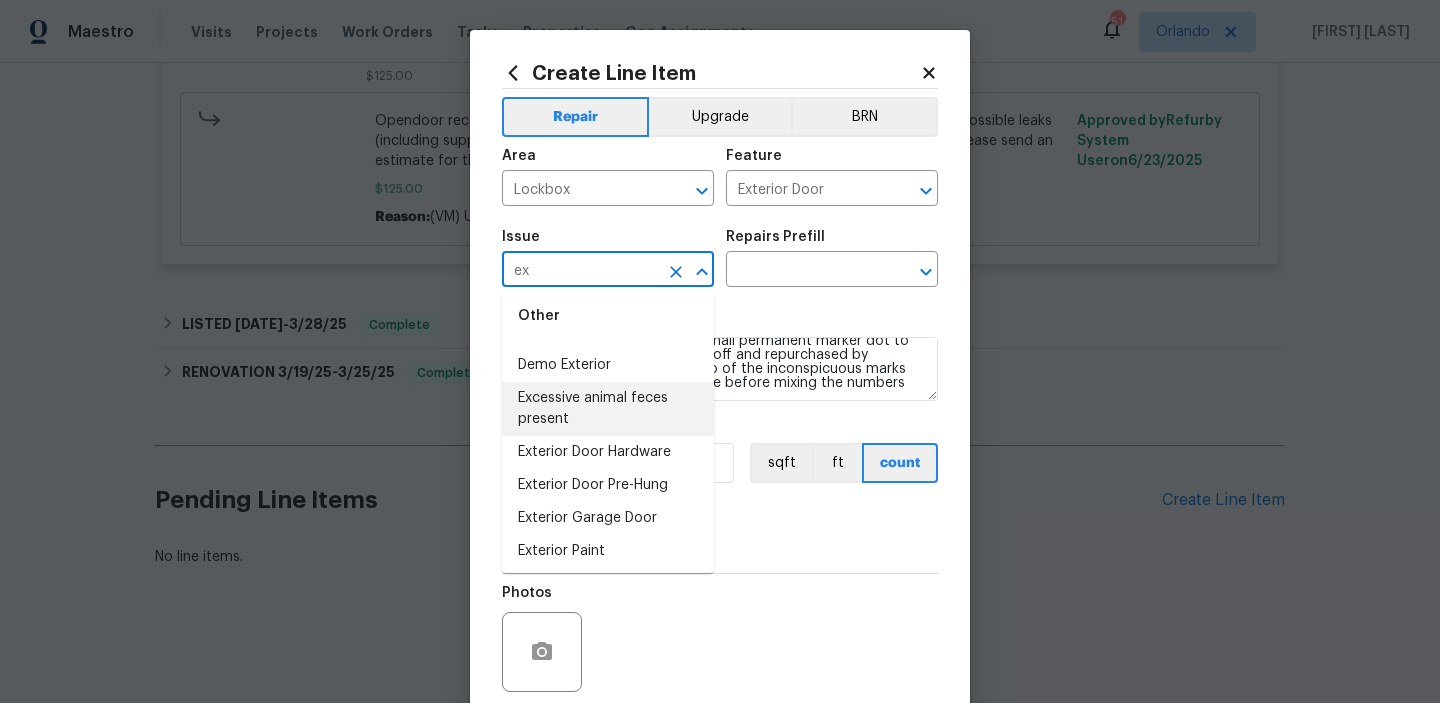 scroll, scrollTop: 51, scrollLeft: 0, axis: vertical 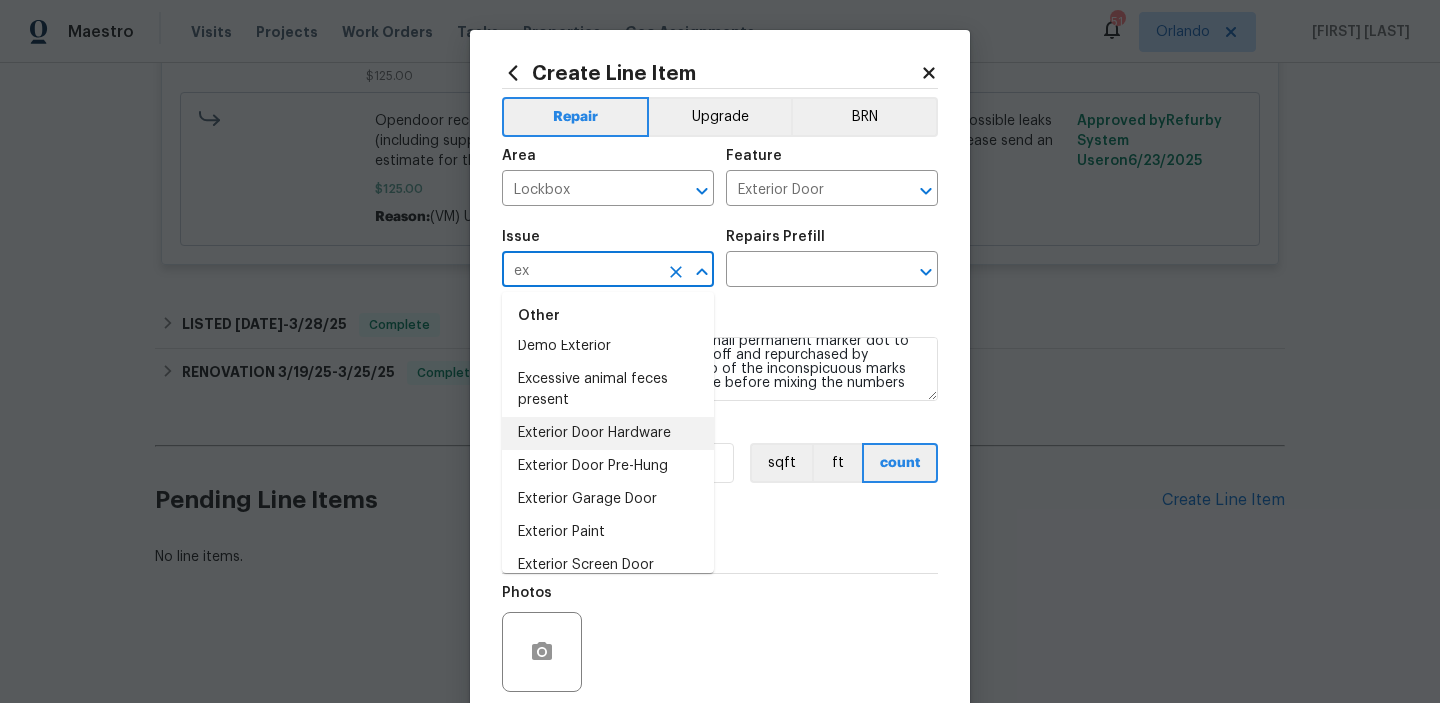 click on "Exterior Door Hardware" at bounding box center (608, 433) 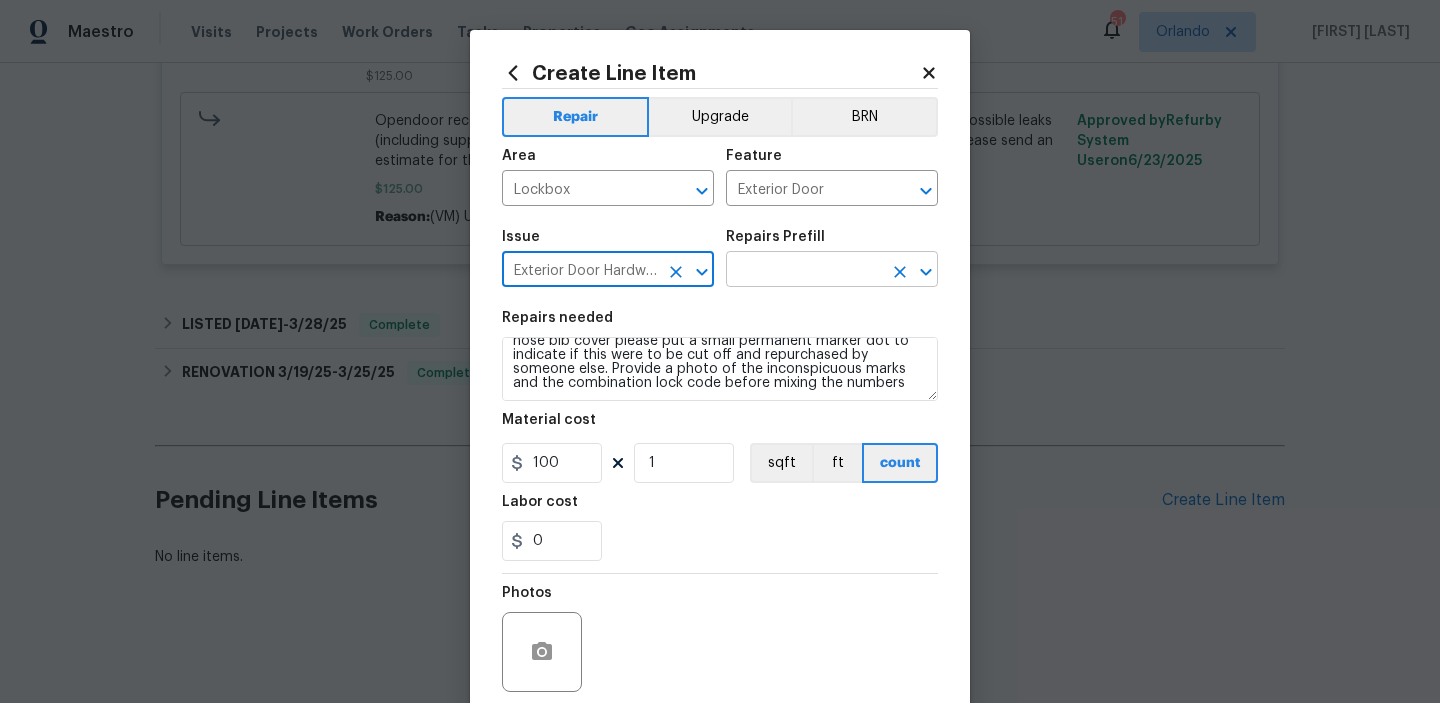click 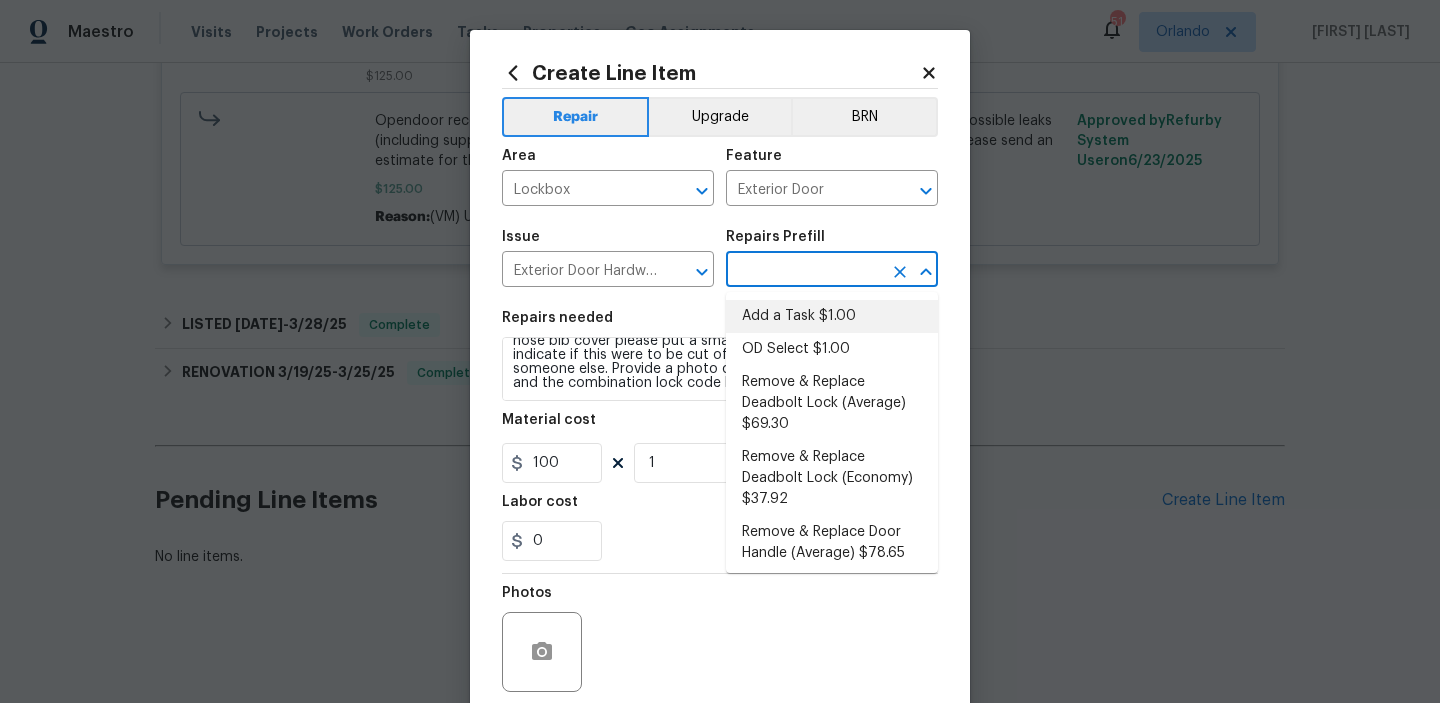 click on "Add a Task $1.00" at bounding box center (832, 316) 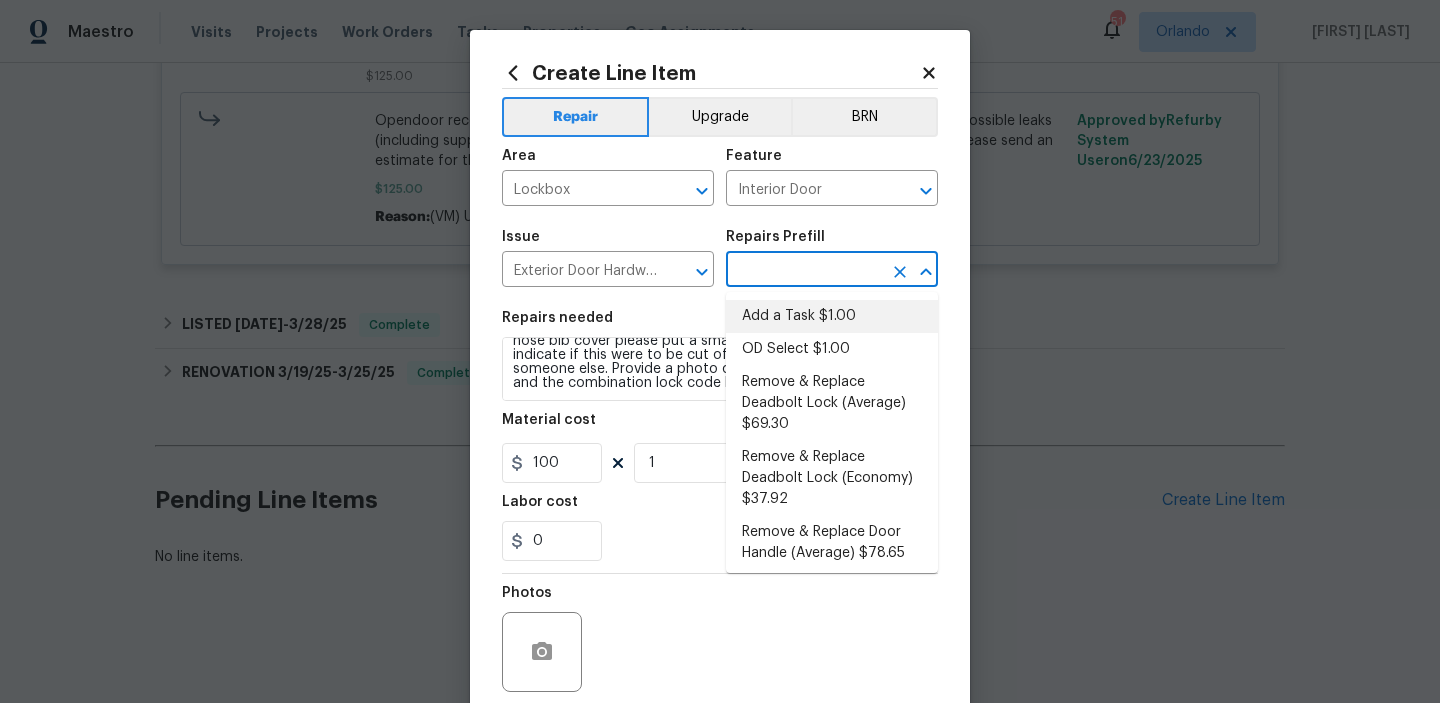 type on "Add a Task $1.00" 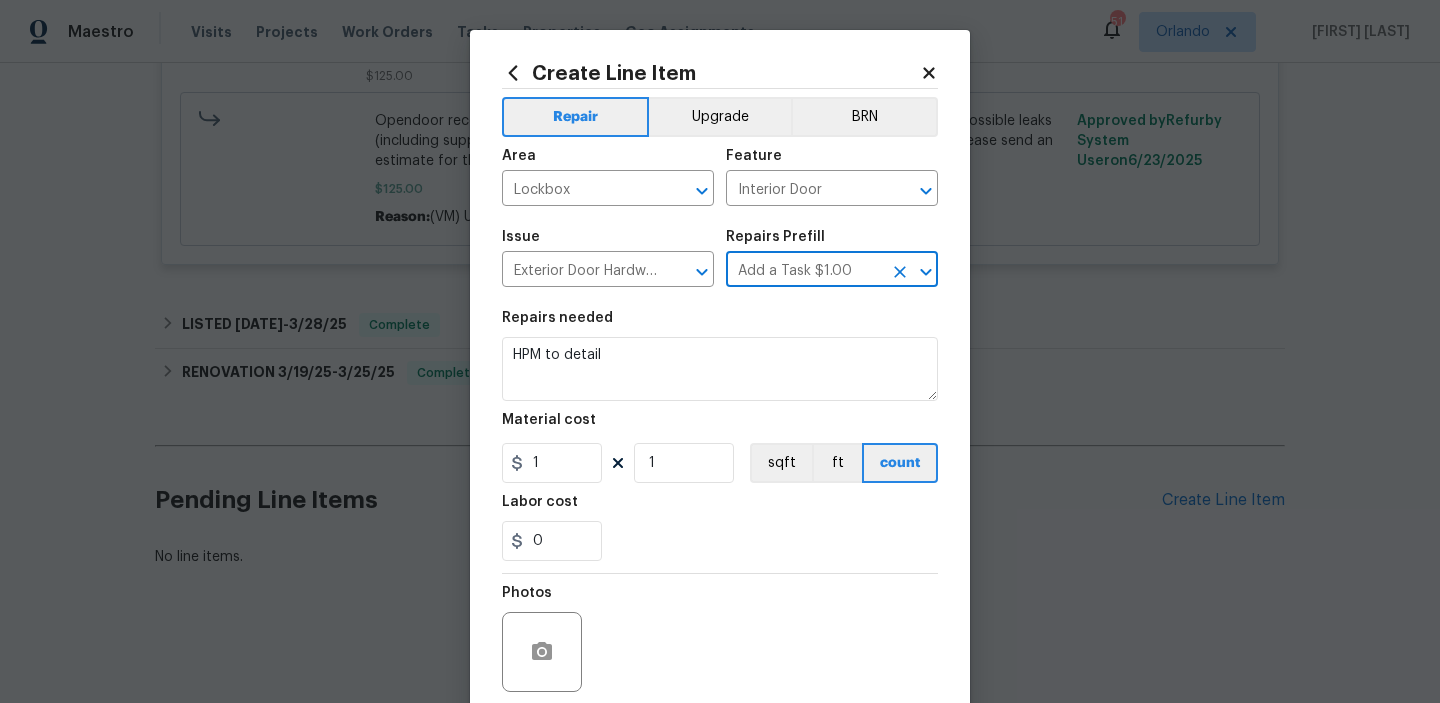 scroll, scrollTop: 0, scrollLeft: 0, axis: both 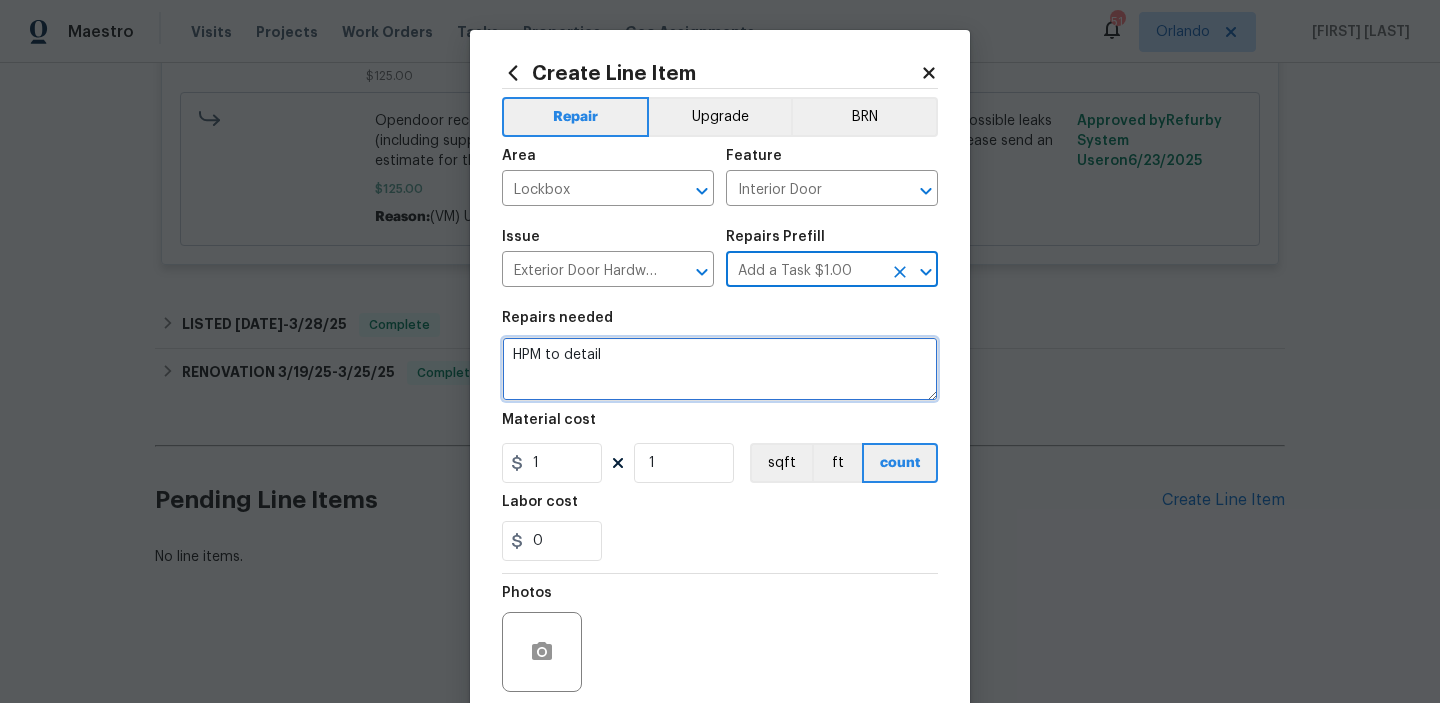 click on "HPM to detail" at bounding box center [720, 369] 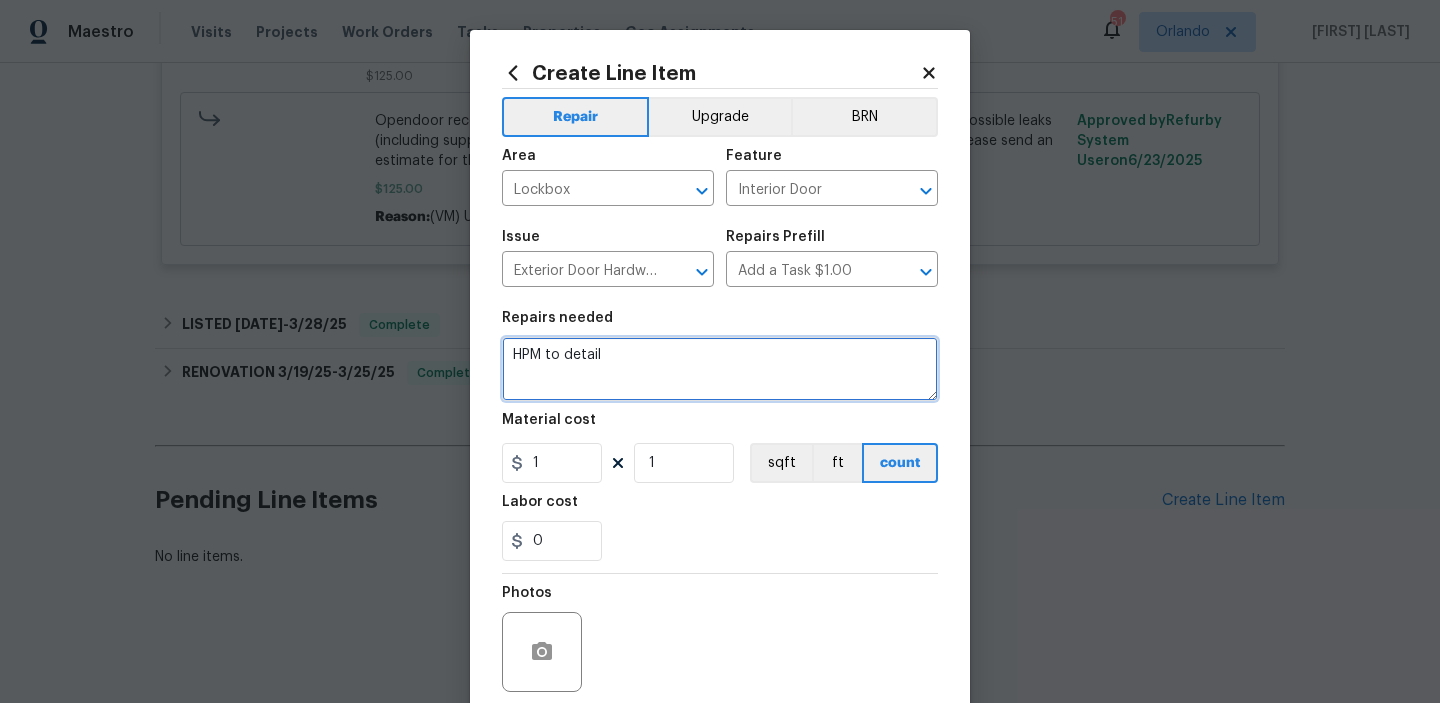 click on "HPM to detail" at bounding box center (720, 369) 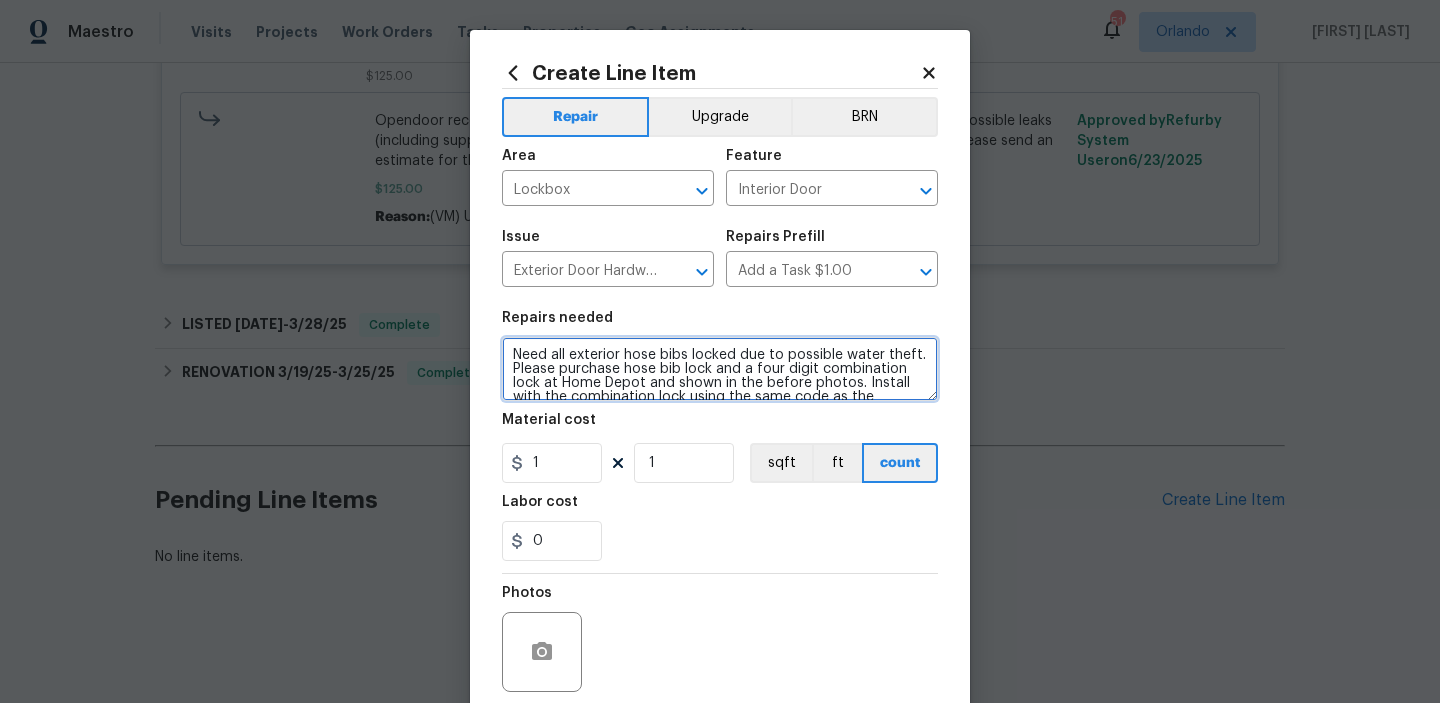 scroll, scrollTop: 74, scrollLeft: 0, axis: vertical 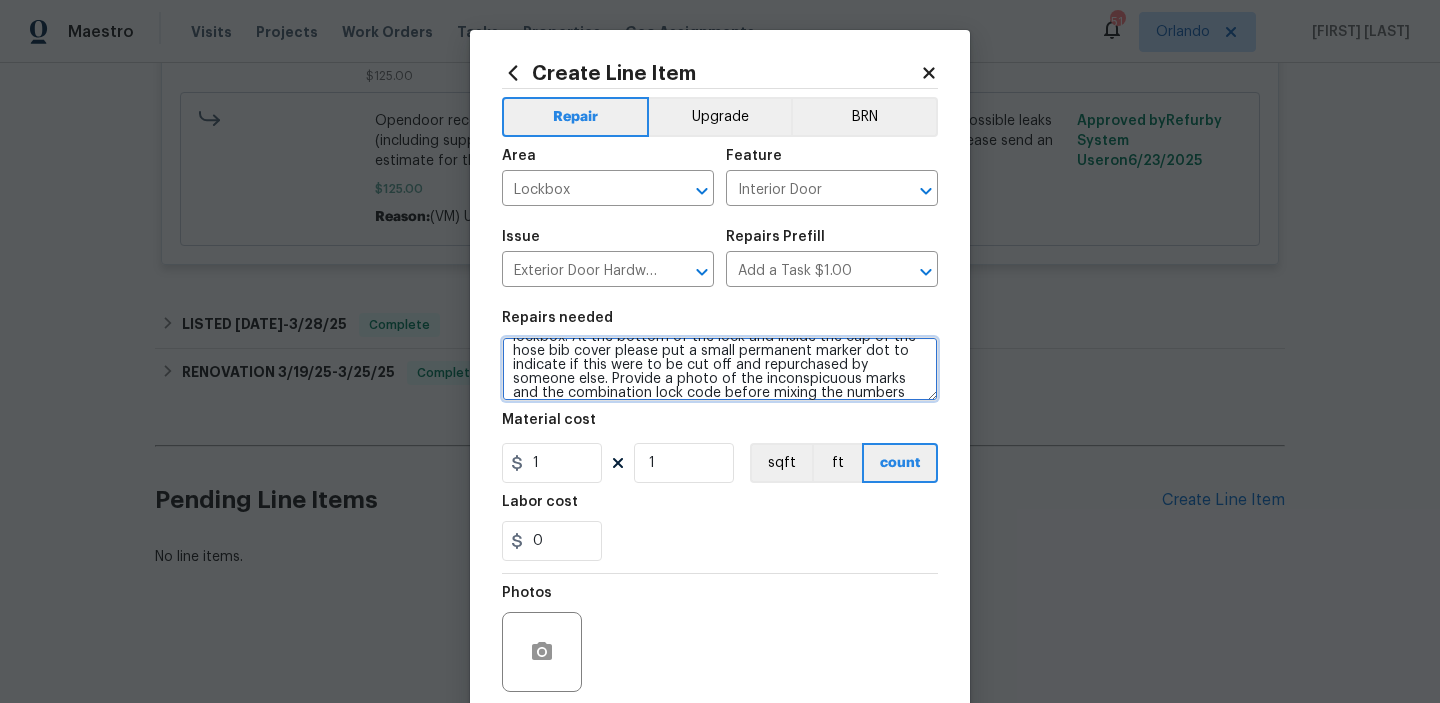 type on "Need all exterior hose bibs locked due to possible water theft. Please purchase hose bib lock and a four digit combination lock at Home Depot and shown in the before photos. Install with the combination lock using the same code as the lockbox. At the bottom of the lock and inside the cap of the hose bib cover please put a small permanent marker dot to indicate if this were to be cut off and repurchased by someone else. Provide a photo of the inconspicuous marks and the combination lock code before mixing the numbers" 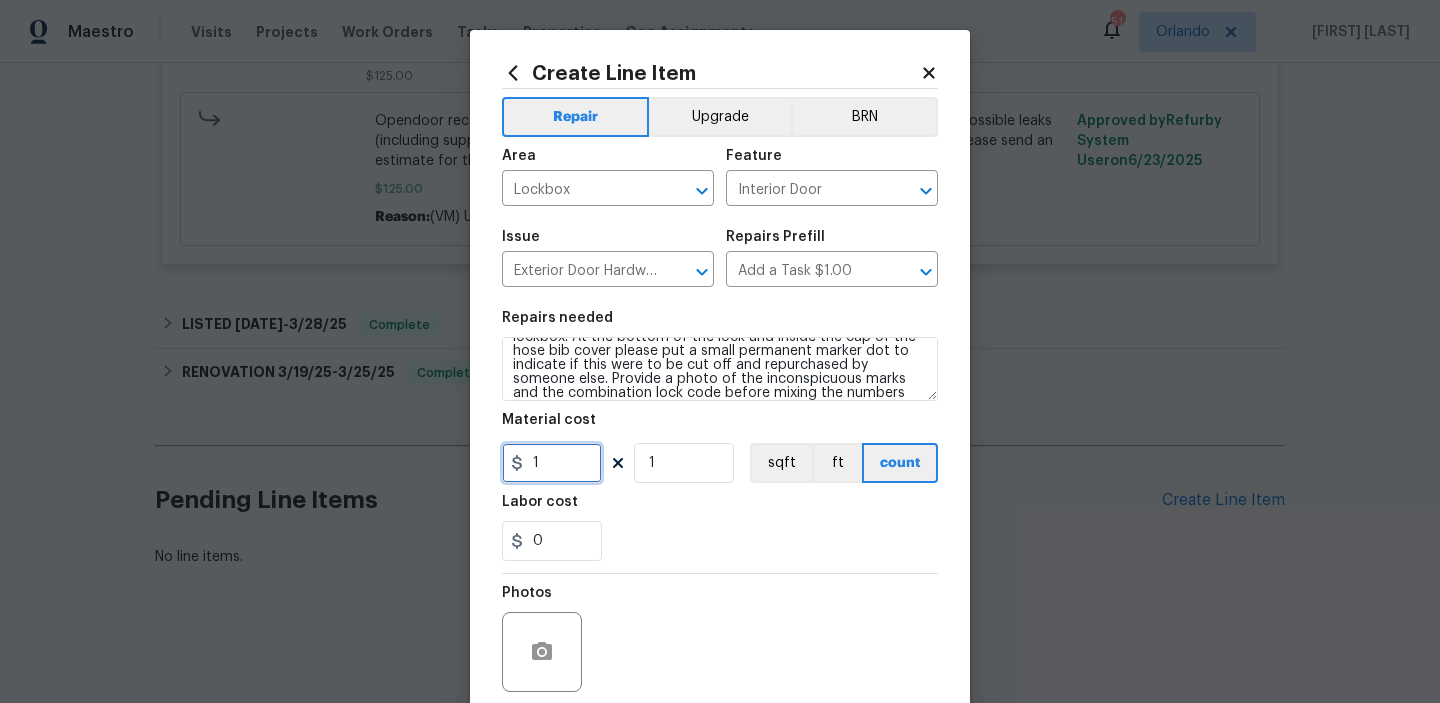 click on "1" at bounding box center (552, 463) 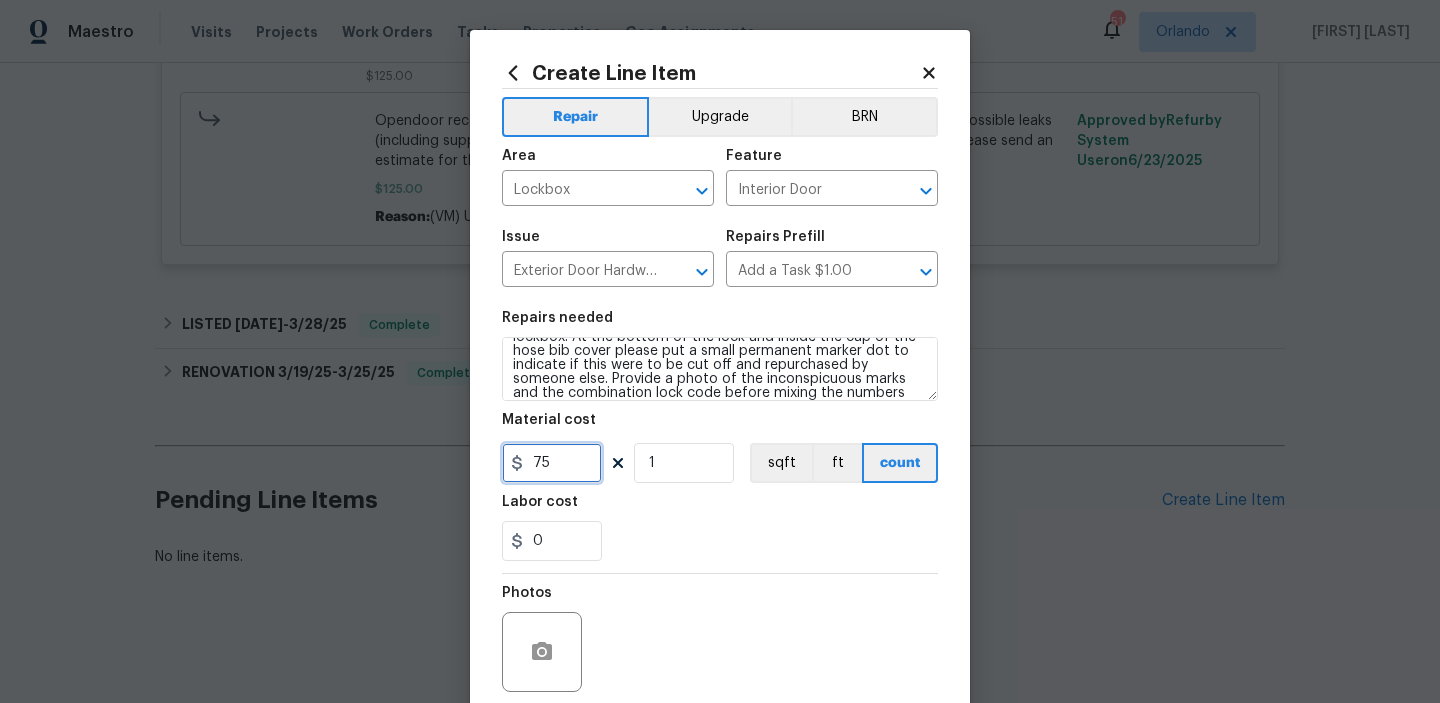 scroll, scrollTop: 159, scrollLeft: 0, axis: vertical 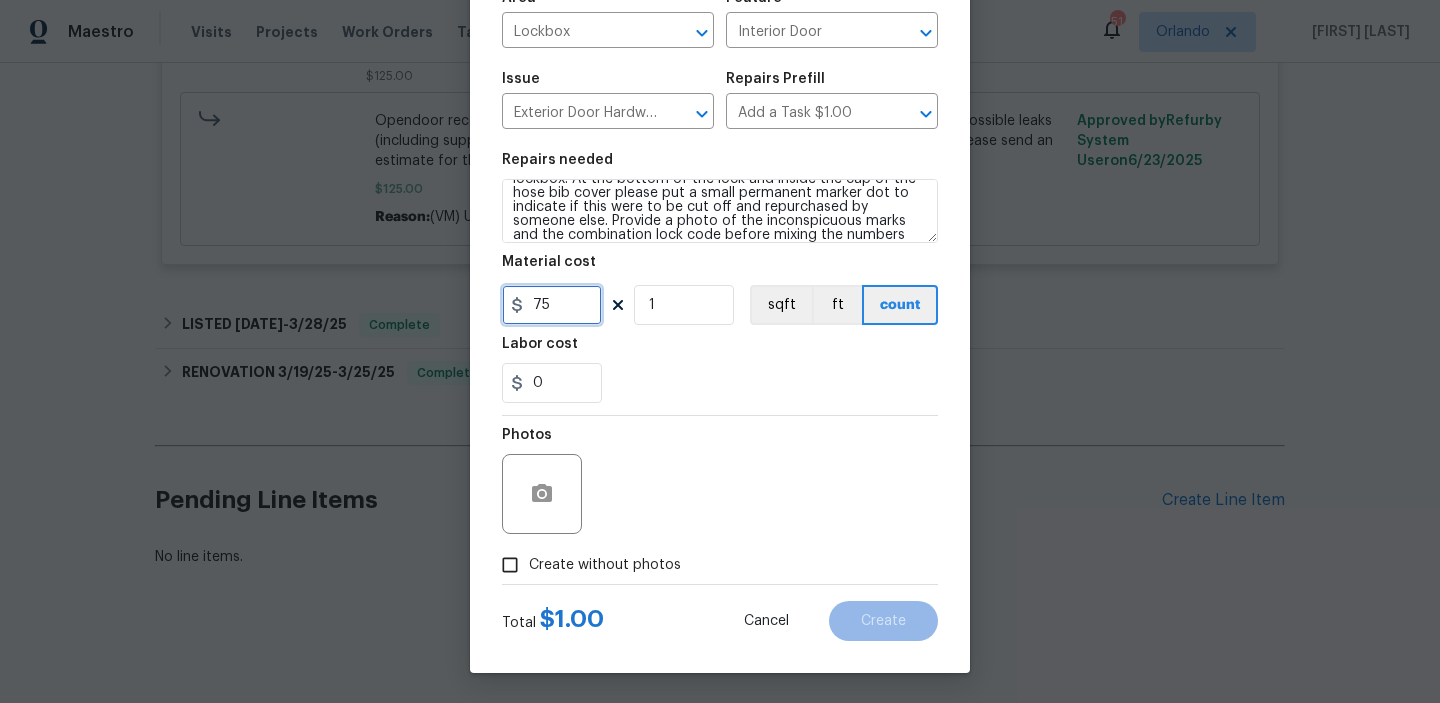 type on "75" 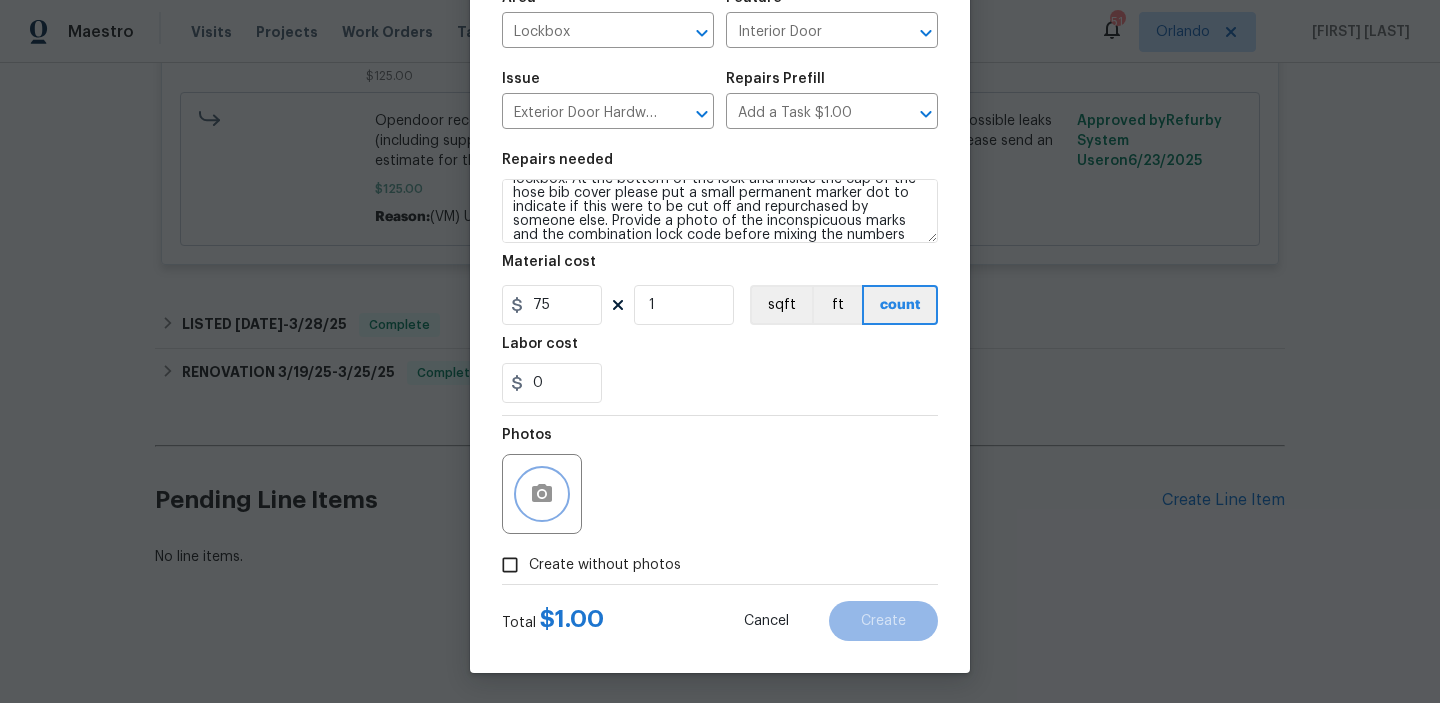 click at bounding box center (542, 494) 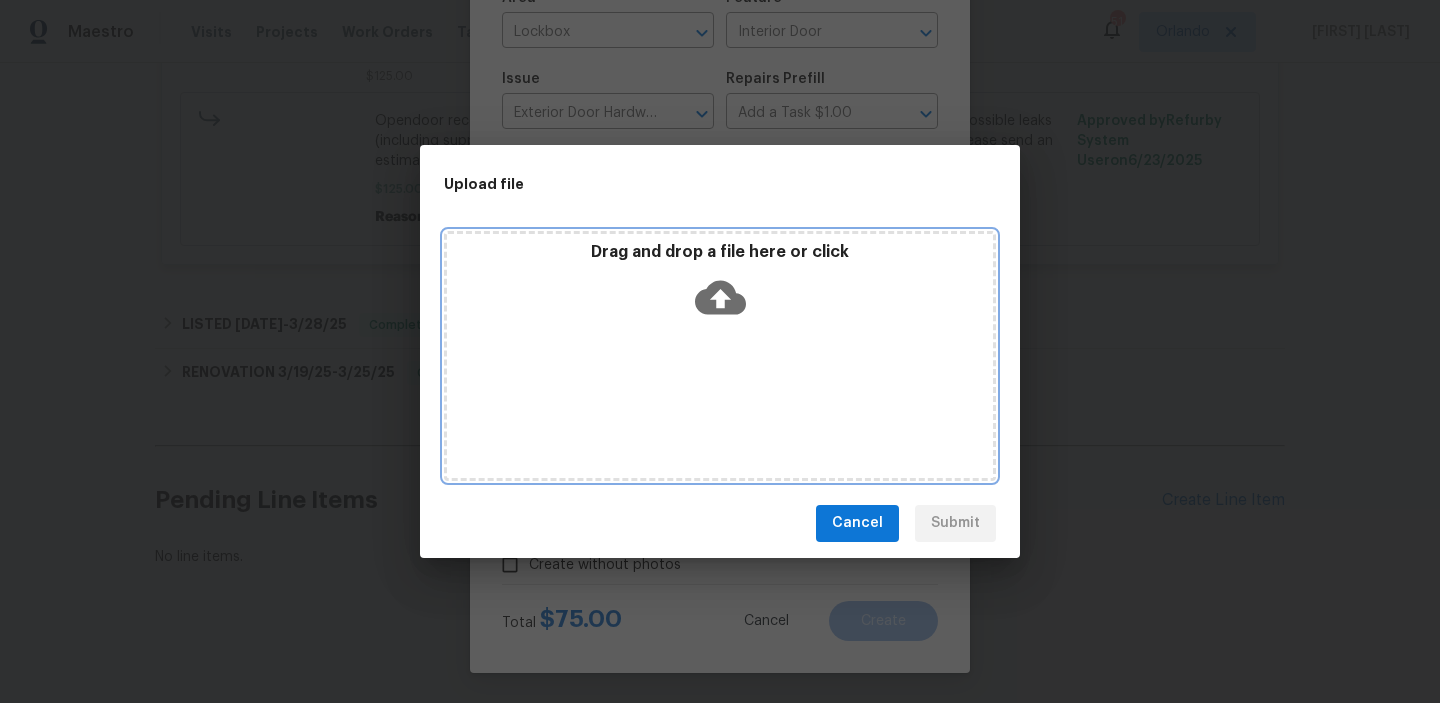 click on "Drag and drop a file here or click" at bounding box center (720, 285) 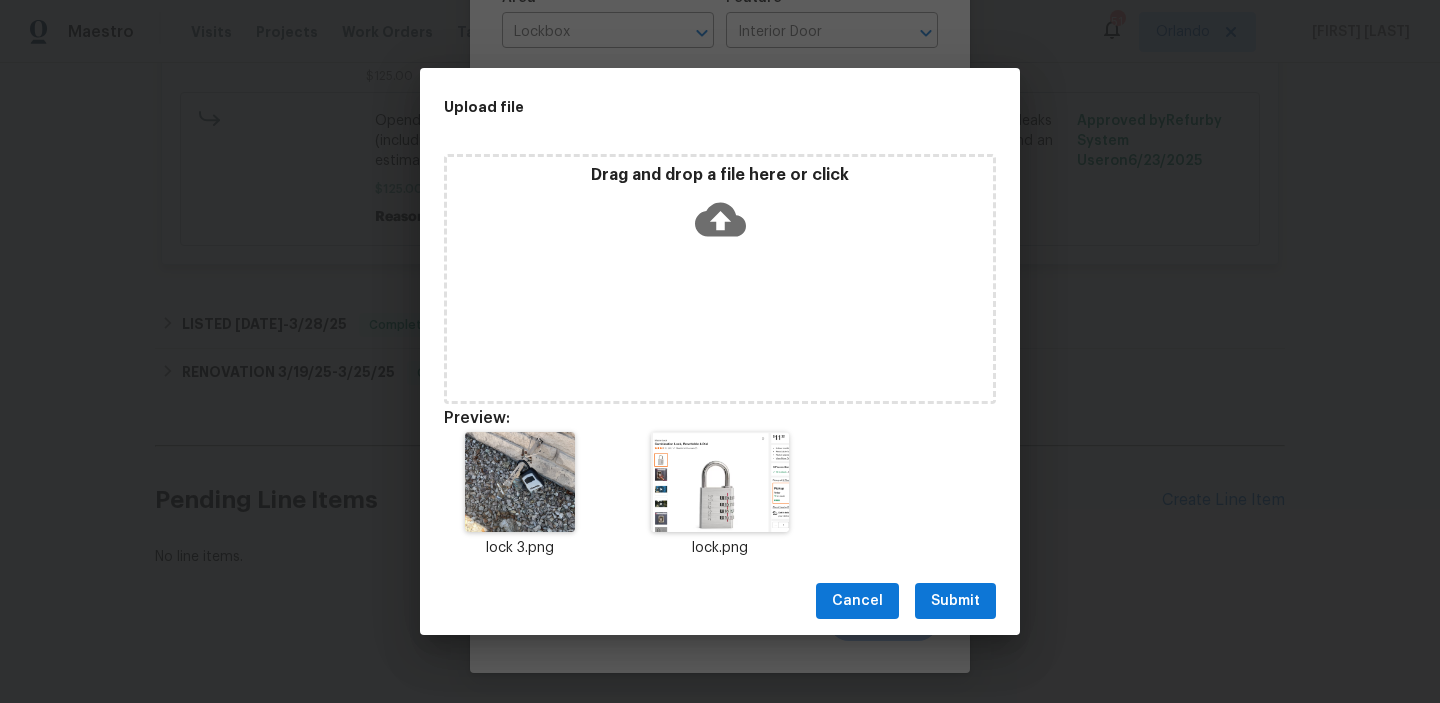 click 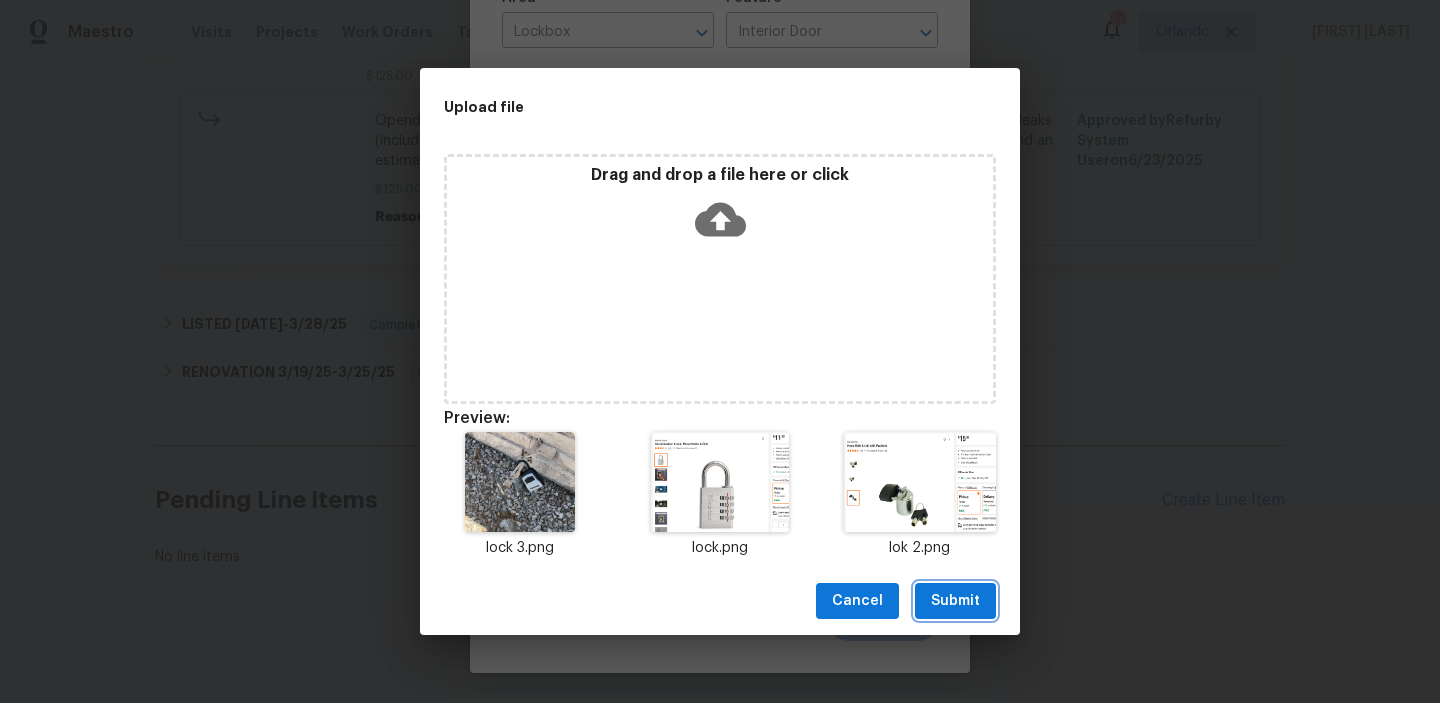click on "Submit" at bounding box center (955, 601) 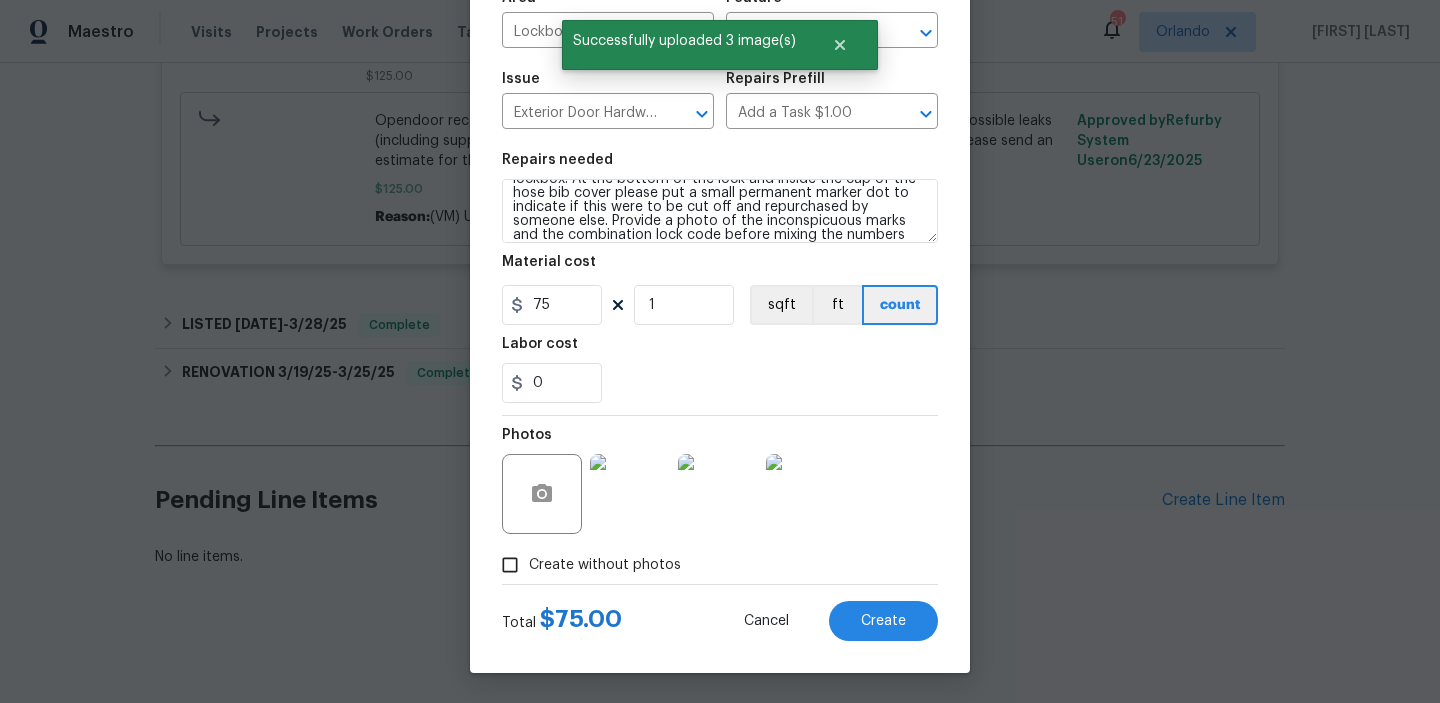 click on "Total   $ 75.00 Cancel Create" at bounding box center [720, 613] 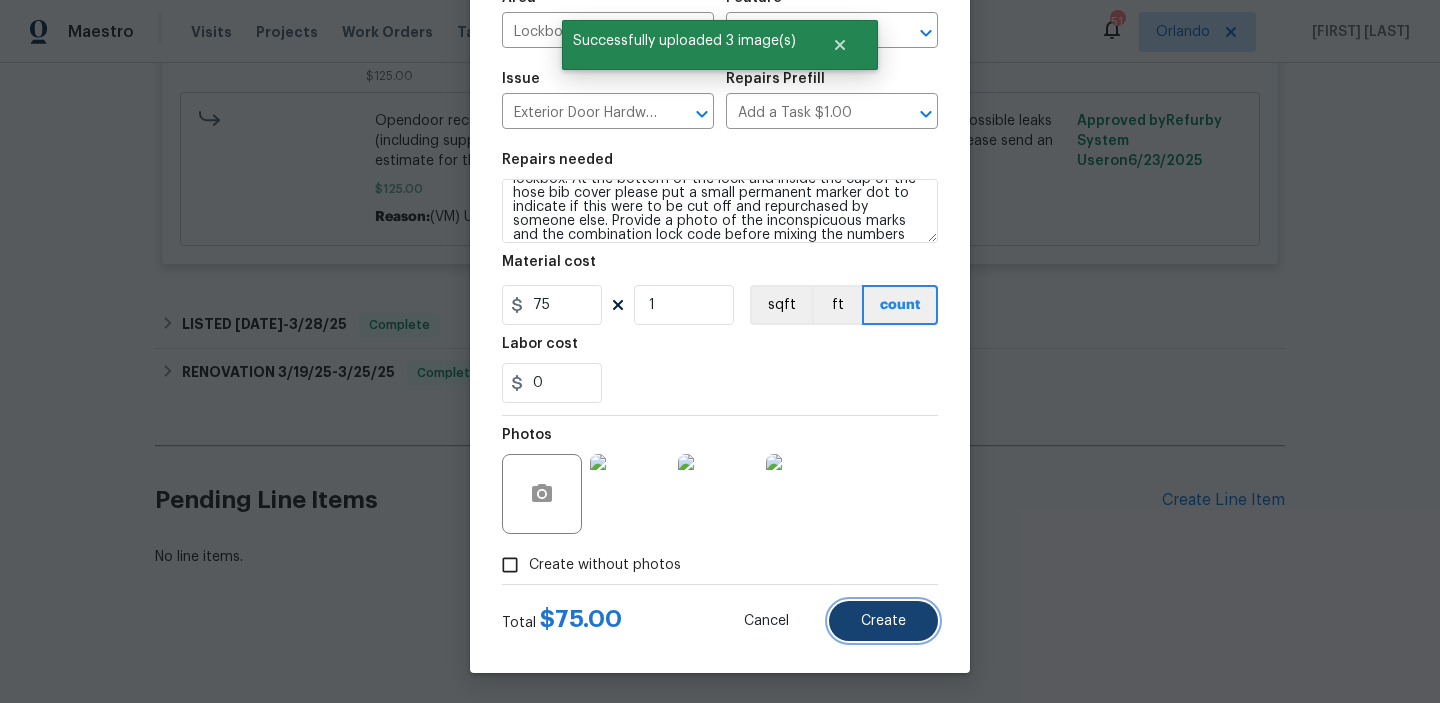 click on "Create" at bounding box center (883, 621) 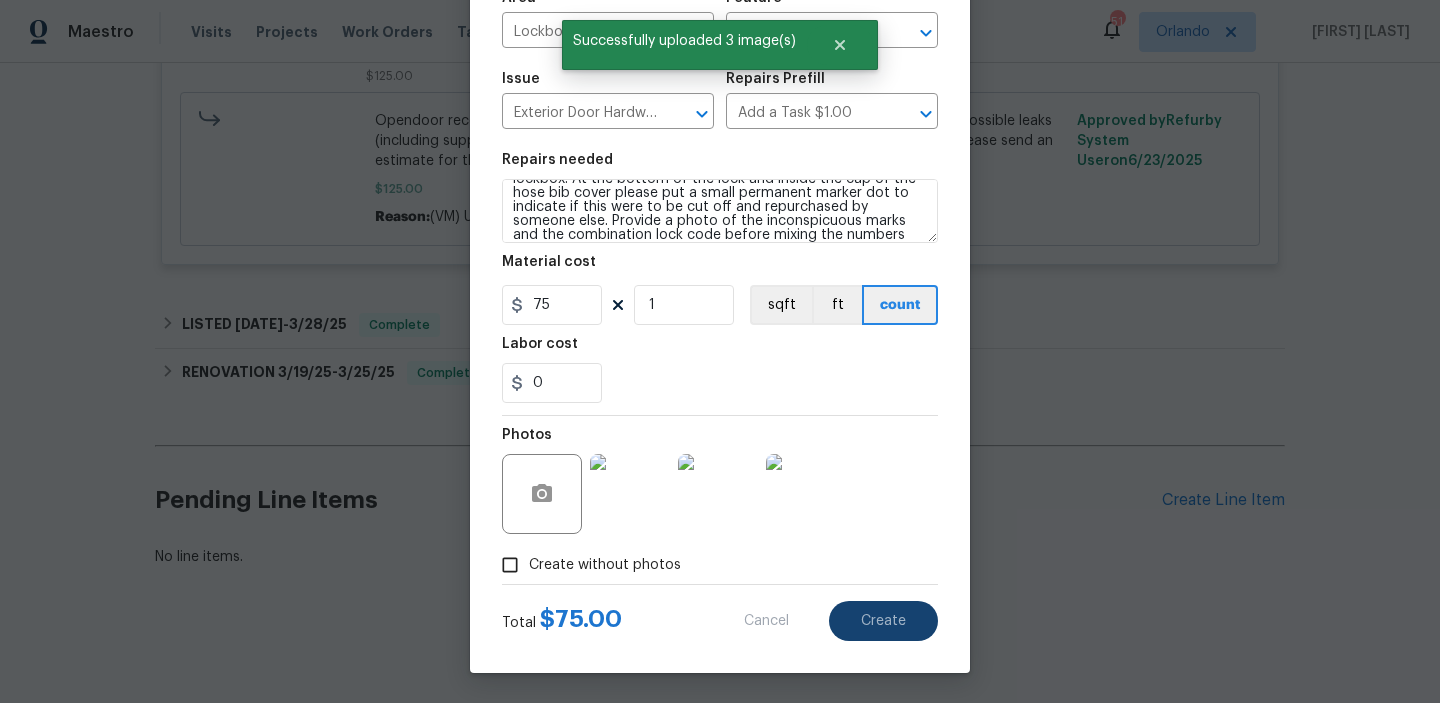 type 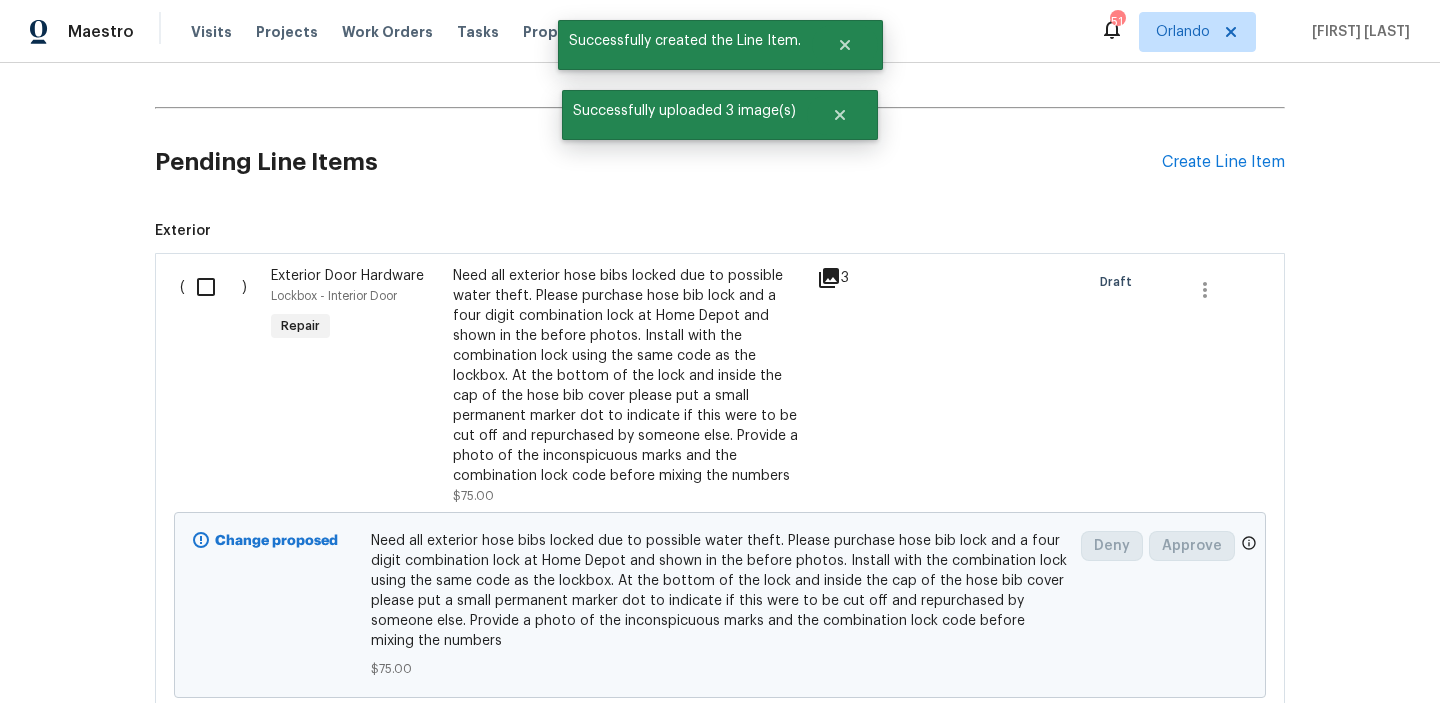 scroll, scrollTop: 1736, scrollLeft: 0, axis: vertical 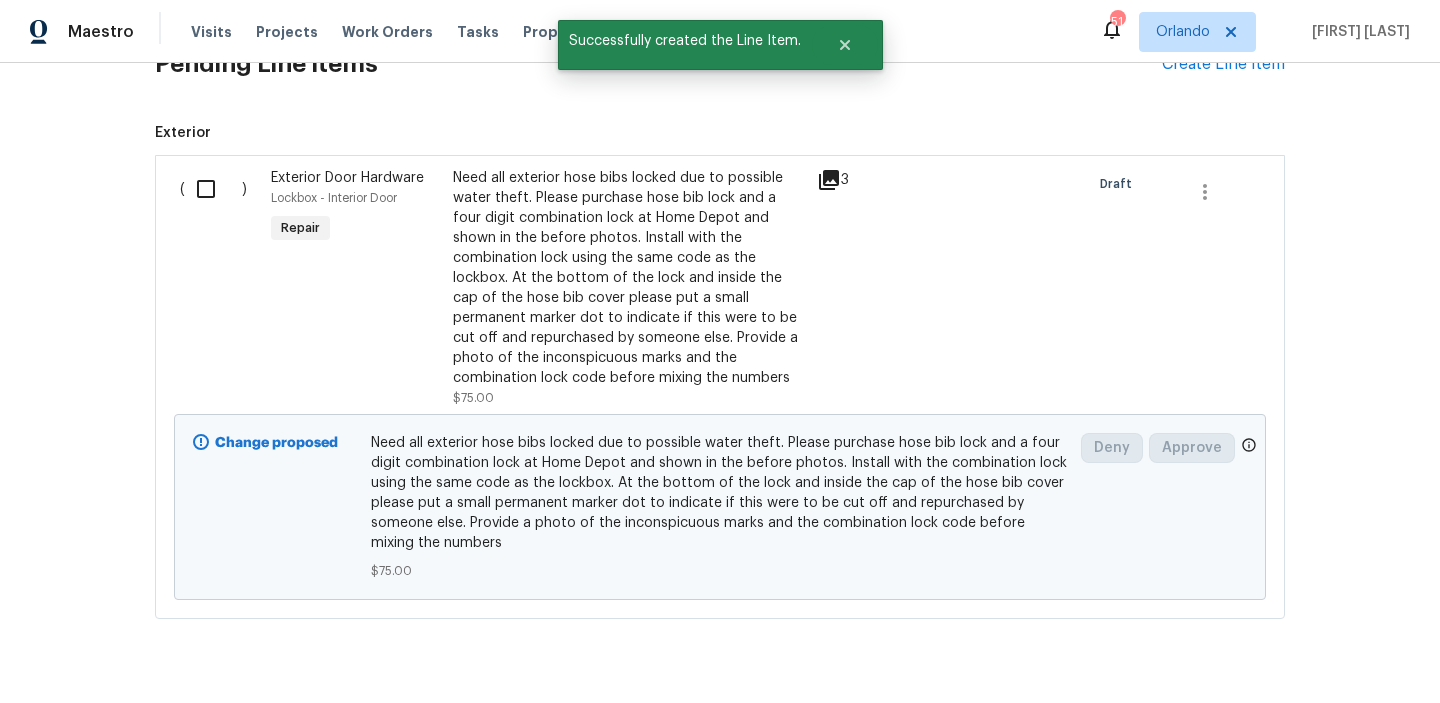 click at bounding box center [213, 189] 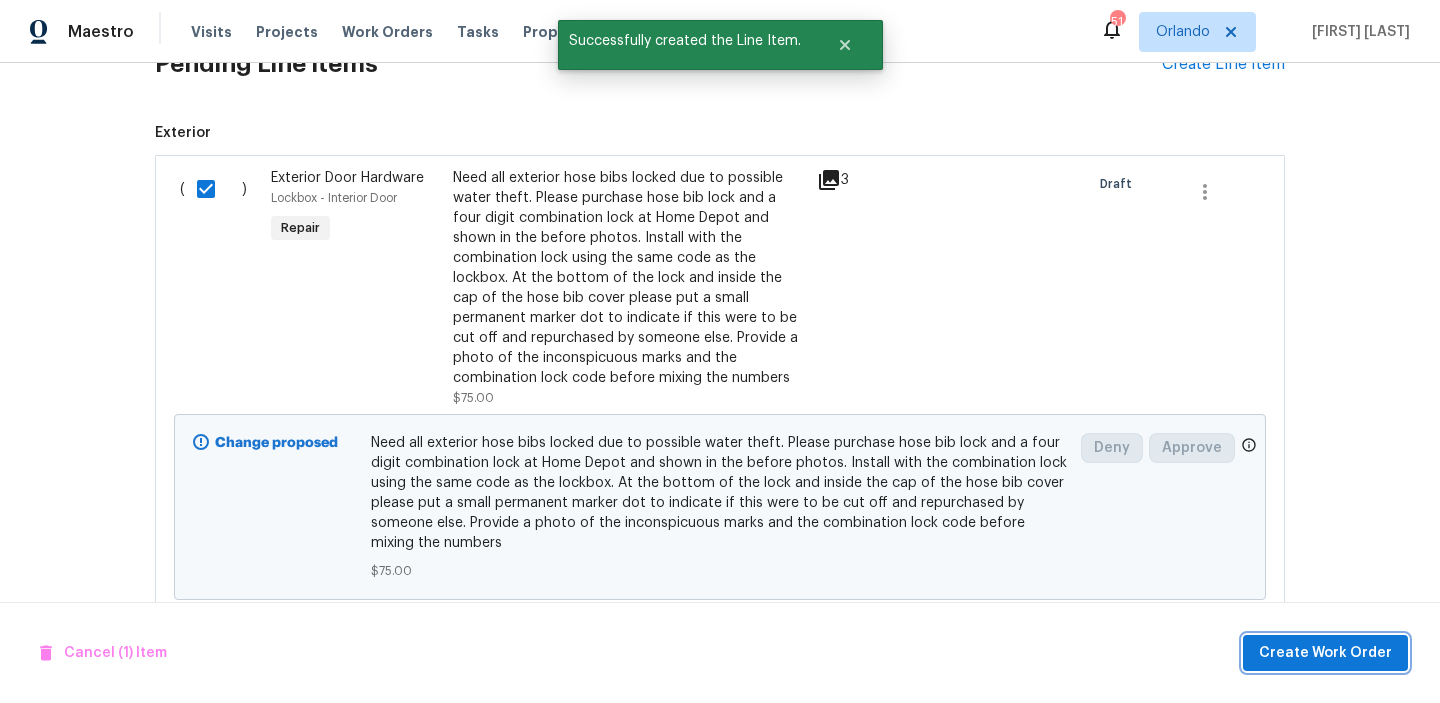 click on "Create Work Order" at bounding box center (1325, 653) 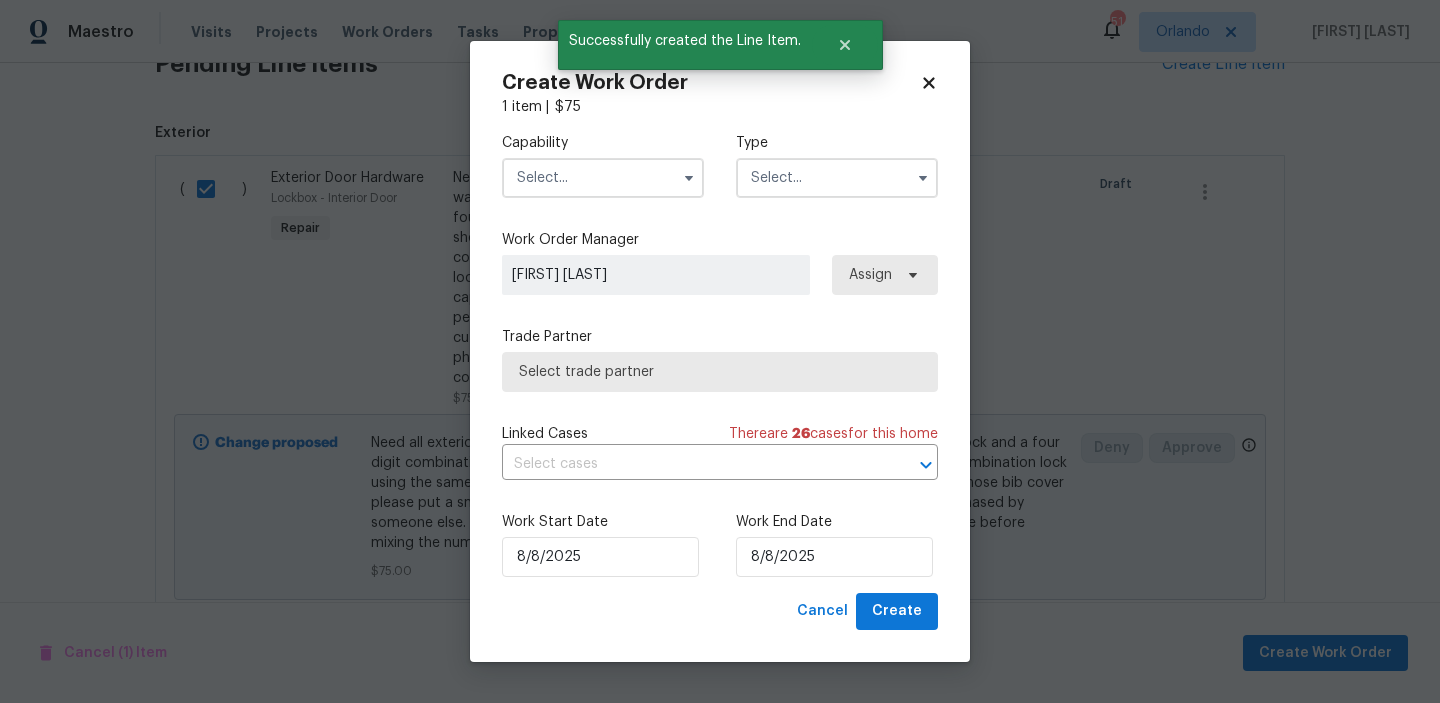 click at bounding box center [603, 178] 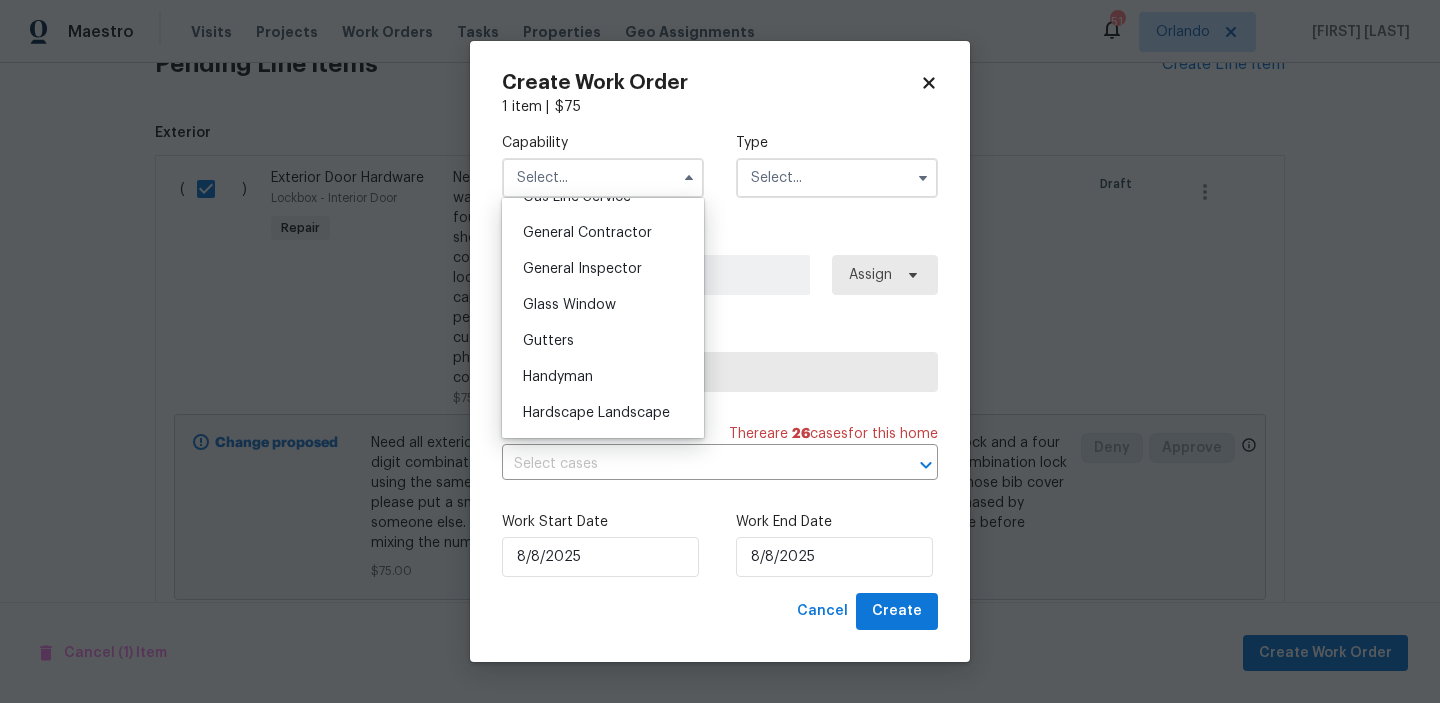 scroll, scrollTop: 946, scrollLeft: 0, axis: vertical 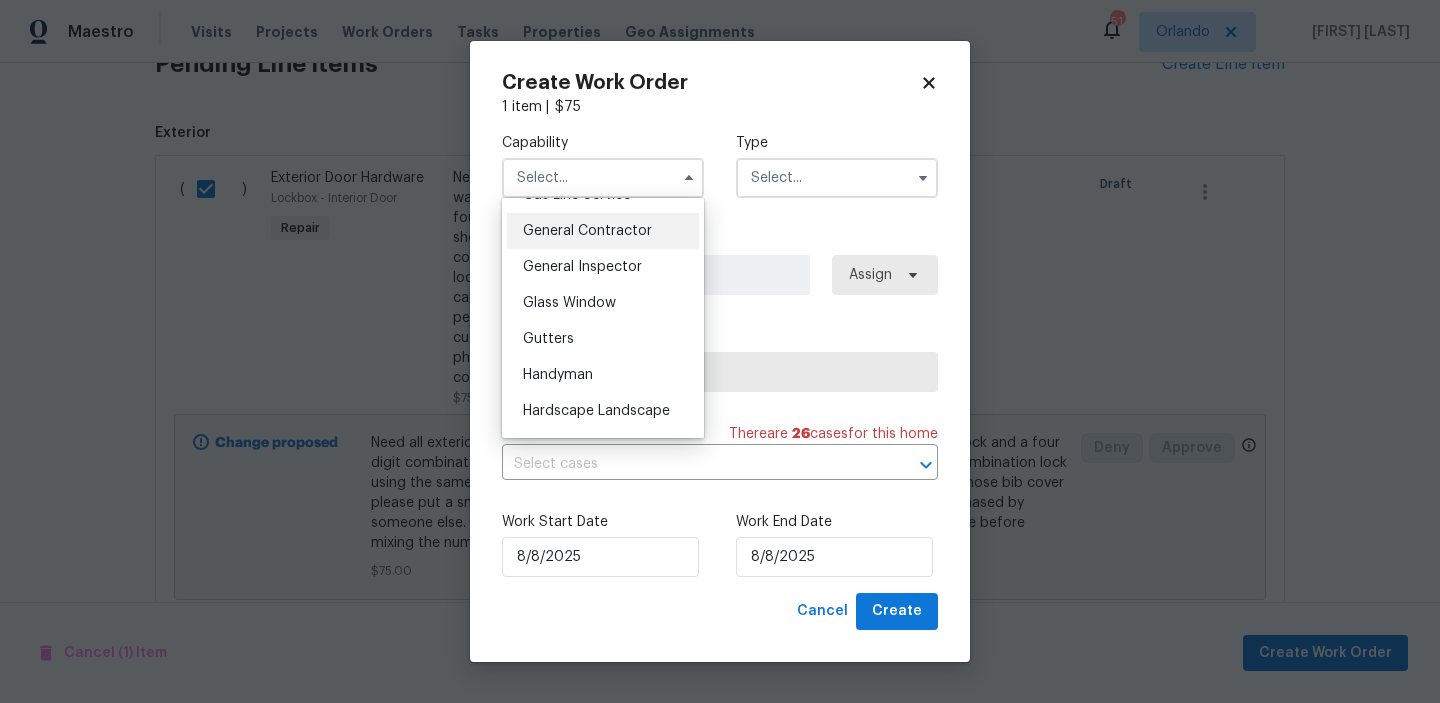 click on "General Contractor" at bounding box center [587, 231] 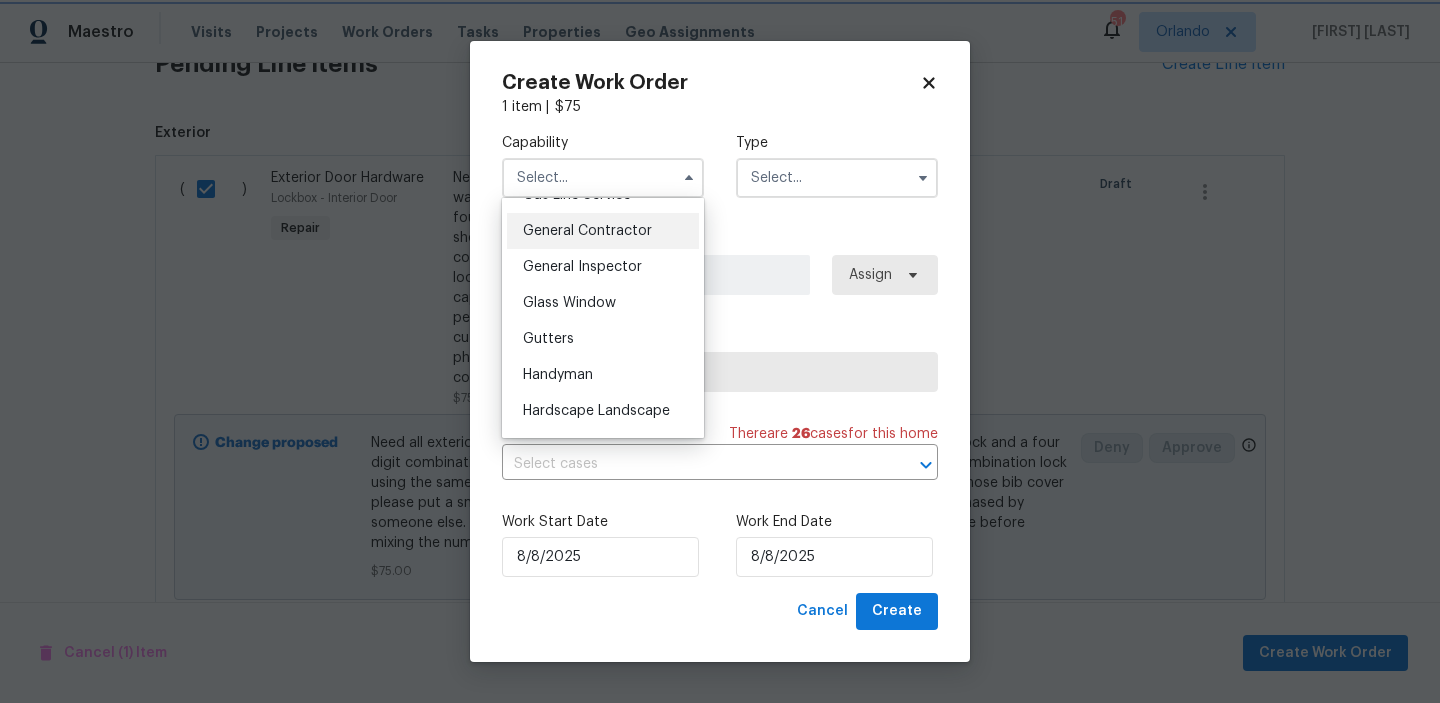 type on "General Contractor" 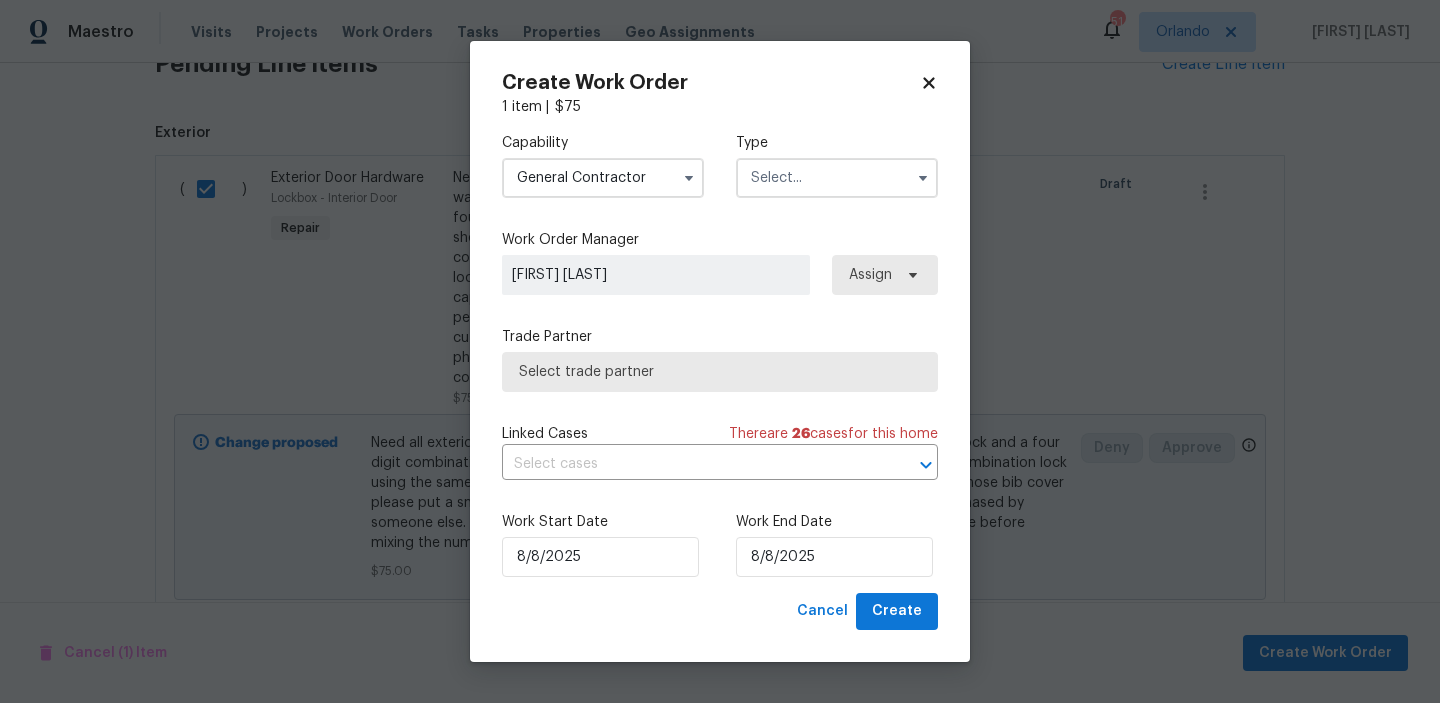 click at bounding box center [837, 178] 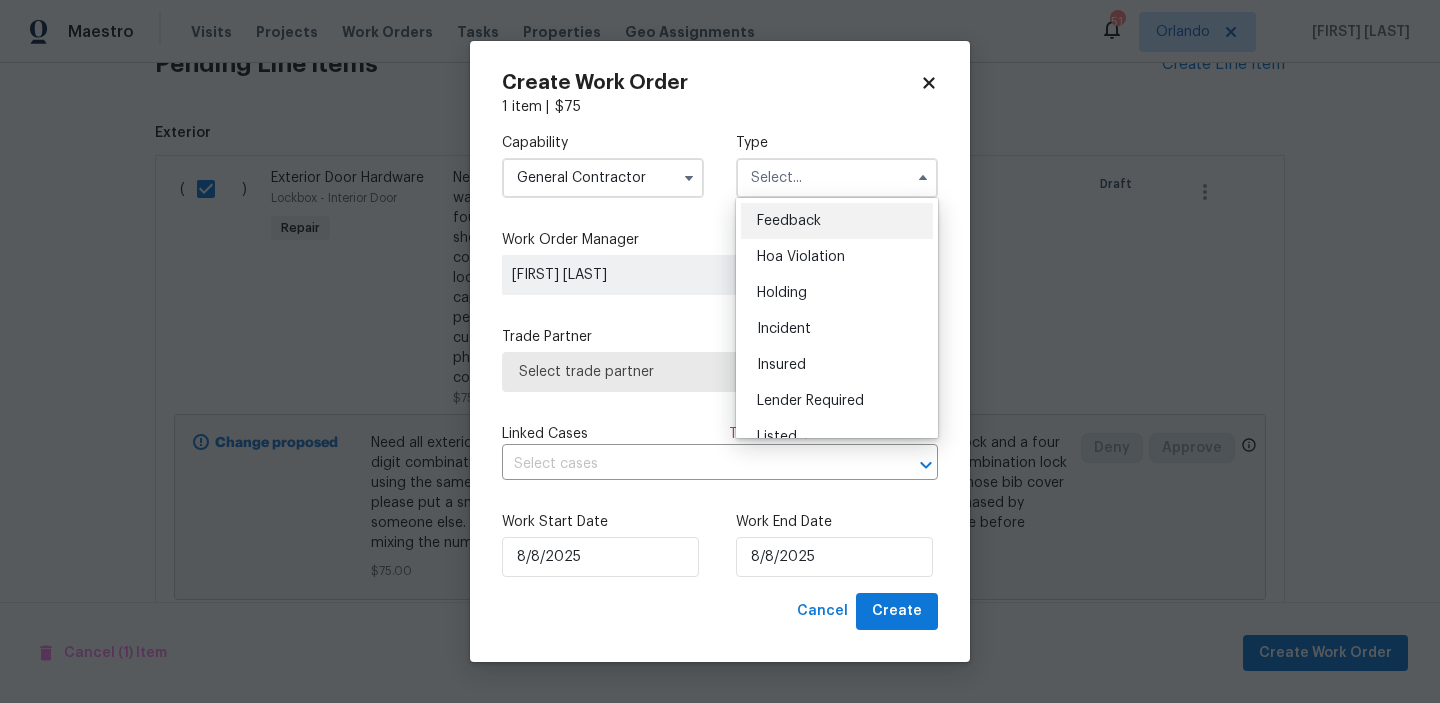 click on "Feedback" at bounding box center (789, 221) 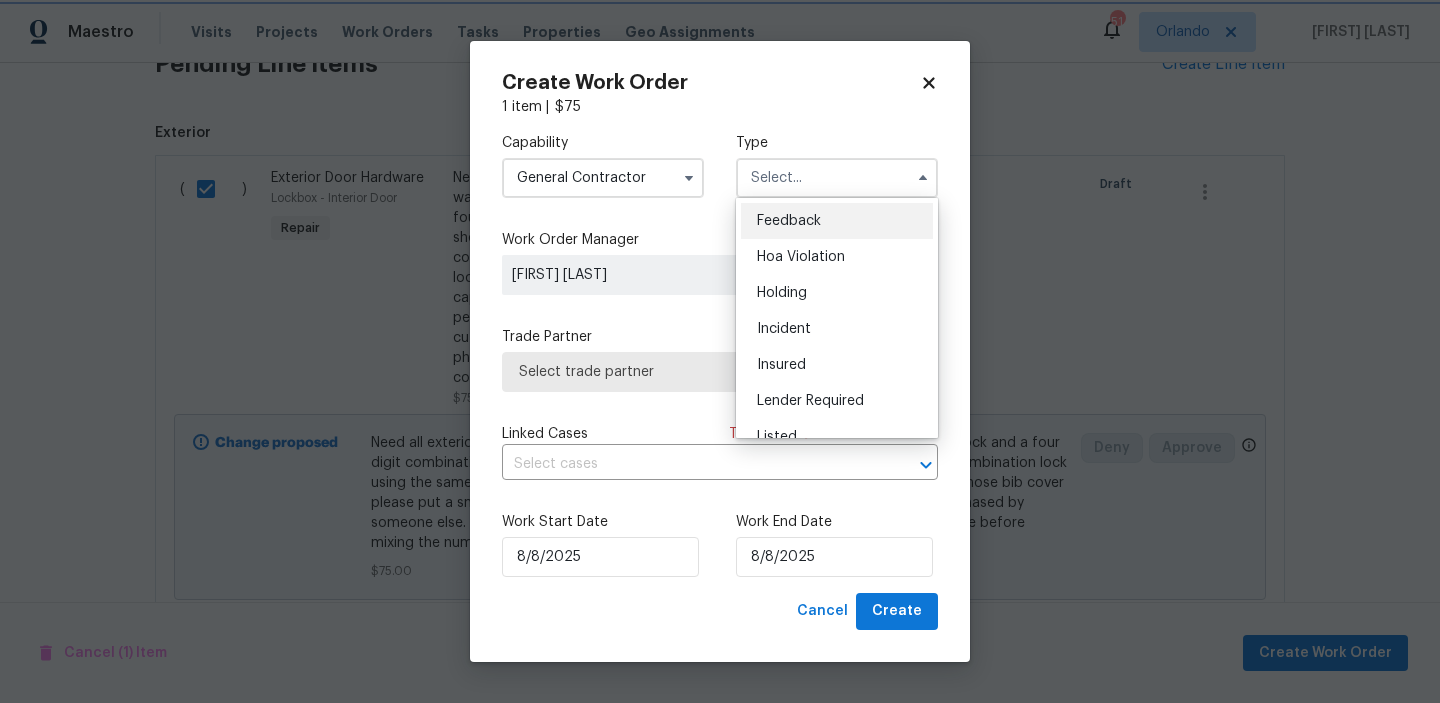 type on "Feedback" 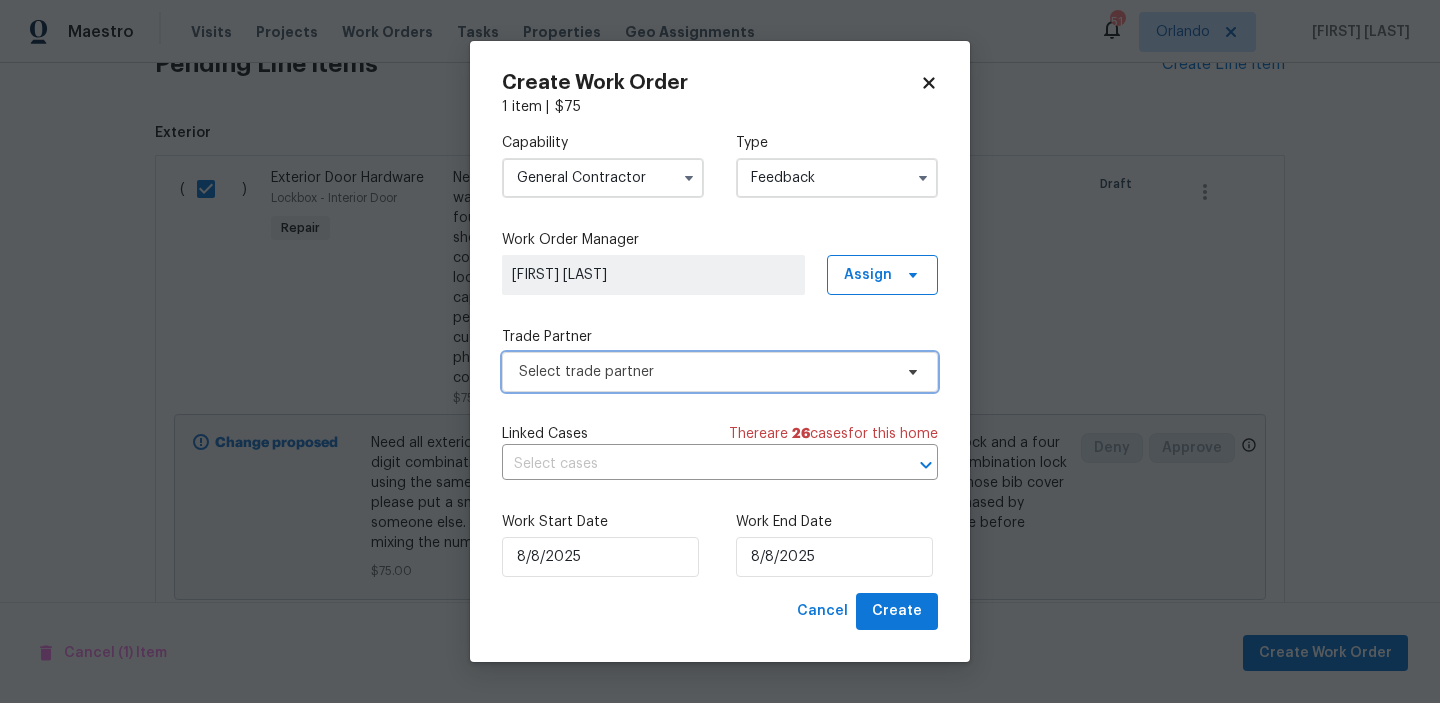 click on "Select trade partner" at bounding box center (705, 372) 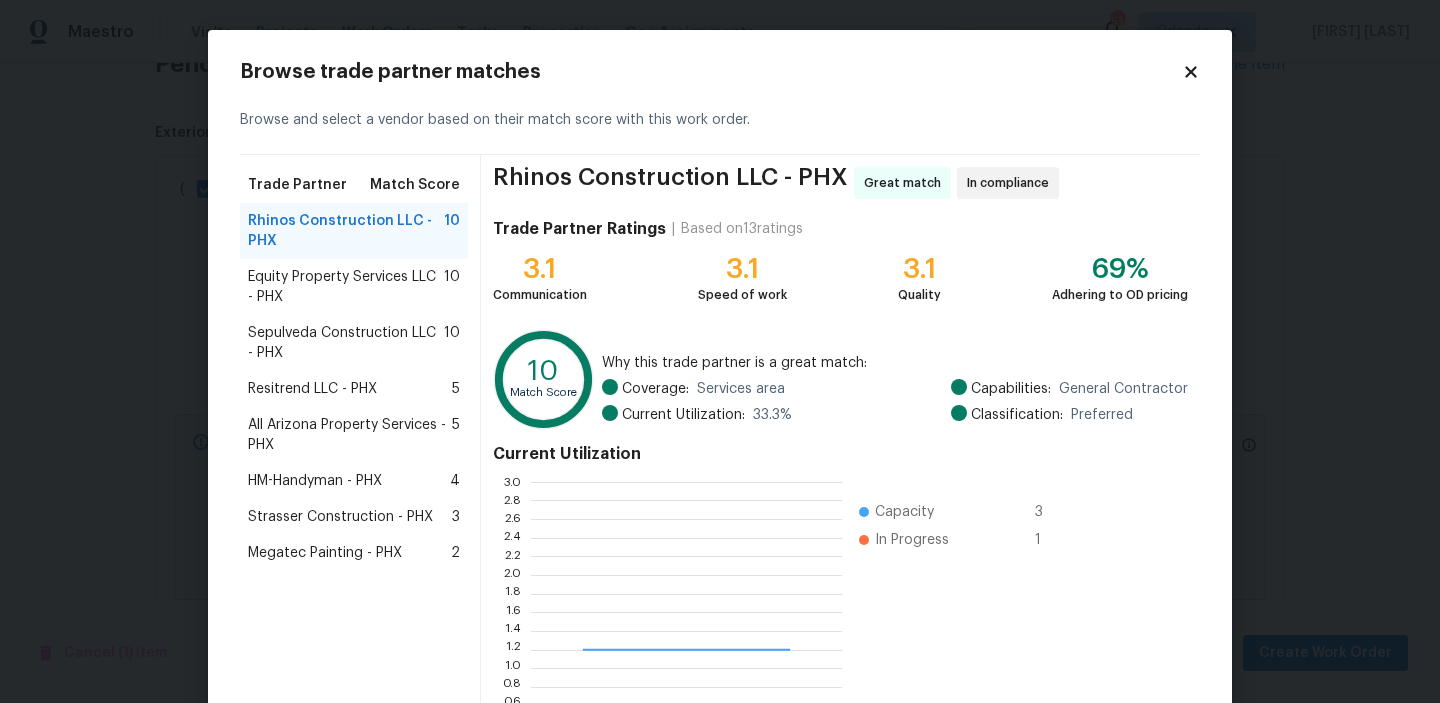 scroll, scrollTop: 2, scrollLeft: 1, axis: both 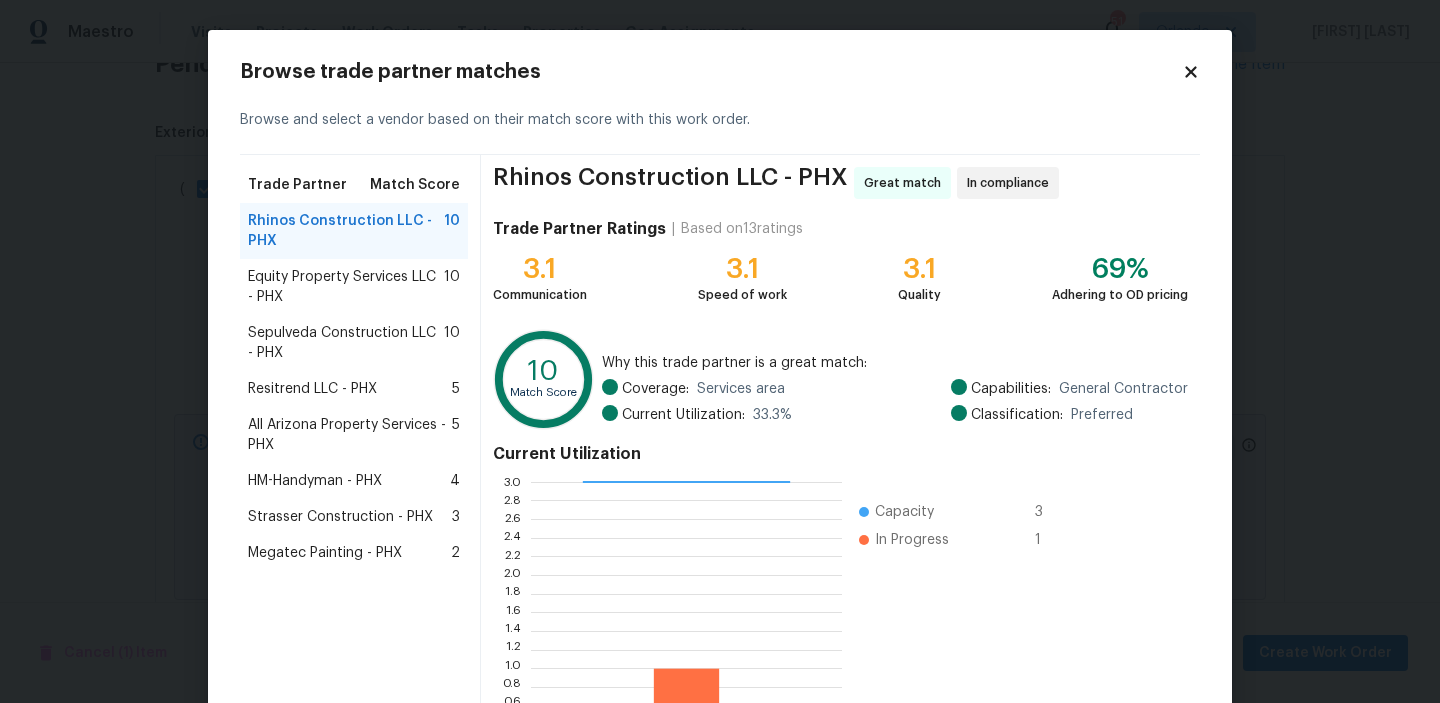 click on "Equity Property Services LLC - PHX 10" at bounding box center [354, 287] 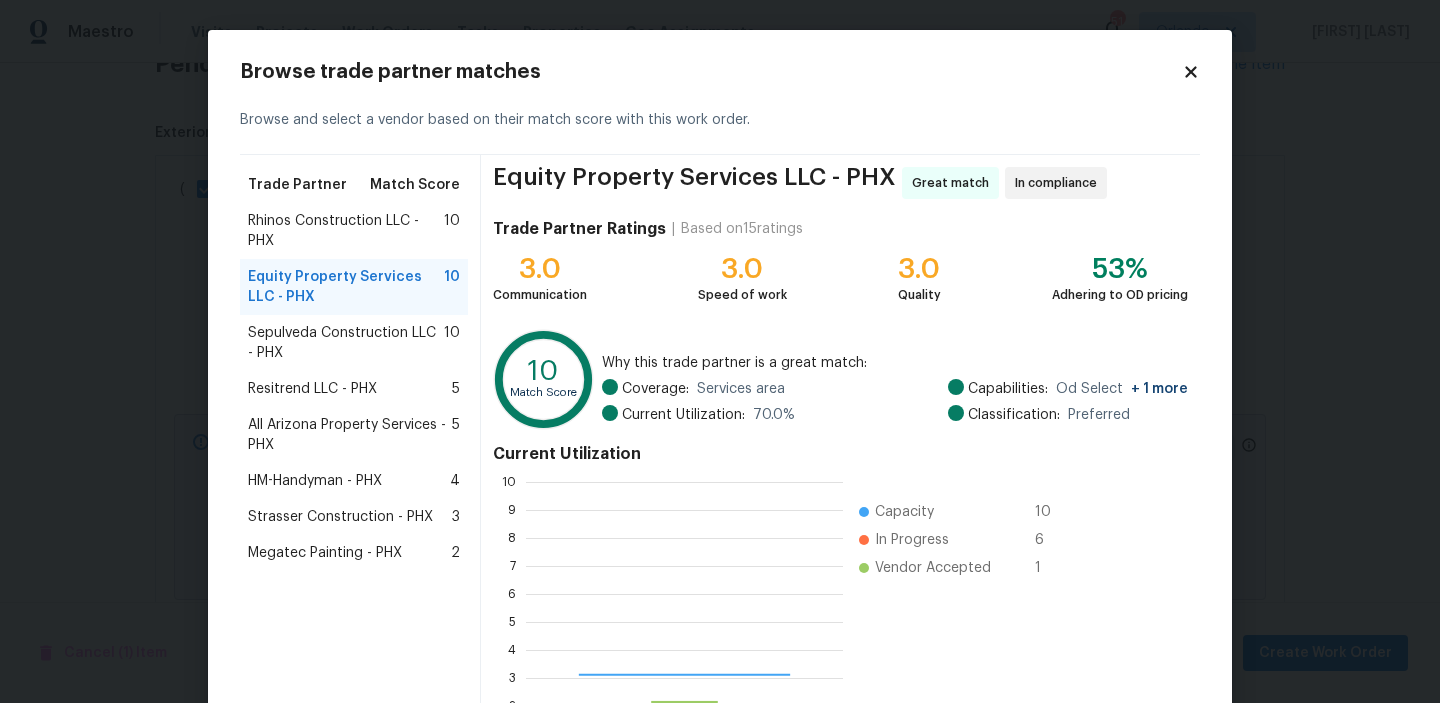 scroll, scrollTop: 2, scrollLeft: 2, axis: both 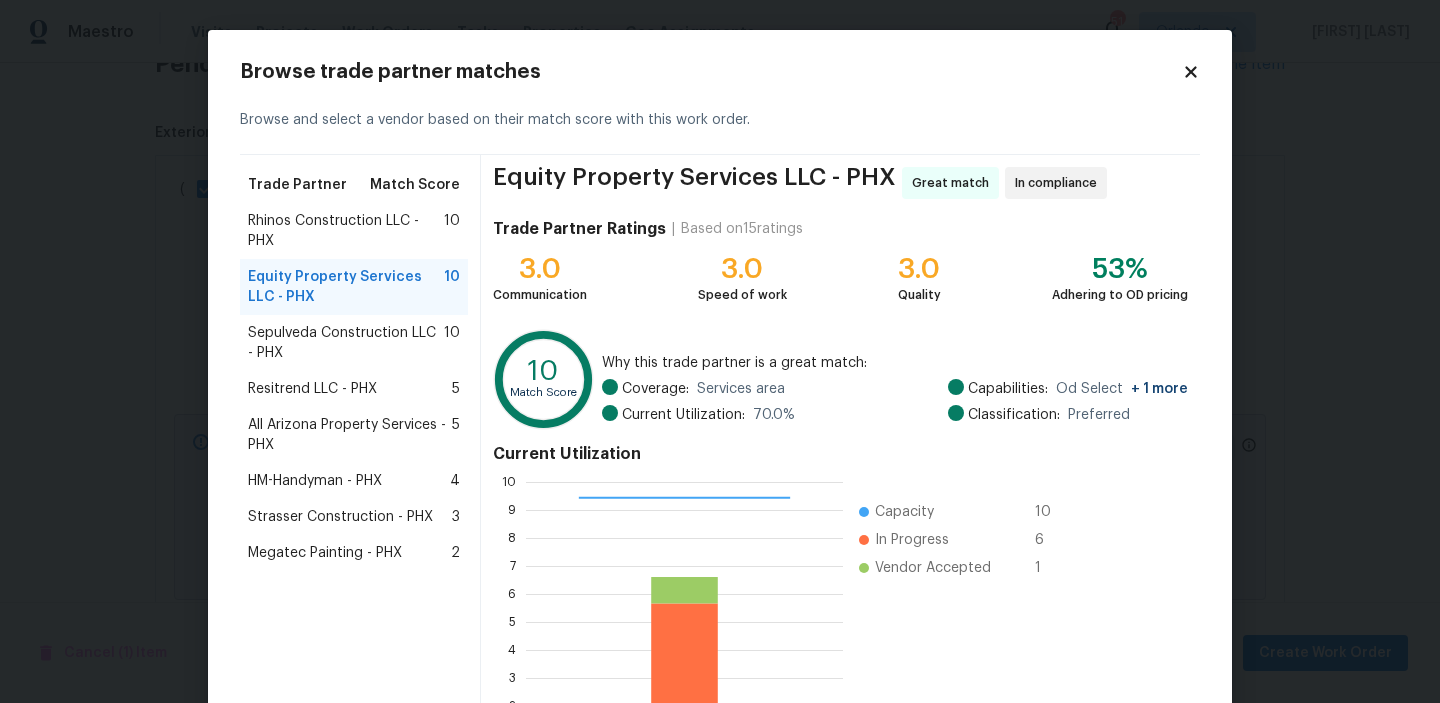 click on "Rhinos Construction LLC - PHX" at bounding box center (346, 231) 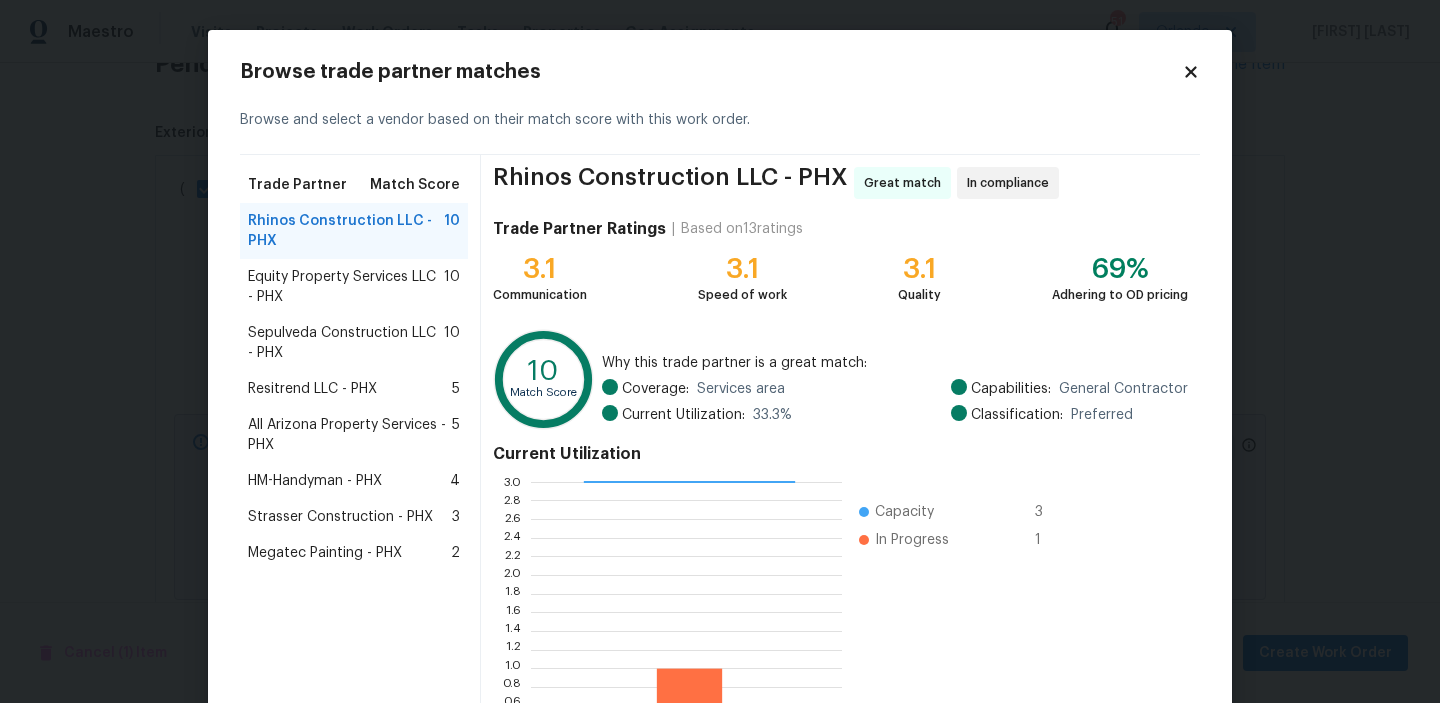 click on "Equity Property Services LLC - PHX 10" at bounding box center (354, 287) 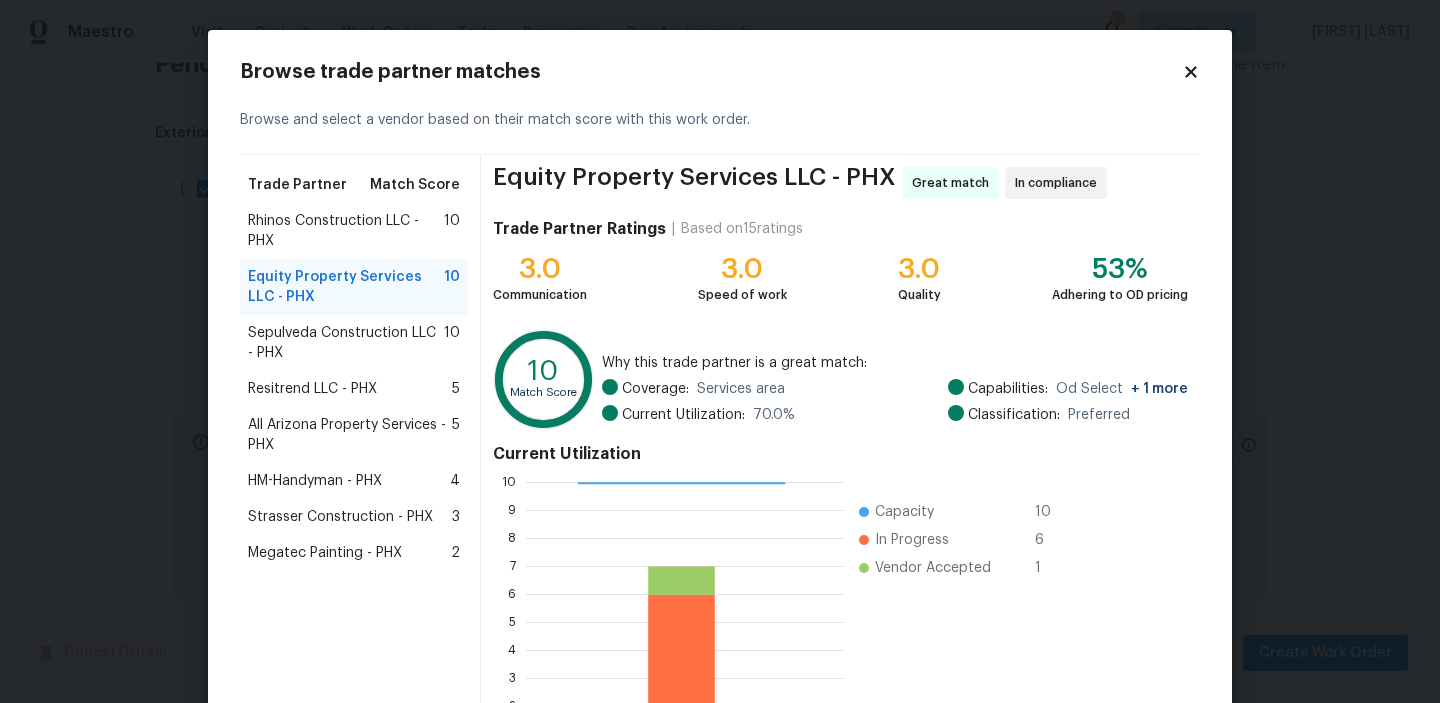 click on "Sepulveda Construction LLC - PHX" at bounding box center (346, 343) 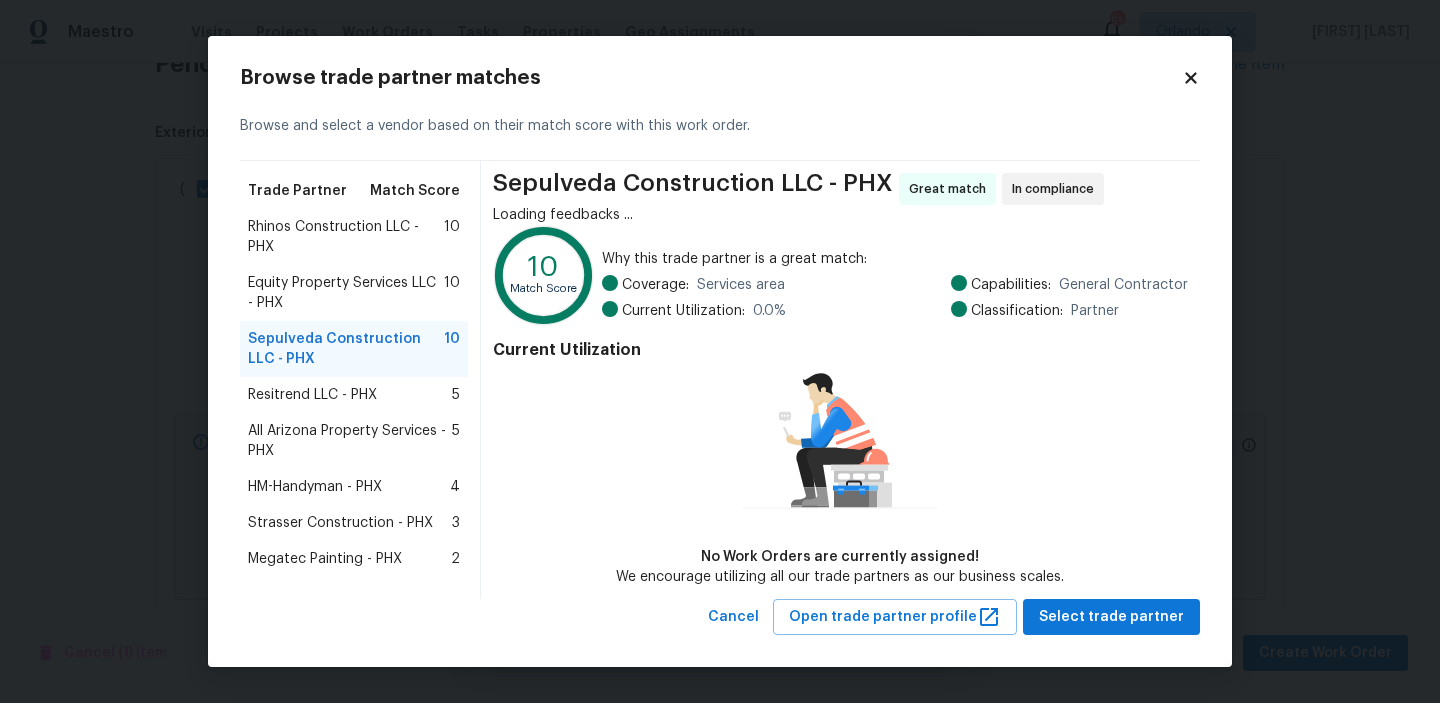 click on "Resitrend LLC - PHX 5" at bounding box center (354, 395) 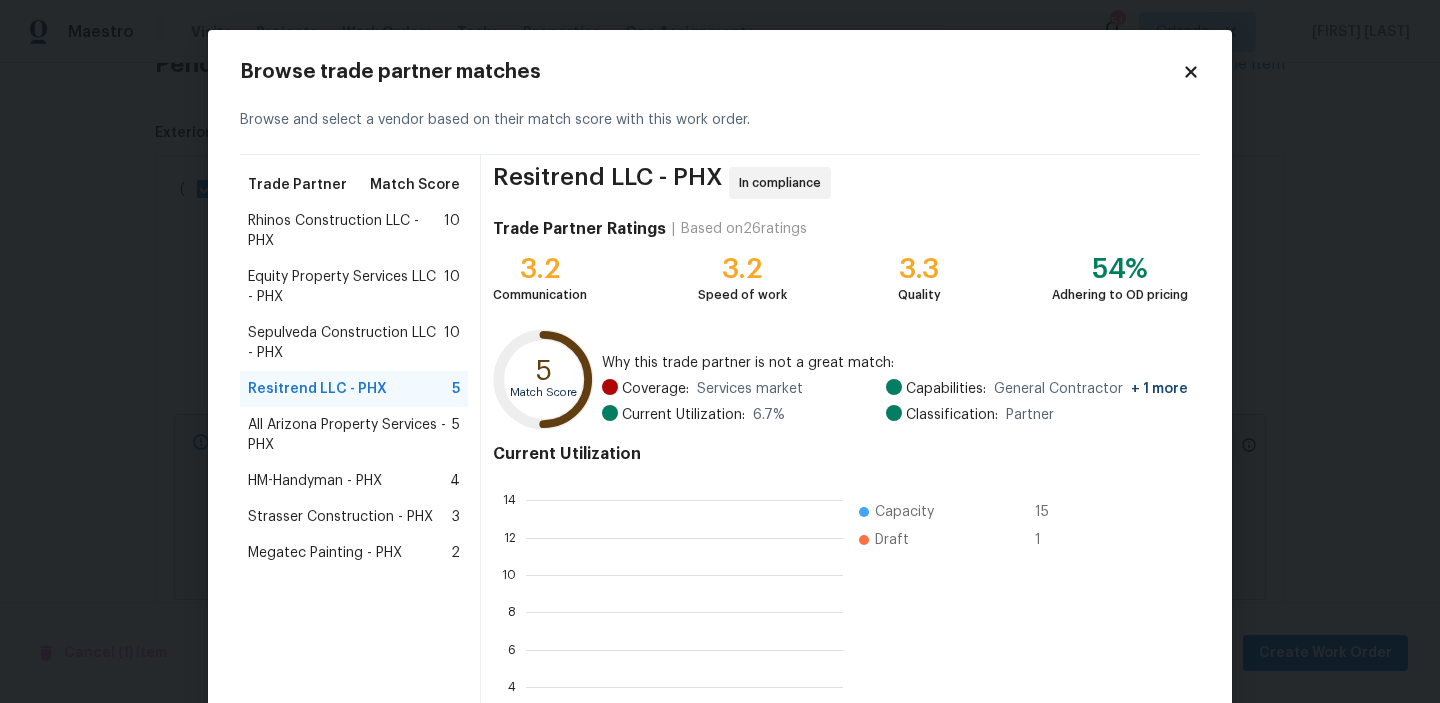 click on "All Arizona Property Services - PHX" at bounding box center (350, 435) 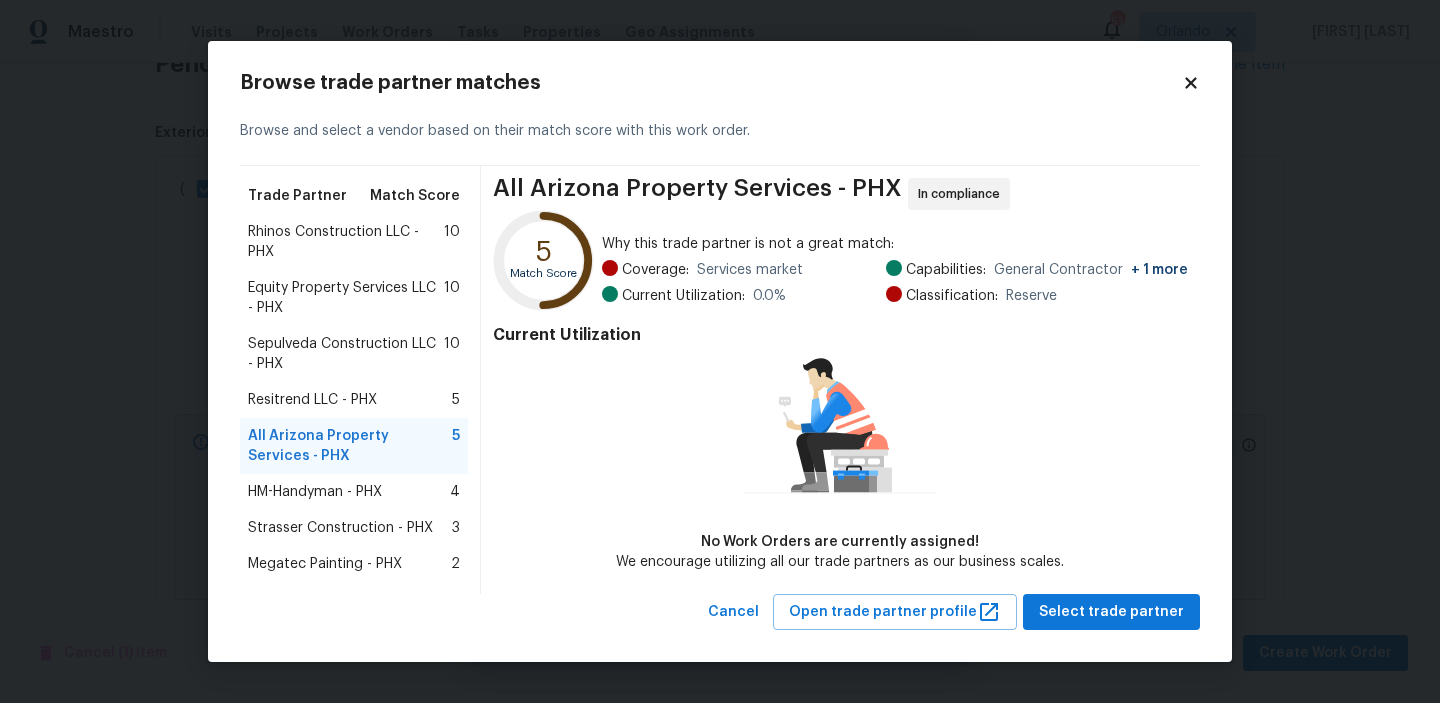 click on "HM-Handyman - PHX" at bounding box center [315, 492] 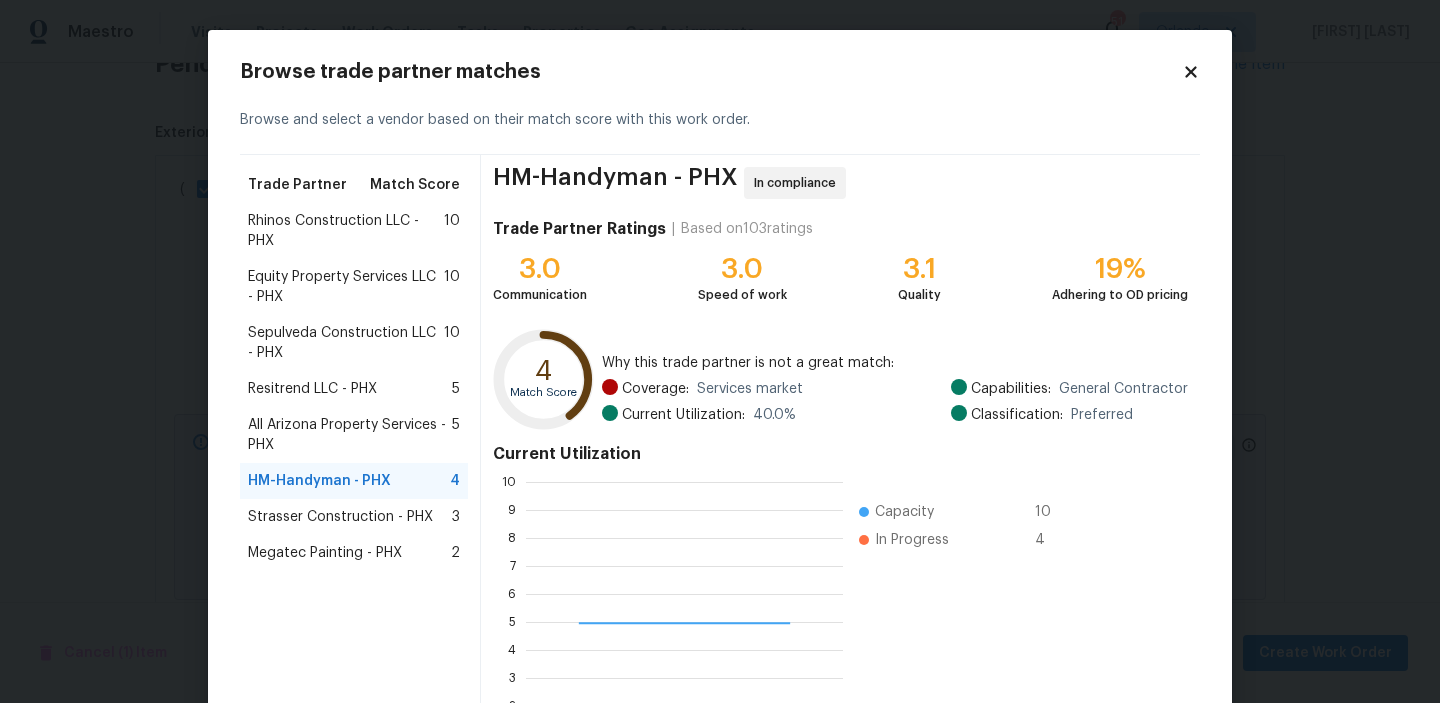 click on "Strasser Construction - PHX" at bounding box center (340, 517) 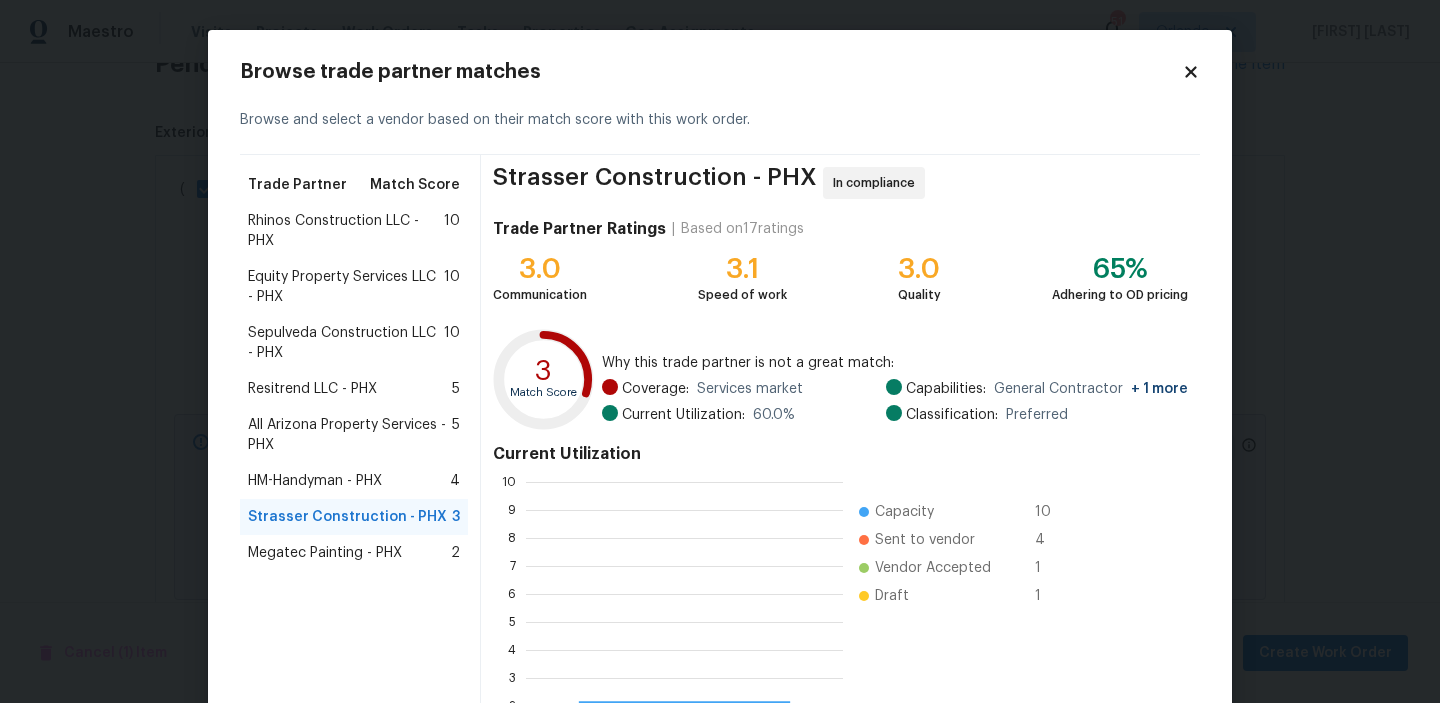 scroll, scrollTop: 2, scrollLeft: 2, axis: both 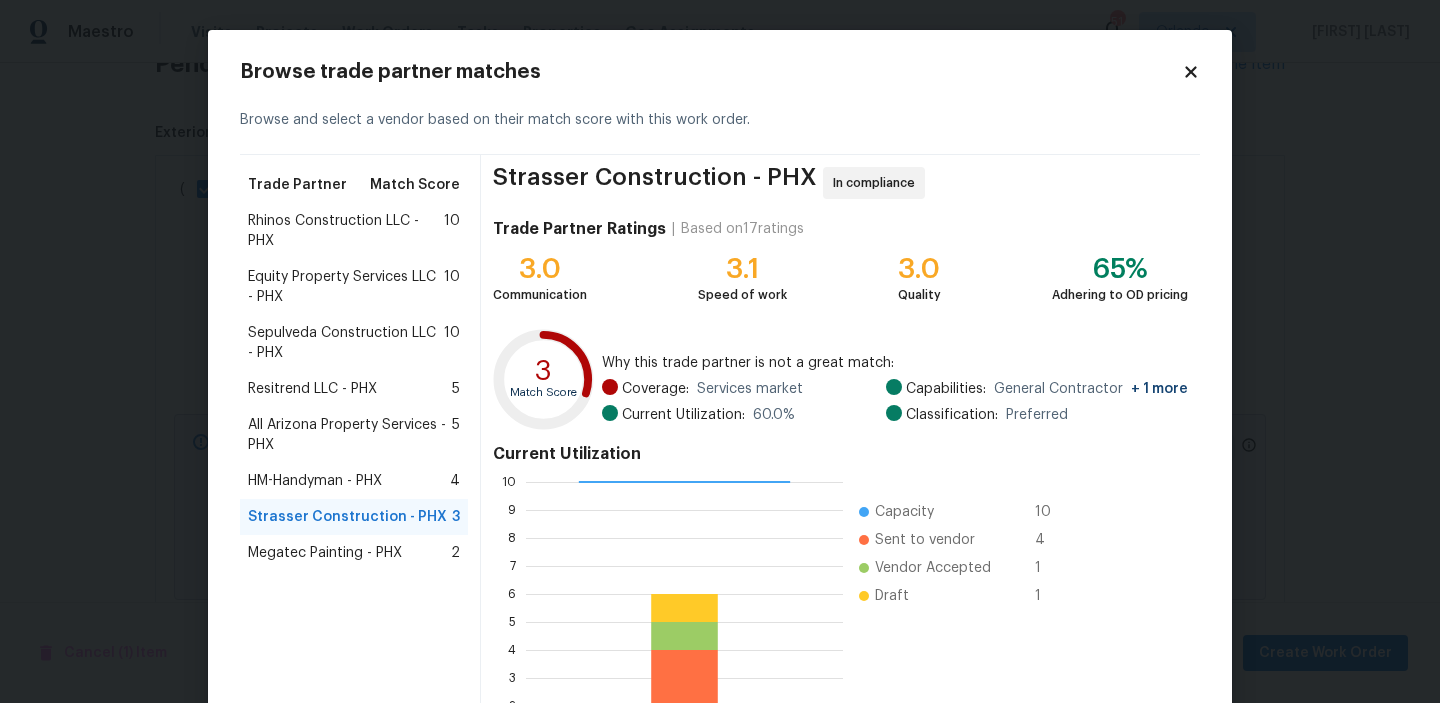 click on "Rhinos Construction LLC - PHX 10" at bounding box center [354, 231] 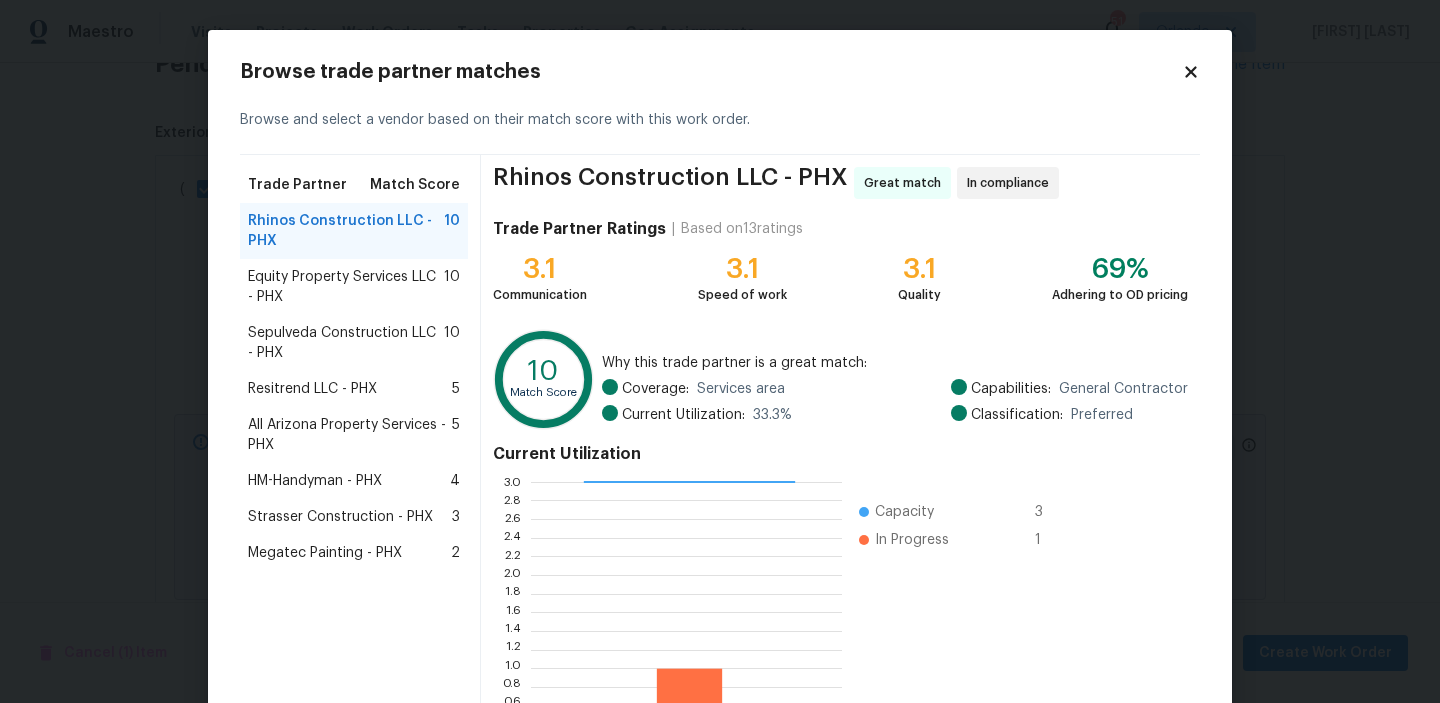 click on "Megatec Painting - PHX" at bounding box center (325, 553) 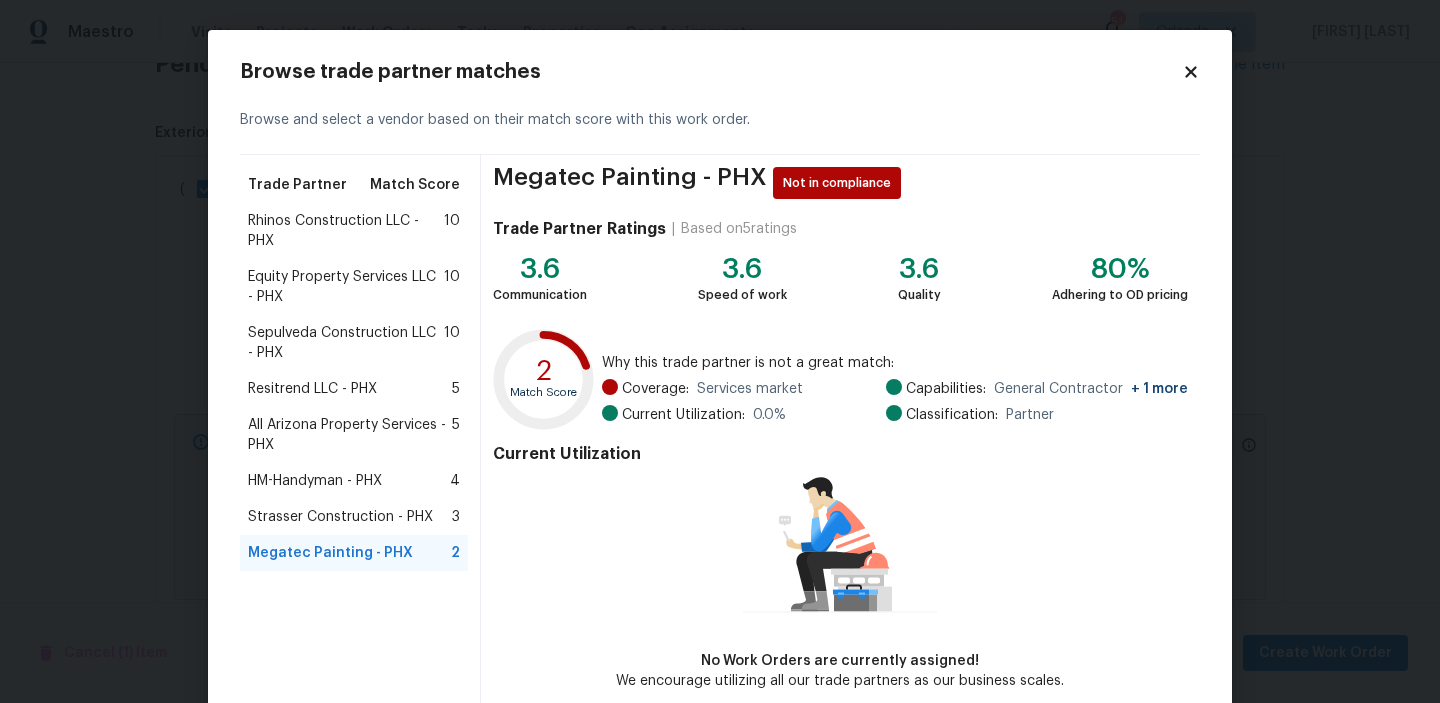 click on "Rhinos Construction LLC - PHX" at bounding box center (346, 231) 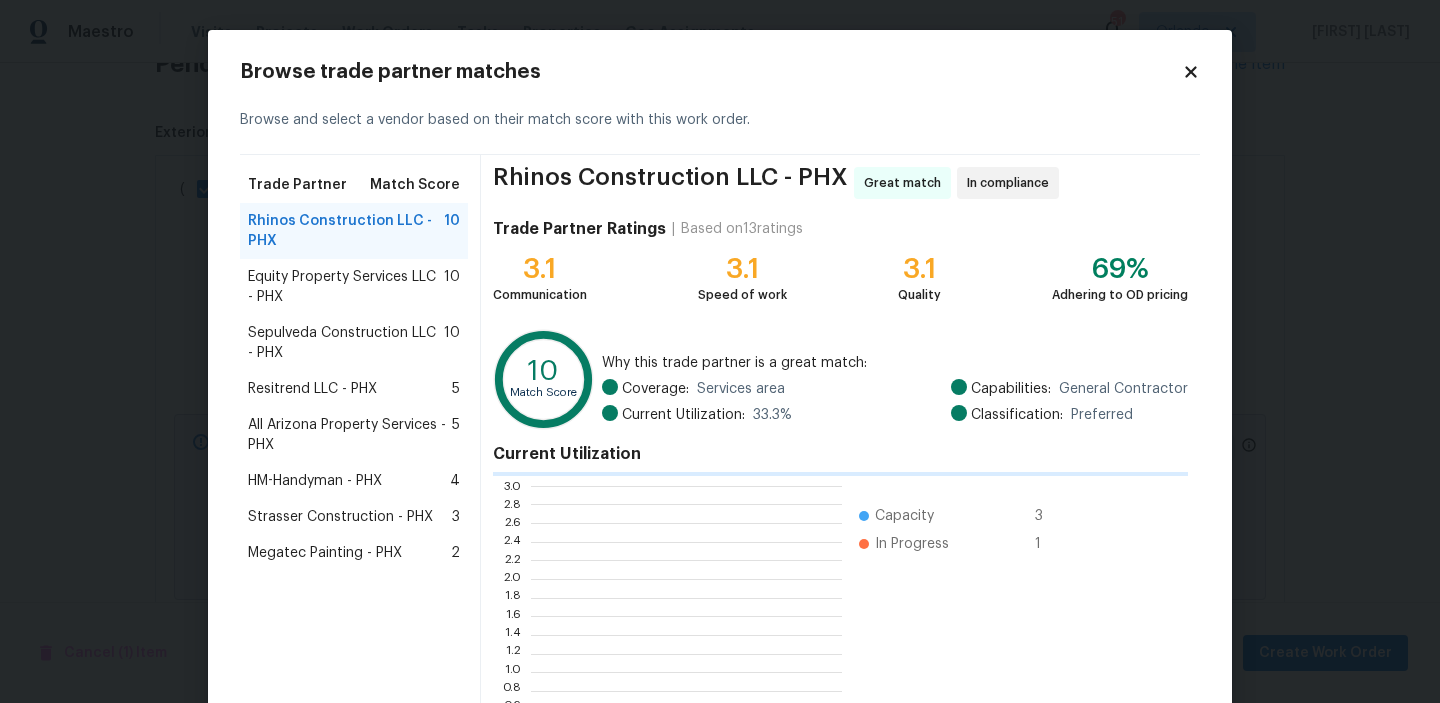 scroll, scrollTop: 2, scrollLeft: 1, axis: both 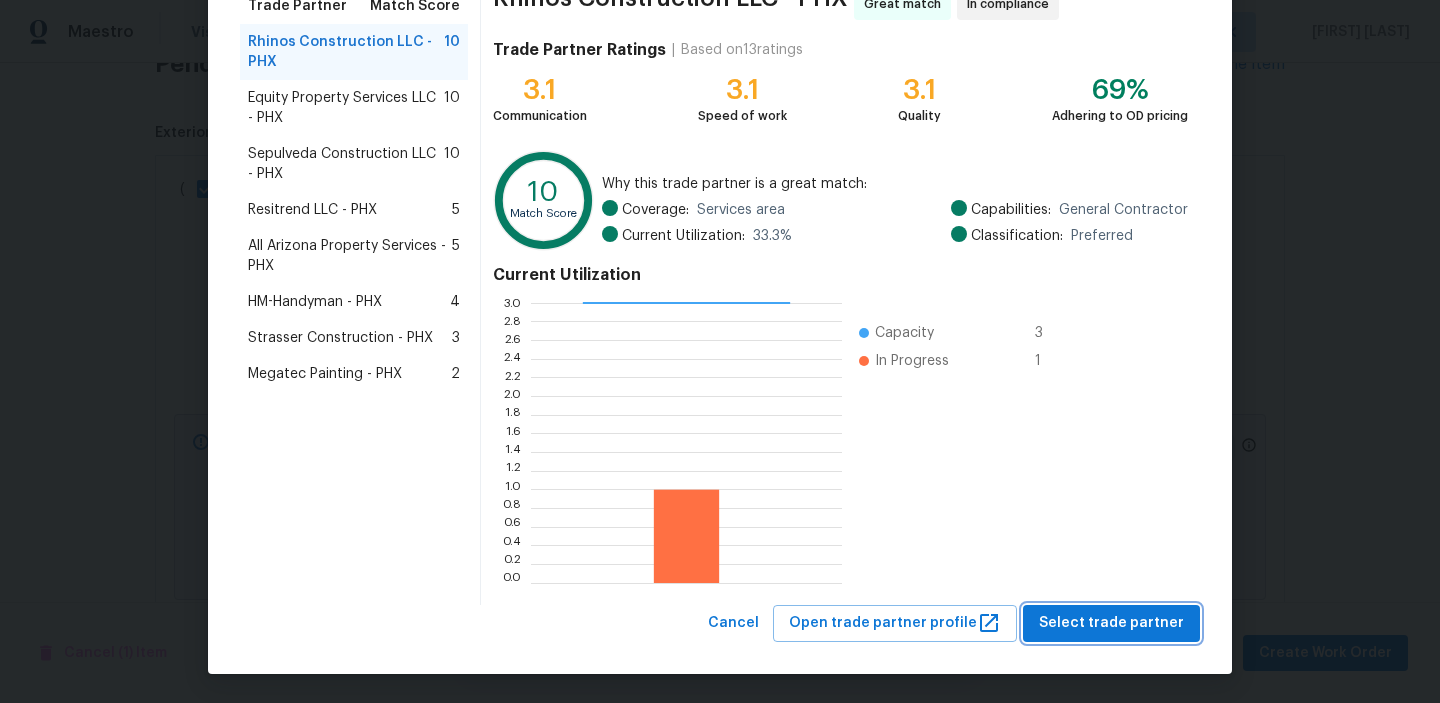 click on "Select trade partner" at bounding box center (1111, 623) 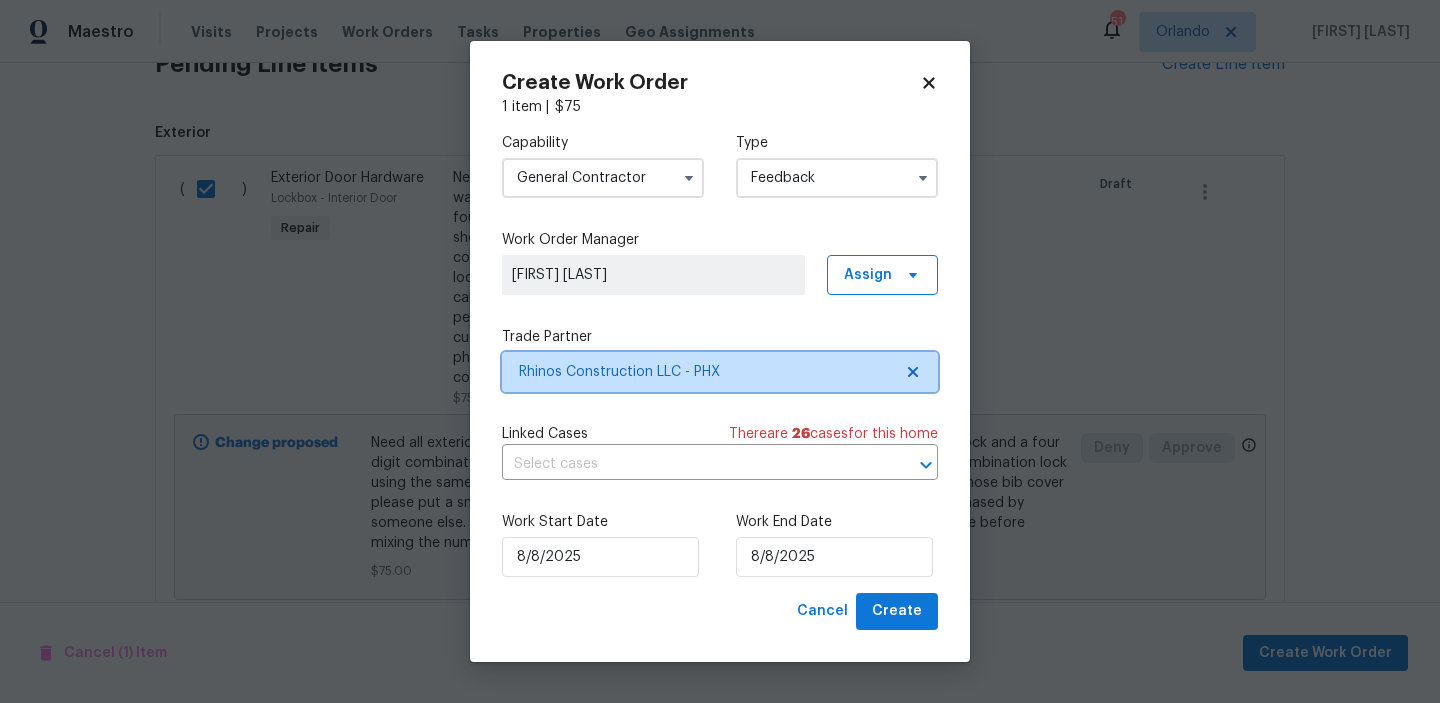 scroll, scrollTop: 0, scrollLeft: 0, axis: both 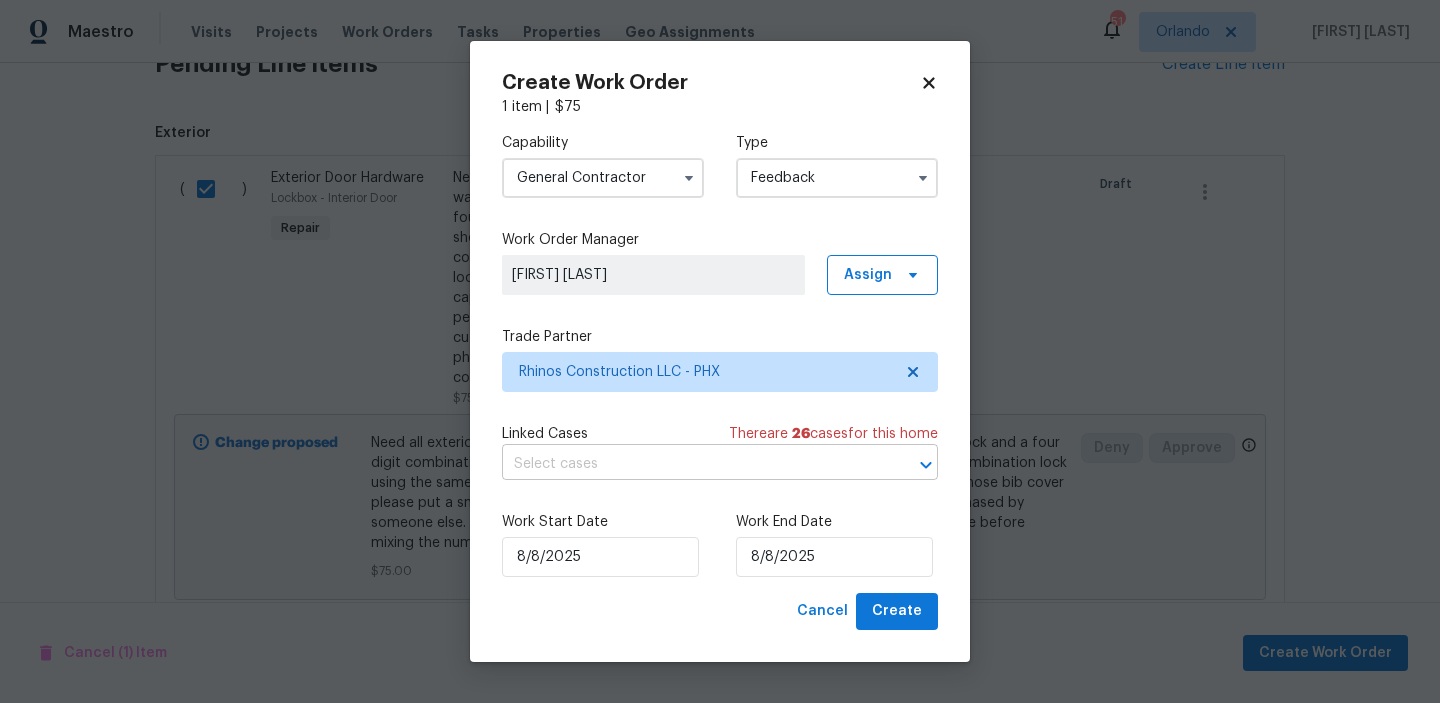 click at bounding box center [692, 464] 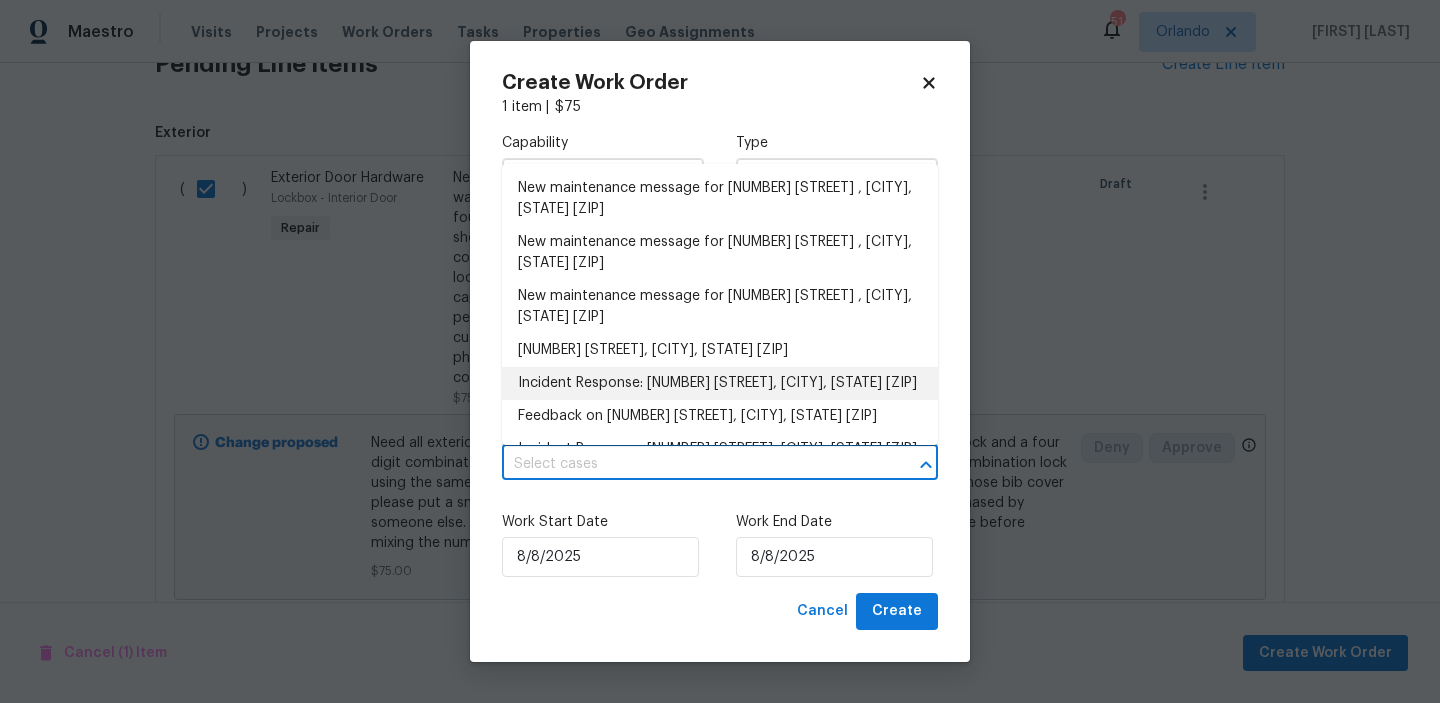 scroll, scrollTop: 41, scrollLeft: 0, axis: vertical 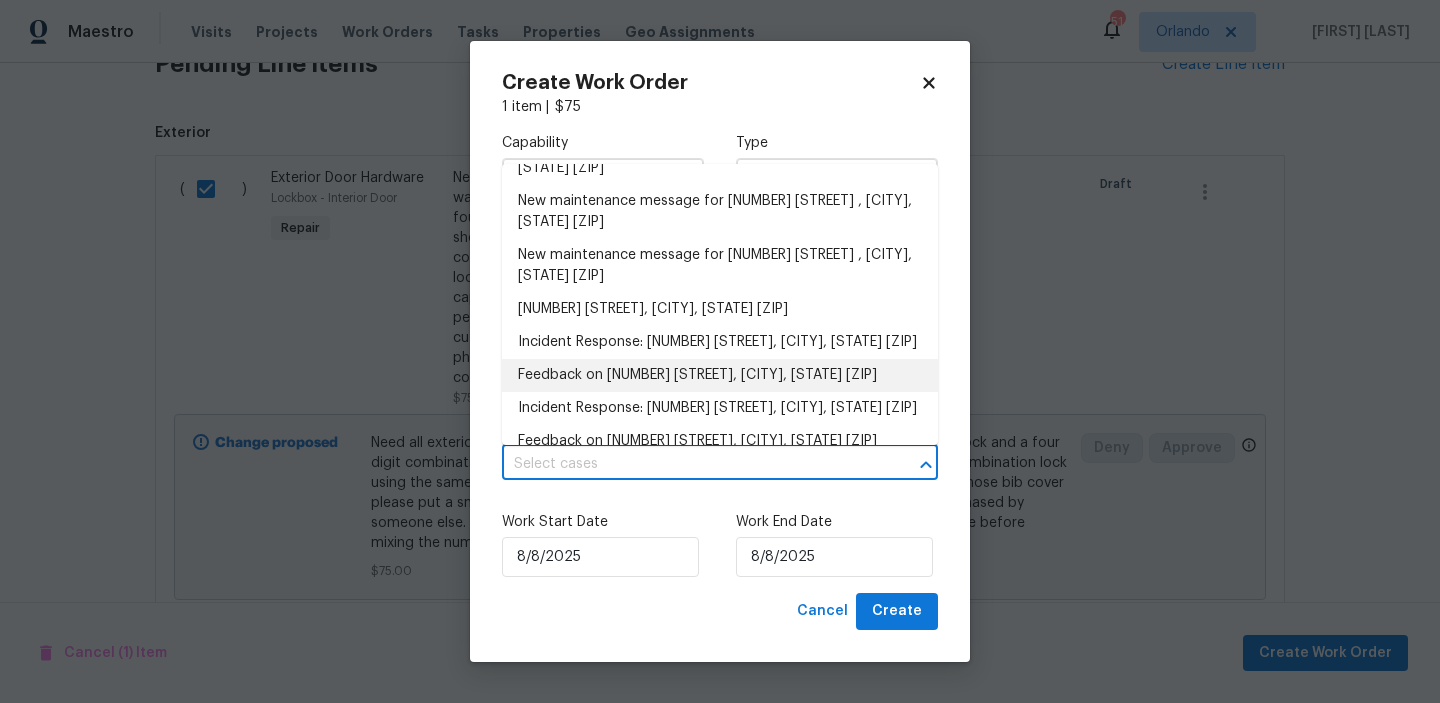 click on "Feedback on [NUMBER] [STREET], [CITY], [STATE] [ZIP]" at bounding box center (720, 375) 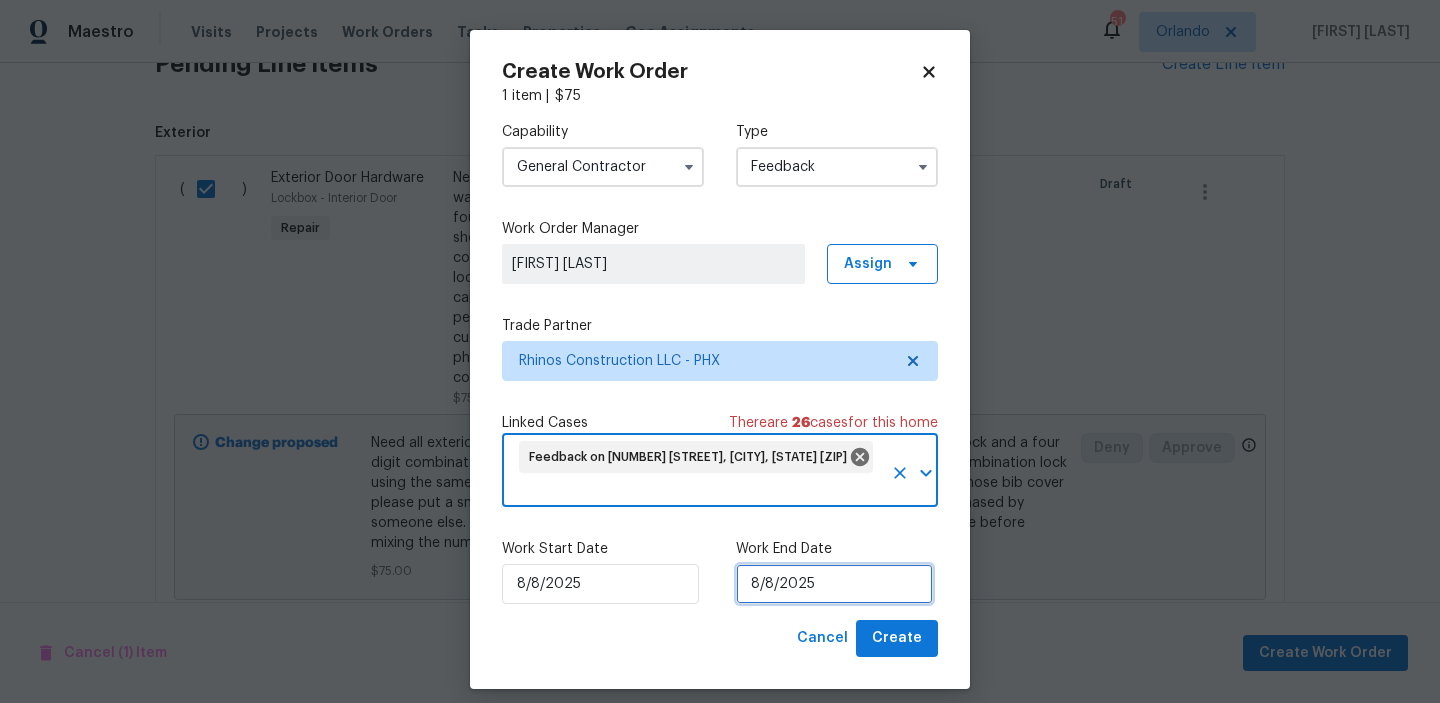click on "8/8/2025" at bounding box center (834, 584) 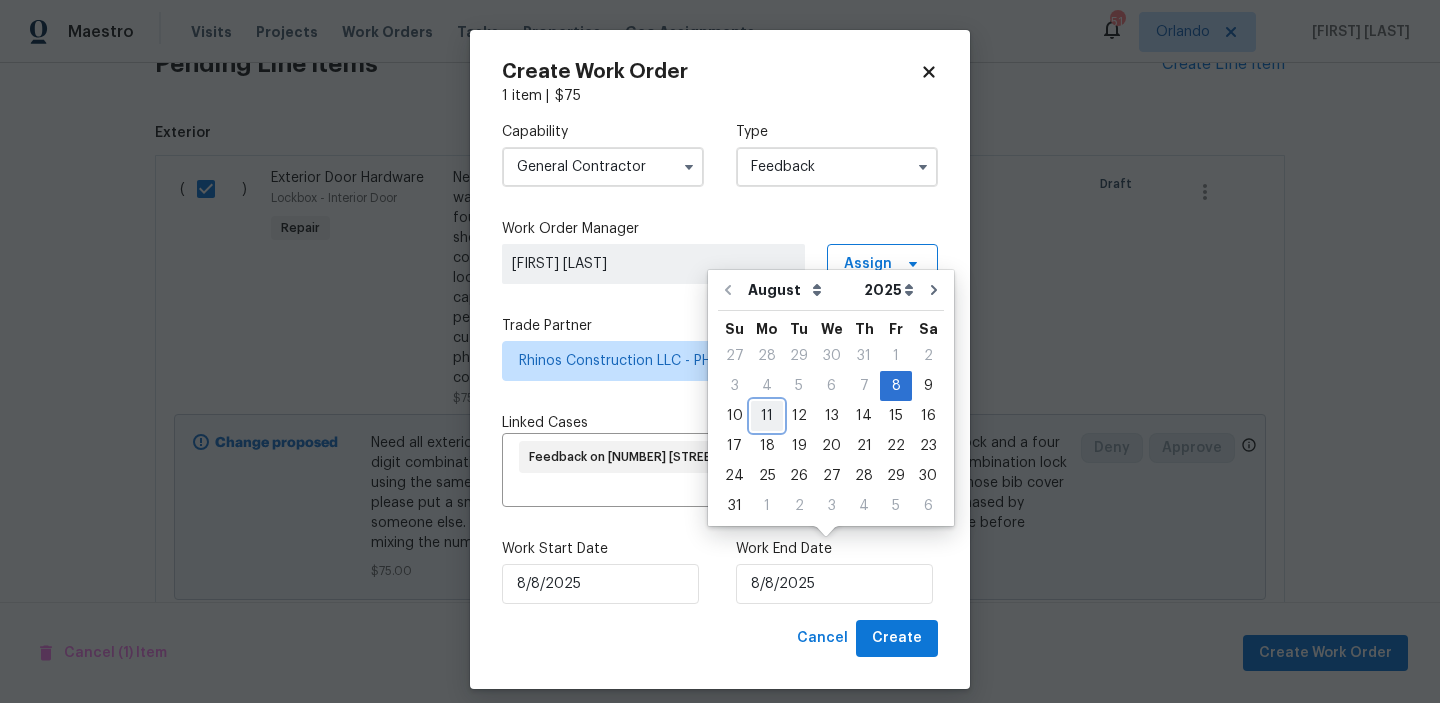 click on "11" at bounding box center [767, 416] 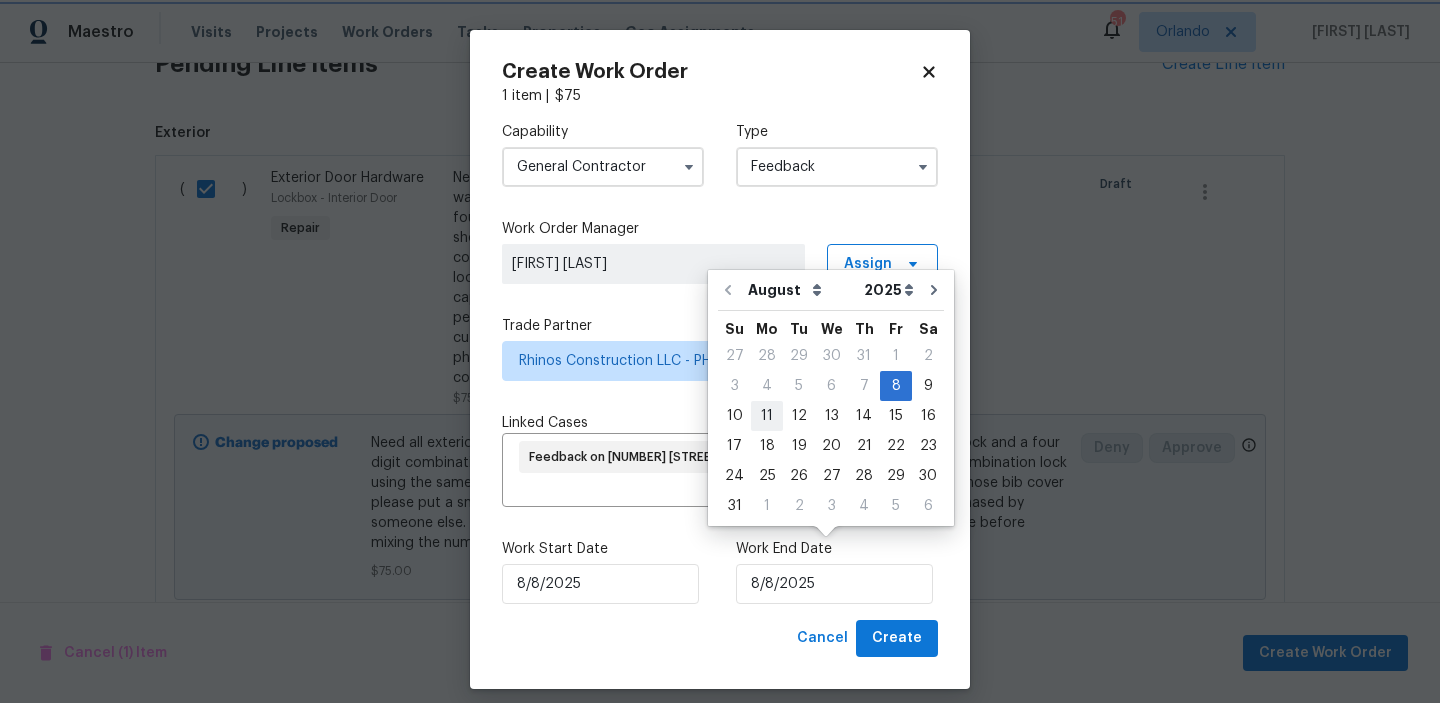 type on "8/11/2025" 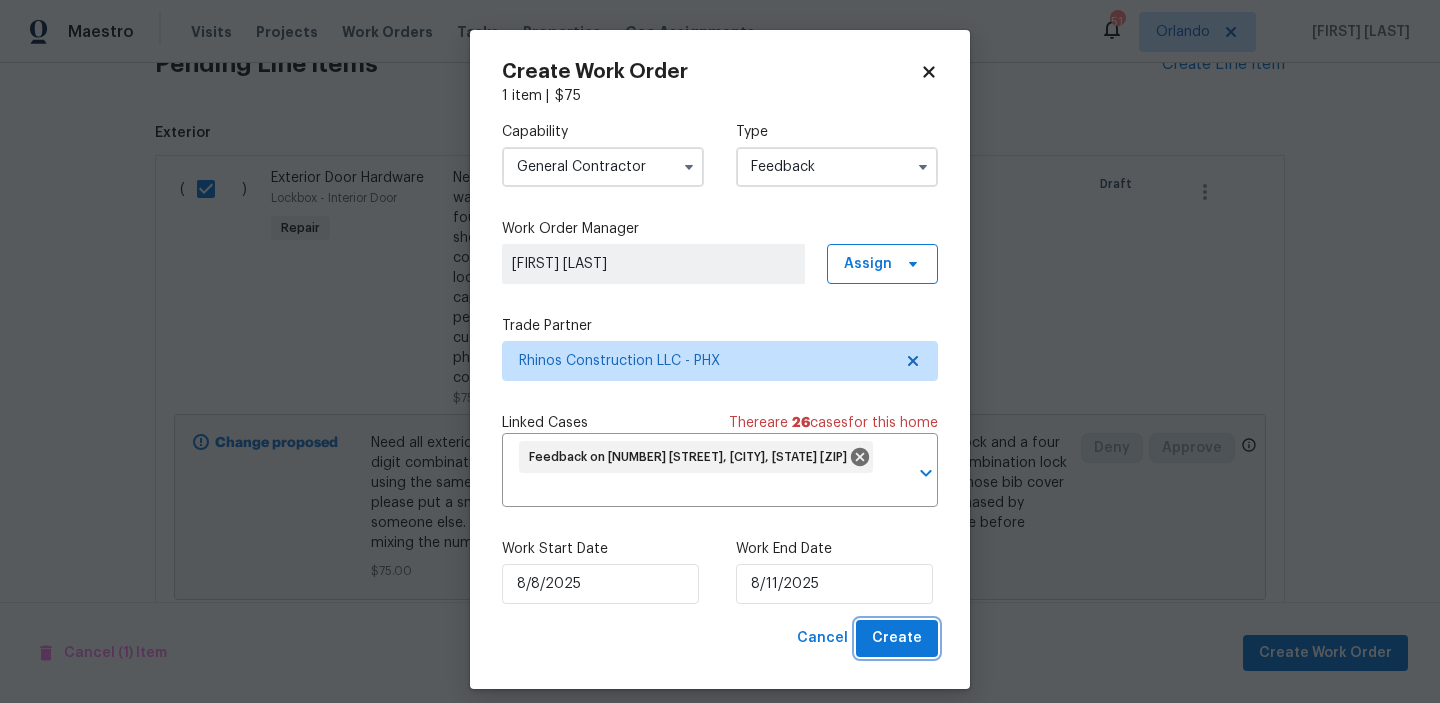 click on "Create" at bounding box center (897, 638) 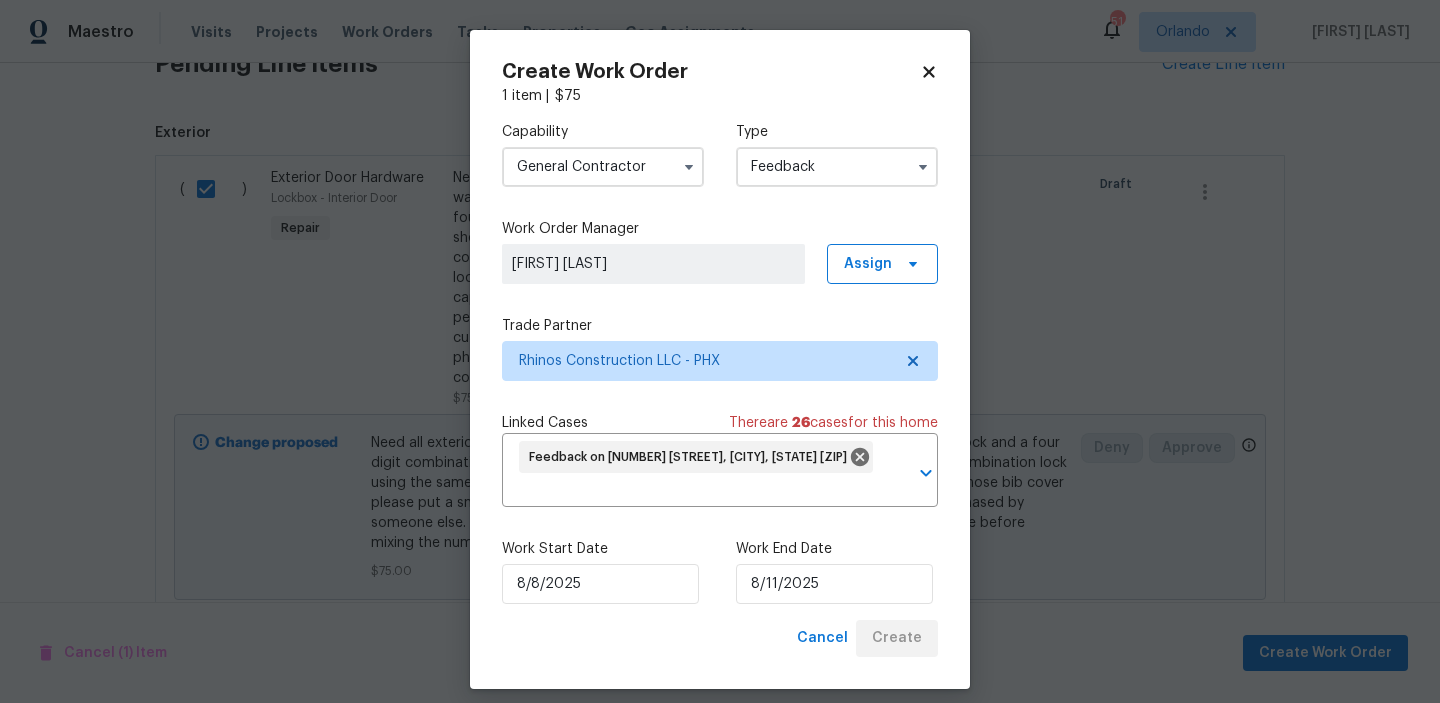 checkbox on "false" 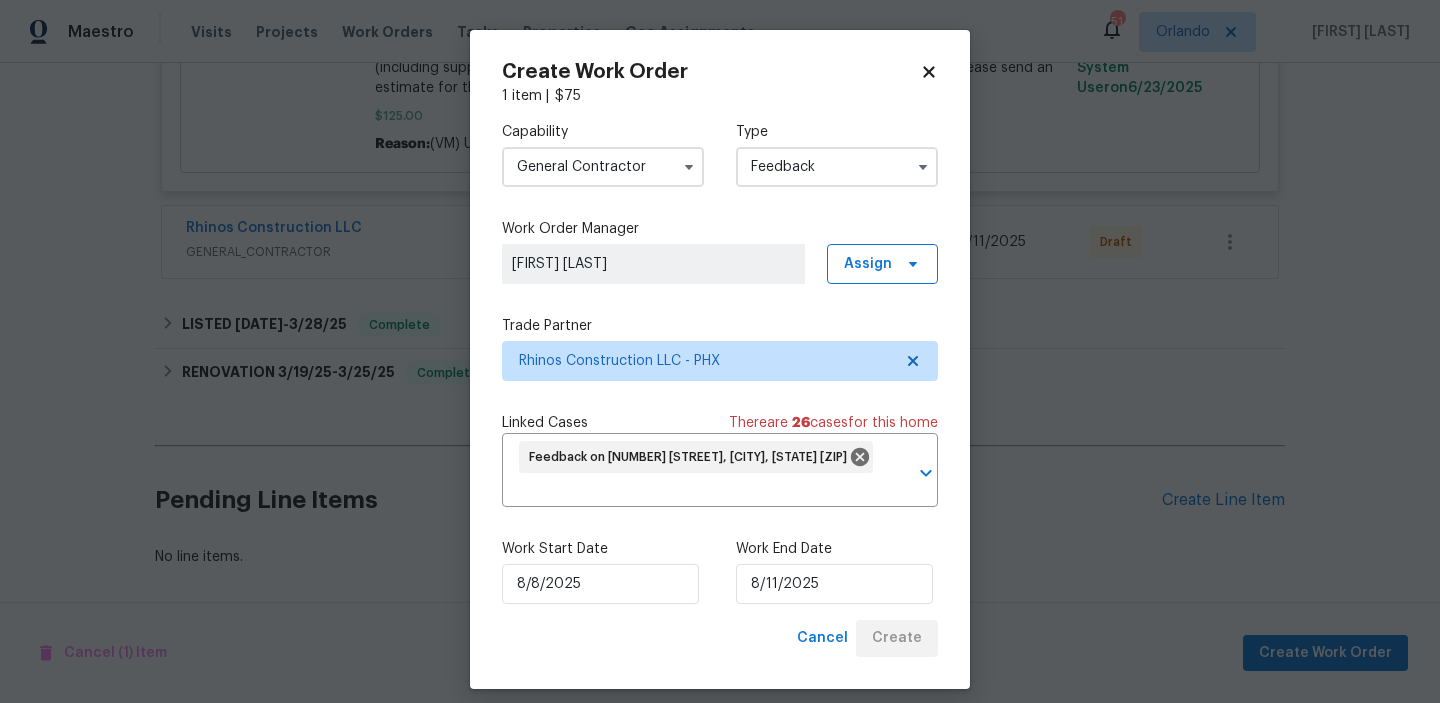 scroll, scrollTop: 1396, scrollLeft: 0, axis: vertical 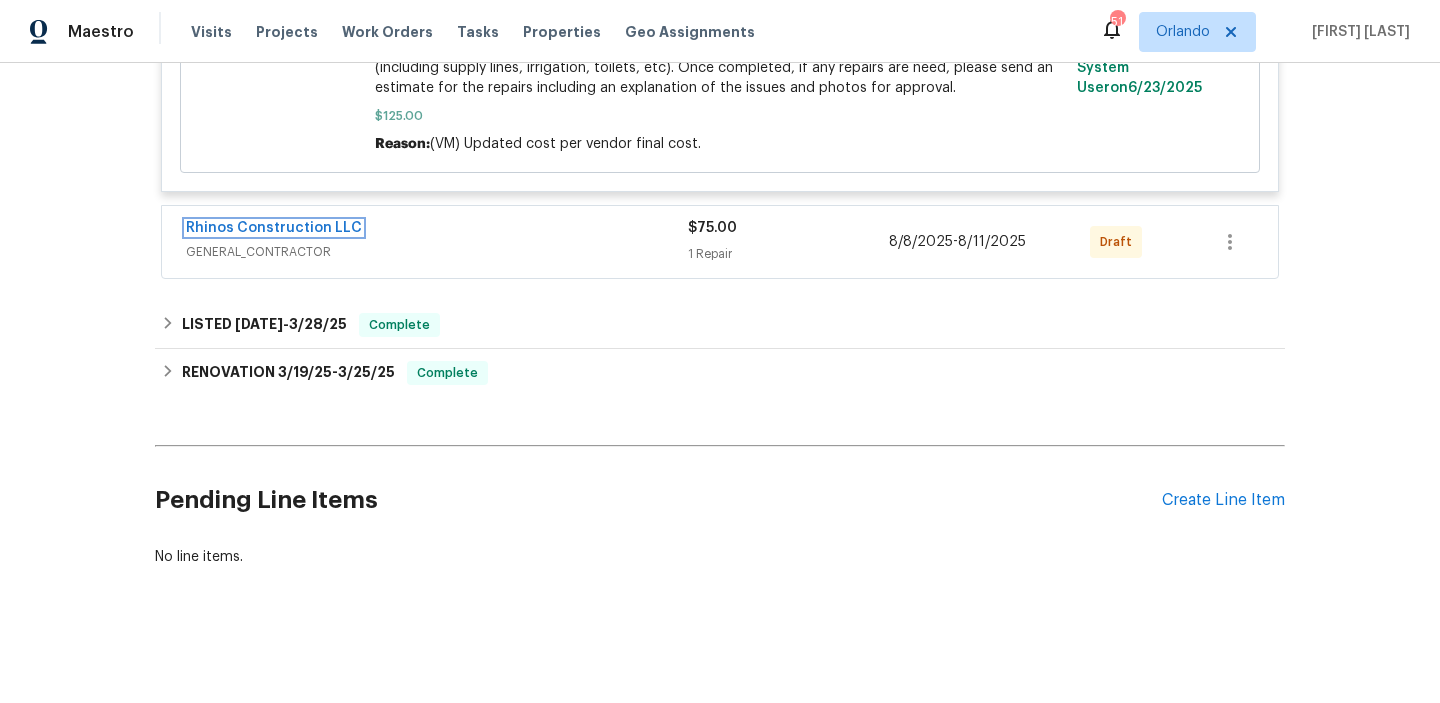 click on "Rhinos Construction LLC" at bounding box center [274, 228] 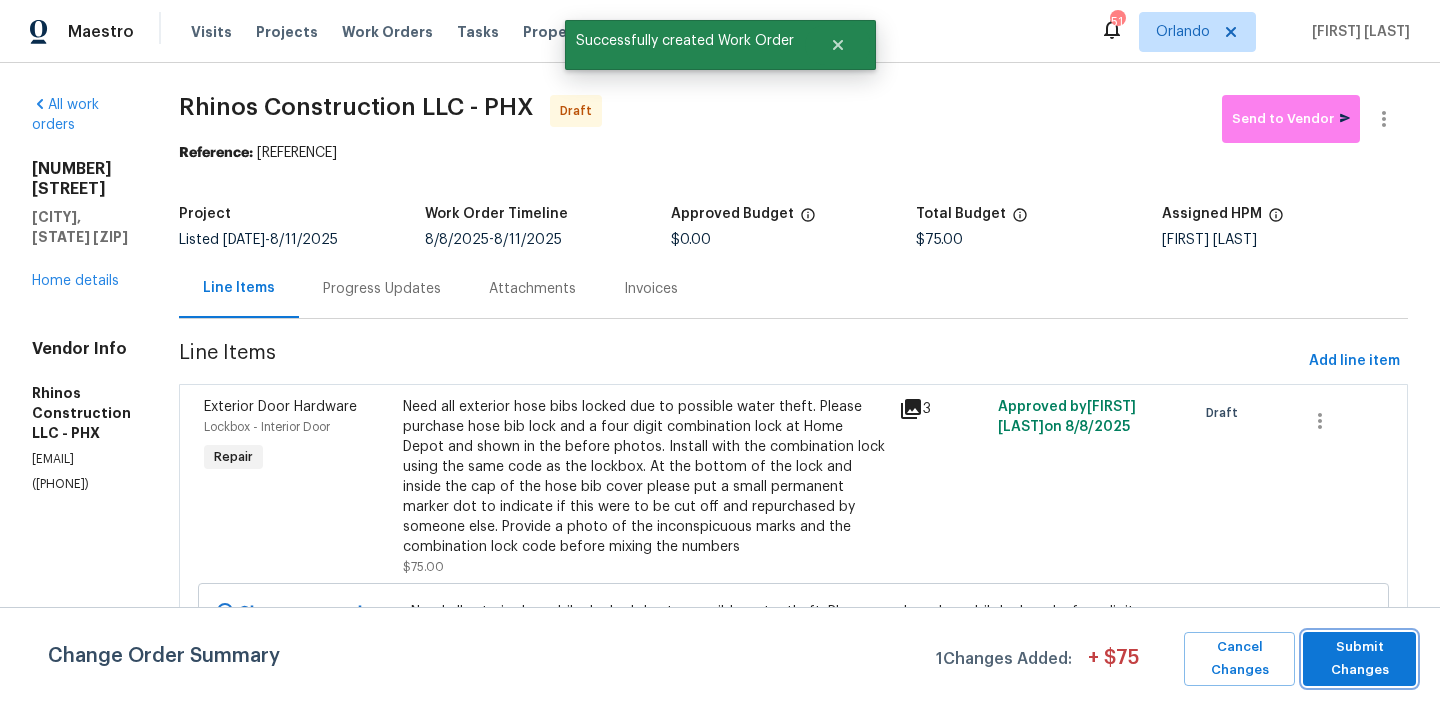 click on "Submit Changes" at bounding box center (1359, 659) 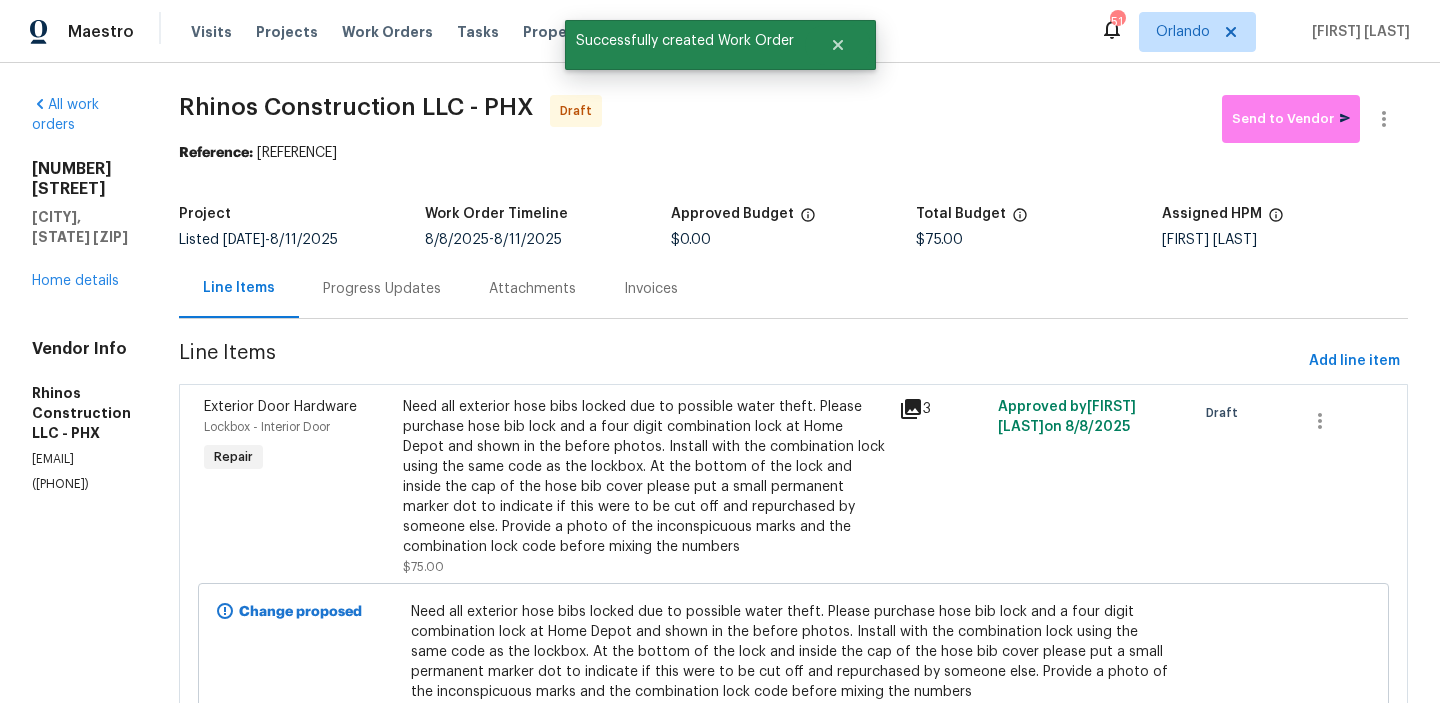 click on "Progress Updates" at bounding box center [382, 288] 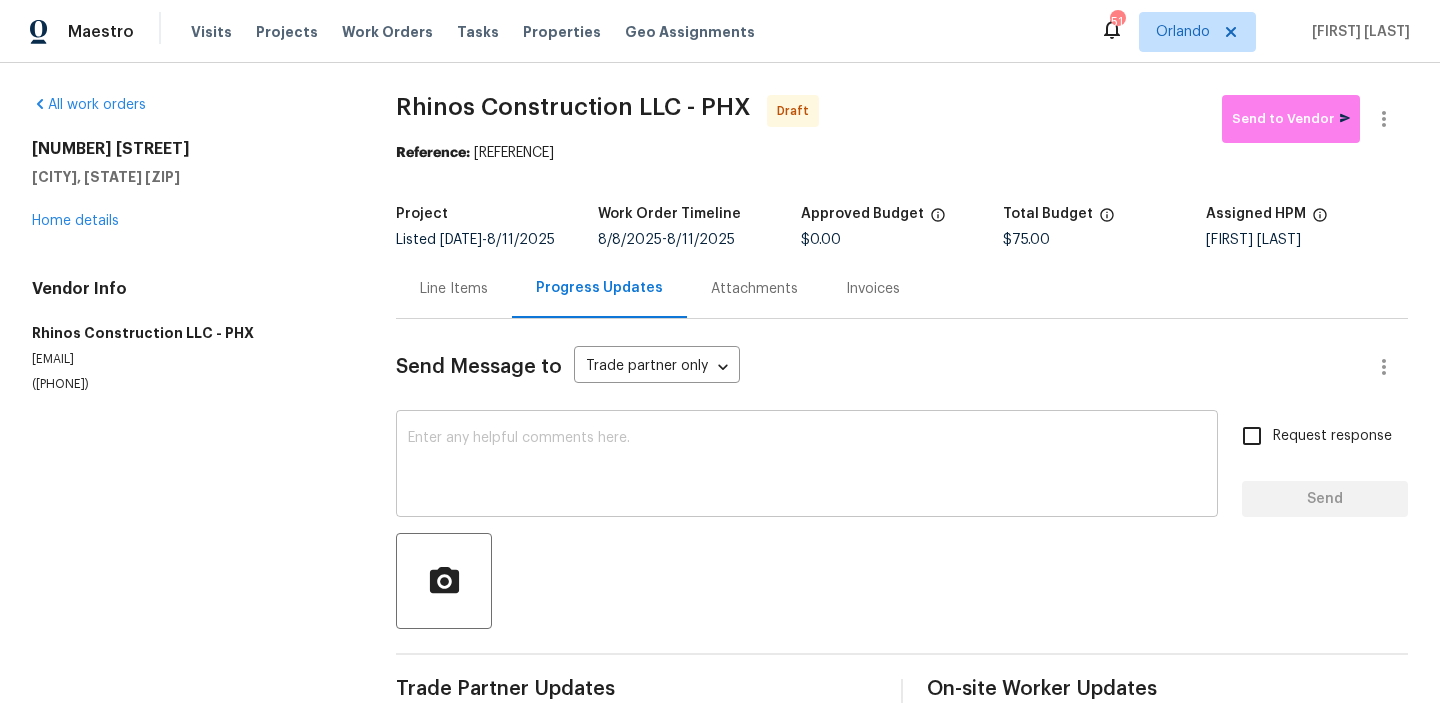 click at bounding box center (807, 466) 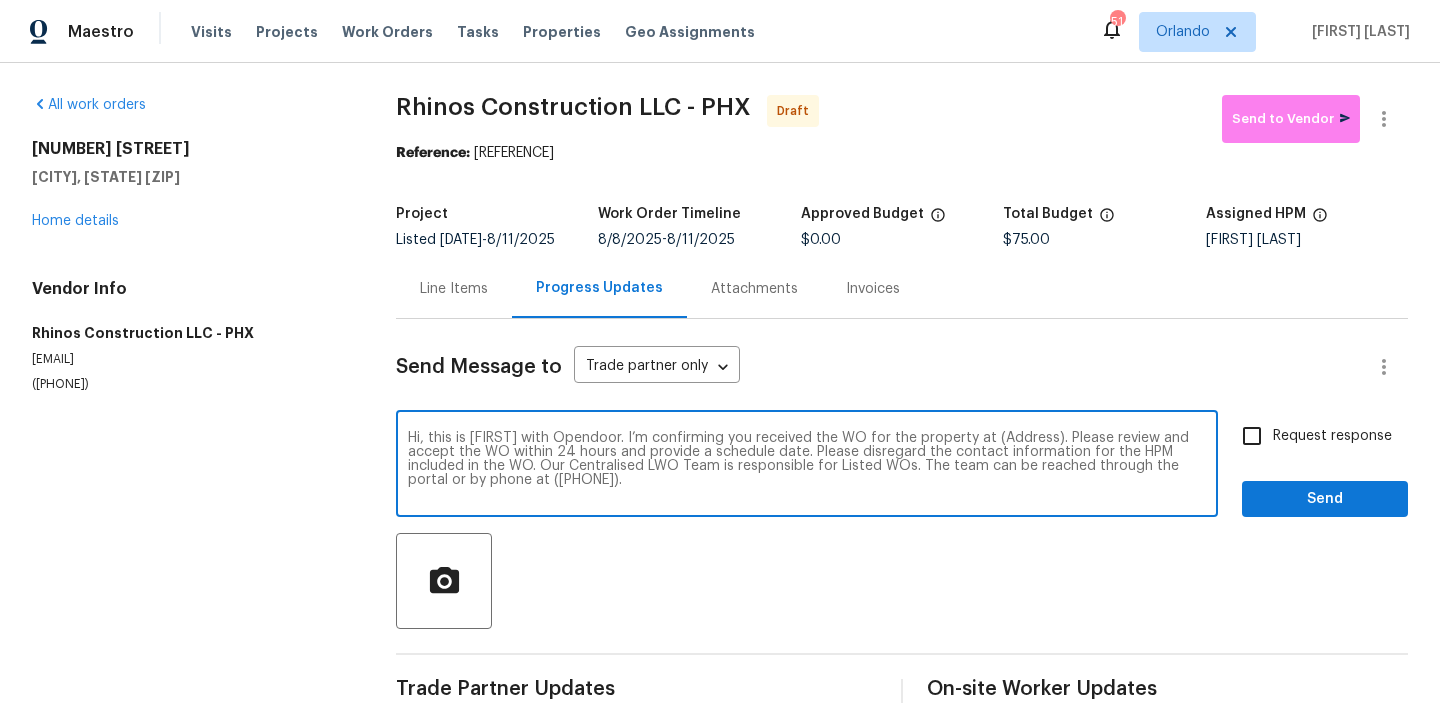 click on "Hi, this is [FIRST] with Opendoor. I’m confirming you received the WO for the property at (Address). Please review and accept the WO within 24 hours and provide a schedule date. Please disregard the contact information for the HPM included in the WO. Our Centralised LWO Team is responsible for Listed WOs. The team can be reached through the portal or by phone at ([PHONE])." at bounding box center [807, 466] 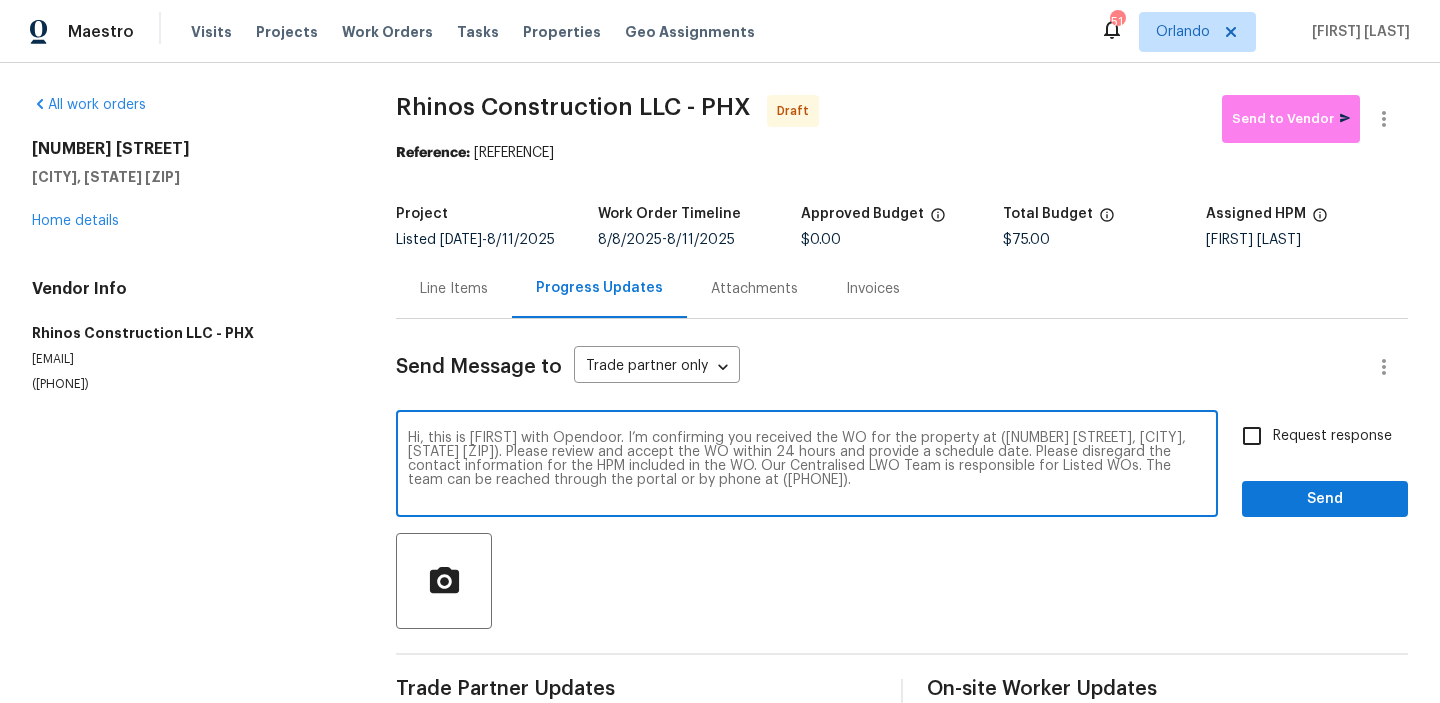 type on "Hi, this is [FIRST] with Opendoor. I’m confirming you received the WO for the property at ([NUMBER] [STREET], [CITY], [STATE] [ZIP]). Please review and accept the WO within 24 hours and provide a schedule date. Please disregard the contact information for the HPM included in the WO. Our Centralised LWO Team is responsible for Listed WOs. The team can be reached through the portal or by phone at ([PHONE])." 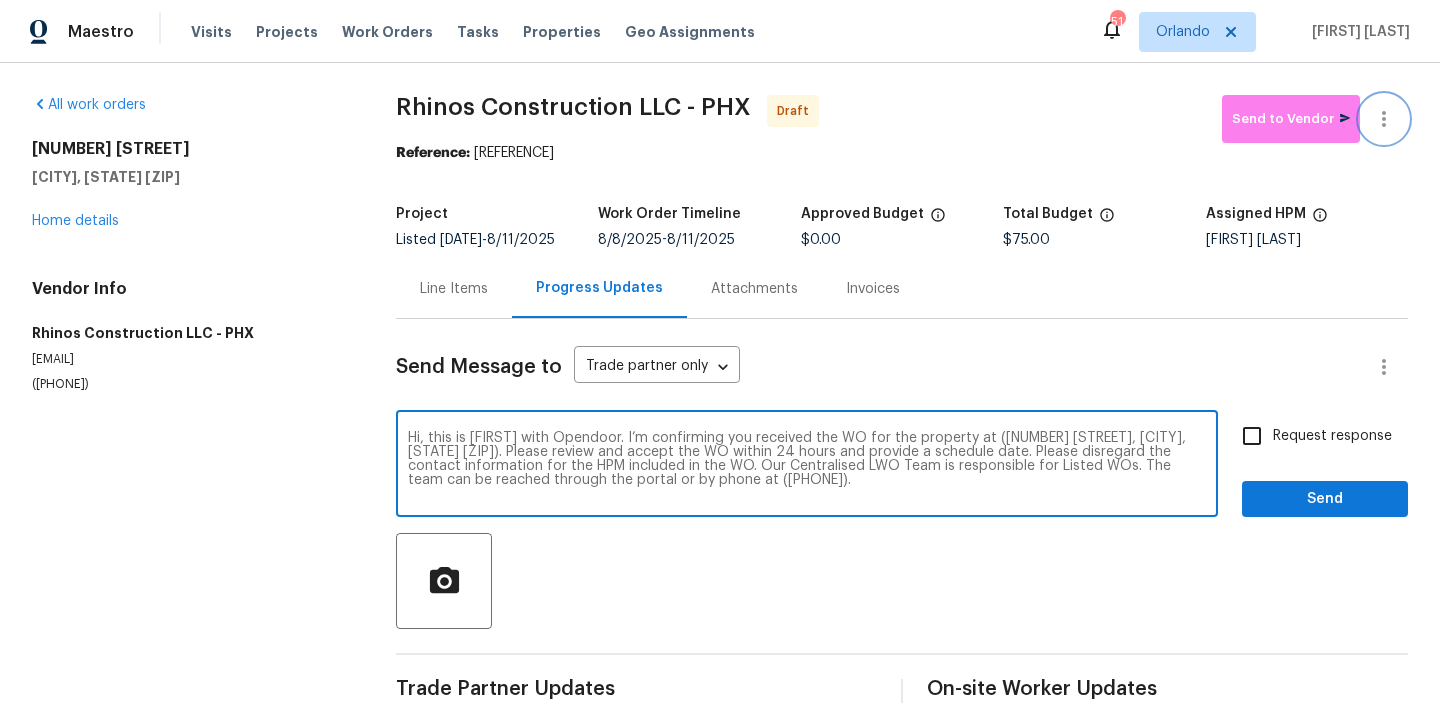 click at bounding box center (1384, 119) 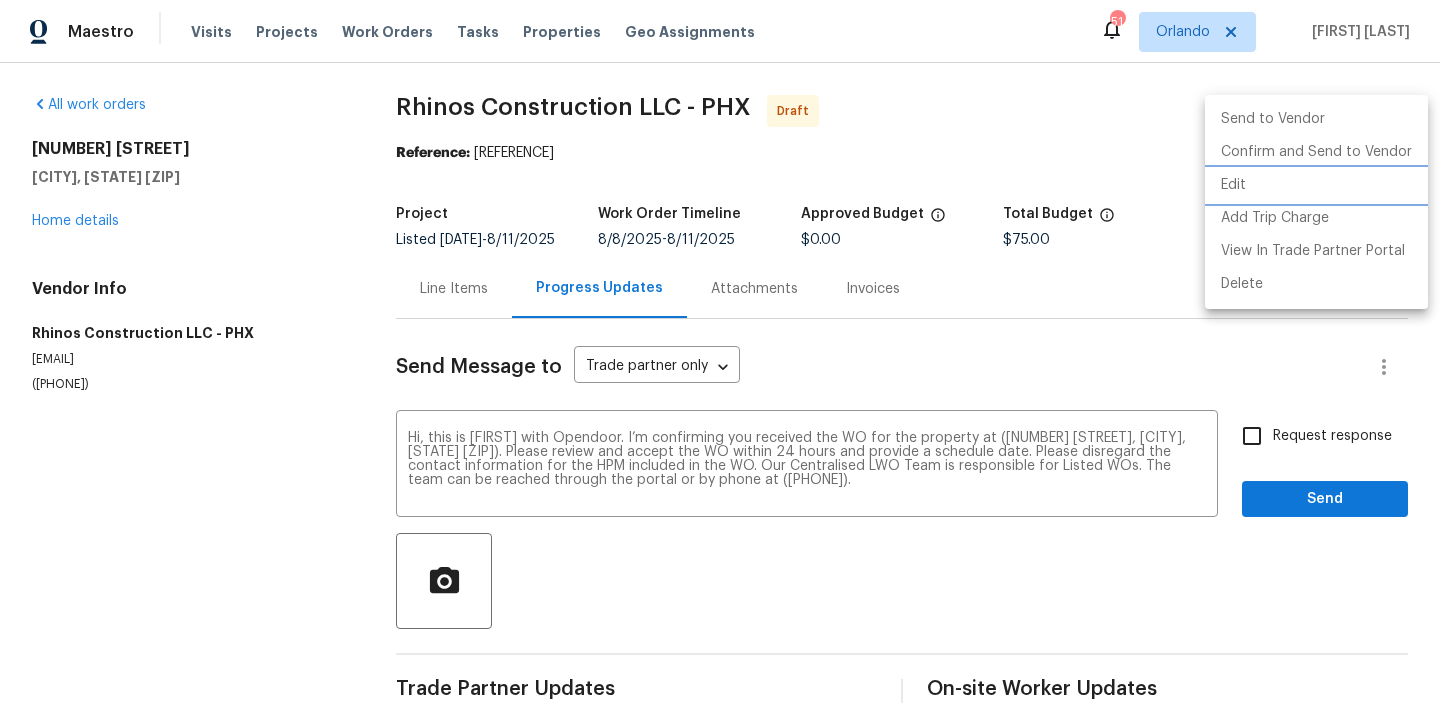 click on "Edit" at bounding box center [1316, 185] 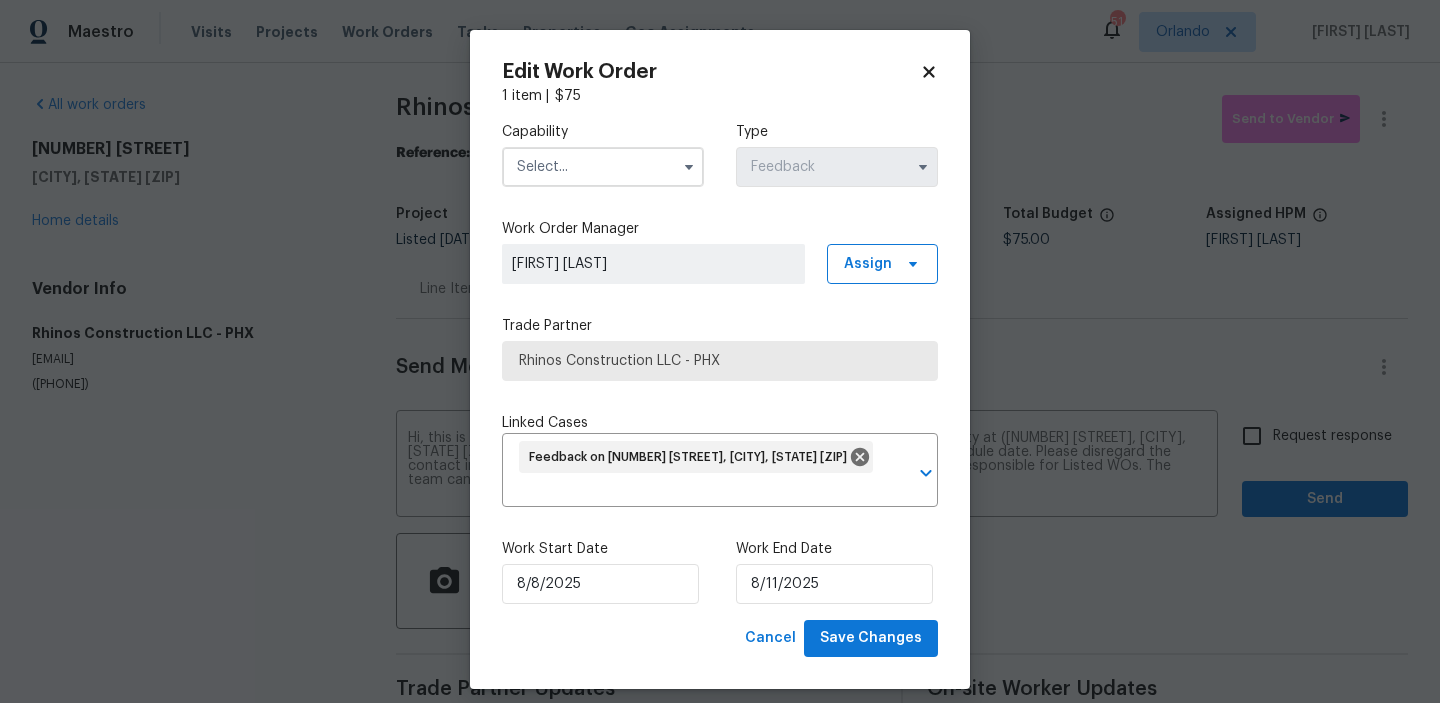 click at bounding box center [603, 167] 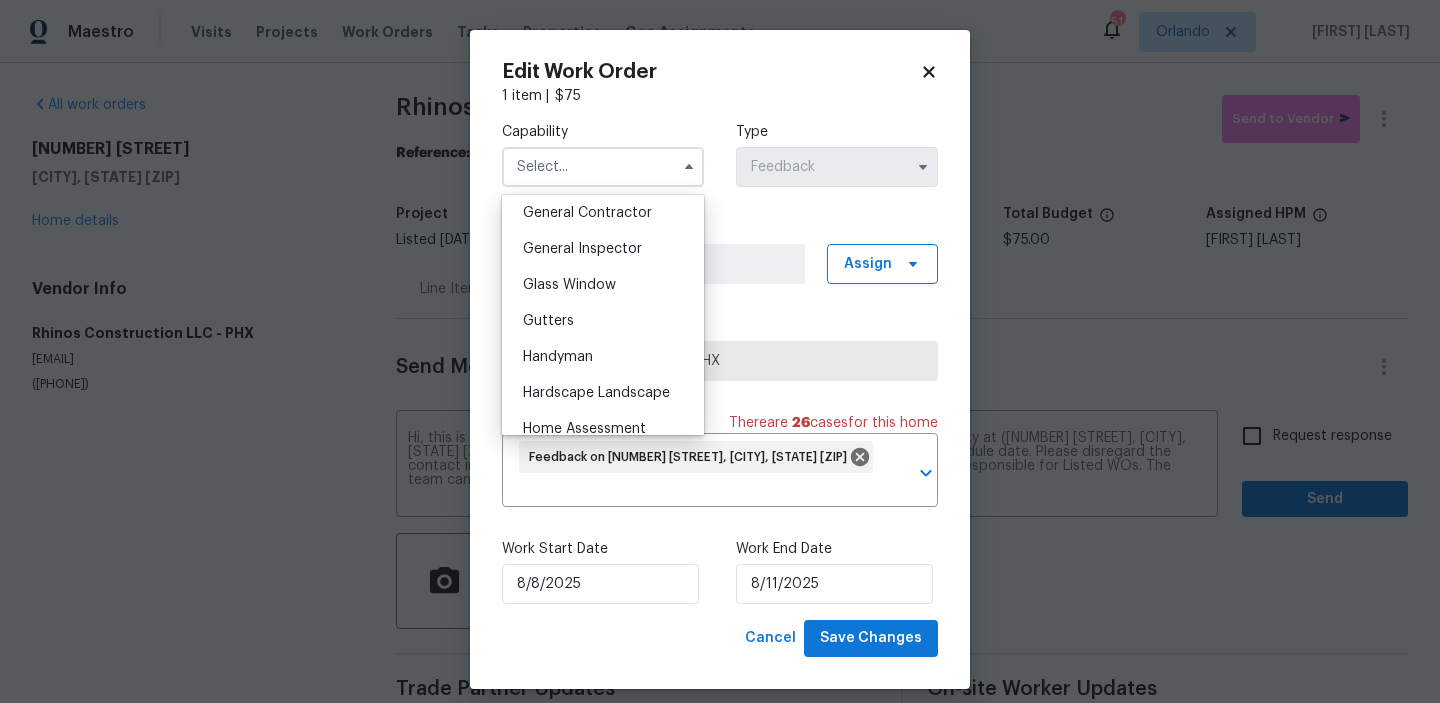 scroll, scrollTop: 971, scrollLeft: 0, axis: vertical 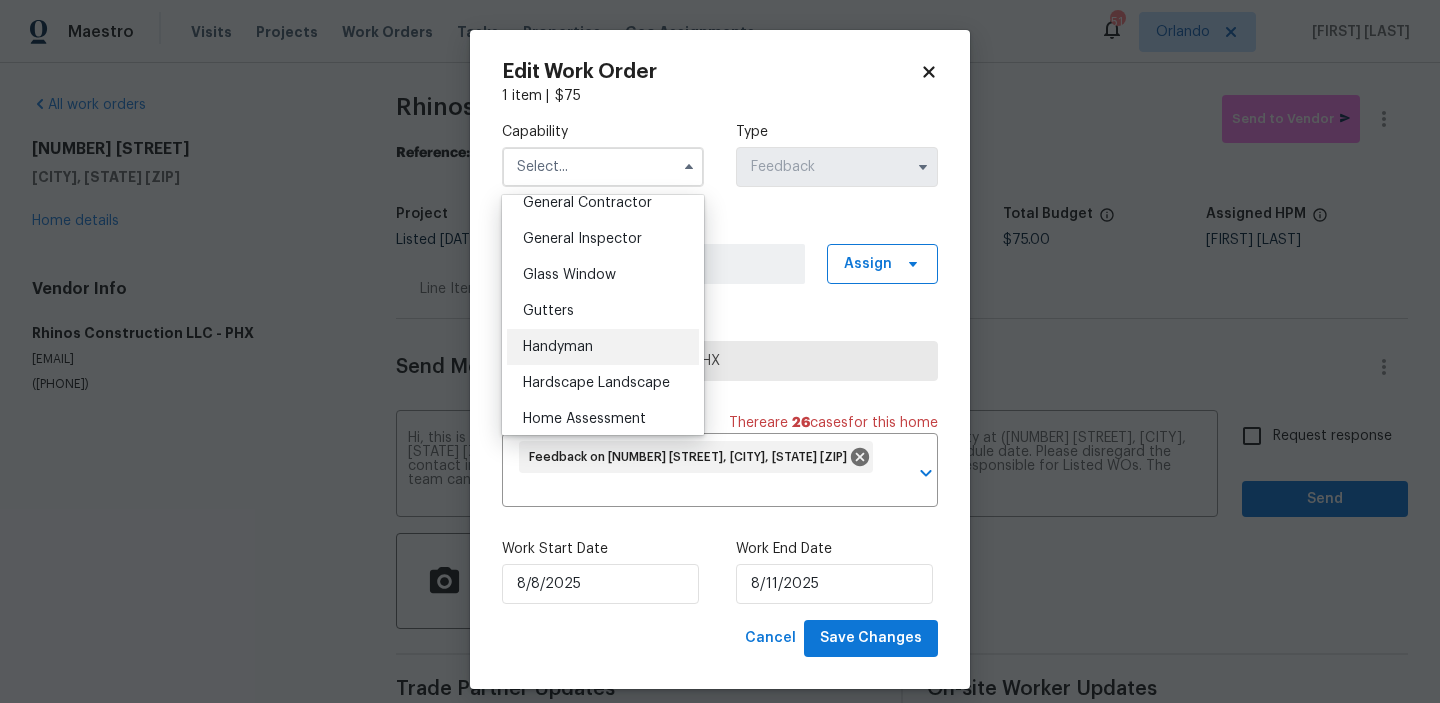 click on "Handyman" at bounding box center [603, 347] 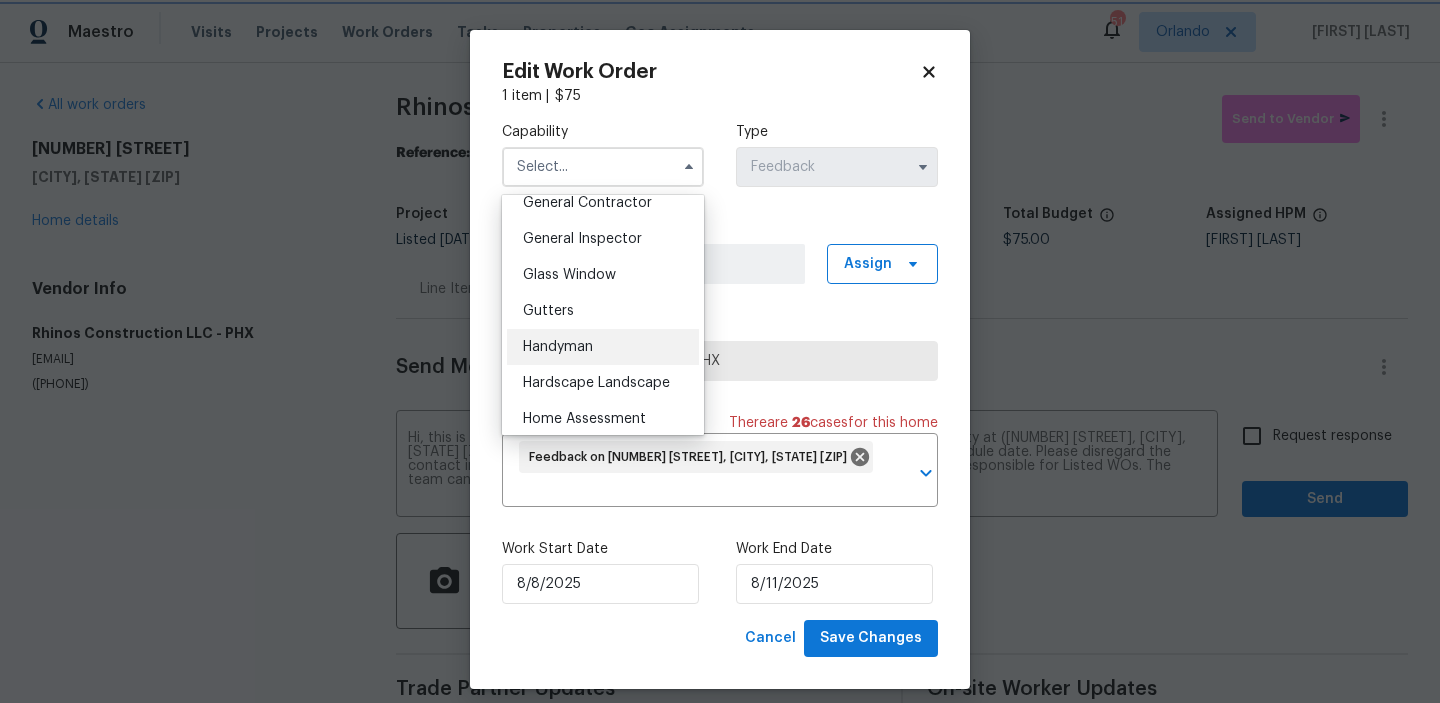 type on "Handyman" 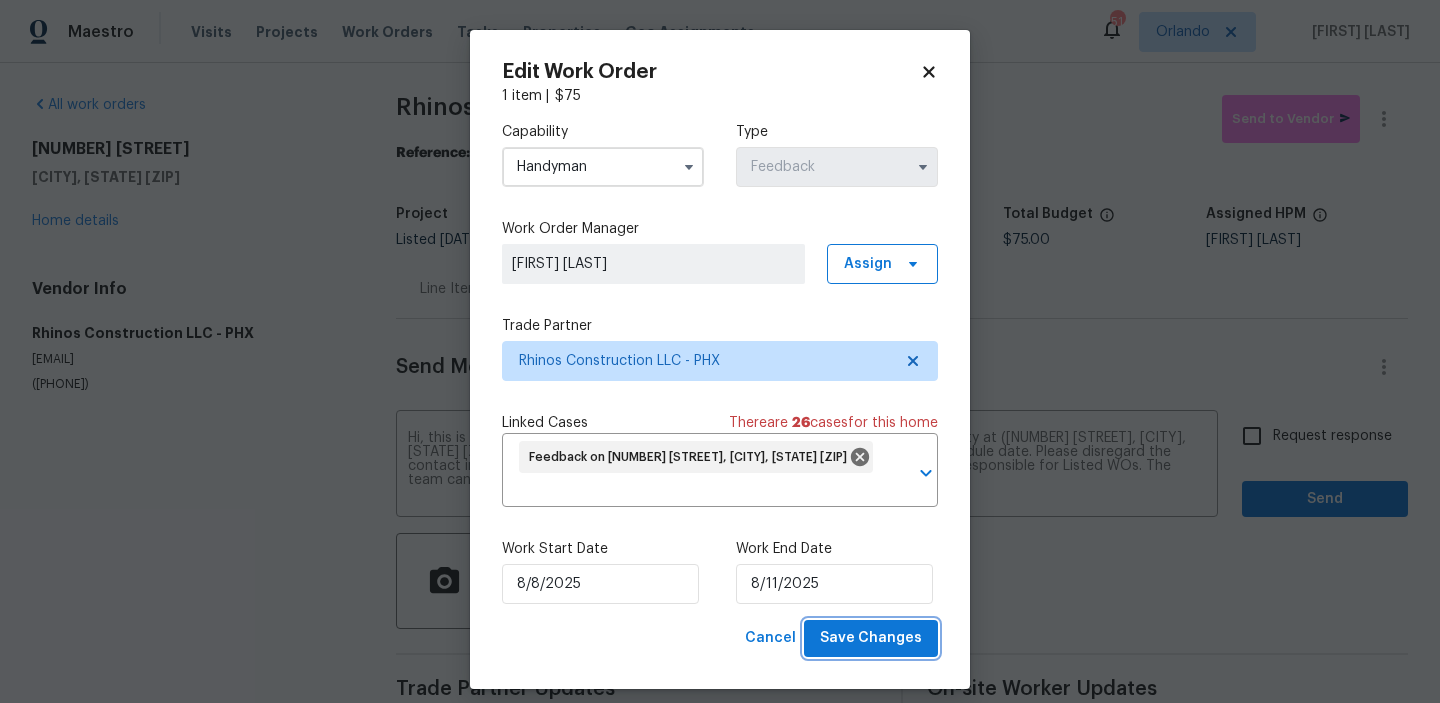 click on "Save Changes" at bounding box center (871, 638) 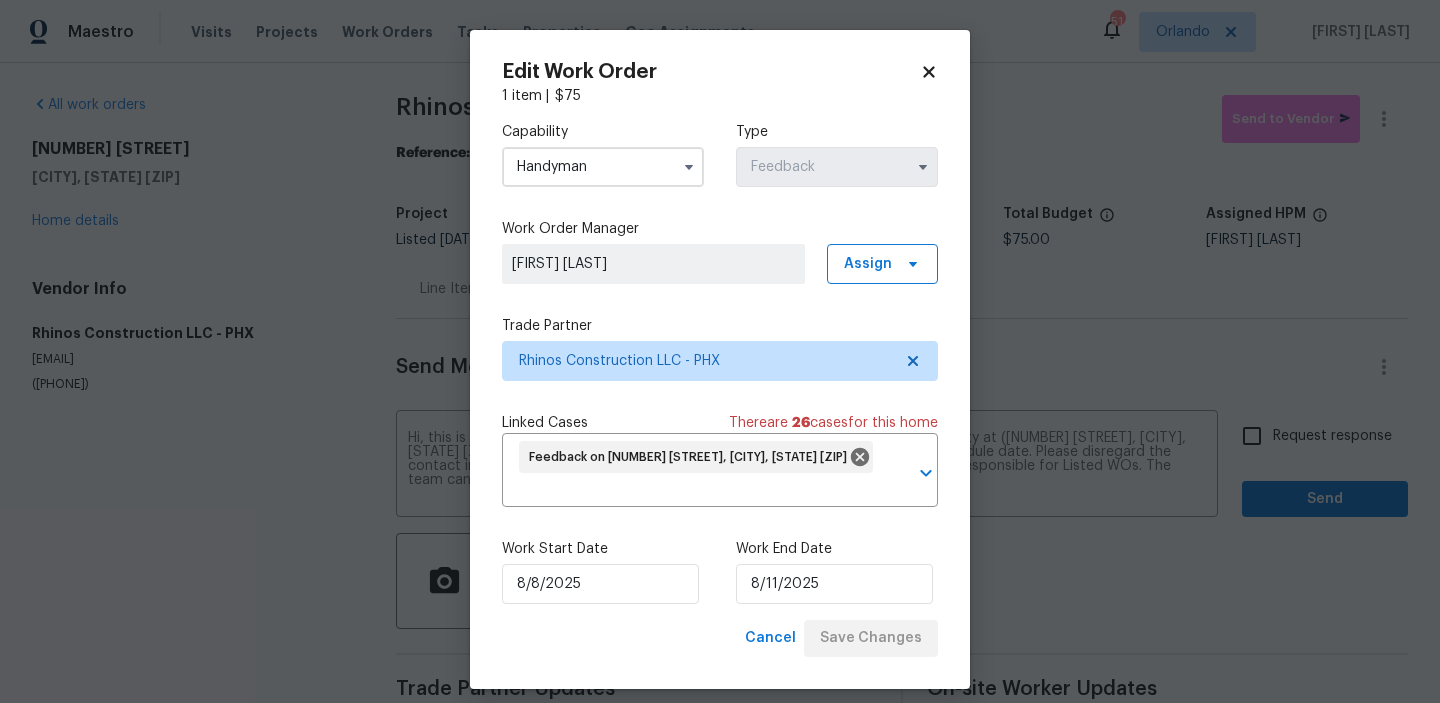 click on "Maestro Visits Projects Work Orders Tasks Properties Geo Assignments 51 Orlando [FIRST] [LAST] All work orders [NUMBER] [STREET] [CITY], [STATE] [ZIP] Home details Vendor Info Rhinos Construction LLC - PHX [EMAIL] ([PHONE]) Rhinos Construction LLC - PHX Draft Send to Vendor Reference: [REFERENCE] Project Listed [DATE] - [DATE] Work Order Timeline [DATE] - [DATE] Approved Budget $0.00 Total Budget $75.00 Assigned HPM [FIRST] [LAST] Line Items Progress Updates Attachments Invoices Send Message to Trade partner only Trade partner only ​ Hi, this is [FIRST] with Opendoor. I’m confirming you received the WO for the property at ([NUMBER] [STREET], [CITY], [STATE] [ZIP]). Please review and accept the WO within 24 hours and provide a schedule date. Please disregard the contact information for the HPM included in the WO. Our Centralised LWO Team is responsible for Listed WOs. The team can be reached through the portal or by phone at ([PHONE]).
x ​ Request response $" at bounding box center [720, 351] 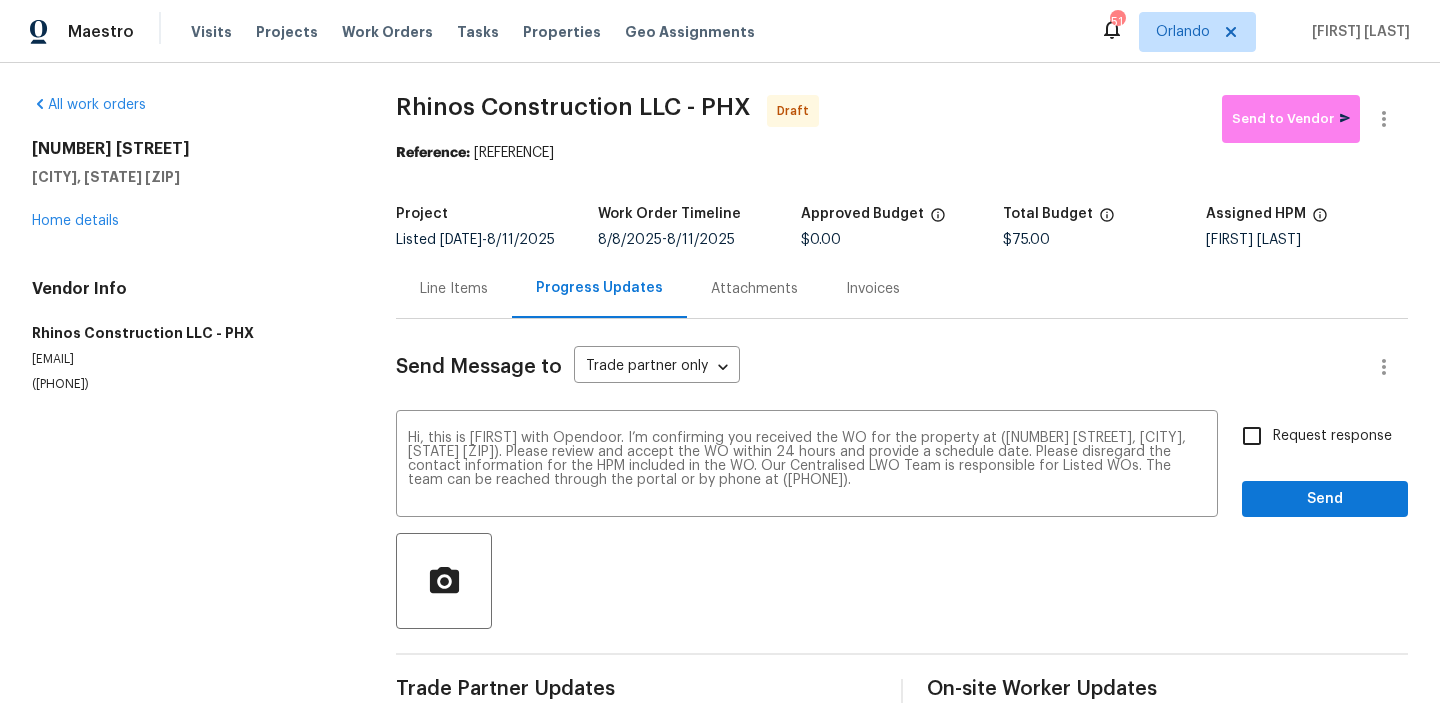 click on "Request response" at bounding box center (1252, 436) 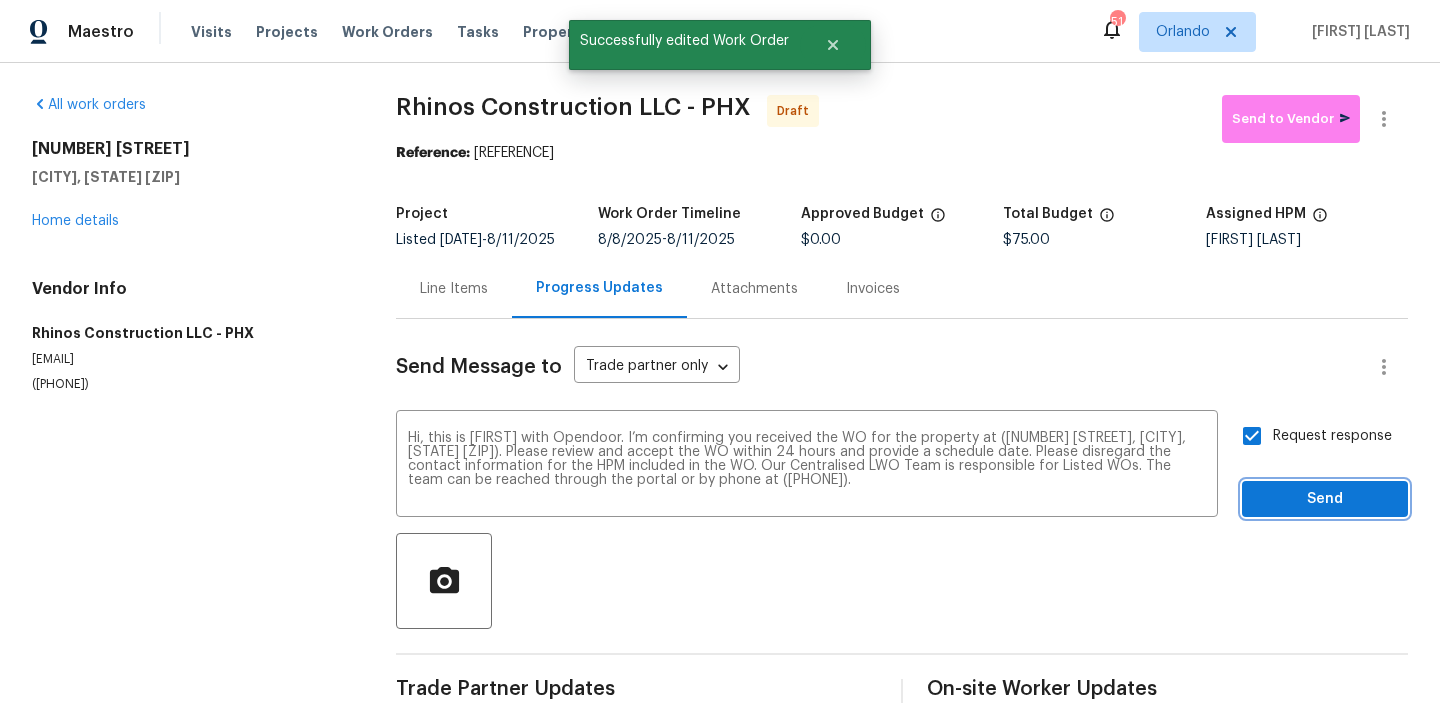 click on "Send" at bounding box center [1325, 499] 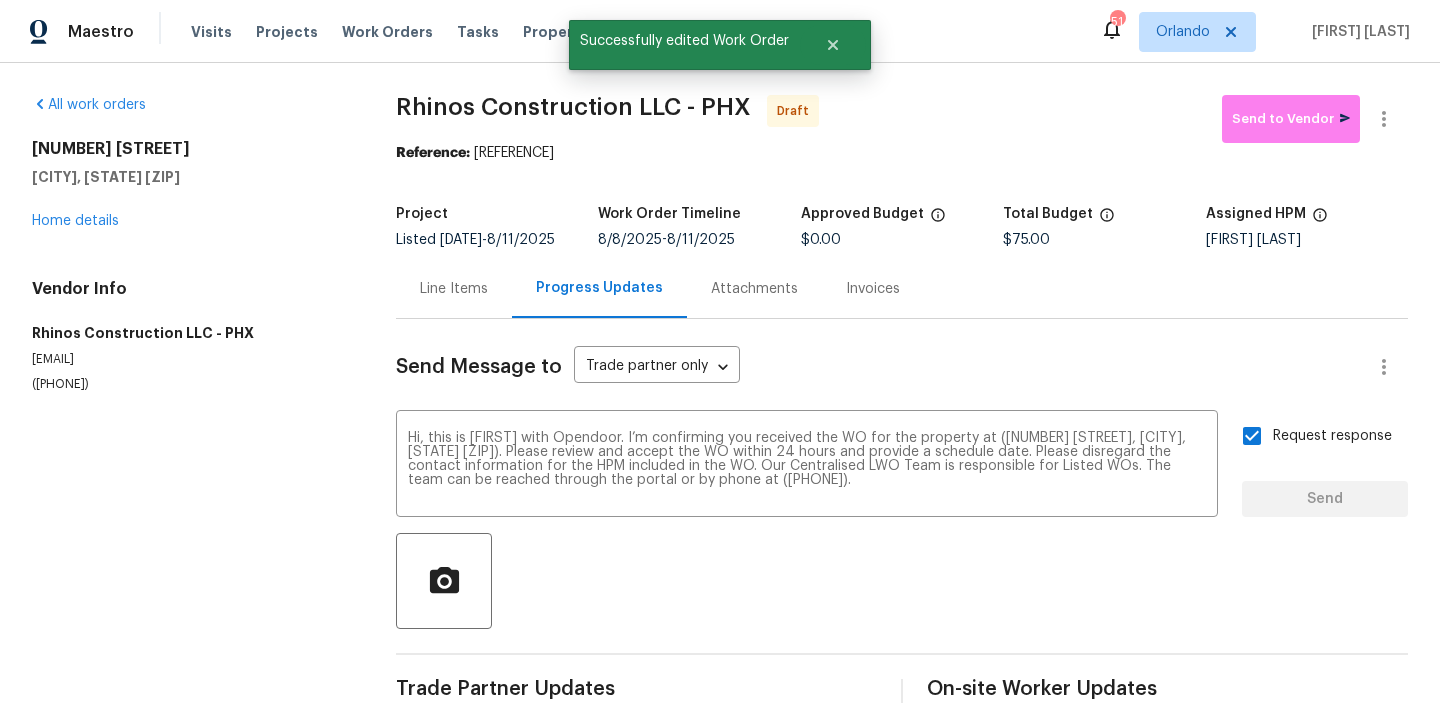 type 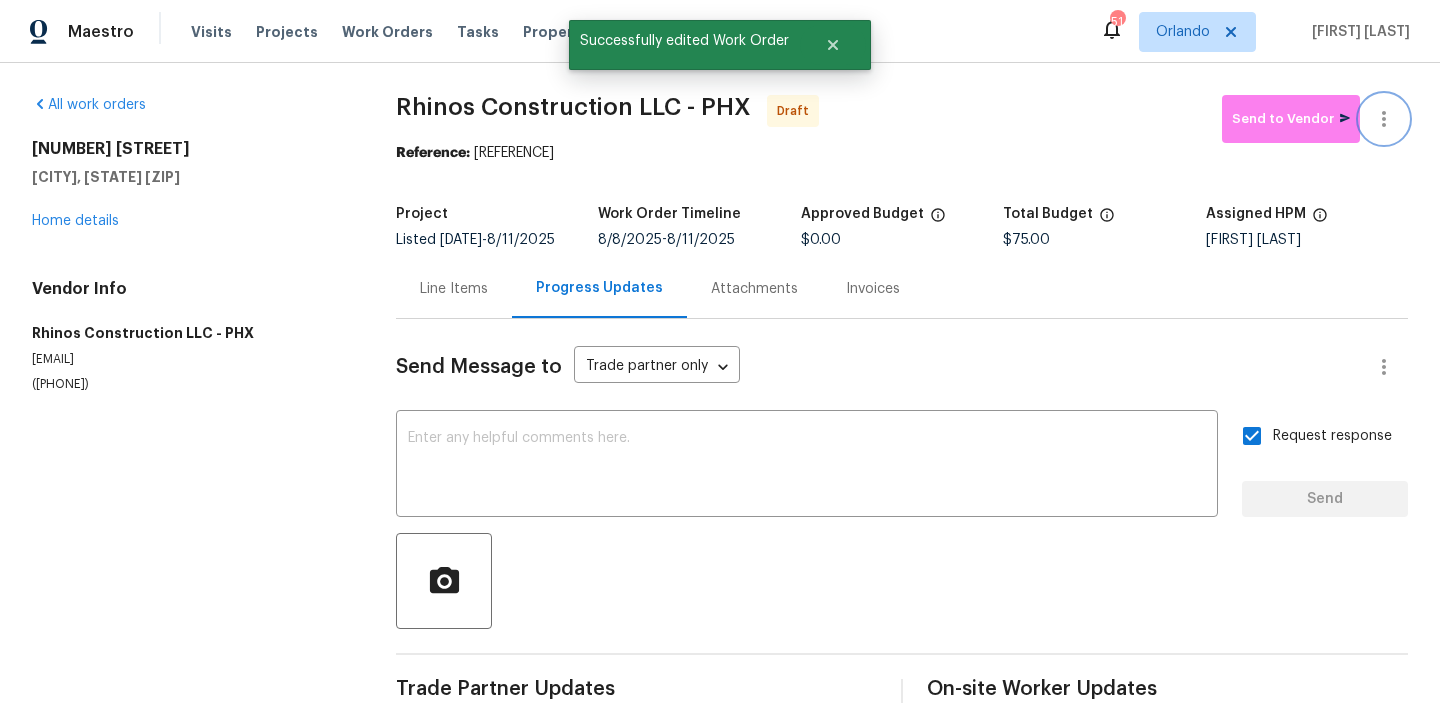 click 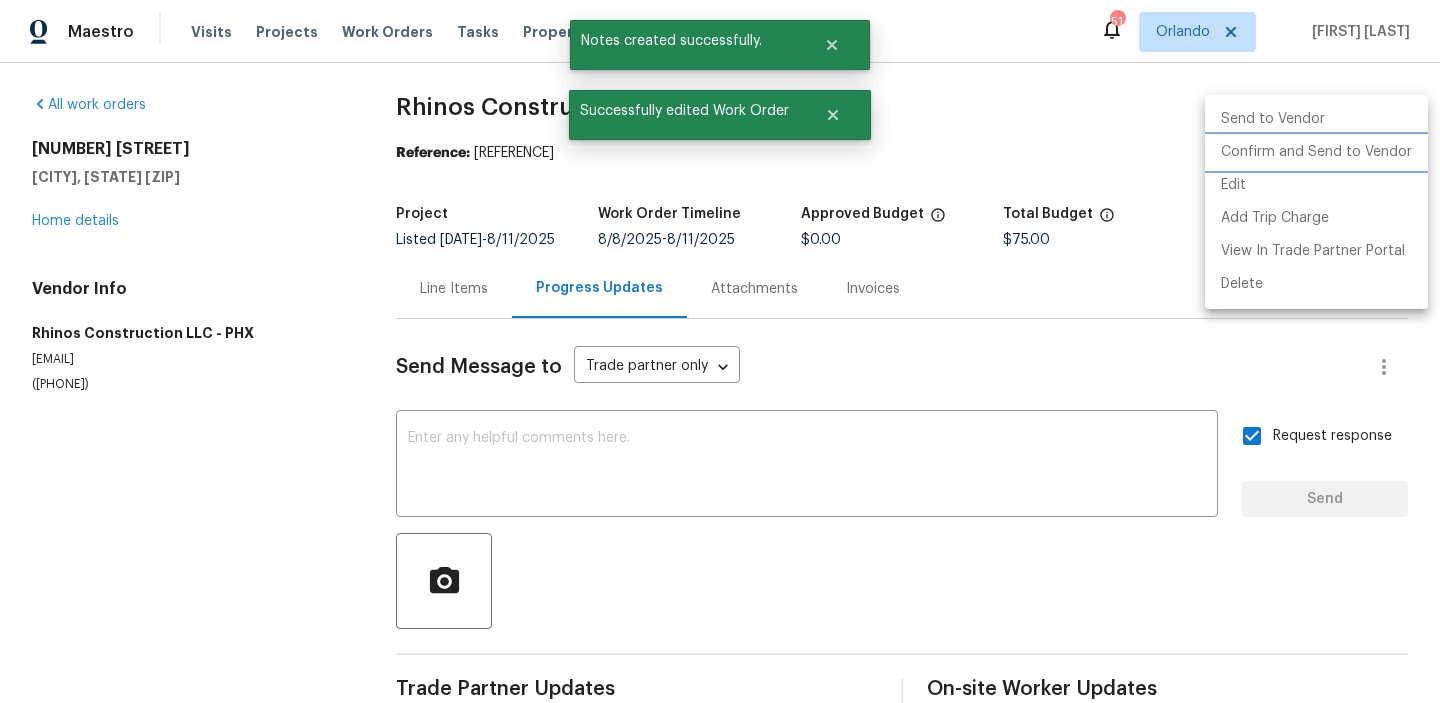 click on "Confirm and Send to Vendor" at bounding box center [1316, 152] 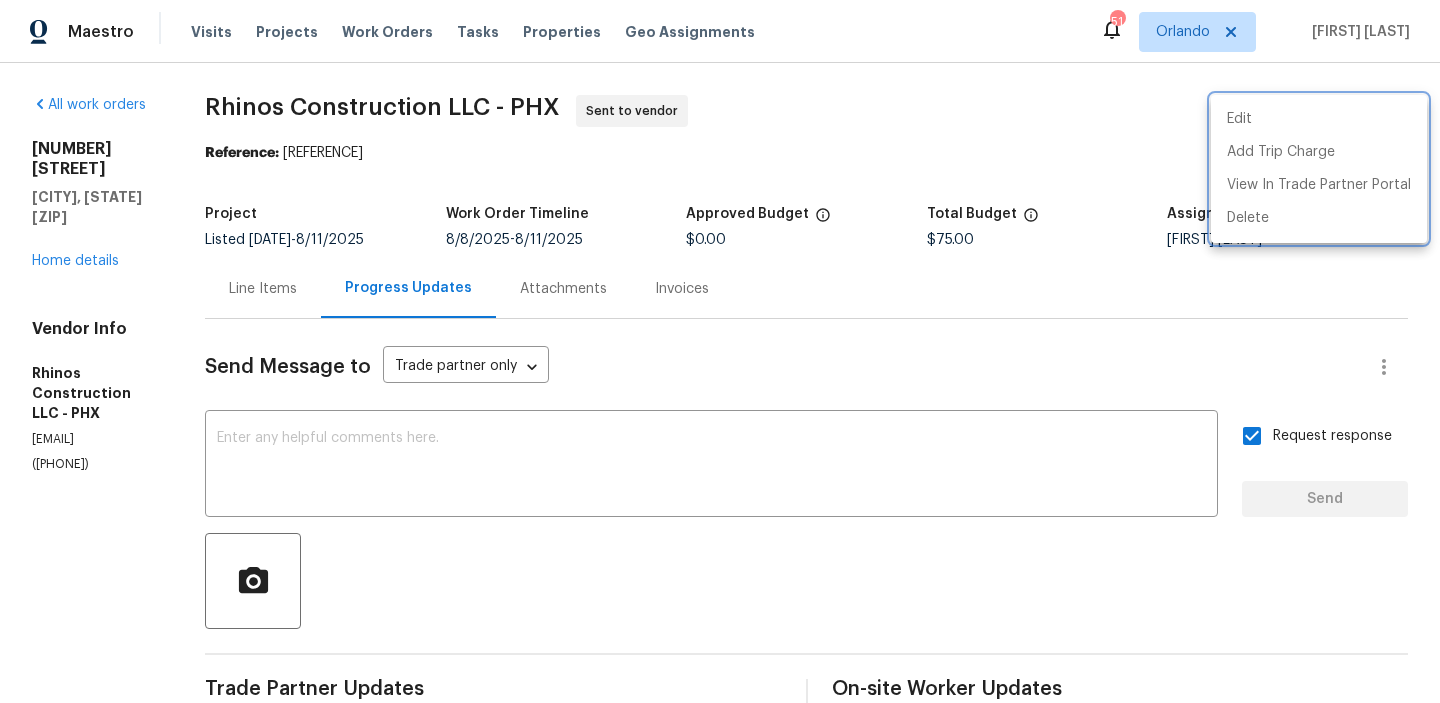 click at bounding box center [720, 351] 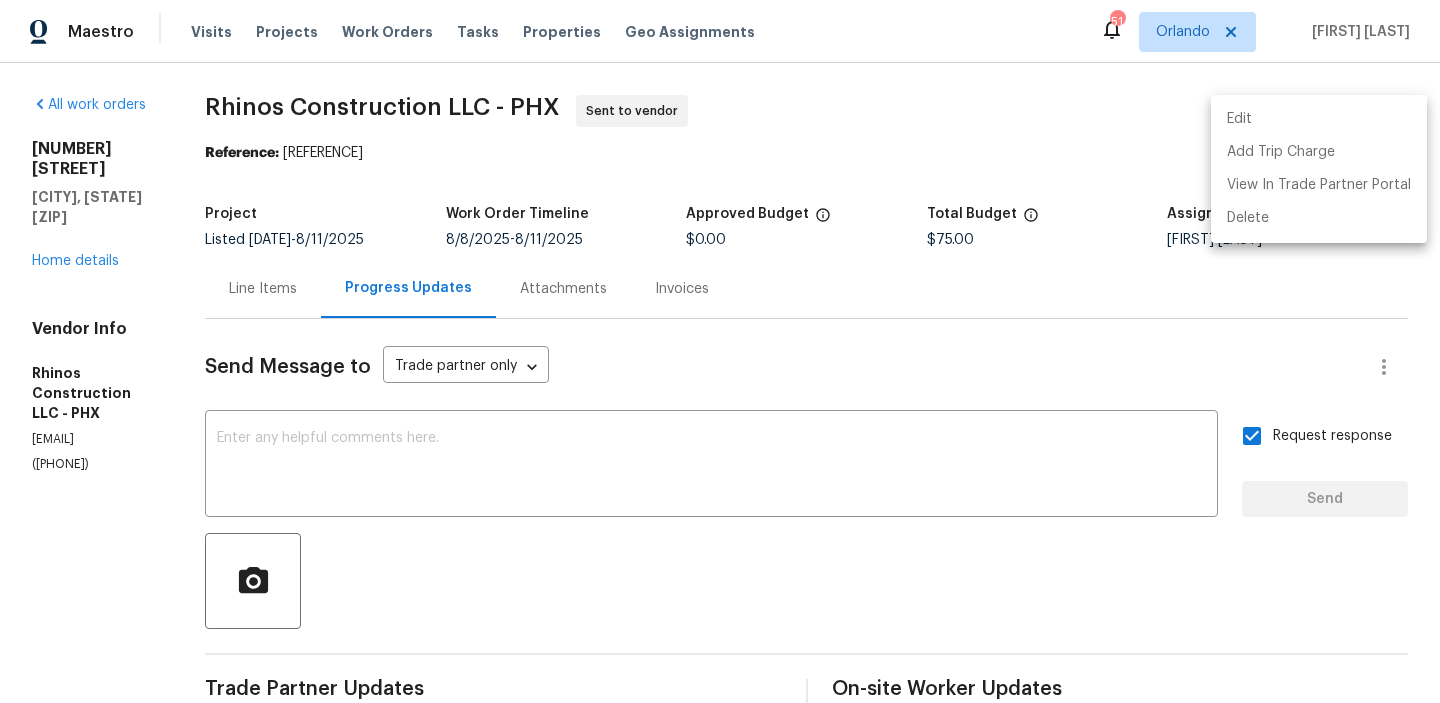 click on "Edit Add Trip Charge View In Trade Partner Portal Delete" at bounding box center [720, 351] 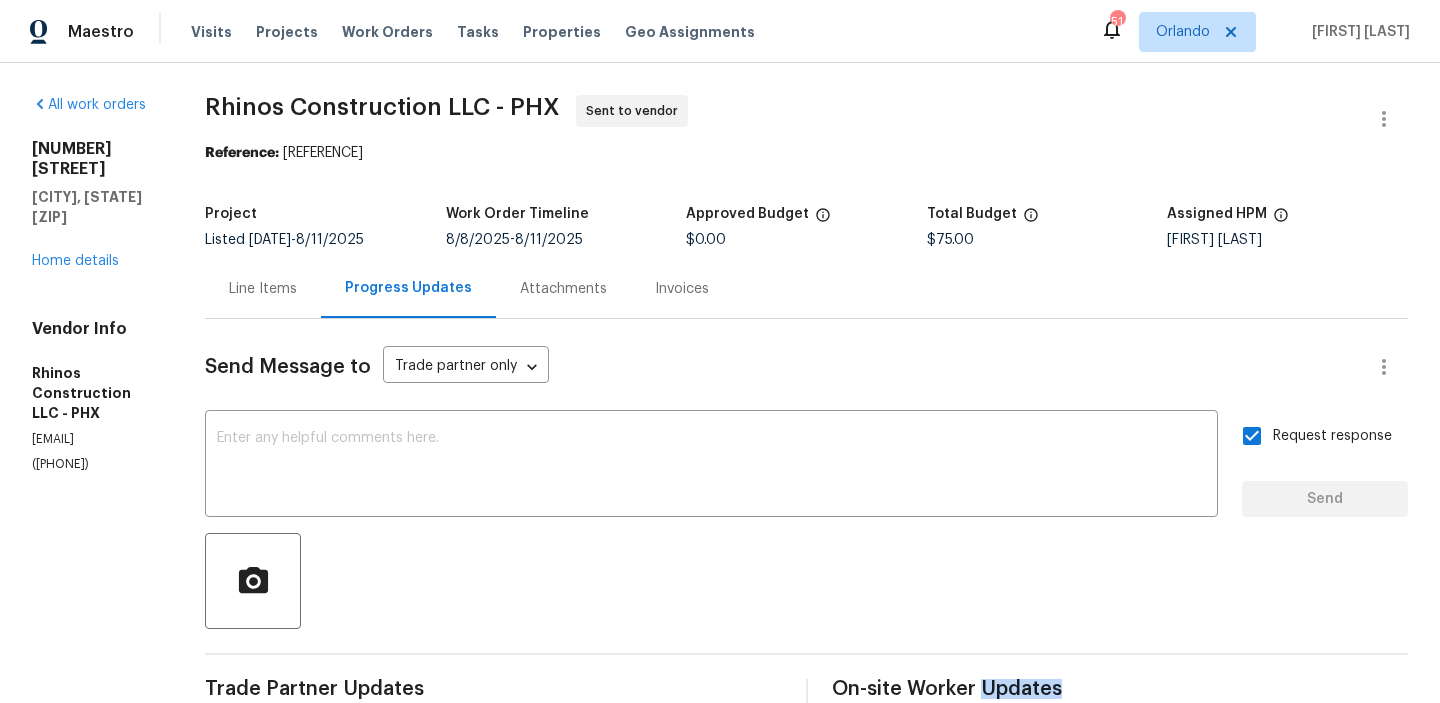 click on "Rhinos Construction LLC - PHX" at bounding box center [382, 107] 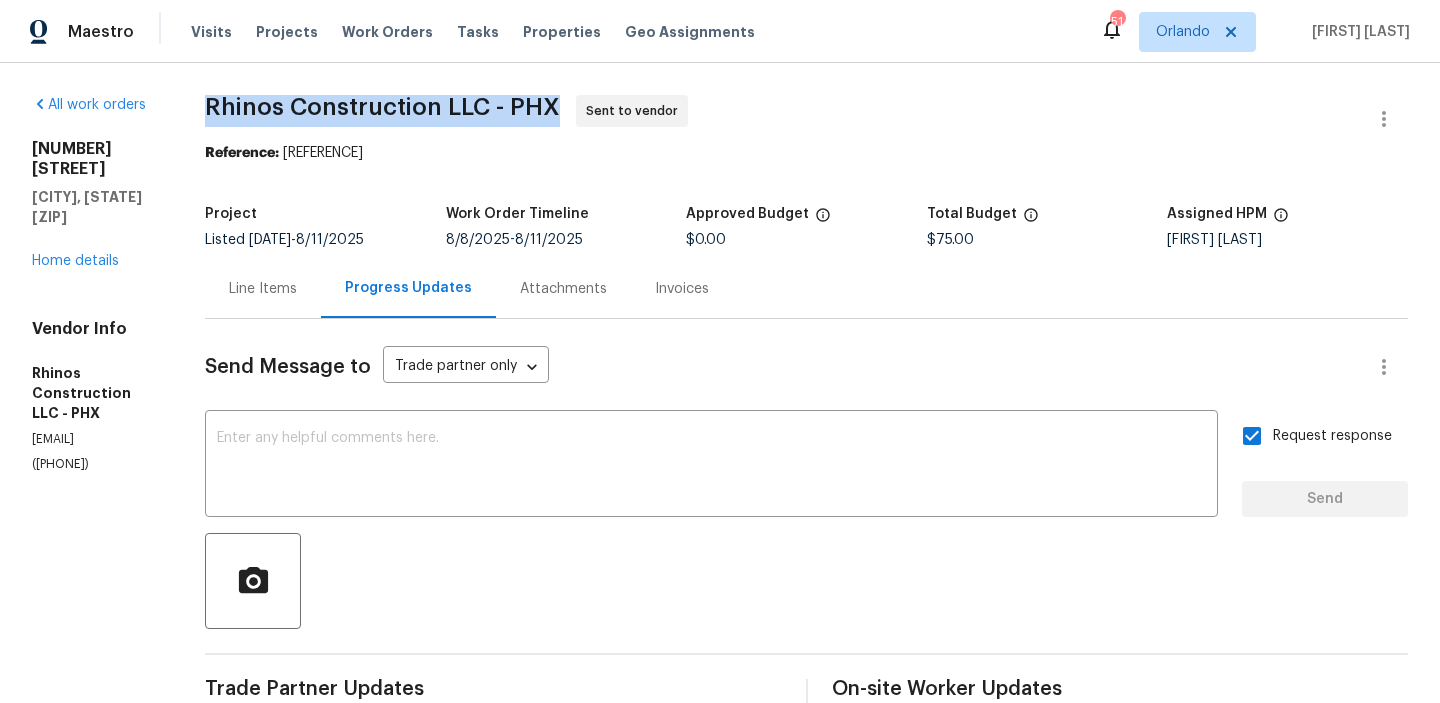 copy on "Rhinos Construction LLC - PHX" 